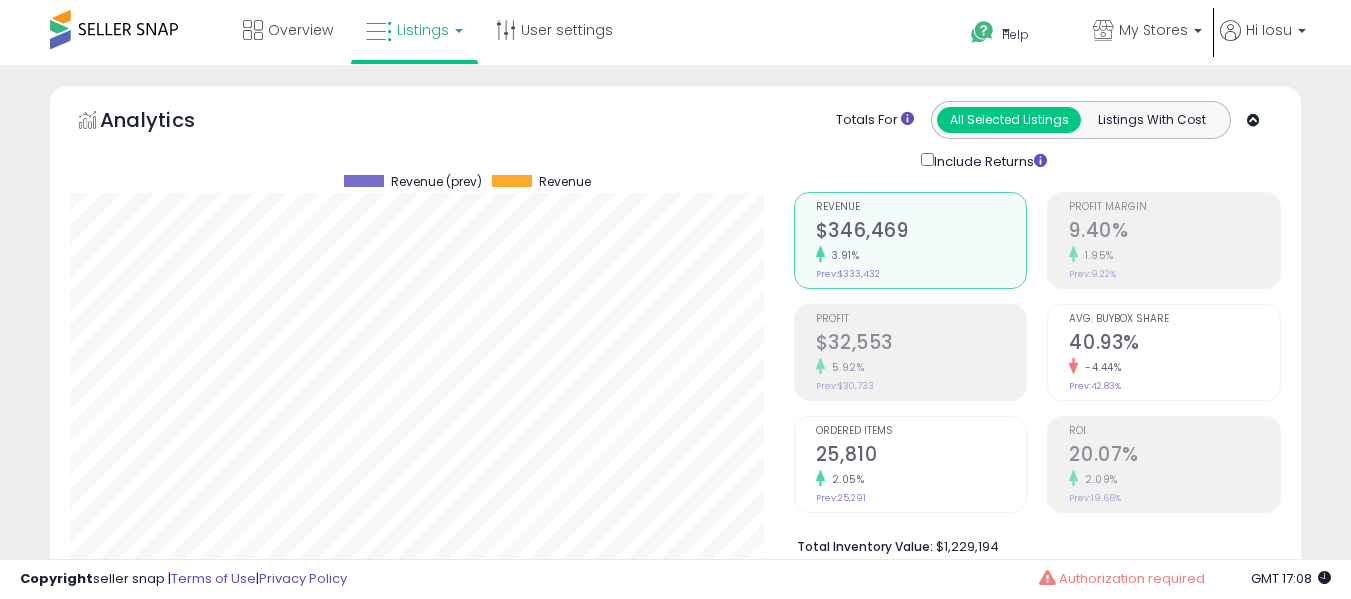 select on "**" 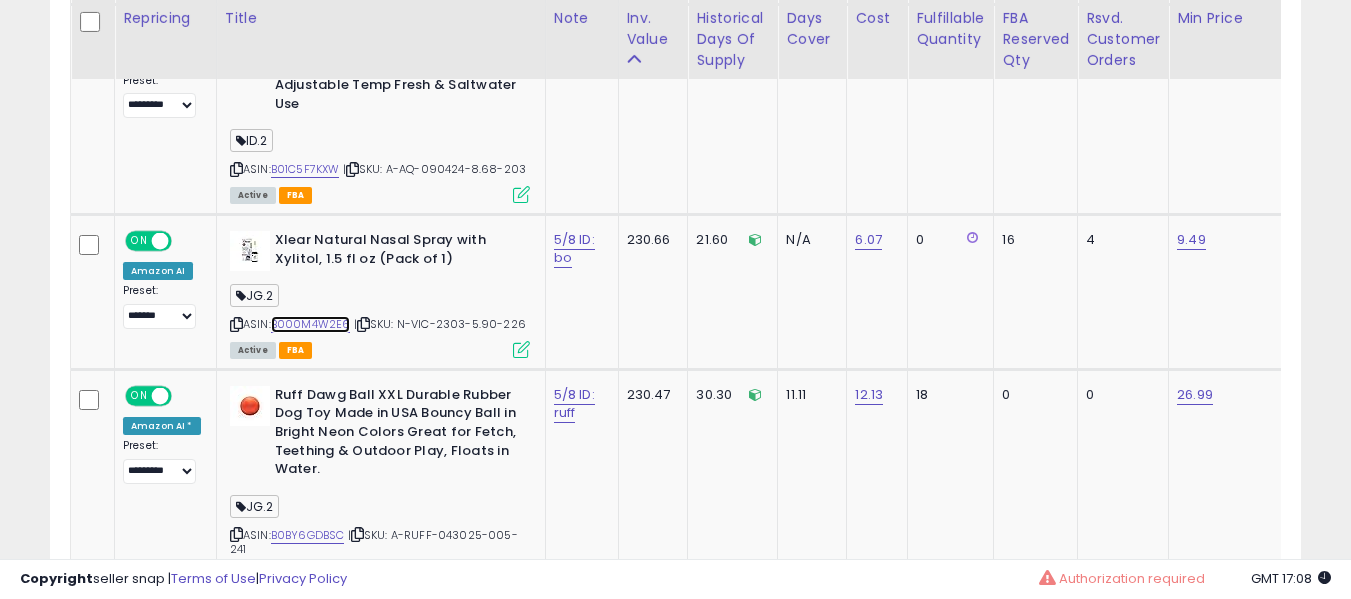 scroll, scrollTop: 2227, scrollLeft: 0, axis: vertical 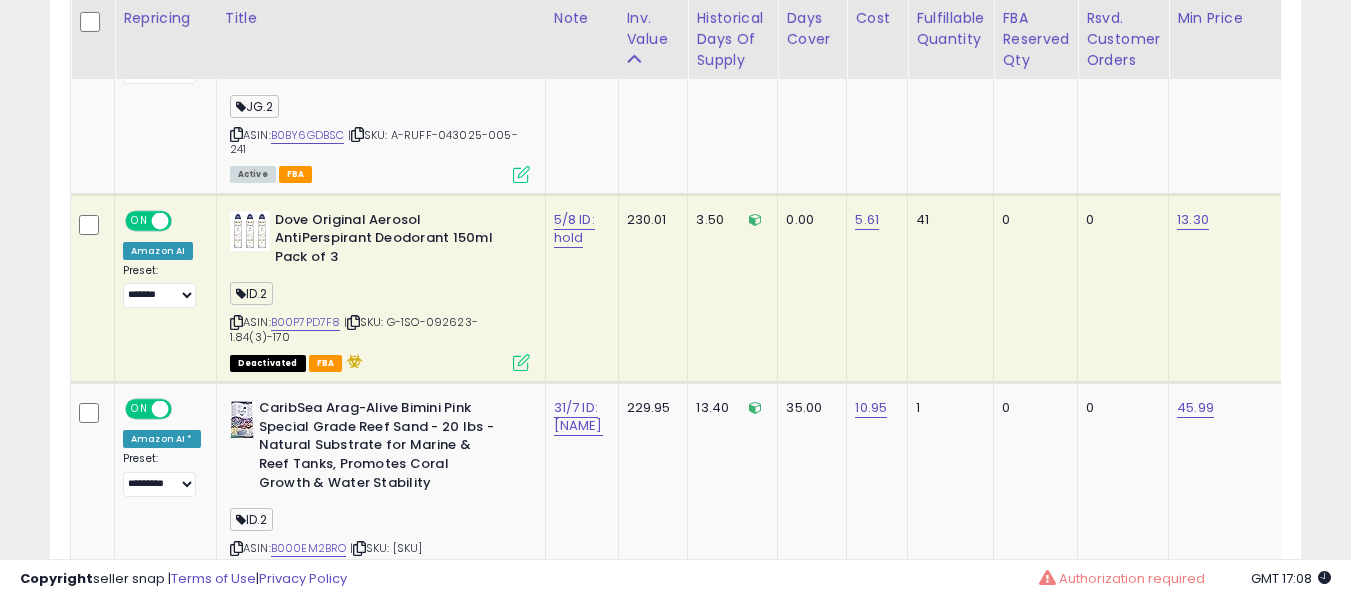 drag, startPoint x: 311, startPoint y: 293, endPoint x: 319, endPoint y: 308, distance: 17 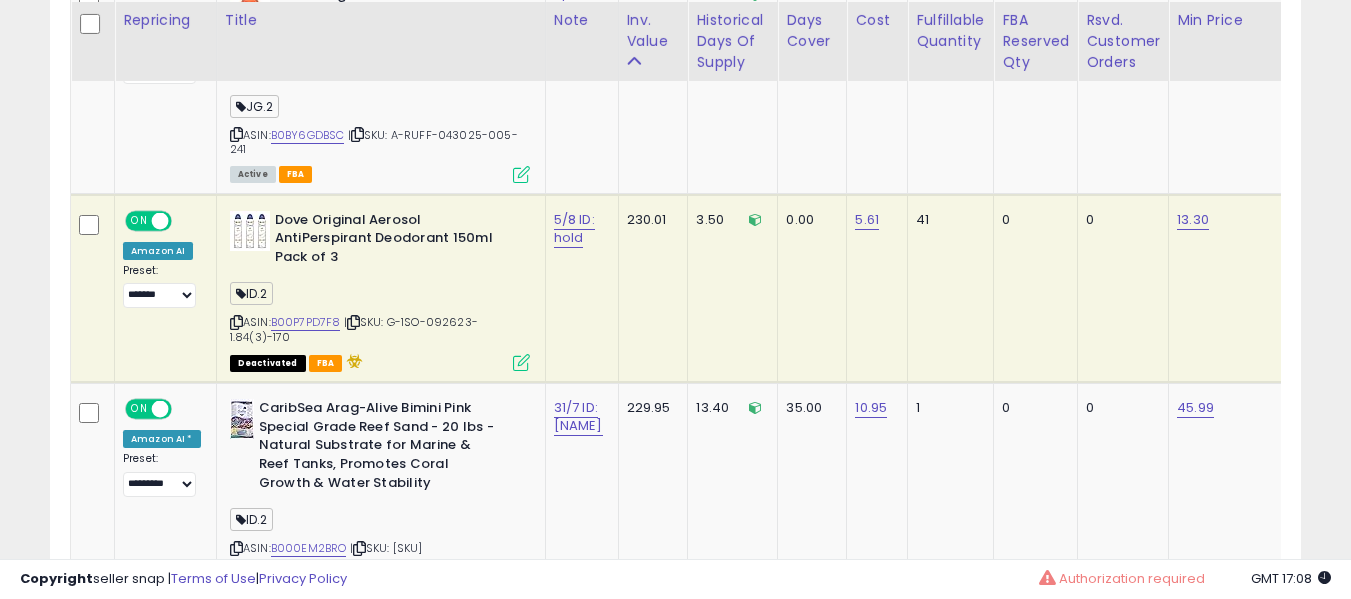 scroll, scrollTop: 2629, scrollLeft: 0, axis: vertical 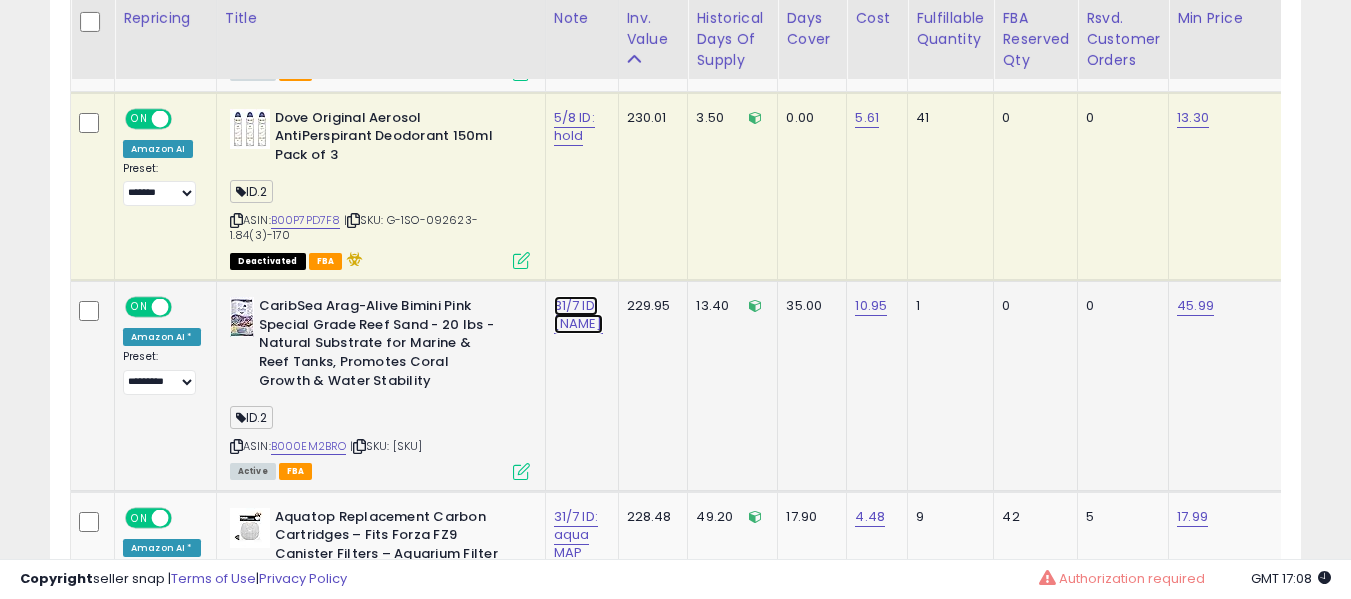 click on "31/7 ID: [NAME]" at bounding box center [574, -1596] 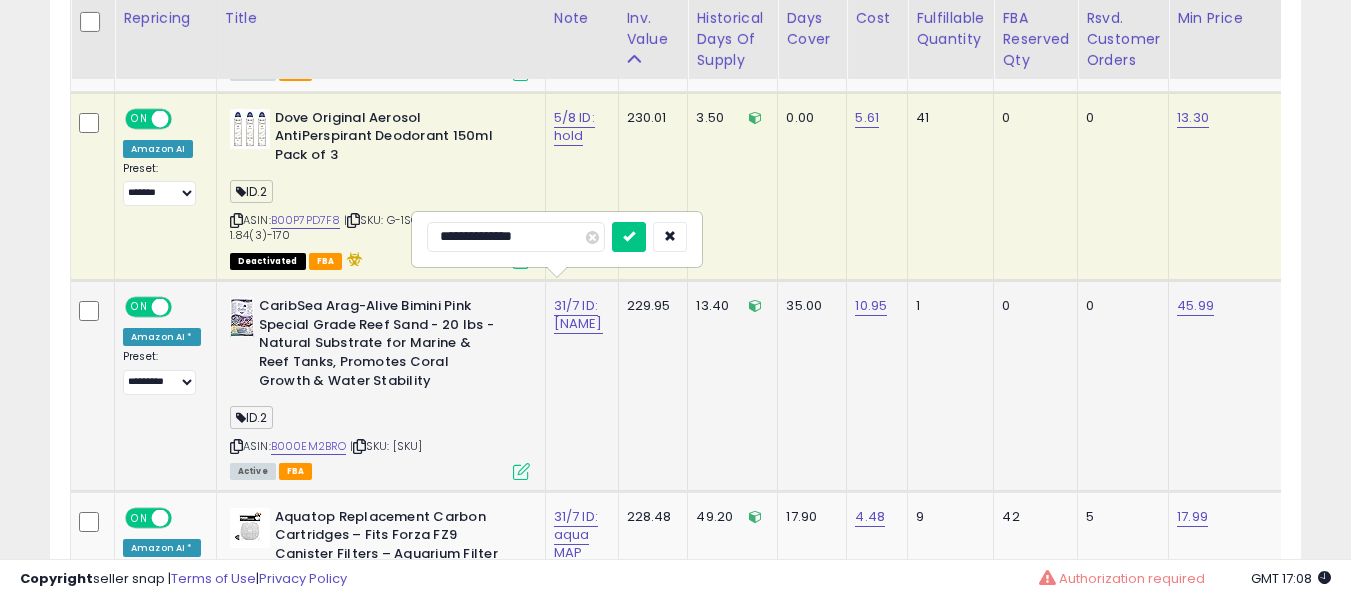 scroll, scrollTop: 2829, scrollLeft: 0, axis: vertical 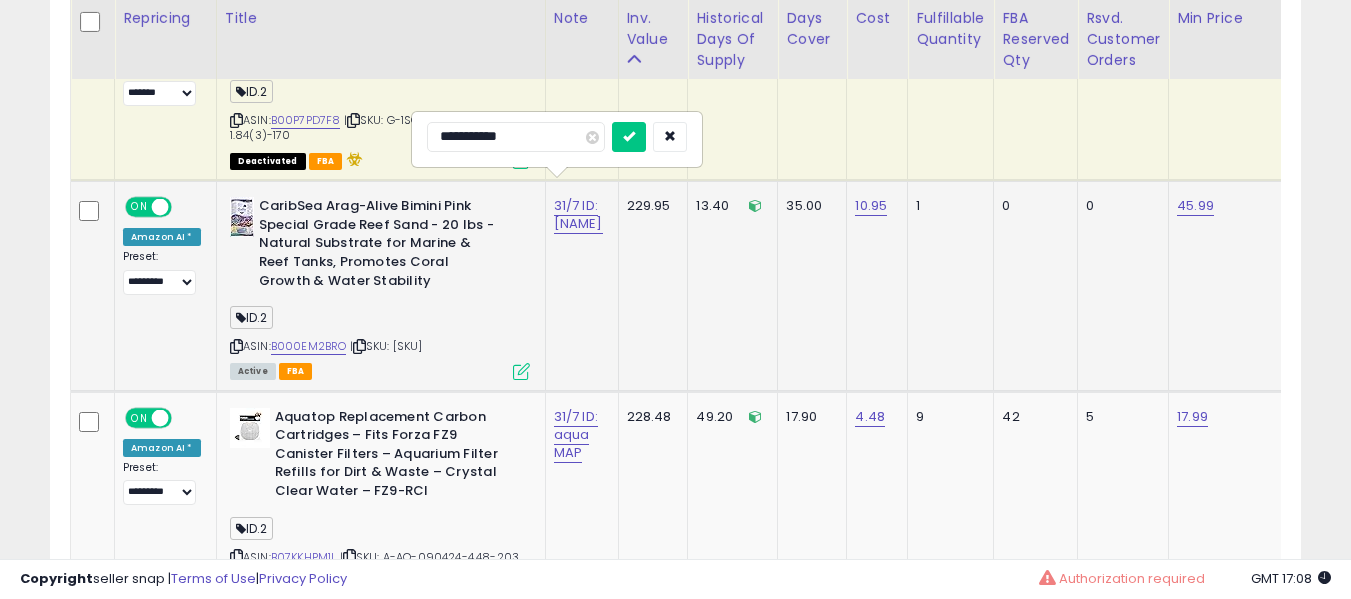 type on "**********" 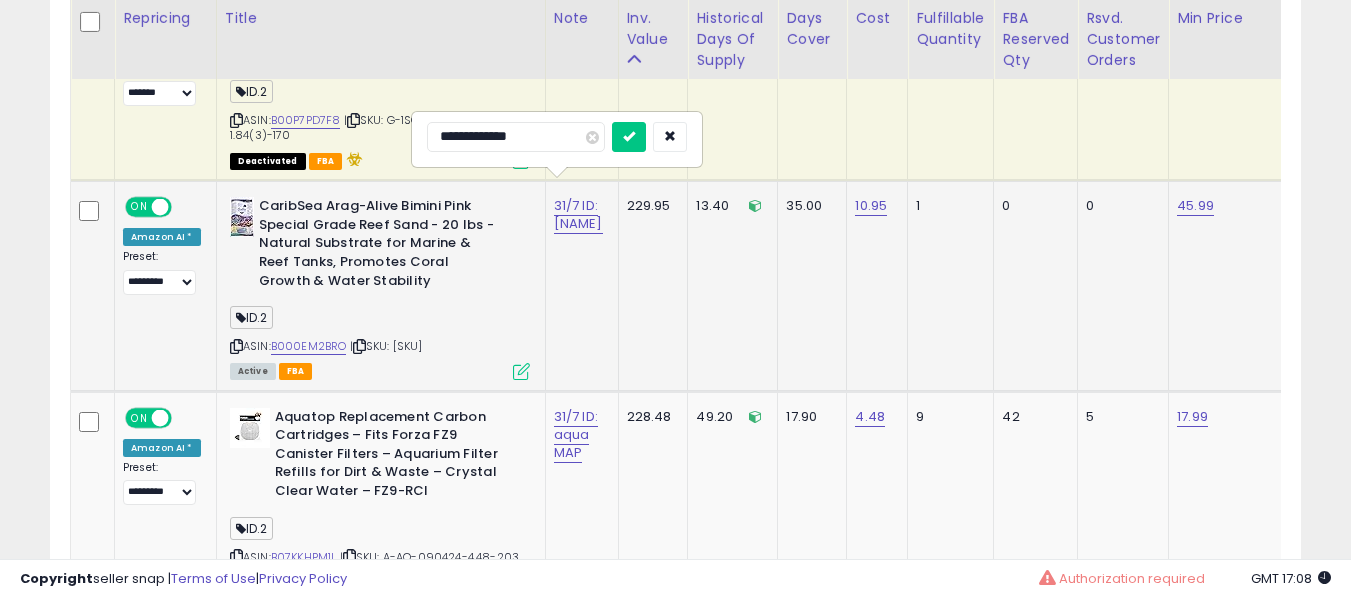 click at bounding box center [629, 137] 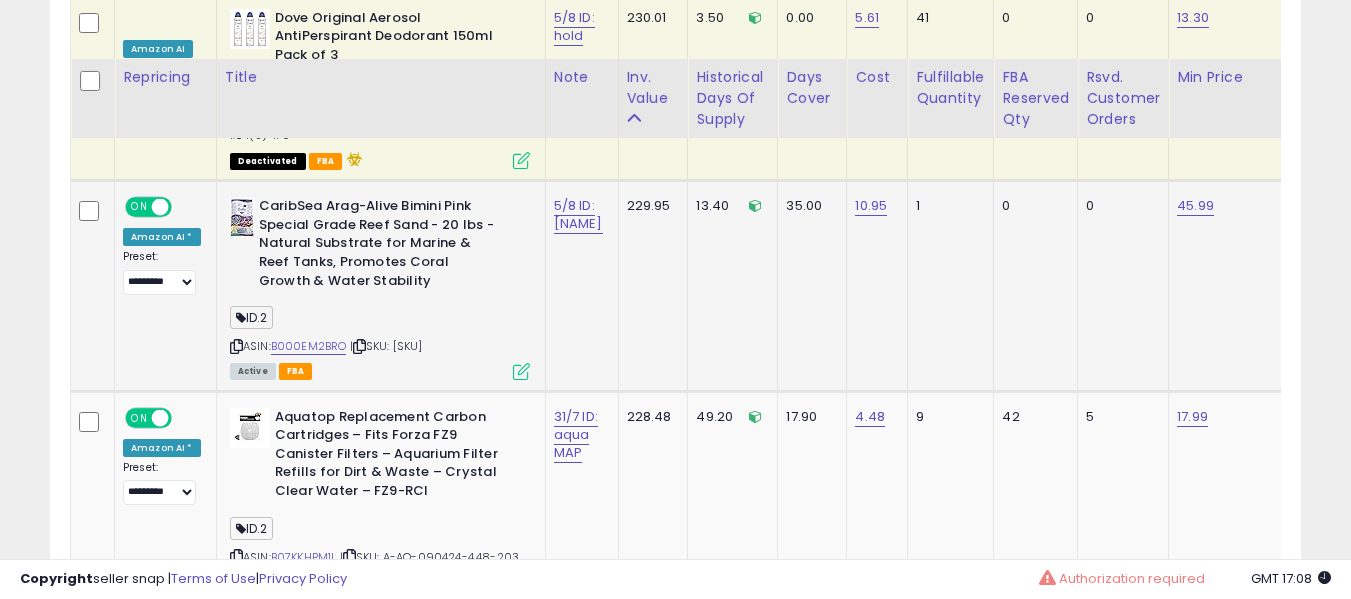 scroll, scrollTop: 2929, scrollLeft: 0, axis: vertical 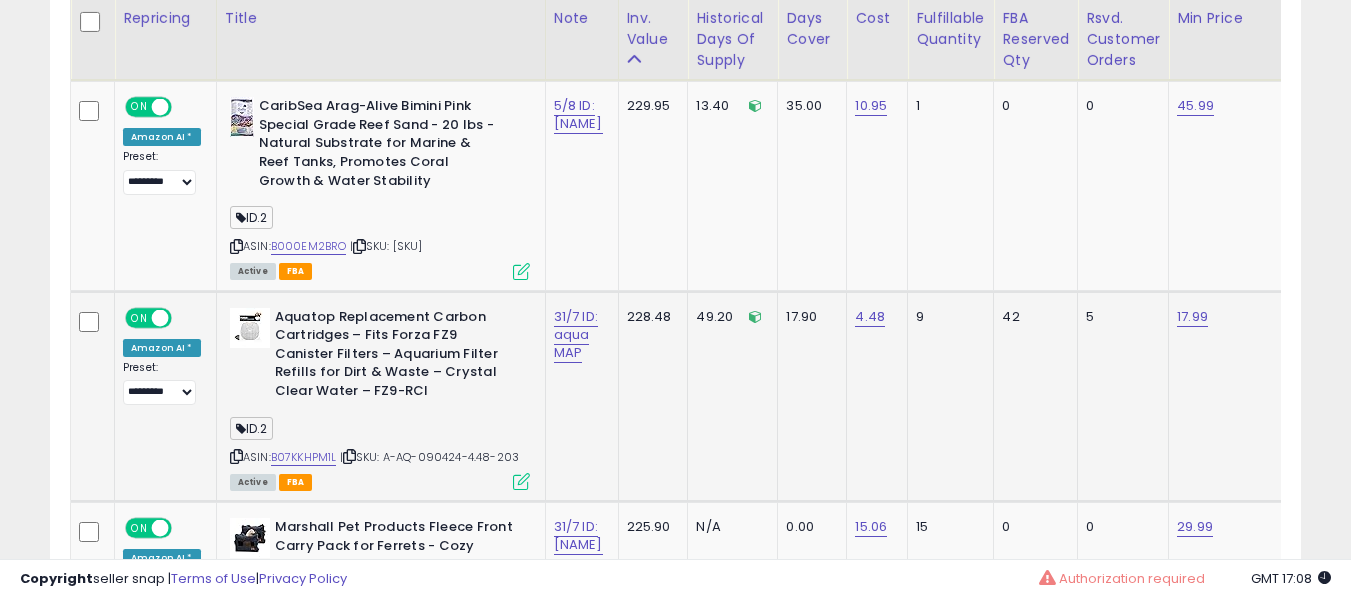 drag, startPoint x: 573, startPoint y: 362, endPoint x: 561, endPoint y: 334, distance: 30.463093 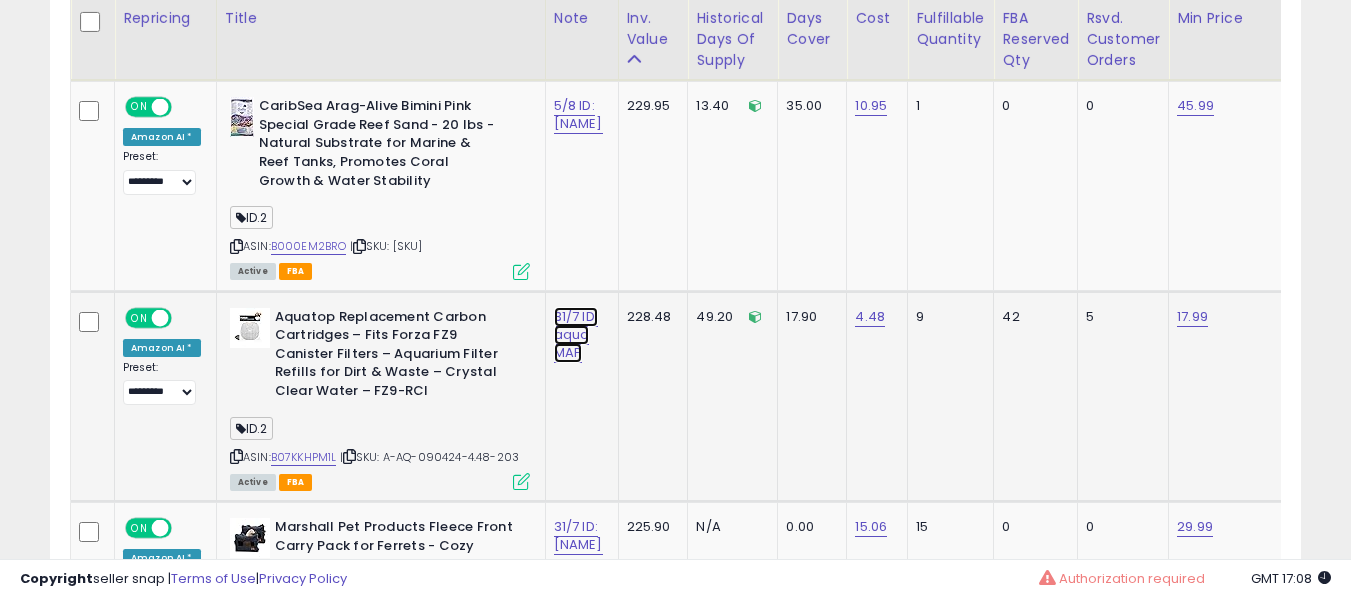 click on "31/7 ID: aqua MAP" at bounding box center (574, -1796) 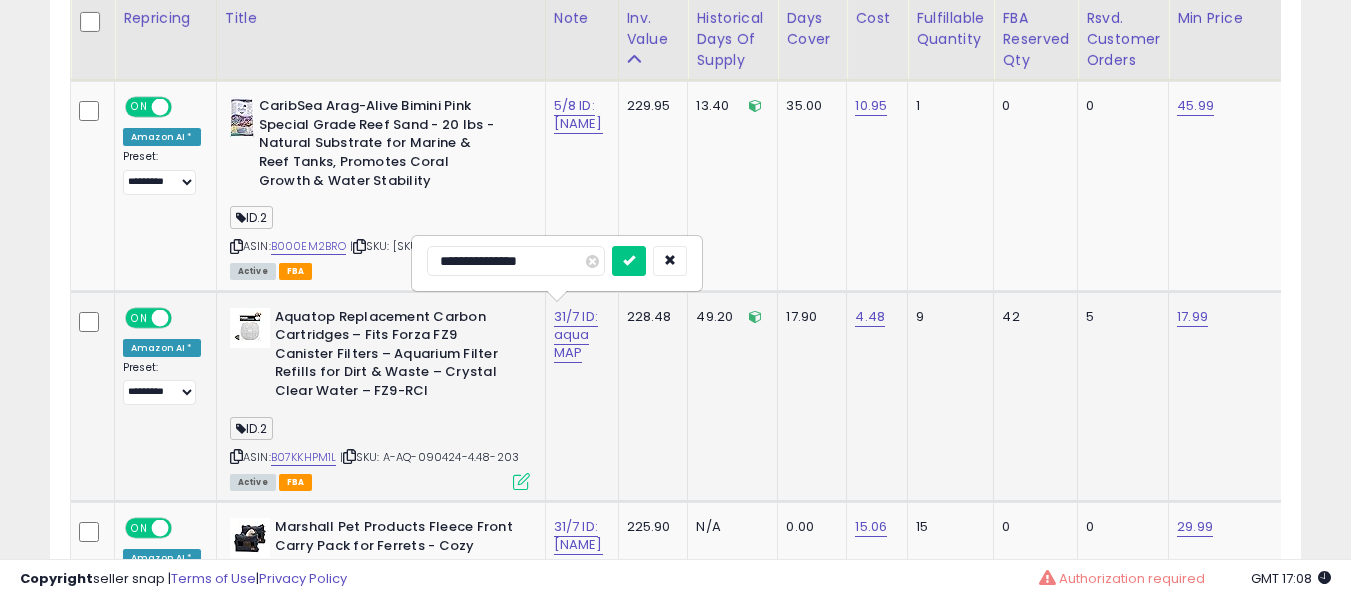 type on "**********" 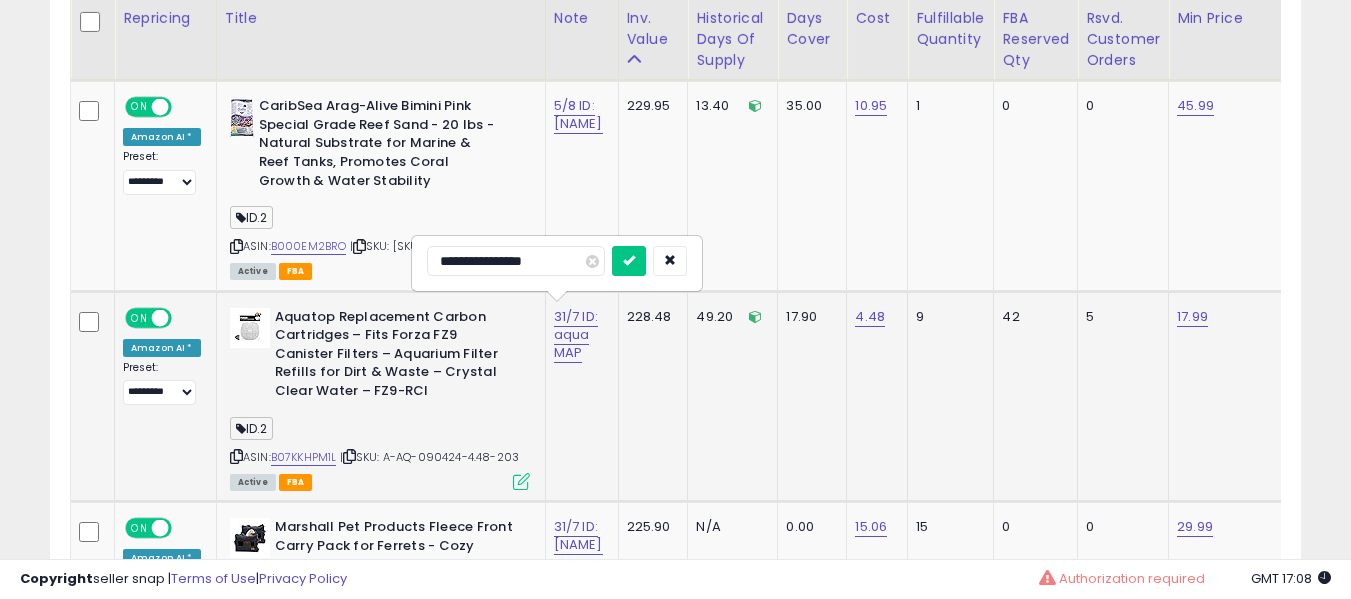 click at bounding box center (629, 261) 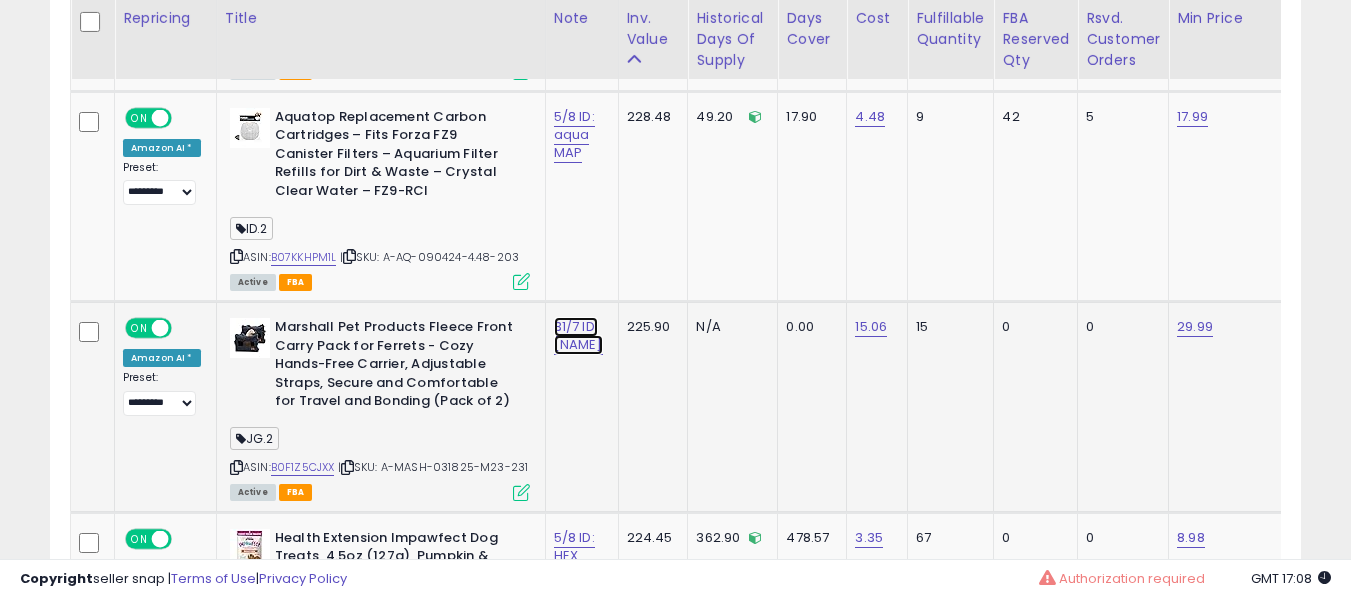 click on "31/7 ID: [NAME]" at bounding box center [574, -1996] 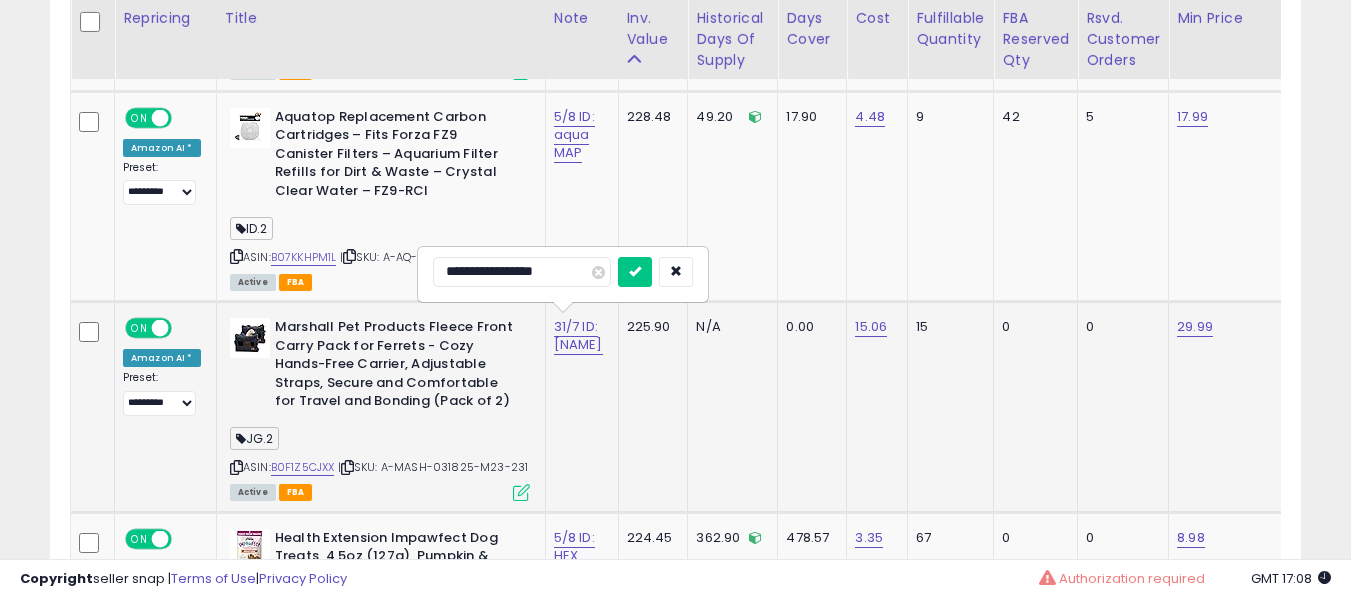 scroll, scrollTop: 3229, scrollLeft: 0, axis: vertical 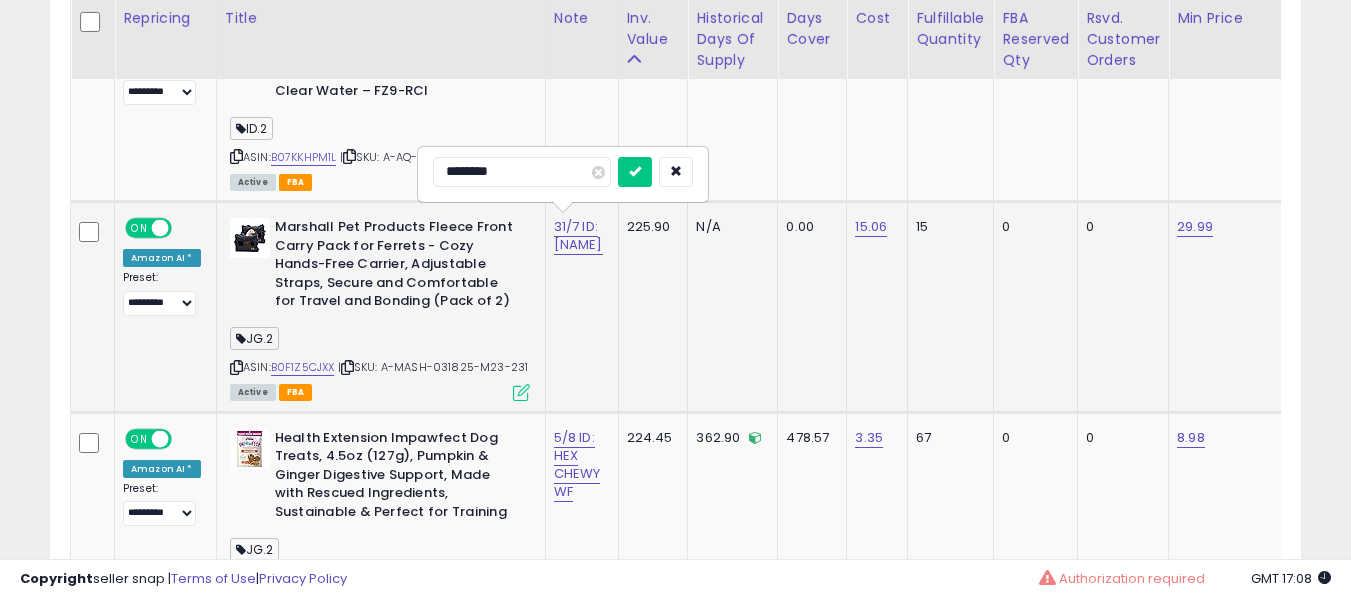 type on "*********" 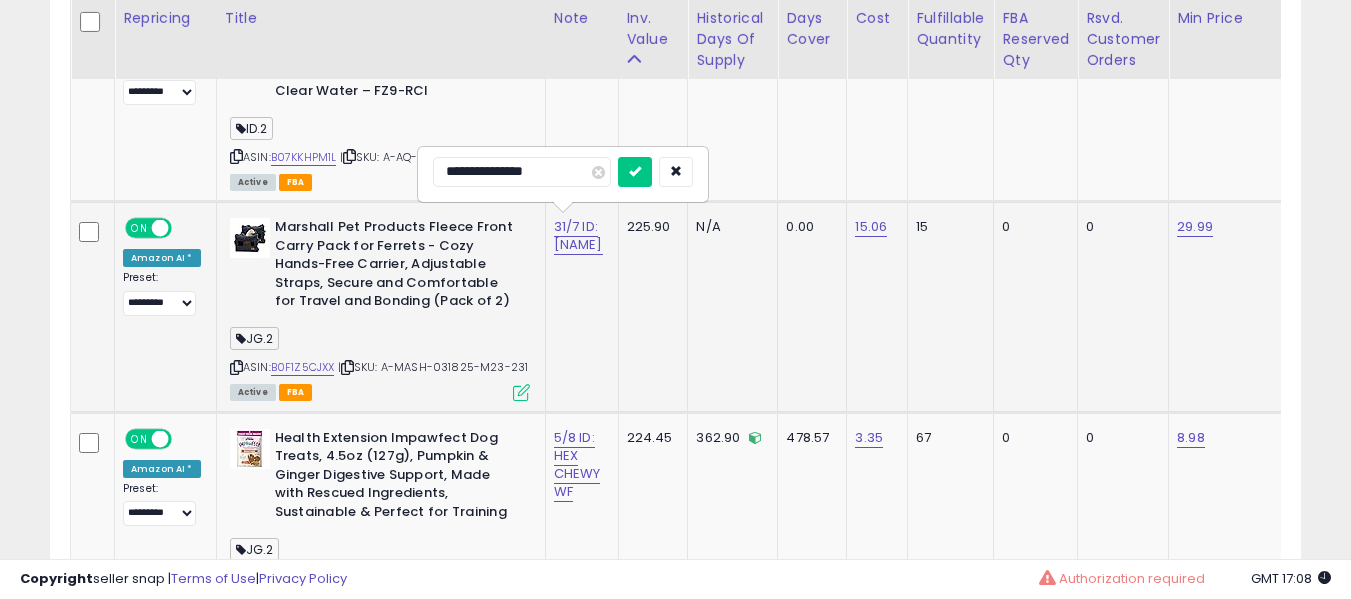 type on "**********" 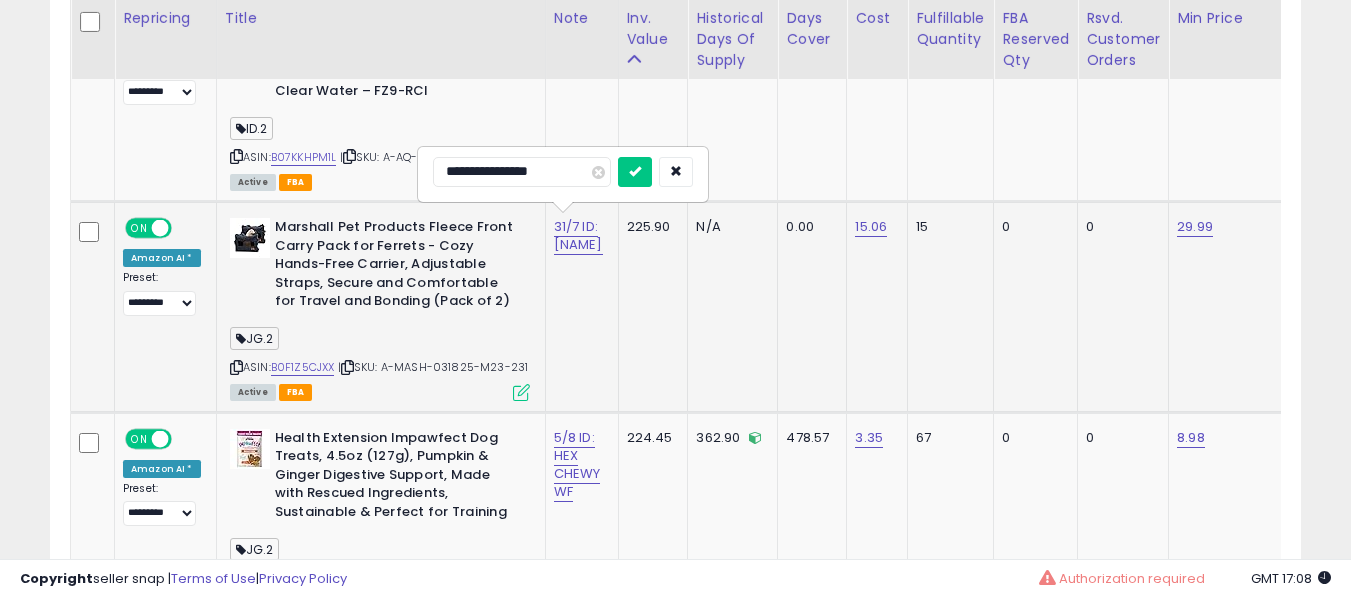 click at bounding box center (635, 172) 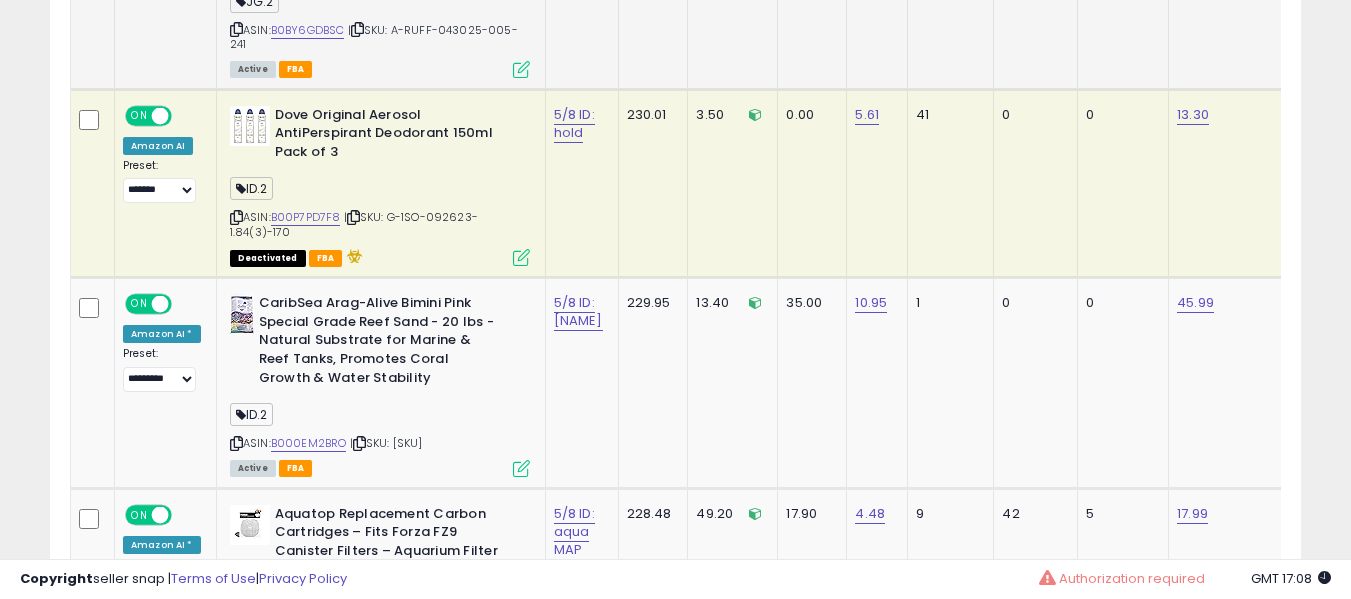 scroll, scrollTop: 2629, scrollLeft: 0, axis: vertical 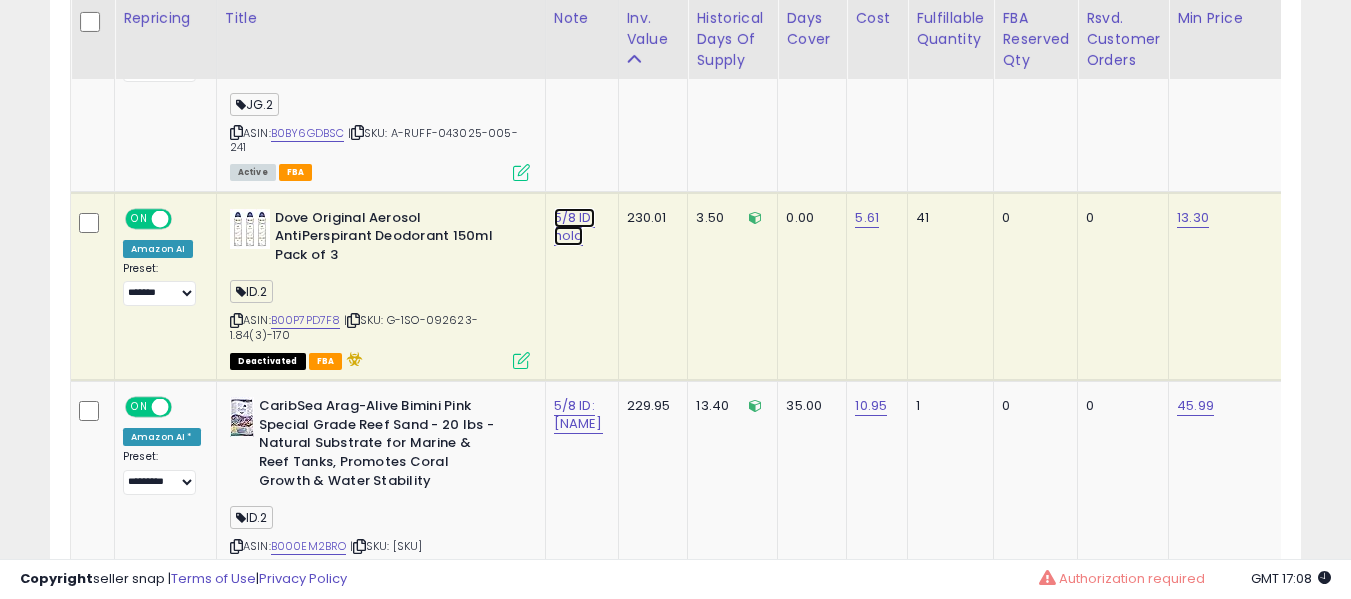 click on "5/8 ID: hold" at bounding box center [574, 227] 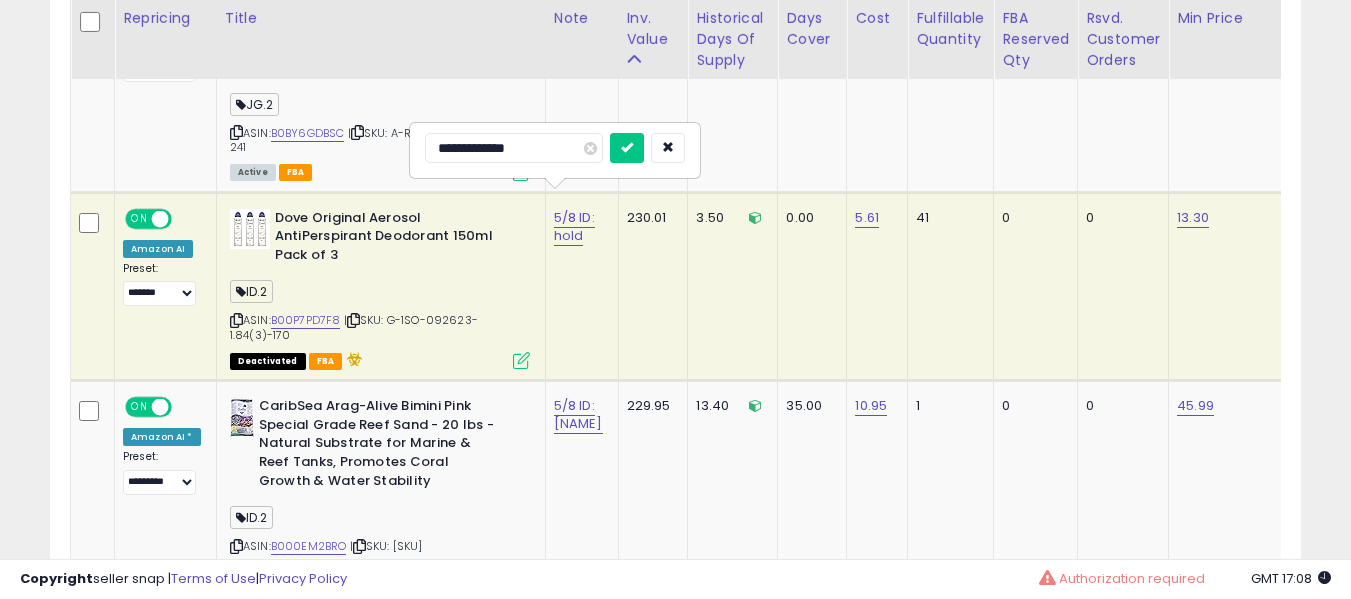 type on "**********" 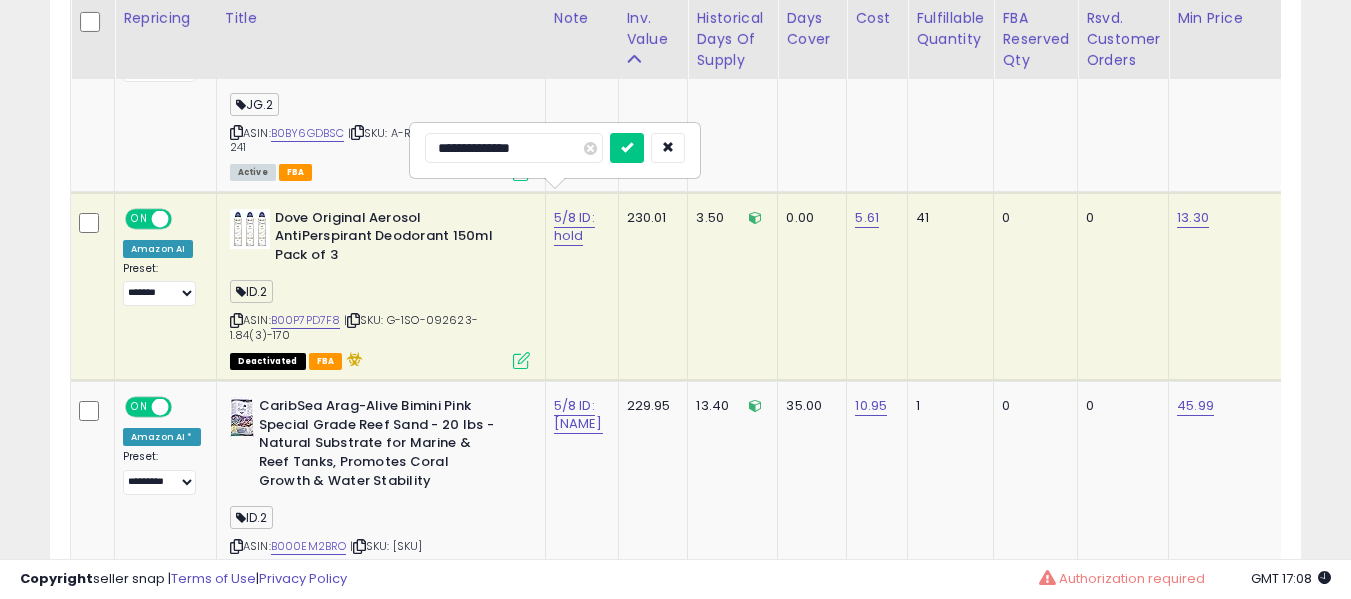 click at bounding box center [627, 148] 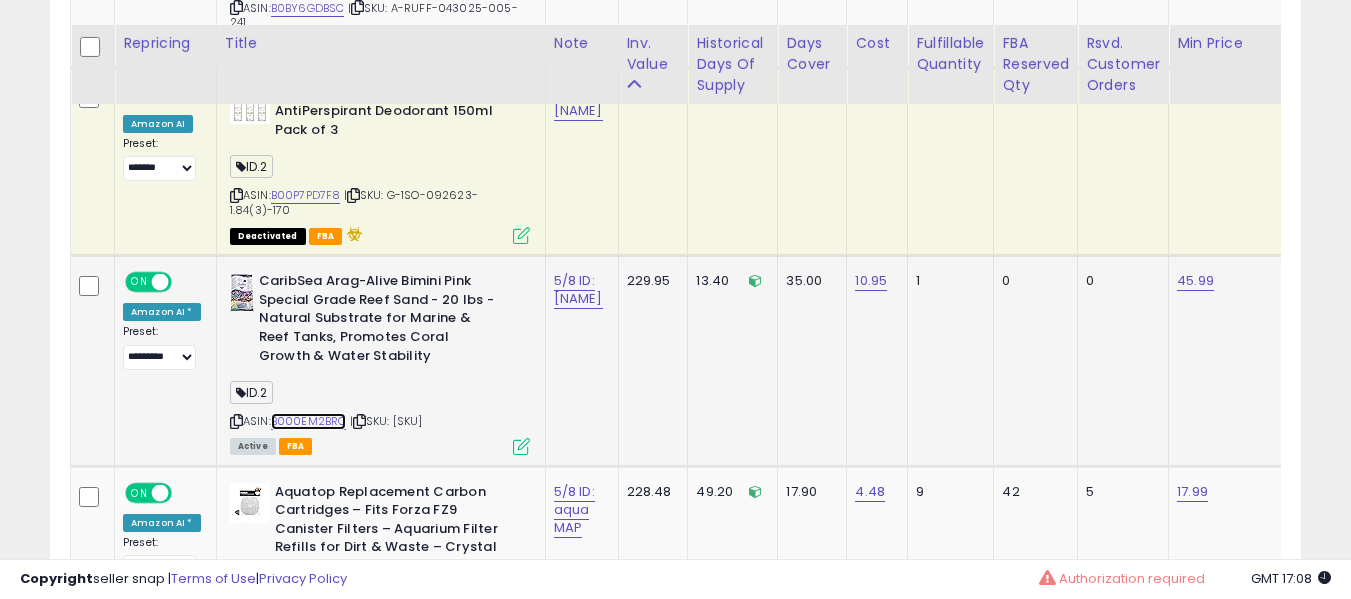 scroll, scrollTop: 2829, scrollLeft: 0, axis: vertical 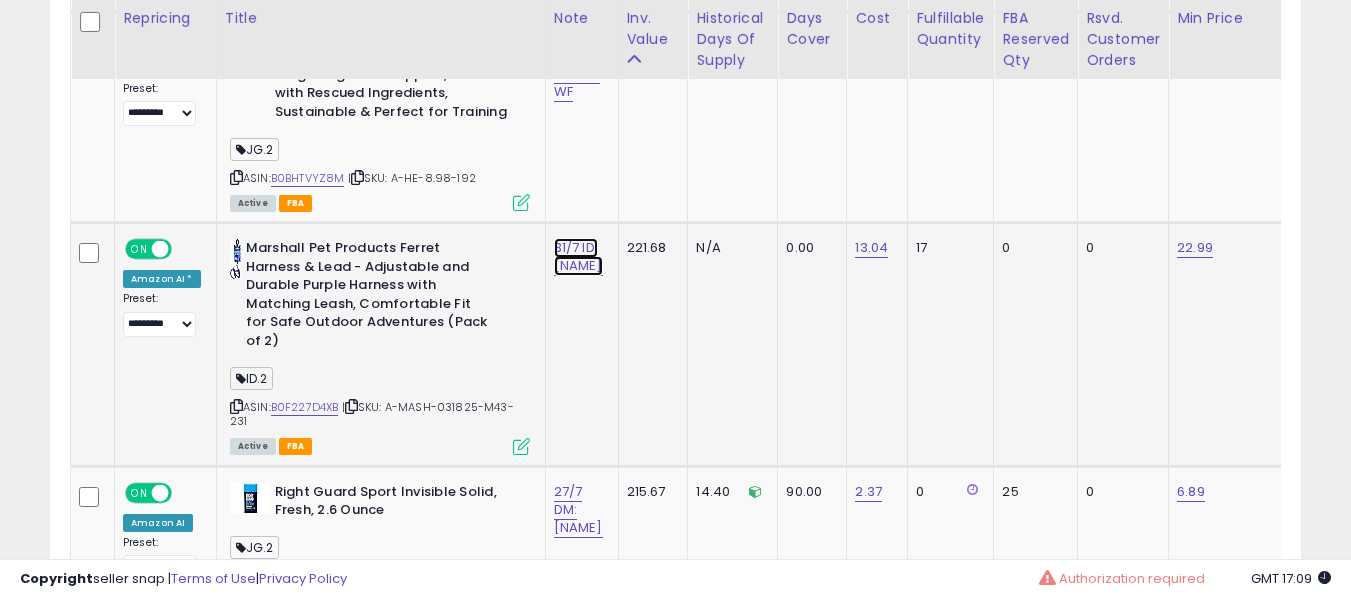 click on "31/7 ID: [NAME]" at bounding box center [574, -2496] 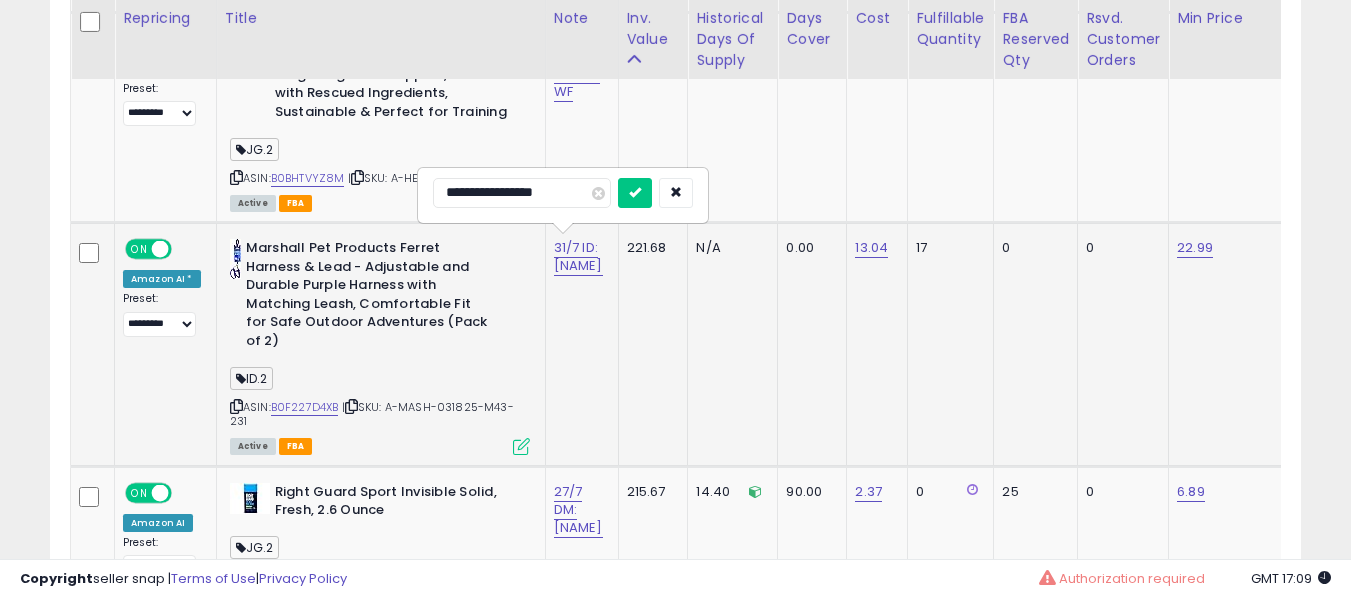 scroll, scrollTop: 3729, scrollLeft: 0, axis: vertical 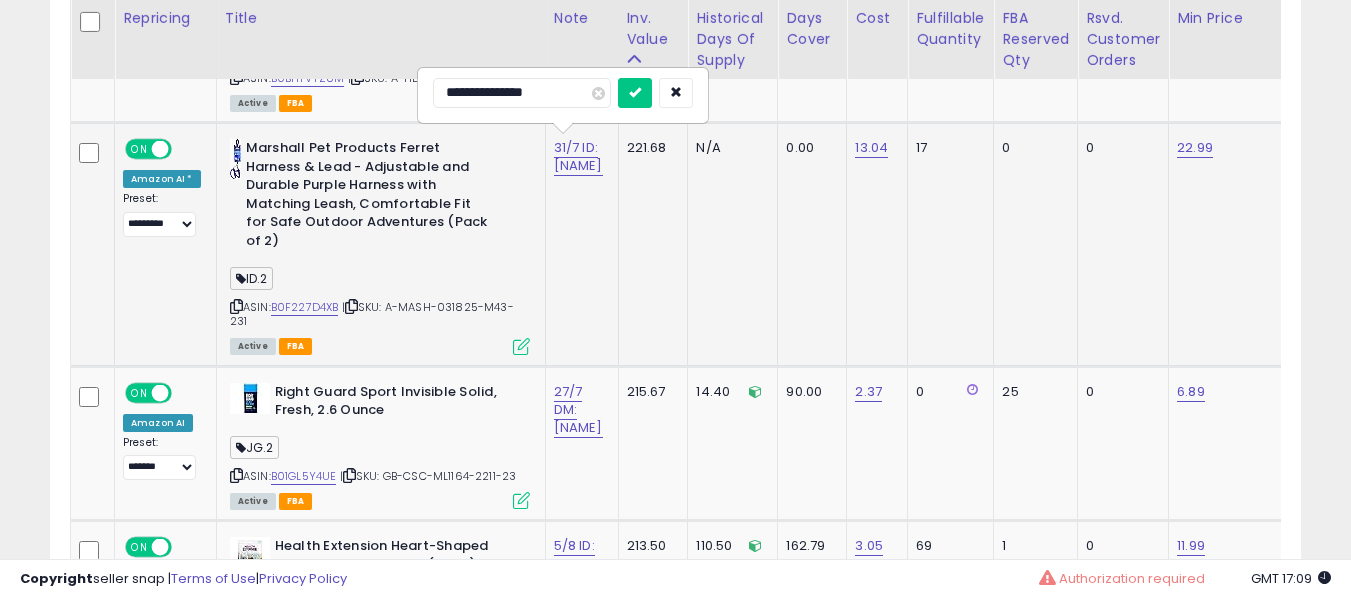 type on "**********" 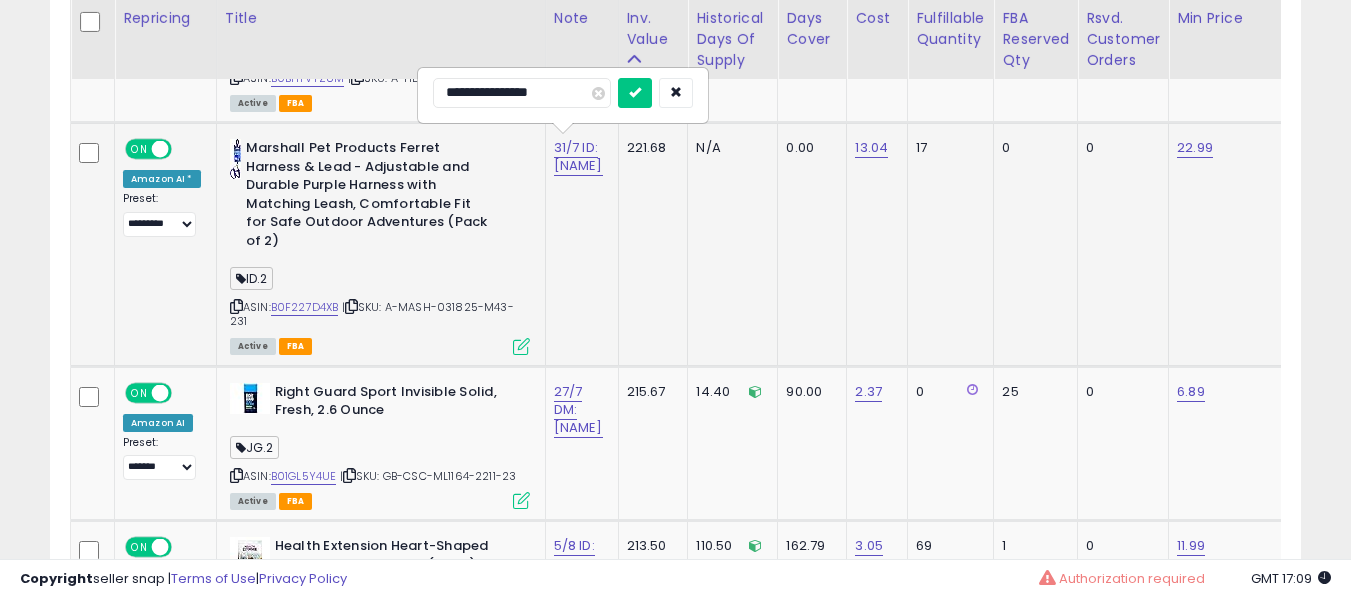 click at bounding box center (635, 93) 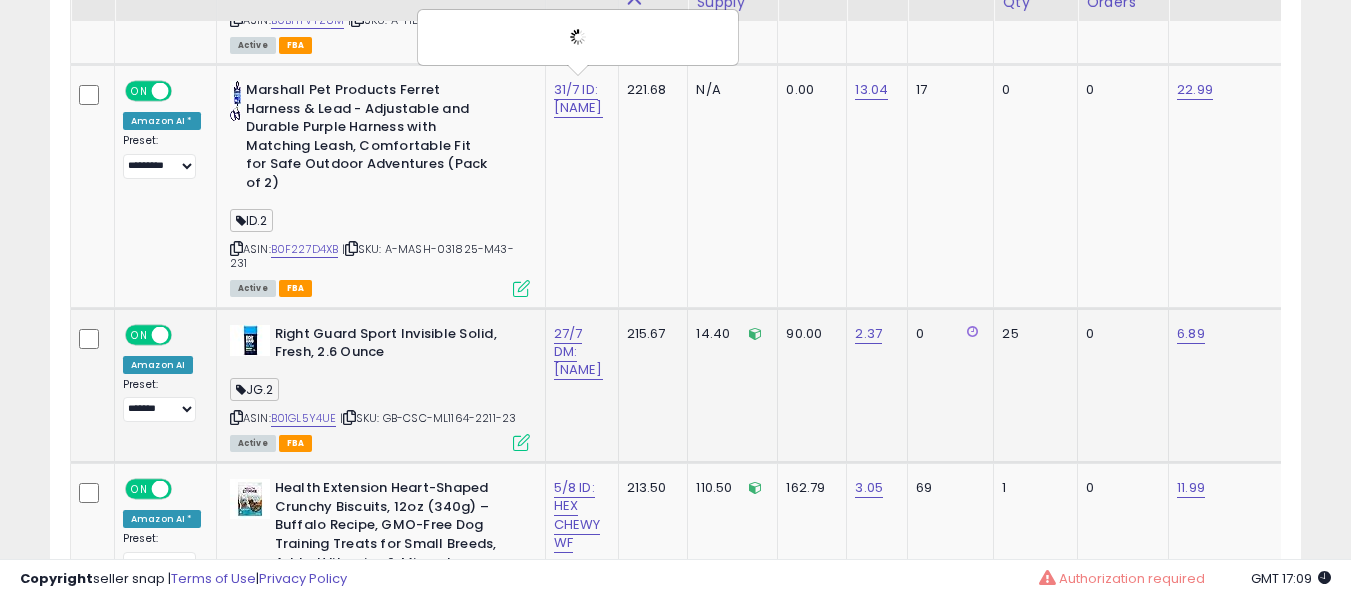 scroll, scrollTop: 3929, scrollLeft: 0, axis: vertical 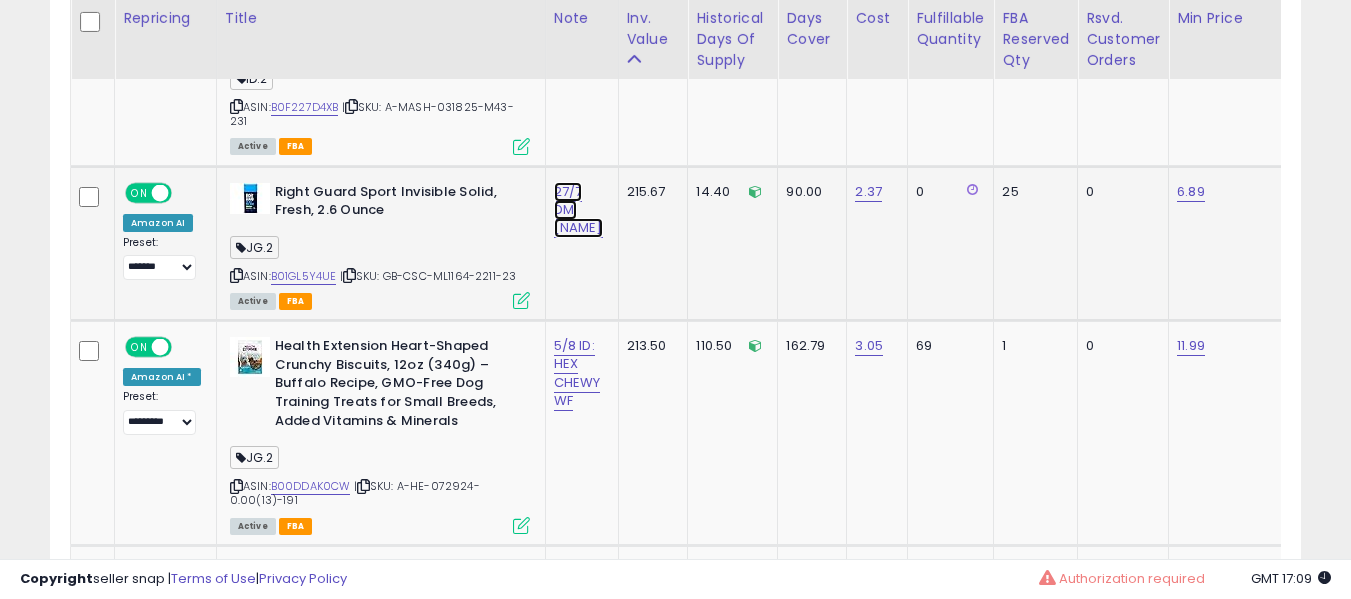 click on "27/7 DM: [NAME]" at bounding box center [574, -2796] 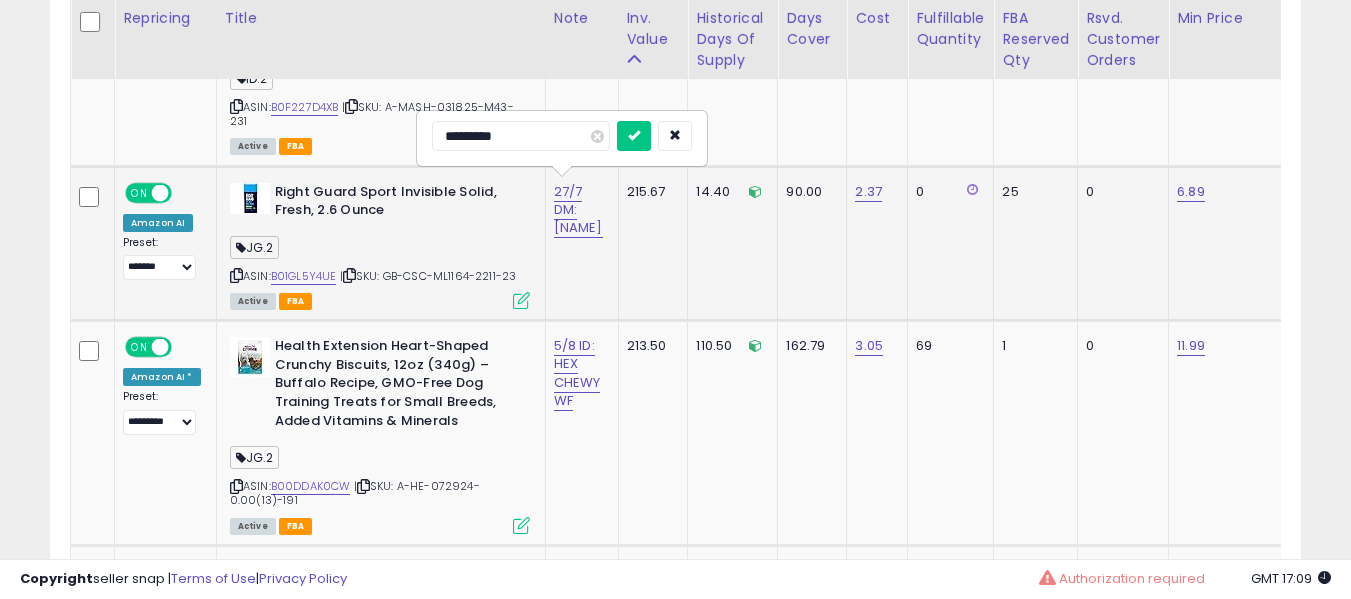 type on "**********" 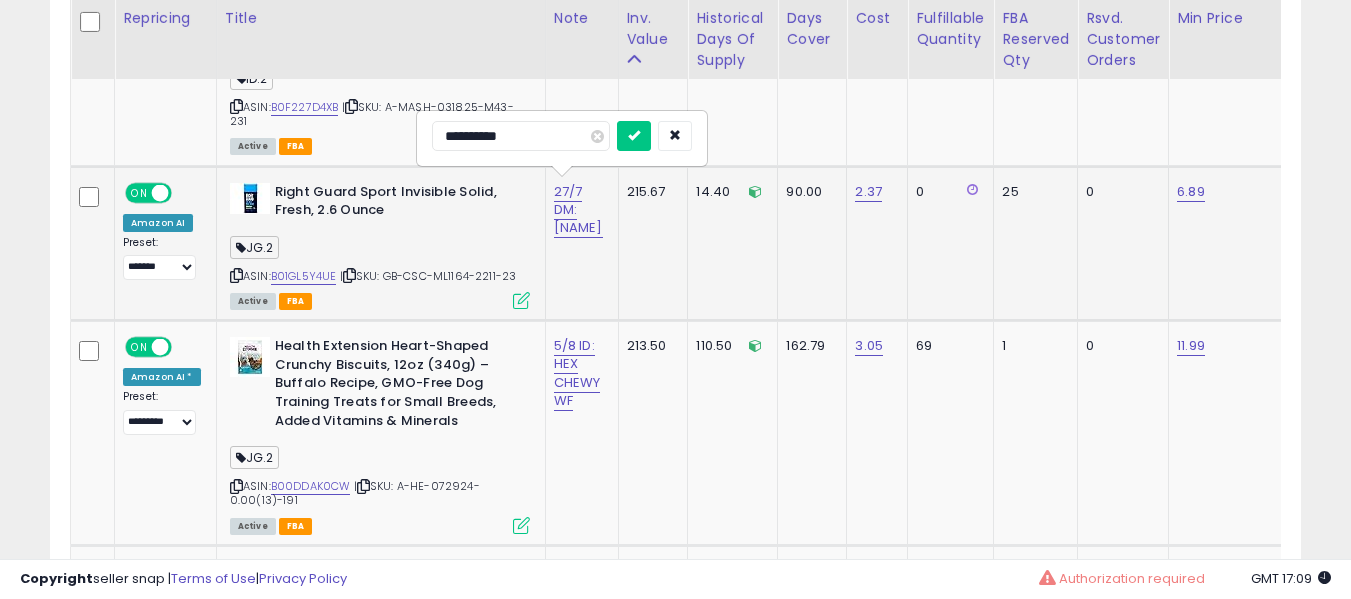 click at bounding box center (634, 136) 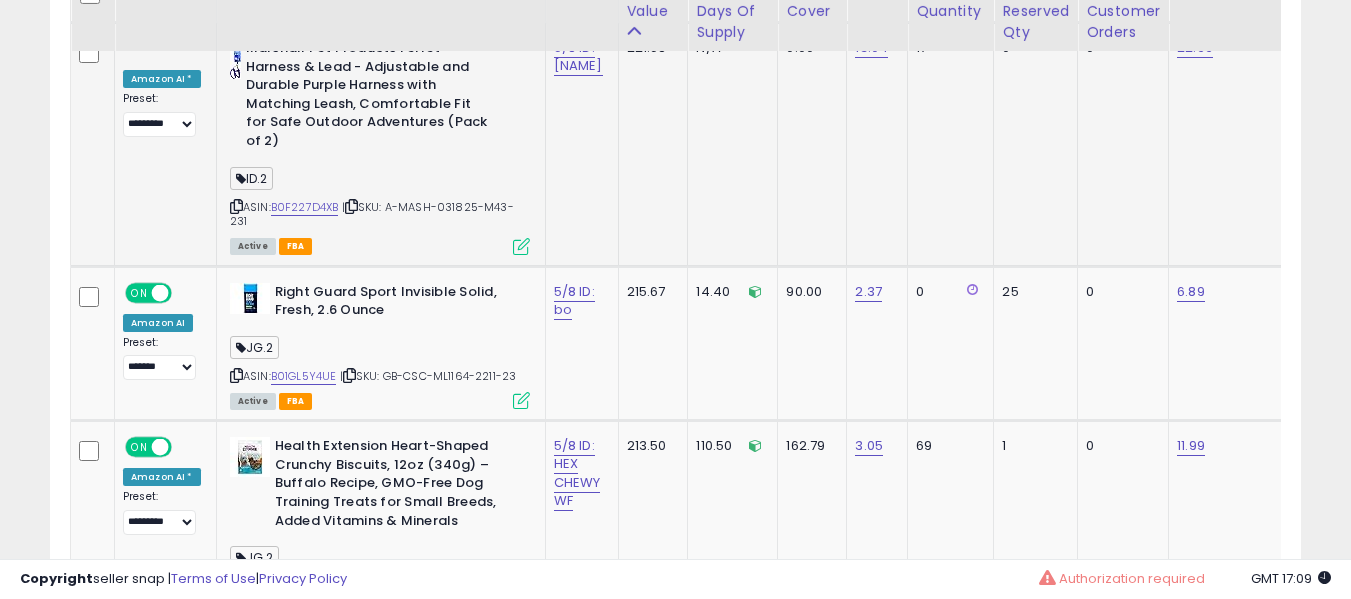 scroll, scrollTop: 3729, scrollLeft: 0, axis: vertical 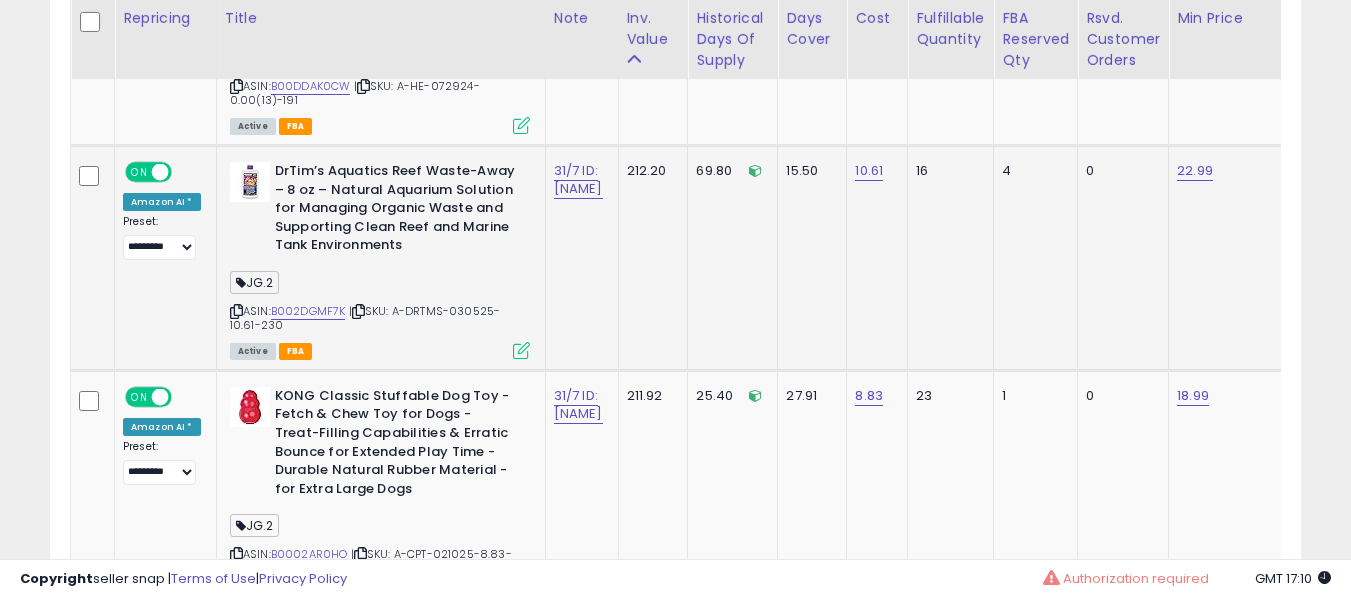 click on "JG.2" at bounding box center [380, 285] 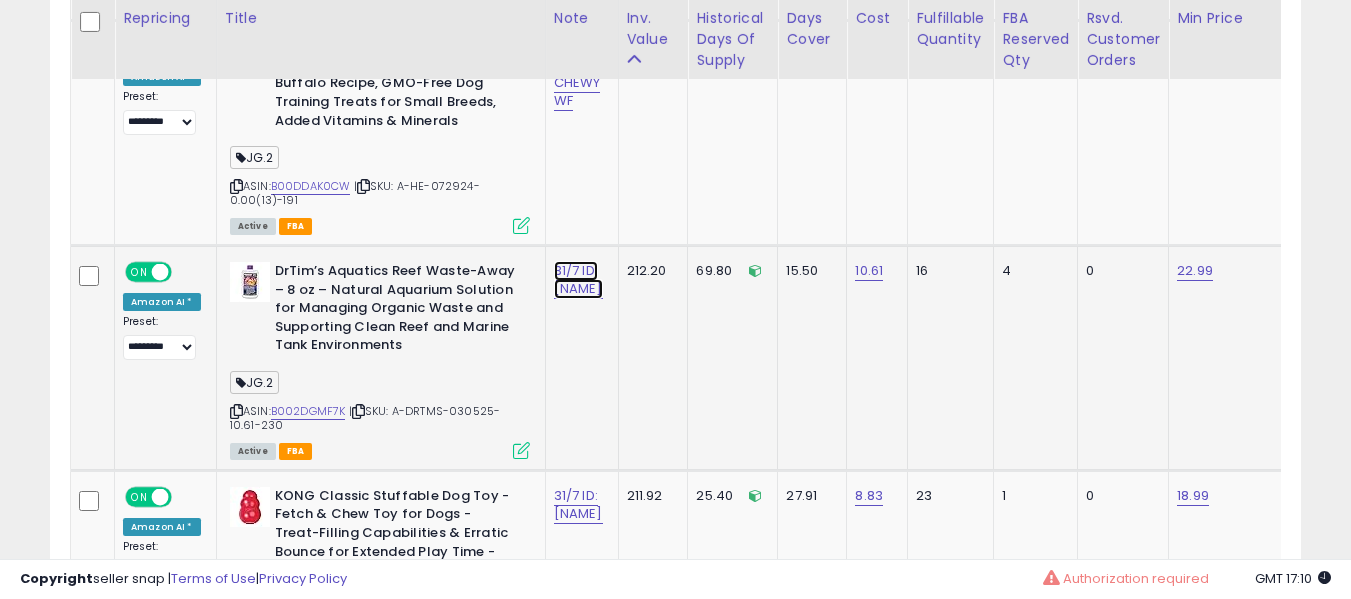 click on "31/7 ID: [NAME]" at bounding box center (574, -3096) 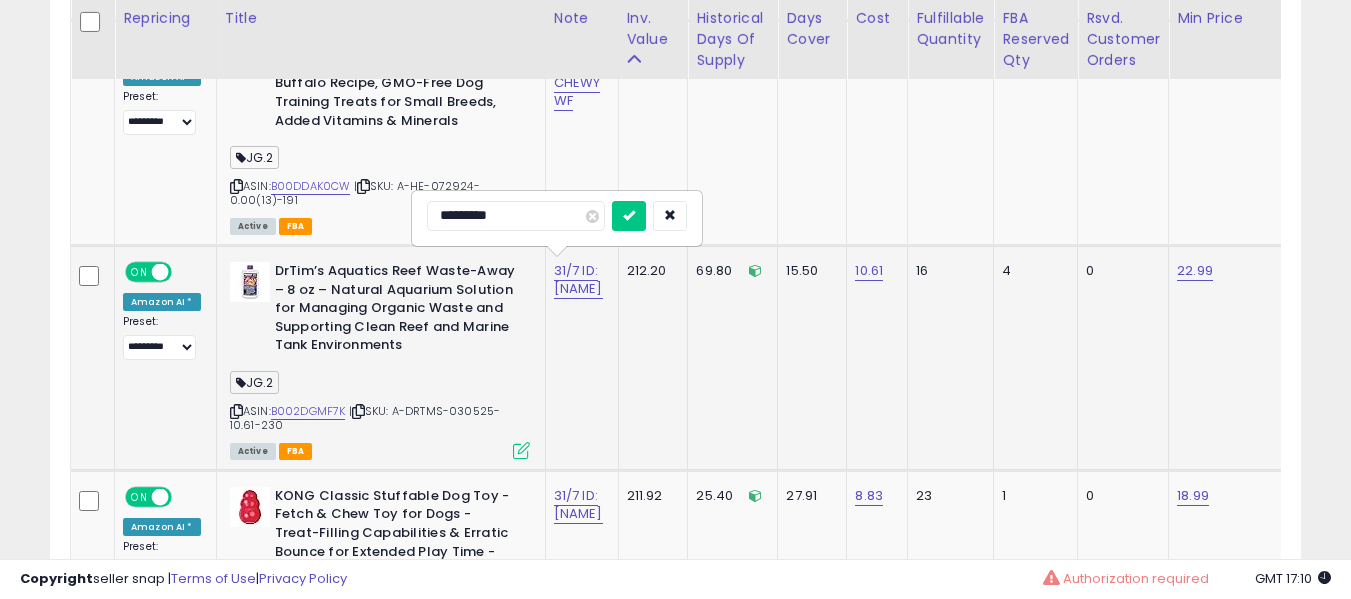 type on "**********" 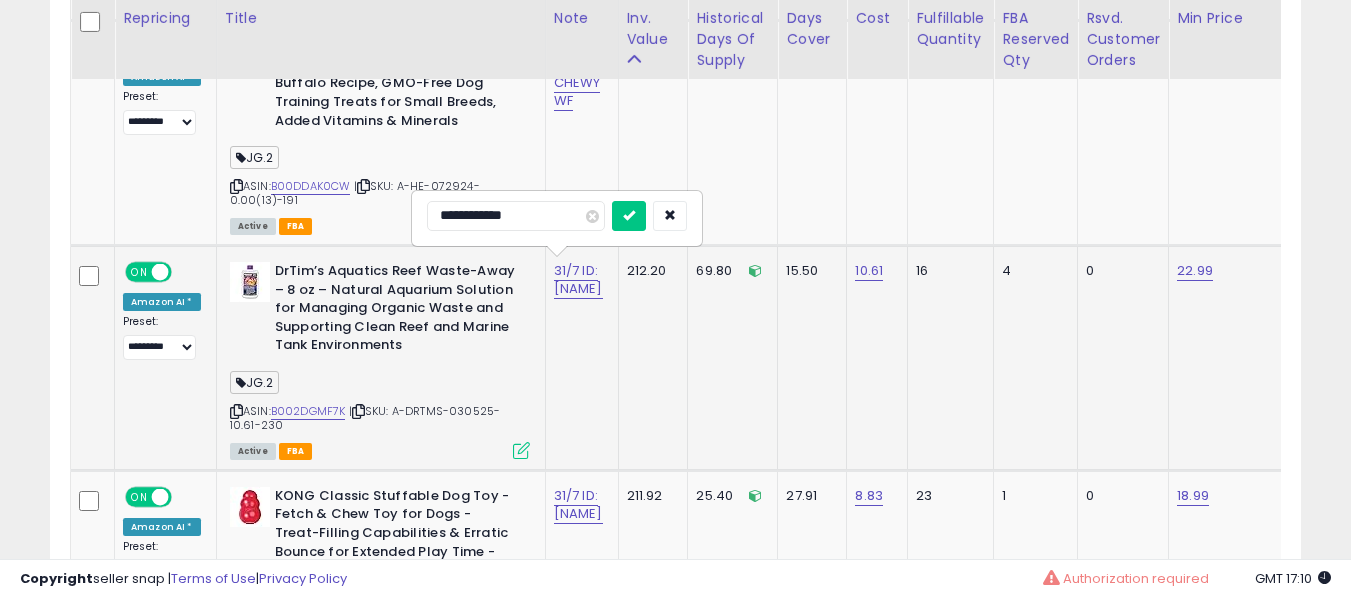 click at bounding box center (629, 216) 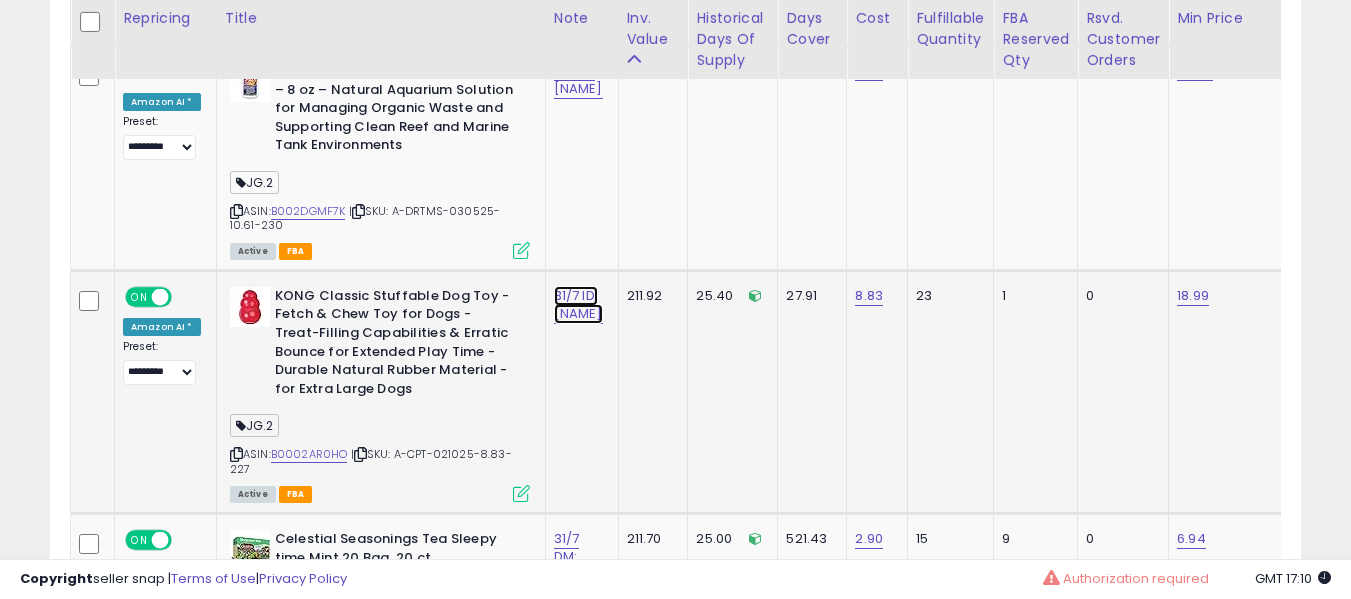 click on "31/7 ID: [NAME]" at bounding box center (574, -3296) 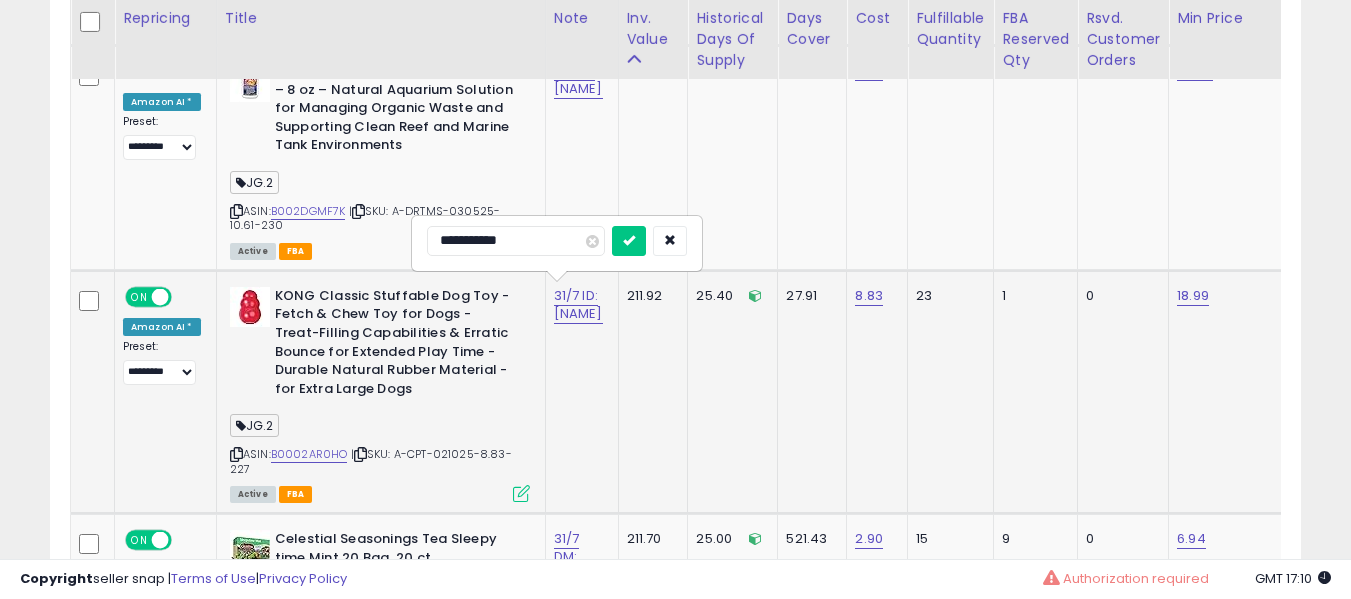 type on "**********" 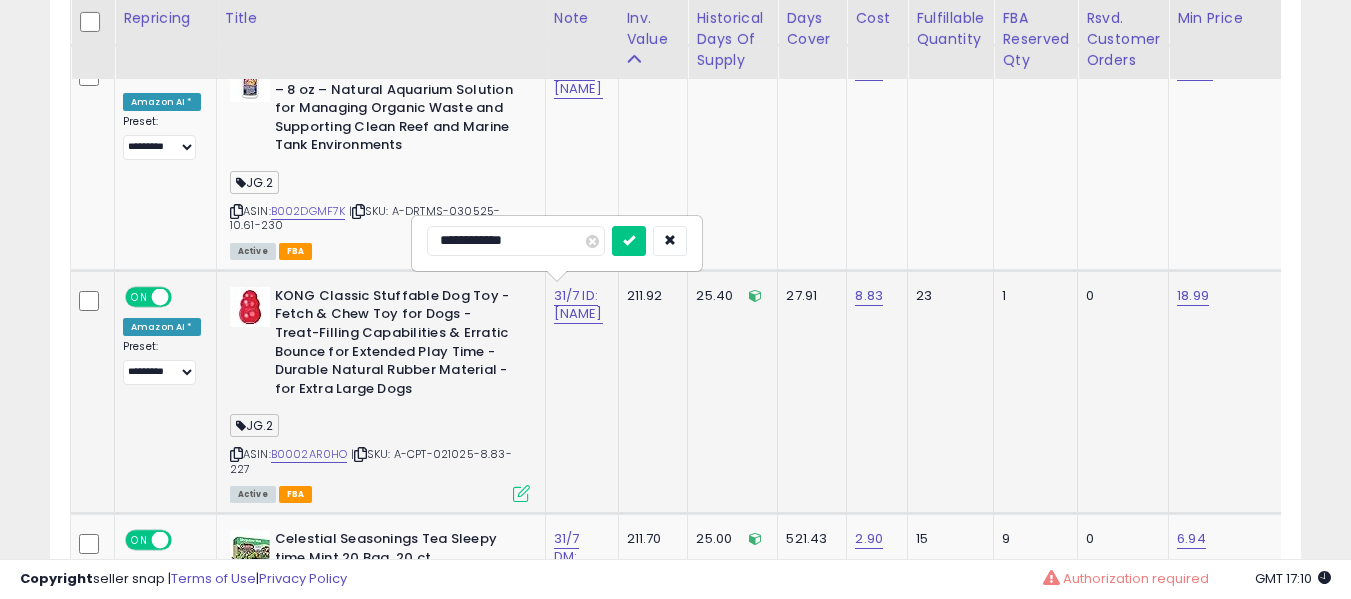 click at bounding box center [629, 241] 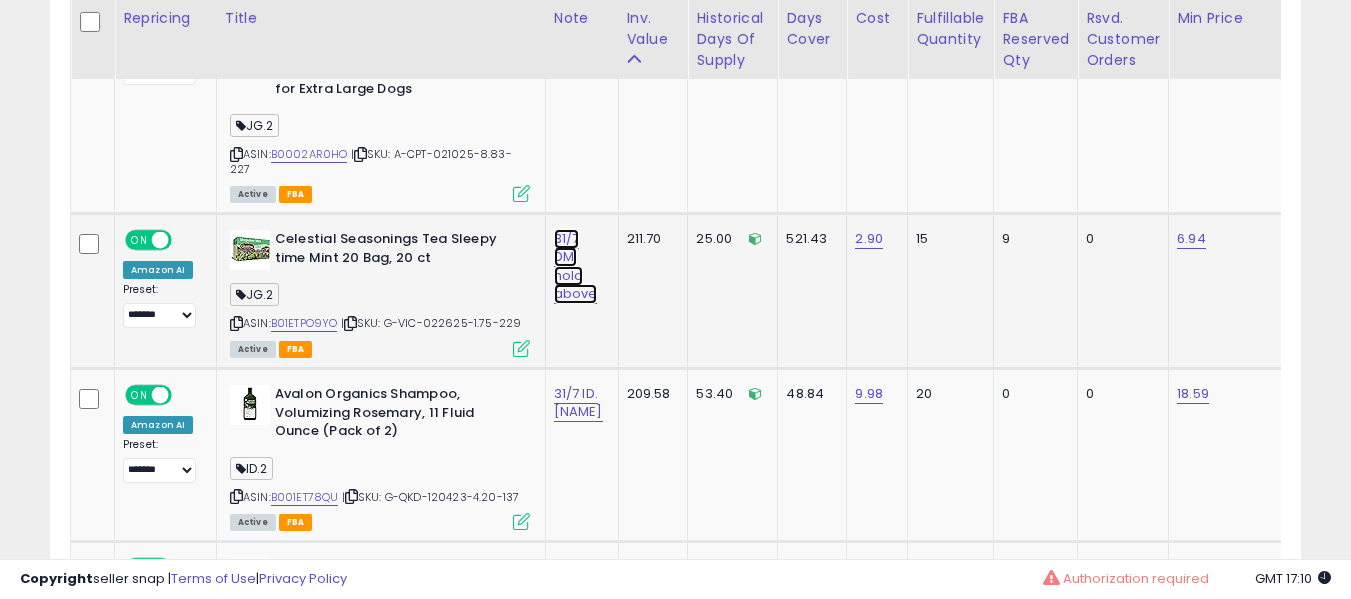 click on "31/7 DM: hold above" at bounding box center (574, -3596) 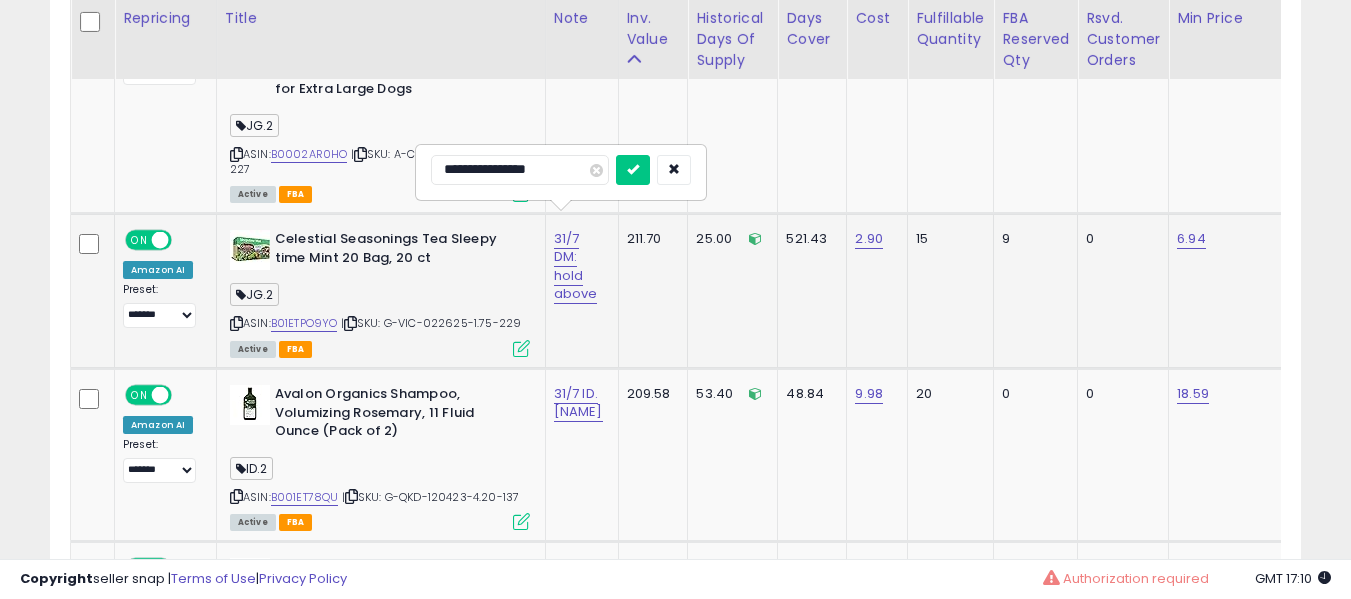 type on "**********" 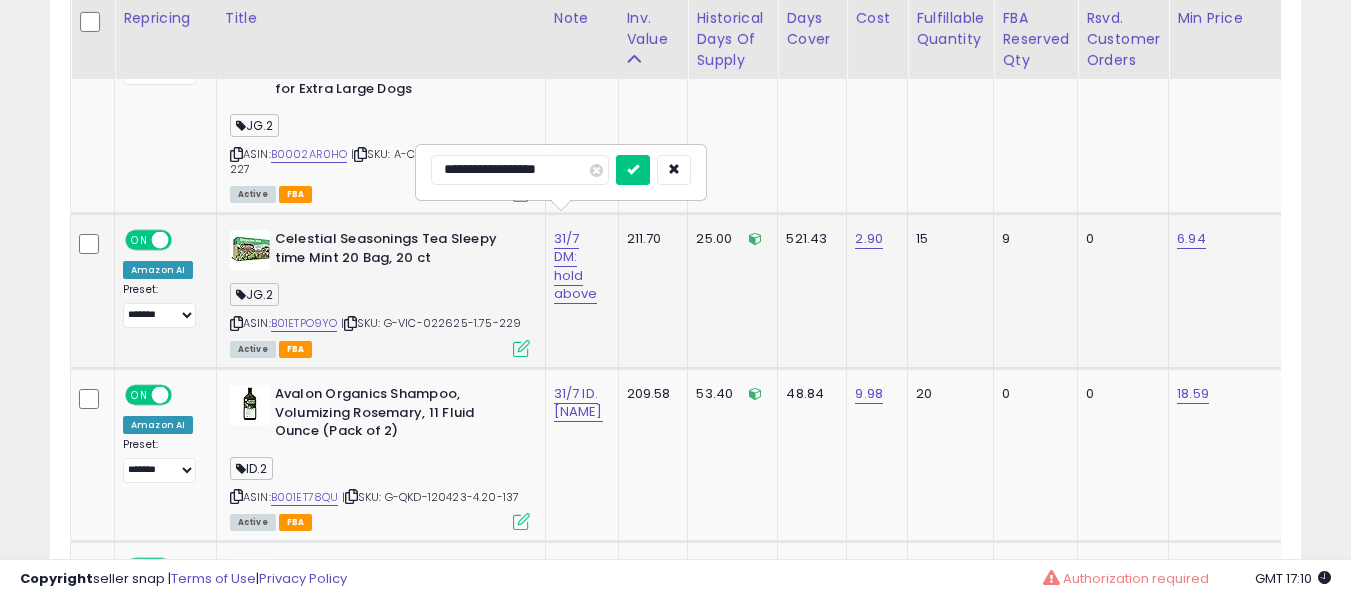 click at bounding box center (633, 170) 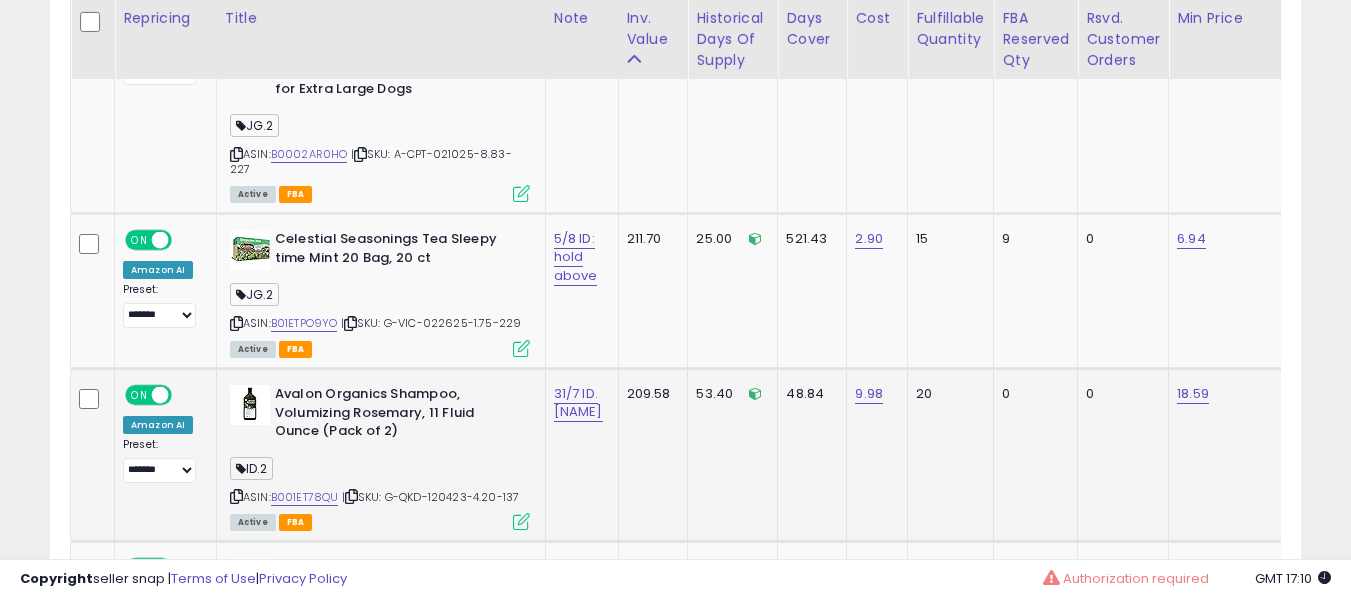 click on "31/7 ID. [NAME]" at bounding box center [578, 403] 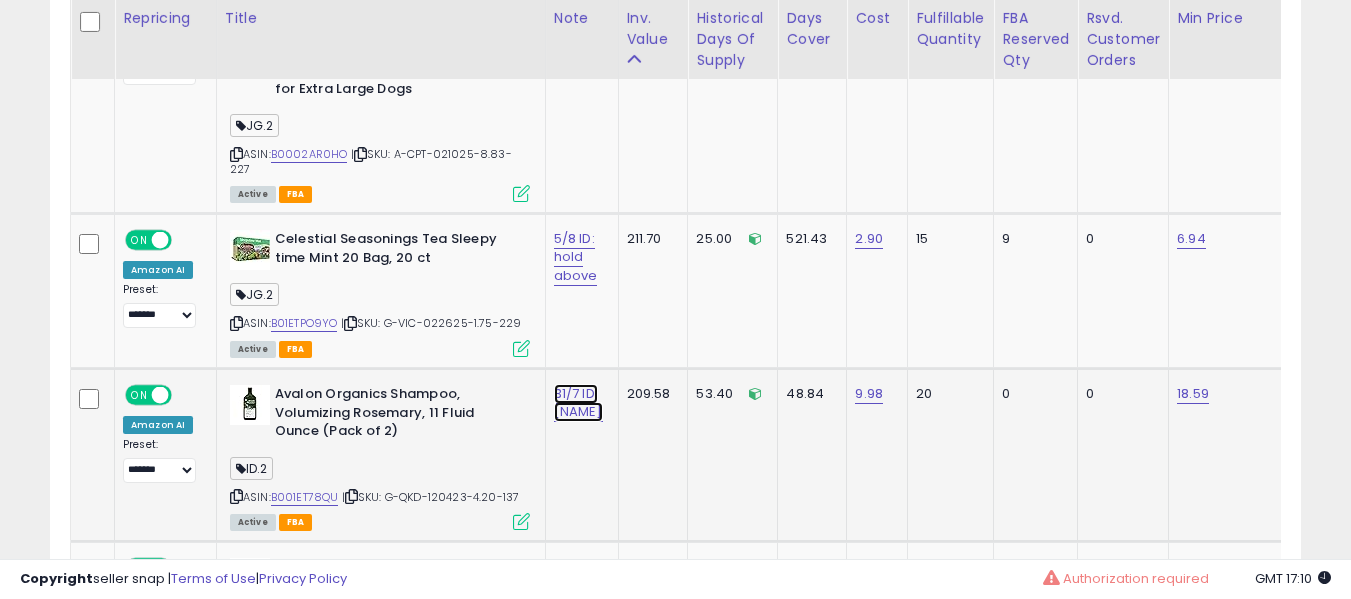 click on "31/7 ID. [NAME]" at bounding box center [574, -3596] 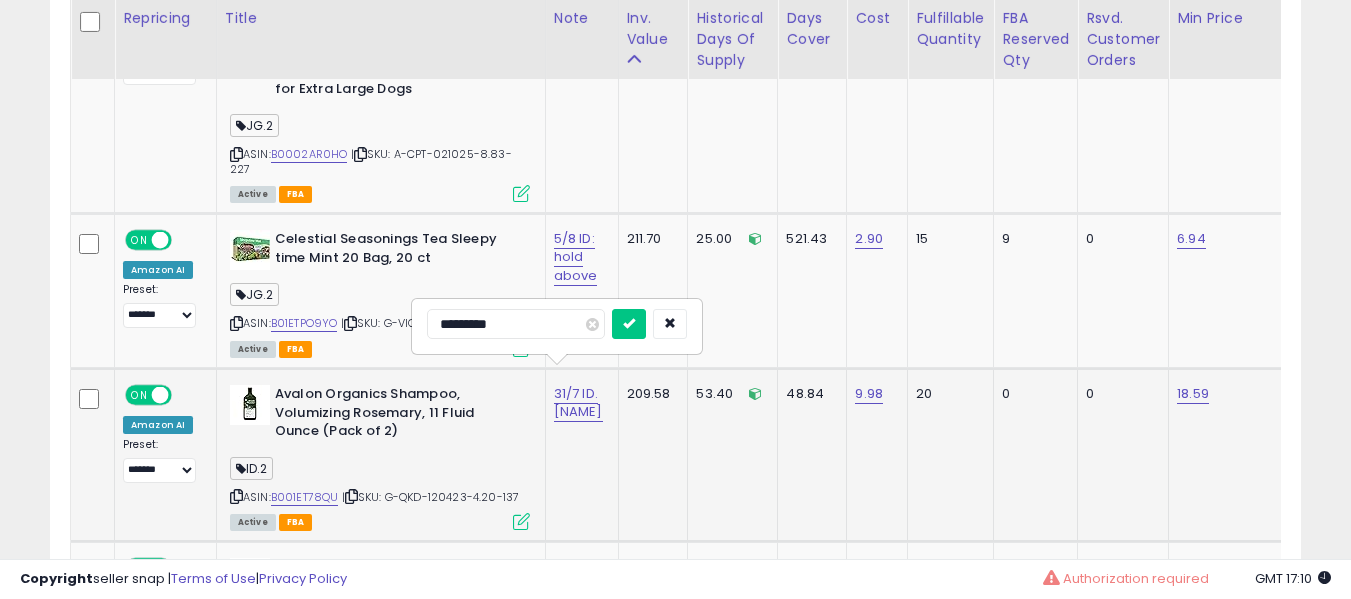 type on "**********" 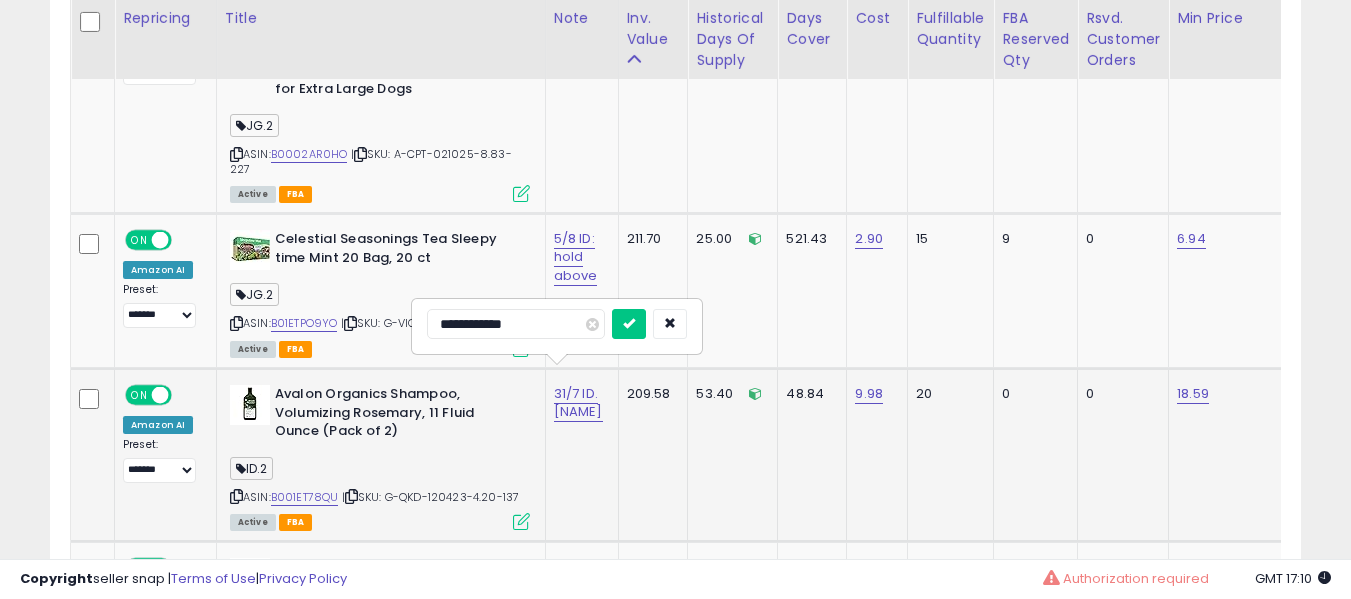 click at bounding box center [629, 324] 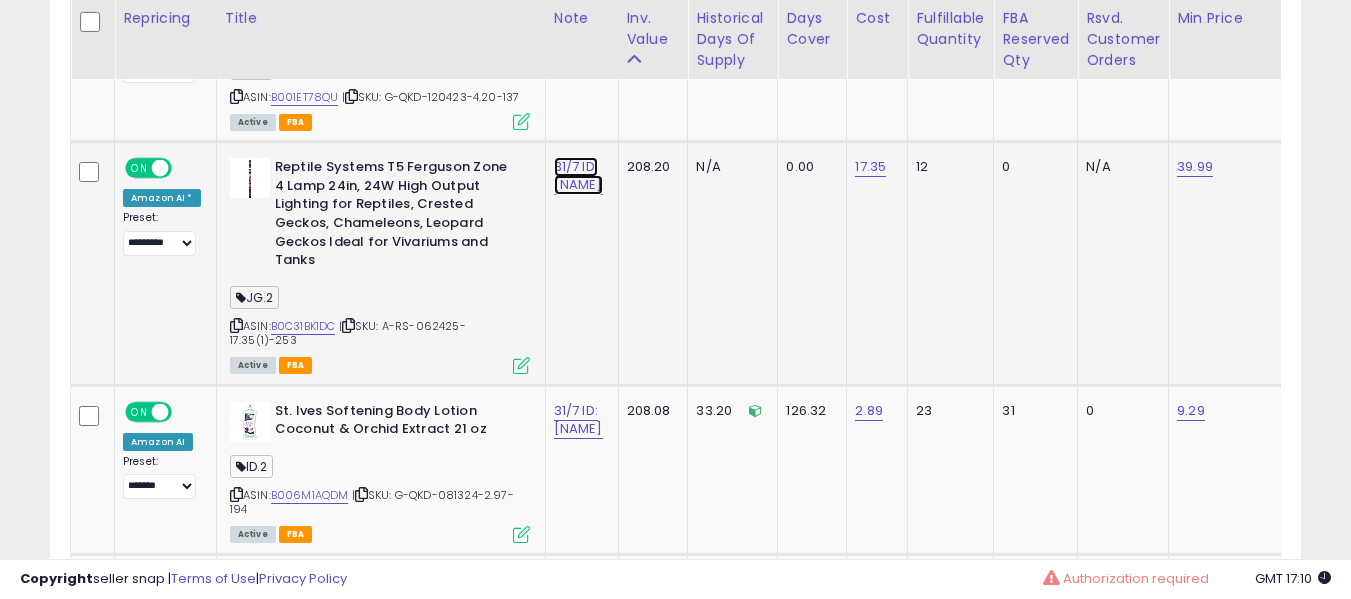 click on "31/7 ID: [NAME]" at bounding box center [574, -3996] 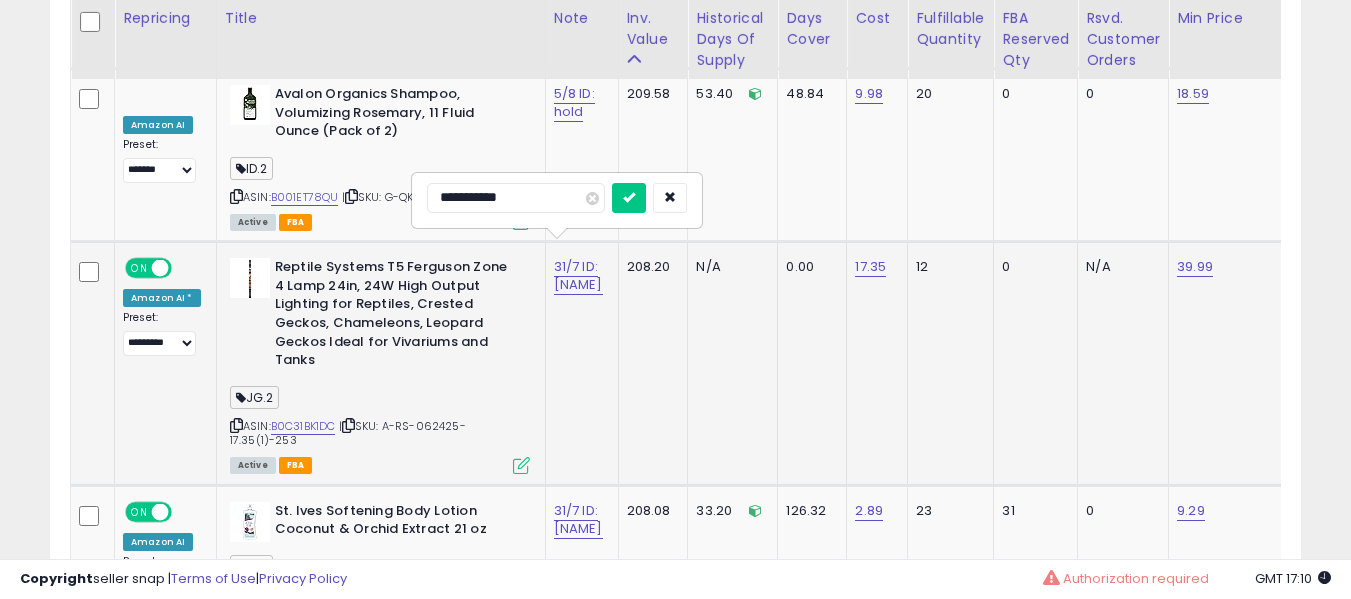 type on "**********" 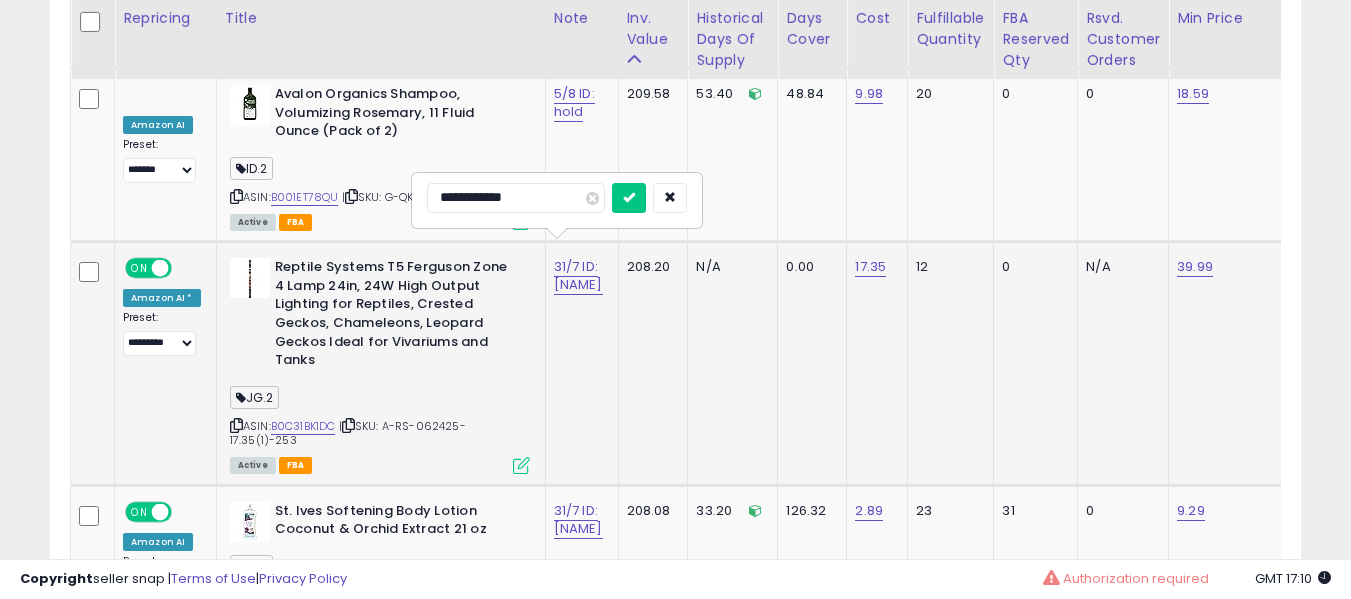 click at bounding box center [629, 198] 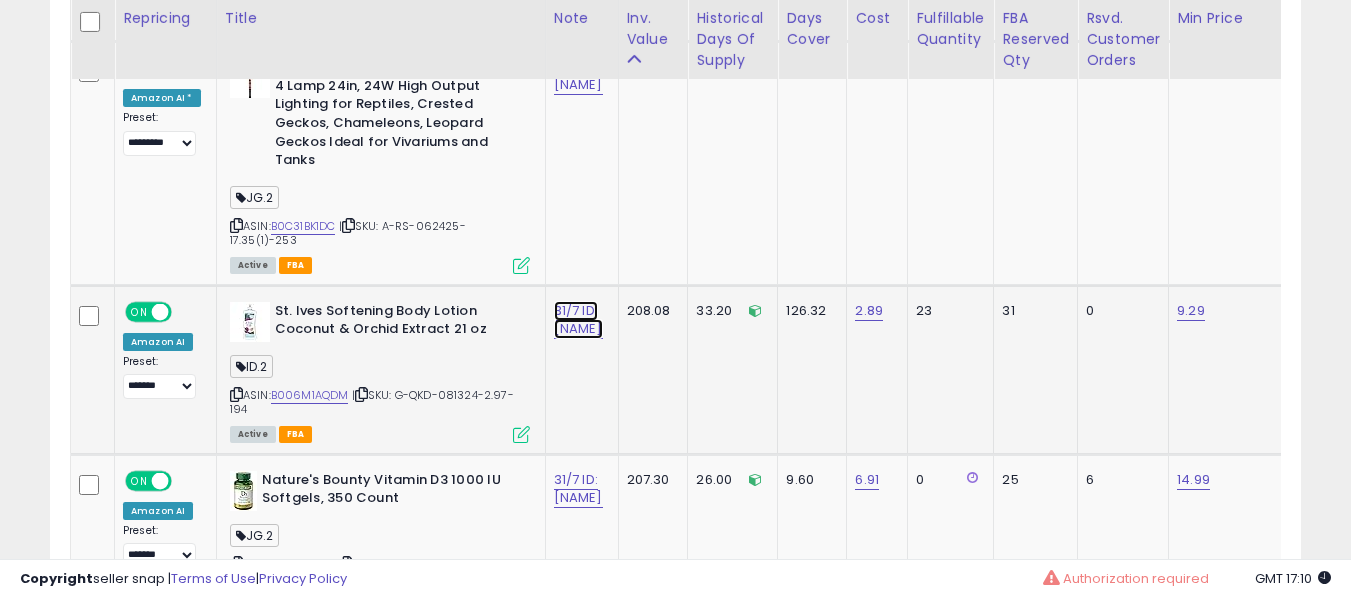 click on "31/7 ID: [NAME]" at bounding box center [574, -4096] 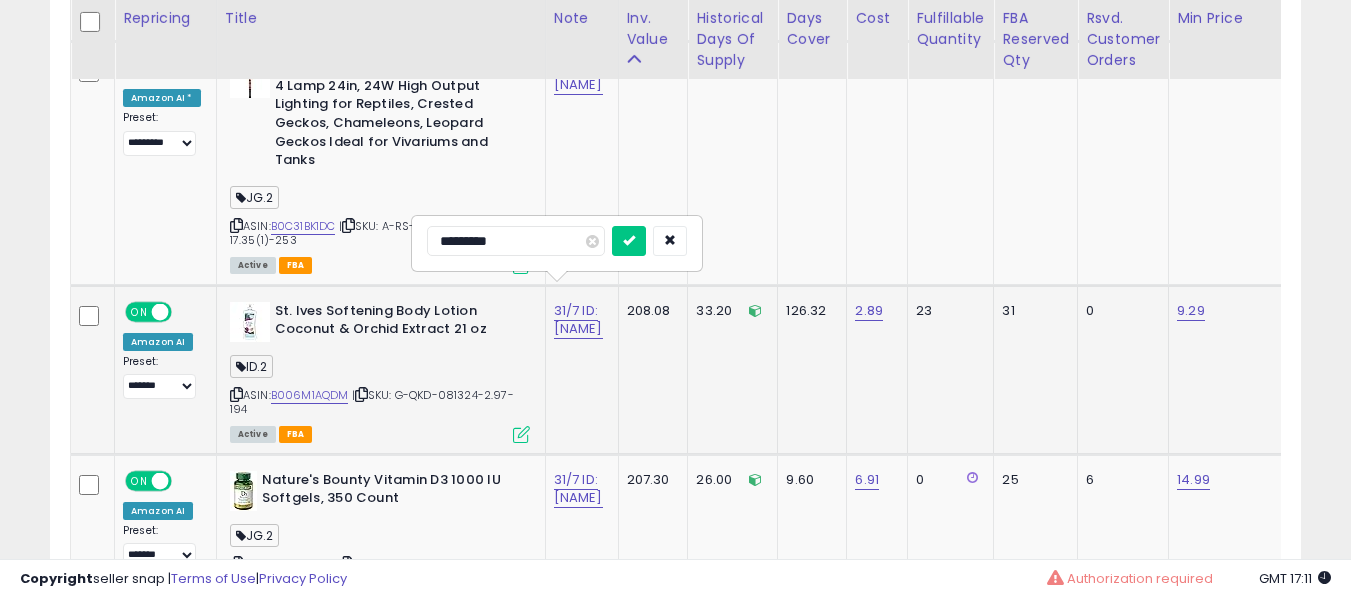 type on "**********" 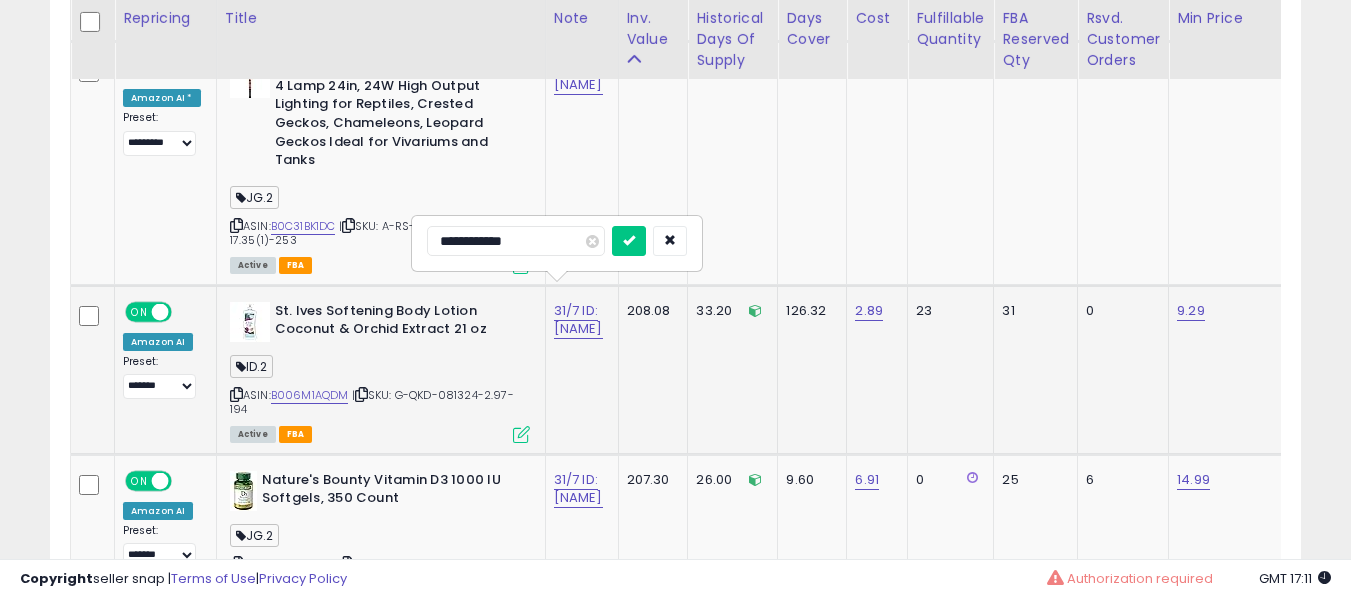click at bounding box center [629, 241] 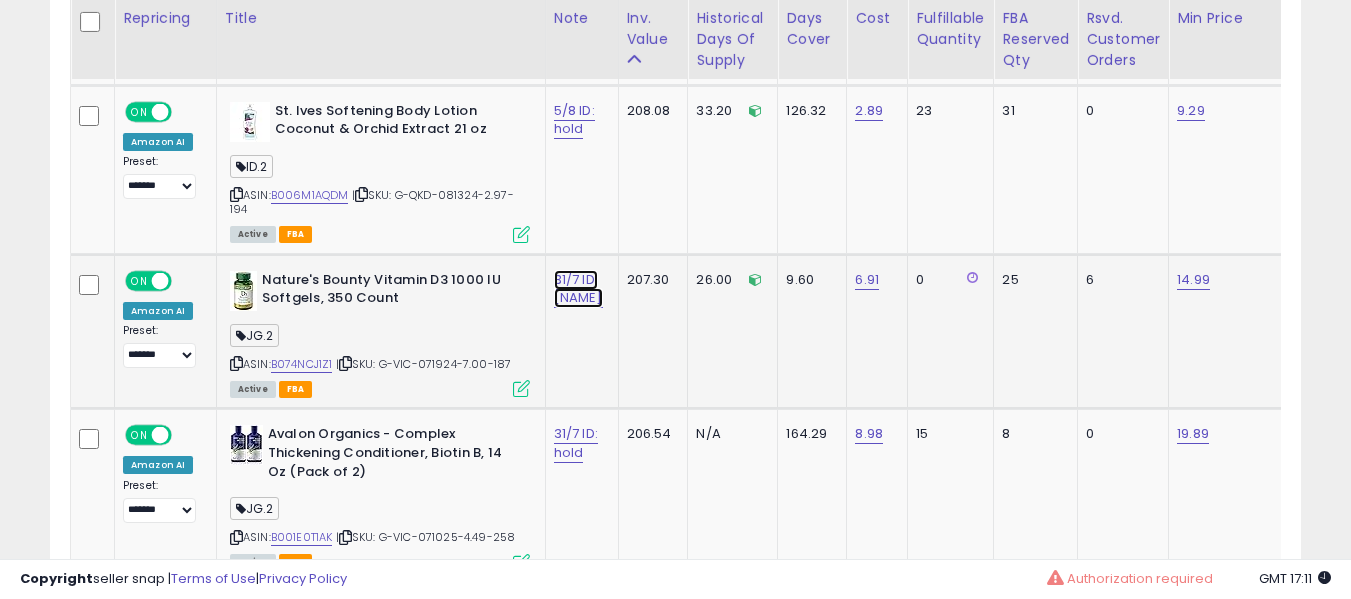 click on "31/7 ID: [NAME]" at bounding box center (574, -4296) 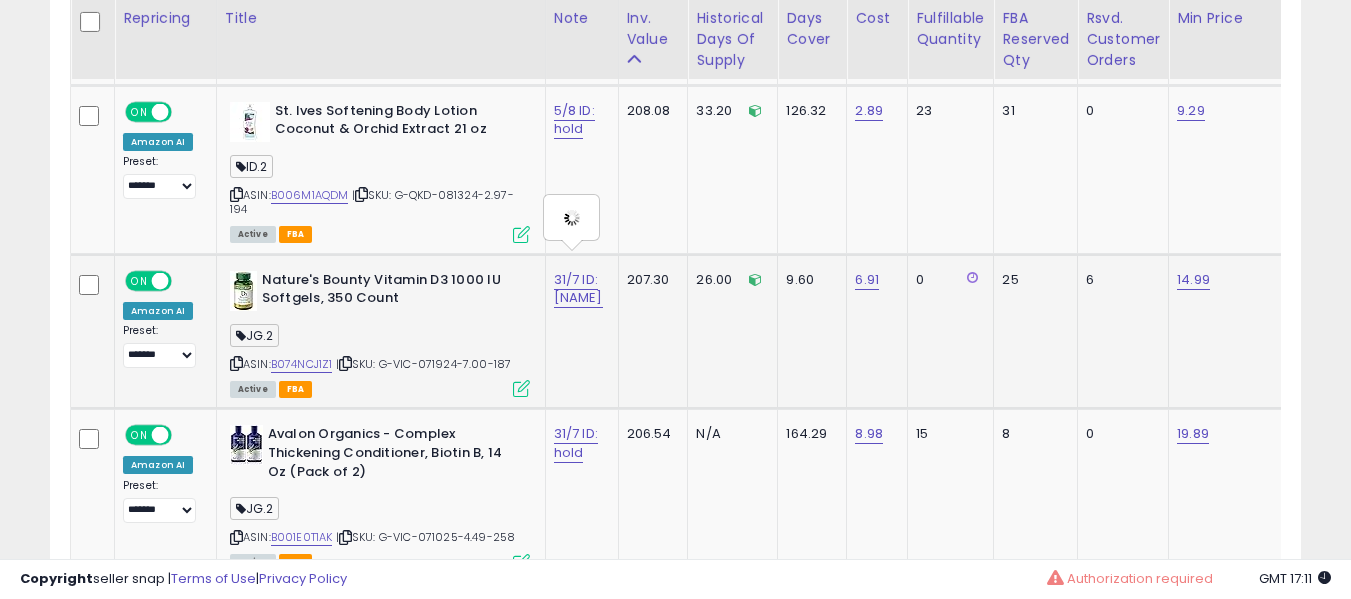 type on "**********" 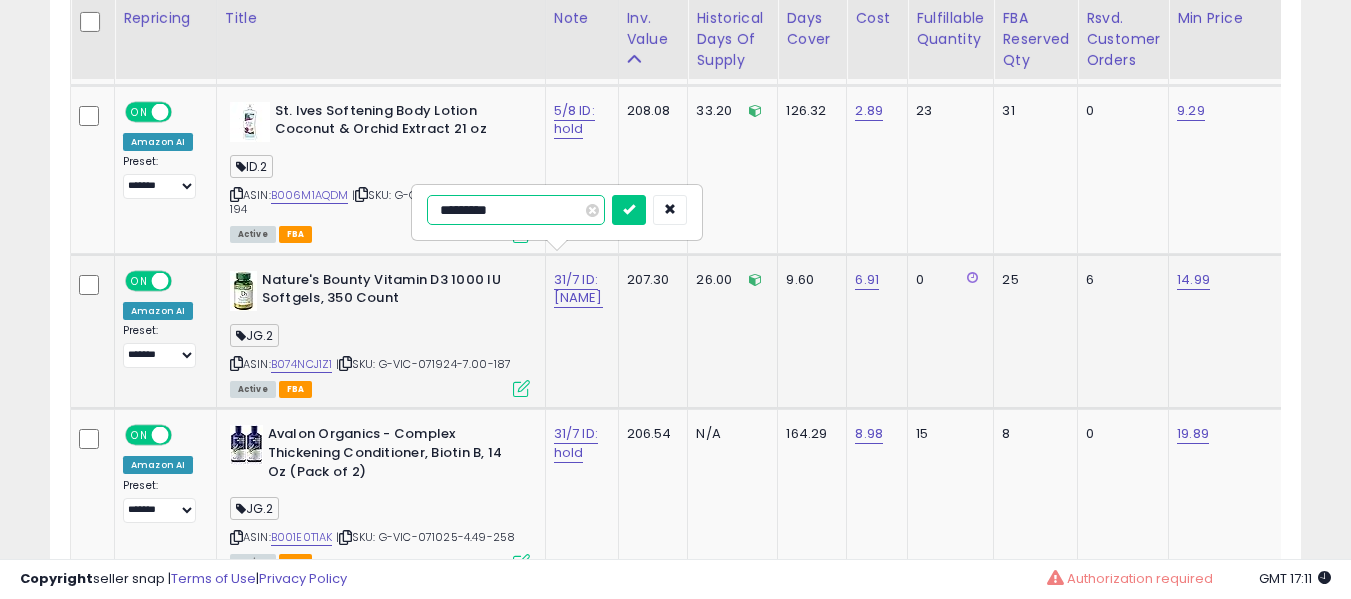 type on "**********" 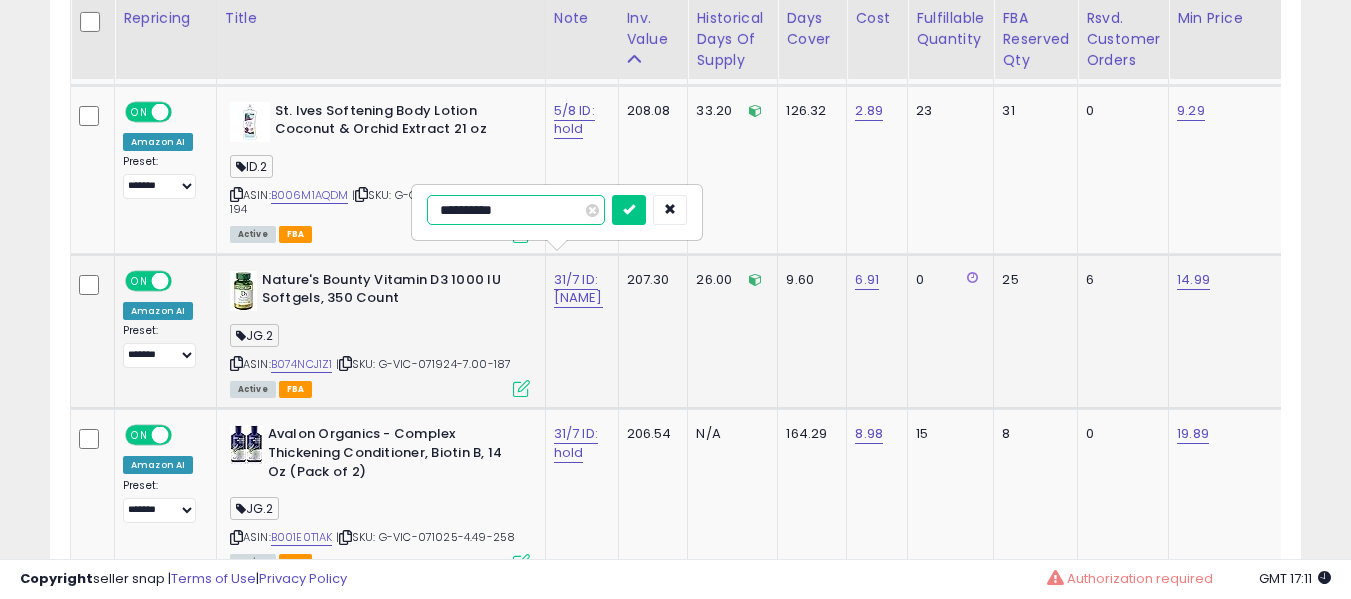 click at bounding box center [629, 210] 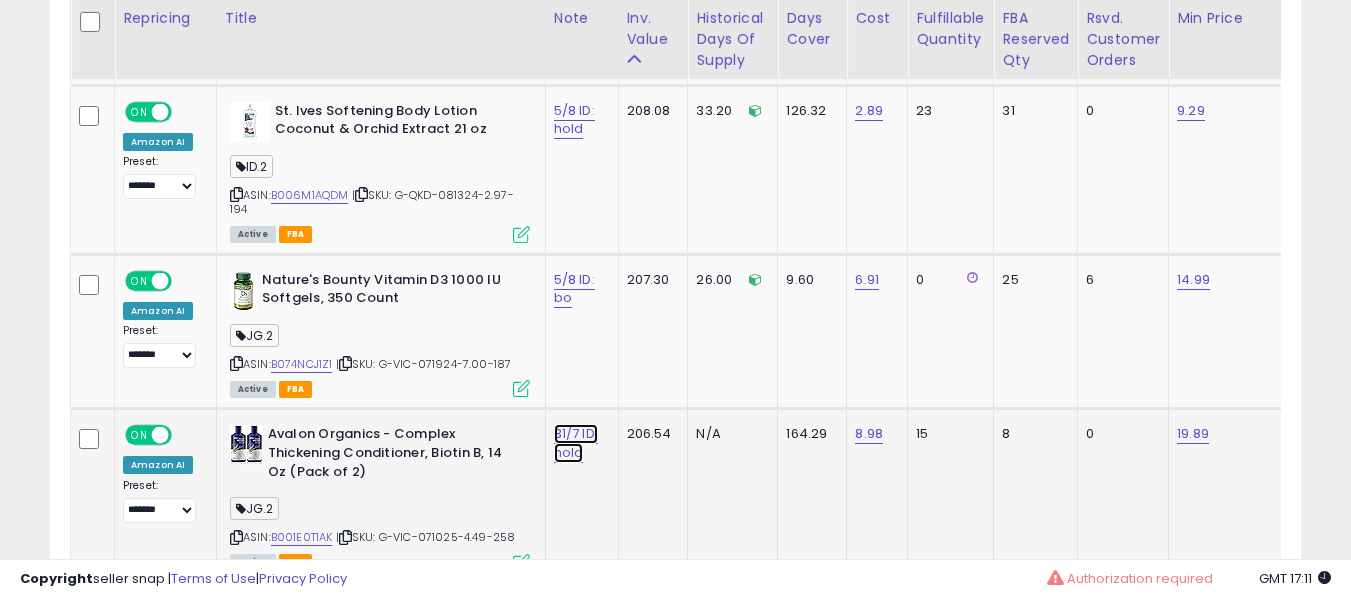 click on "31/7 ID: hold" at bounding box center (574, -4296) 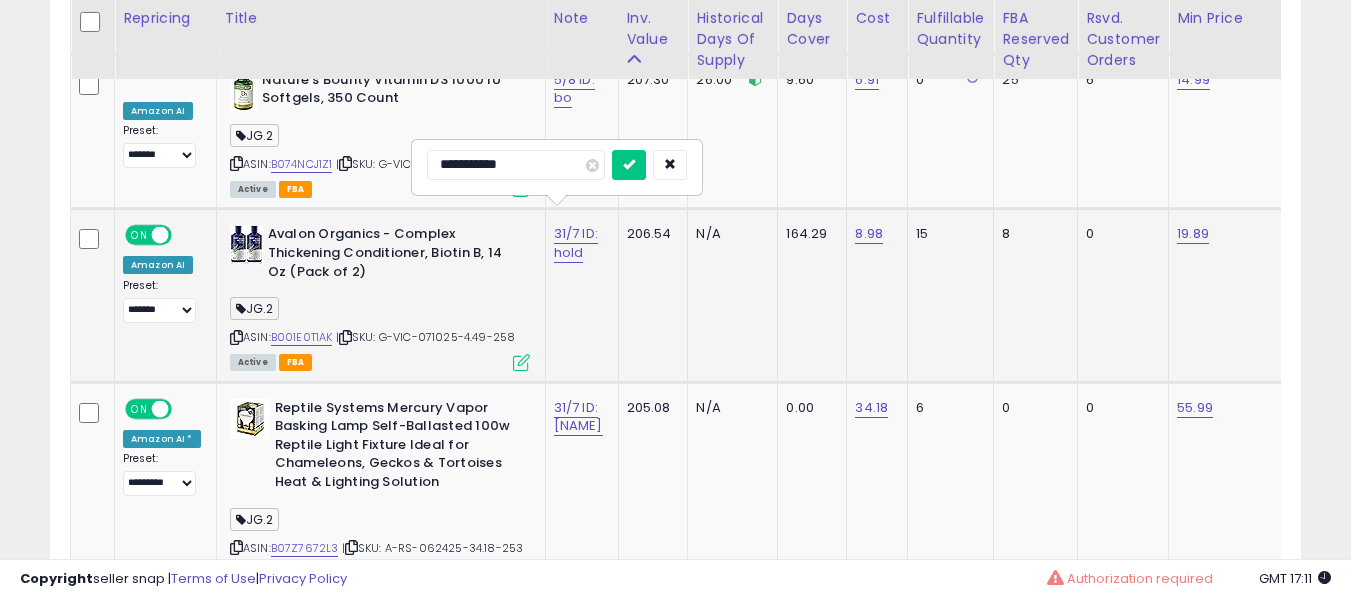 type on "**********" 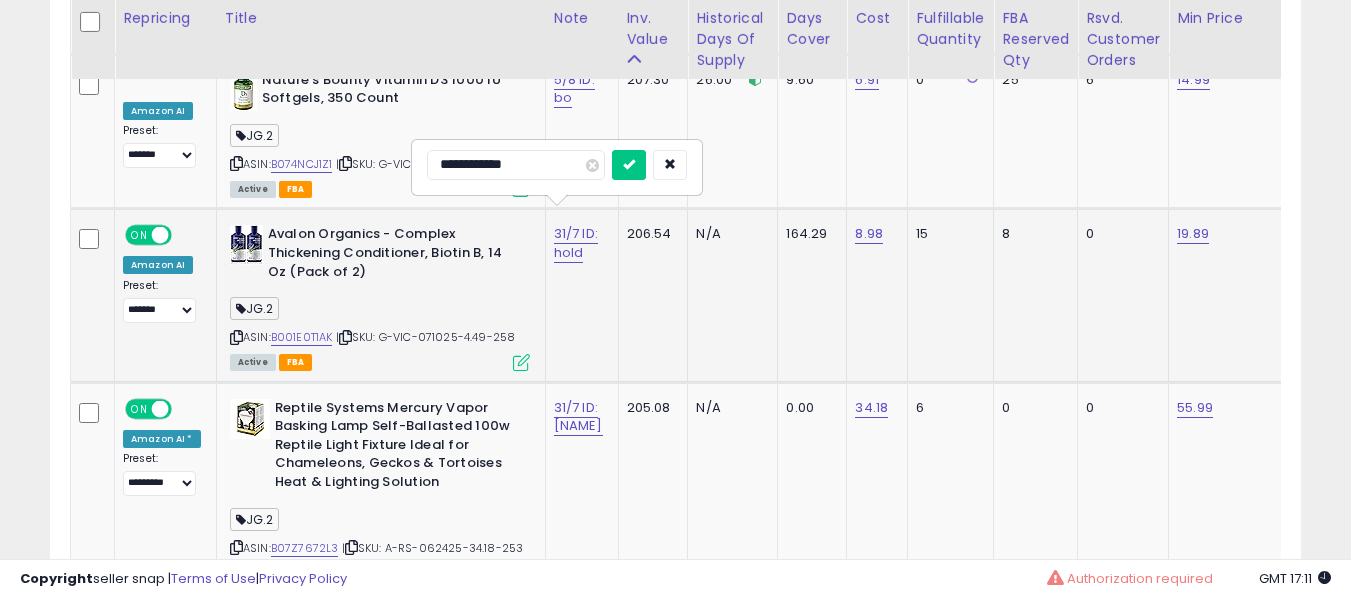 click at bounding box center (629, 165) 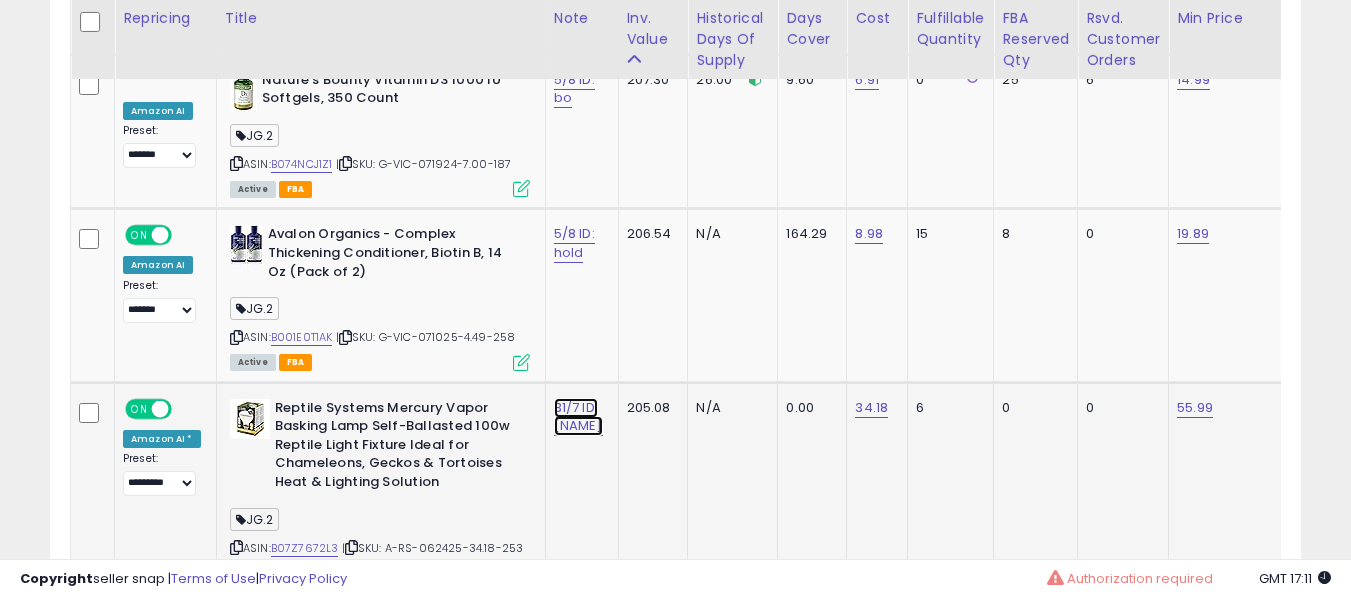 click on "31/7 ID: [NAME]" at bounding box center (574, -4496) 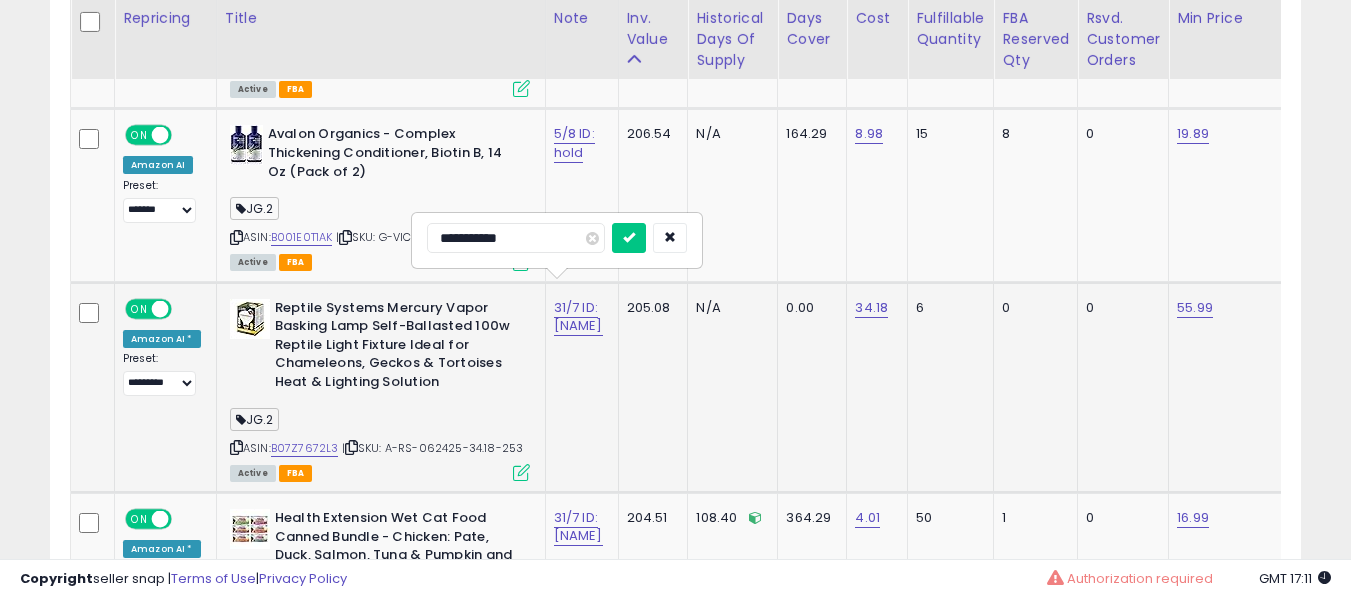 type on "**********" 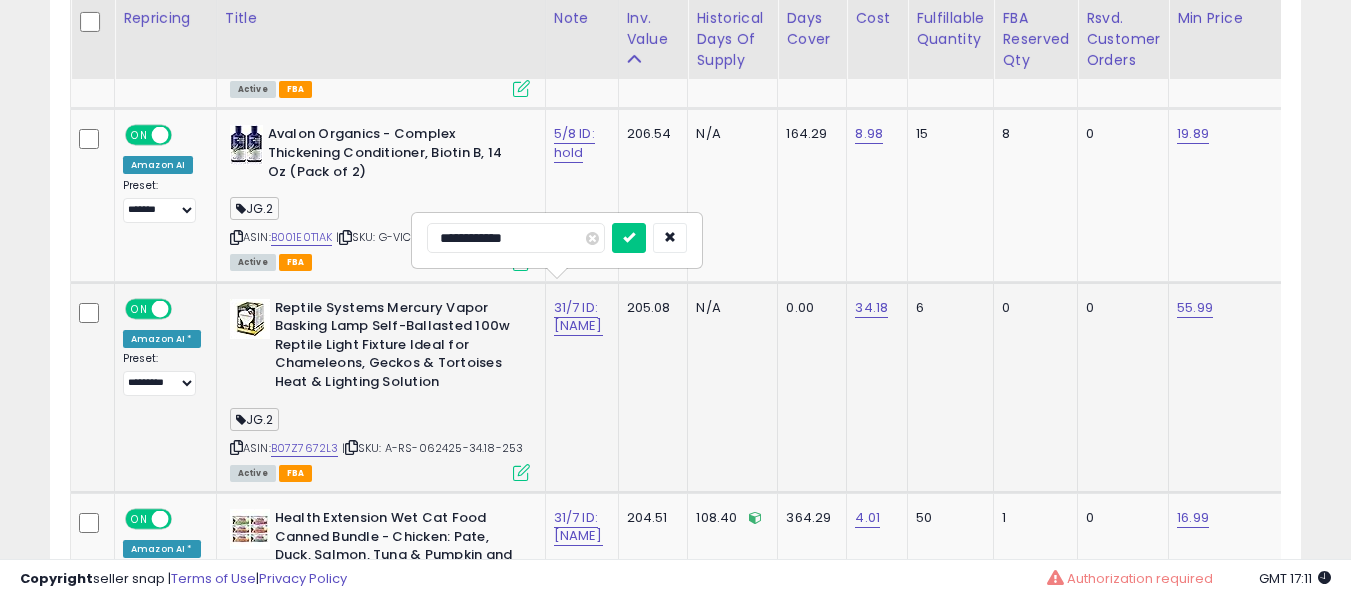 click at bounding box center (629, 238) 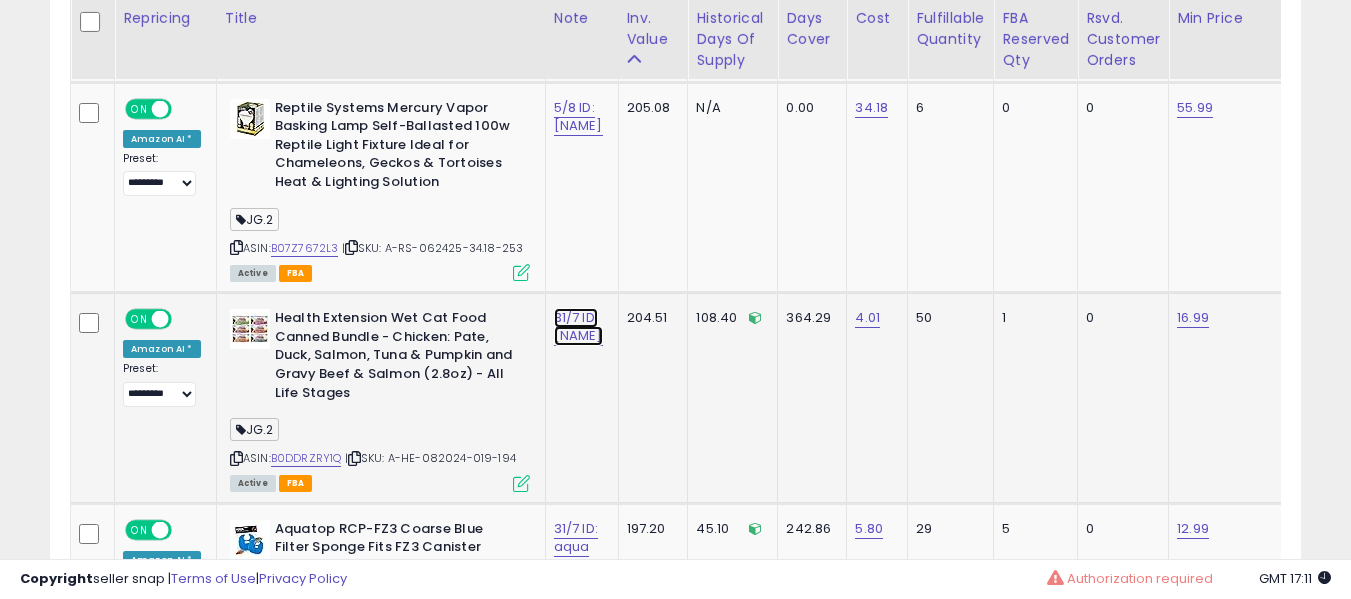 click on "31/7 ID: [NAME]" at bounding box center [574, -4796] 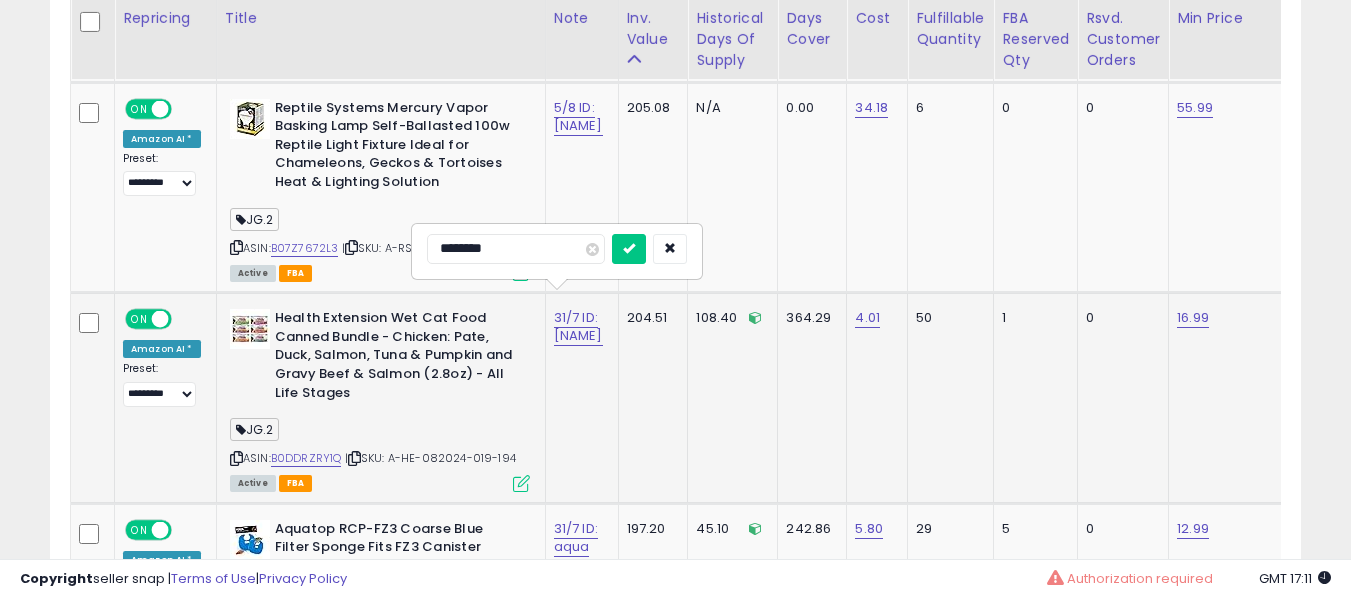 type on "*********" 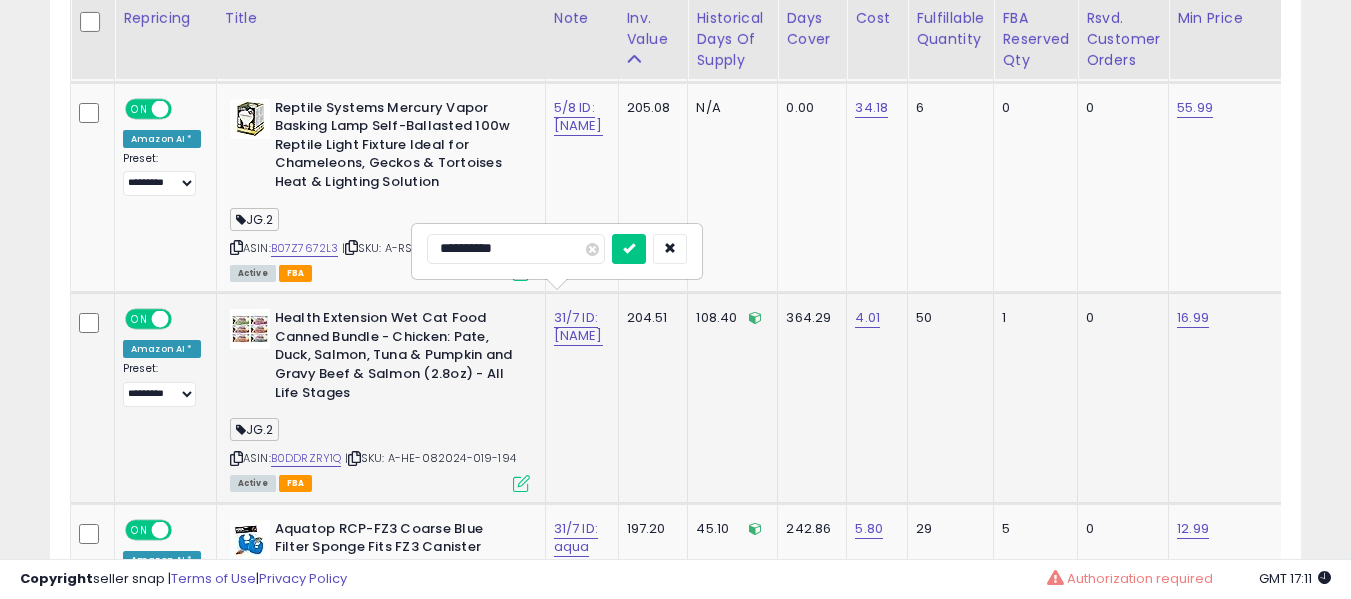 click at bounding box center (629, 249) 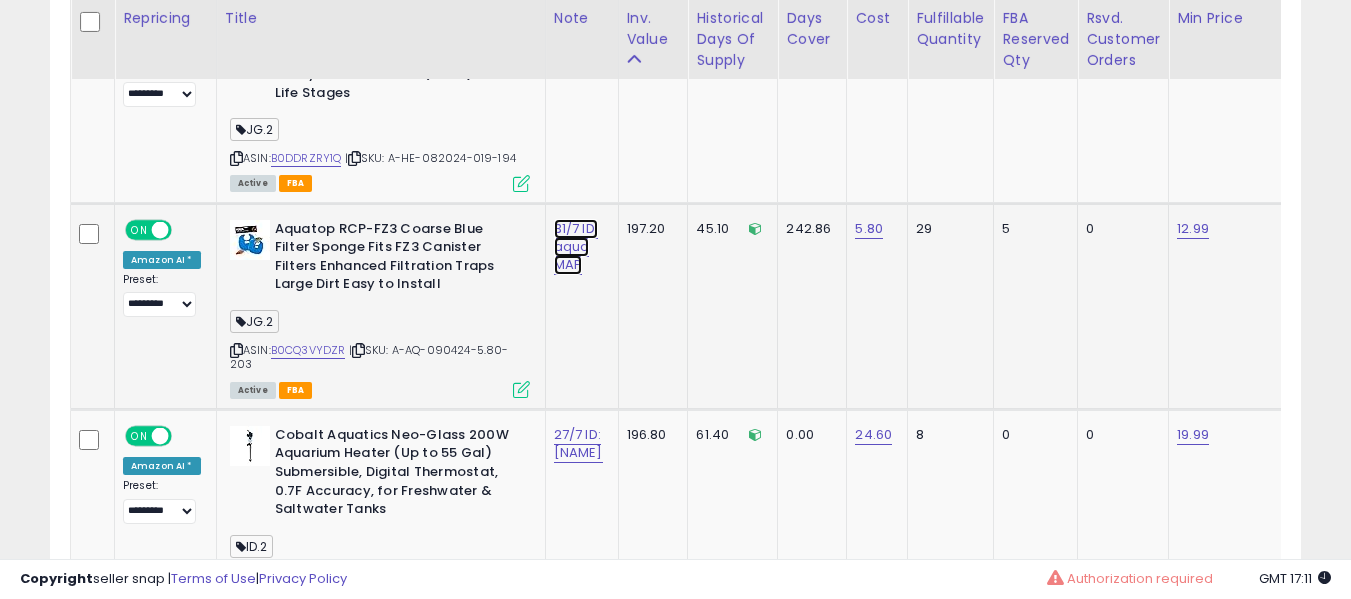 click on "31/7 ID: aqua MAP" at bounding box center [574, -5096] 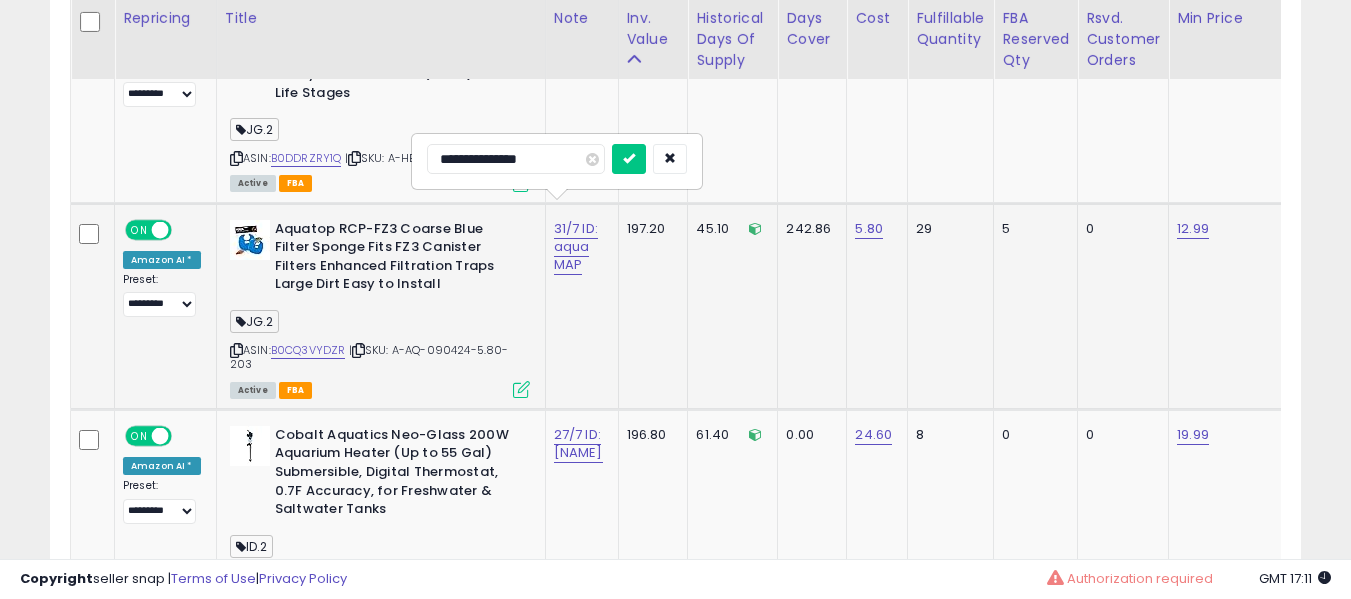 type on "**********" 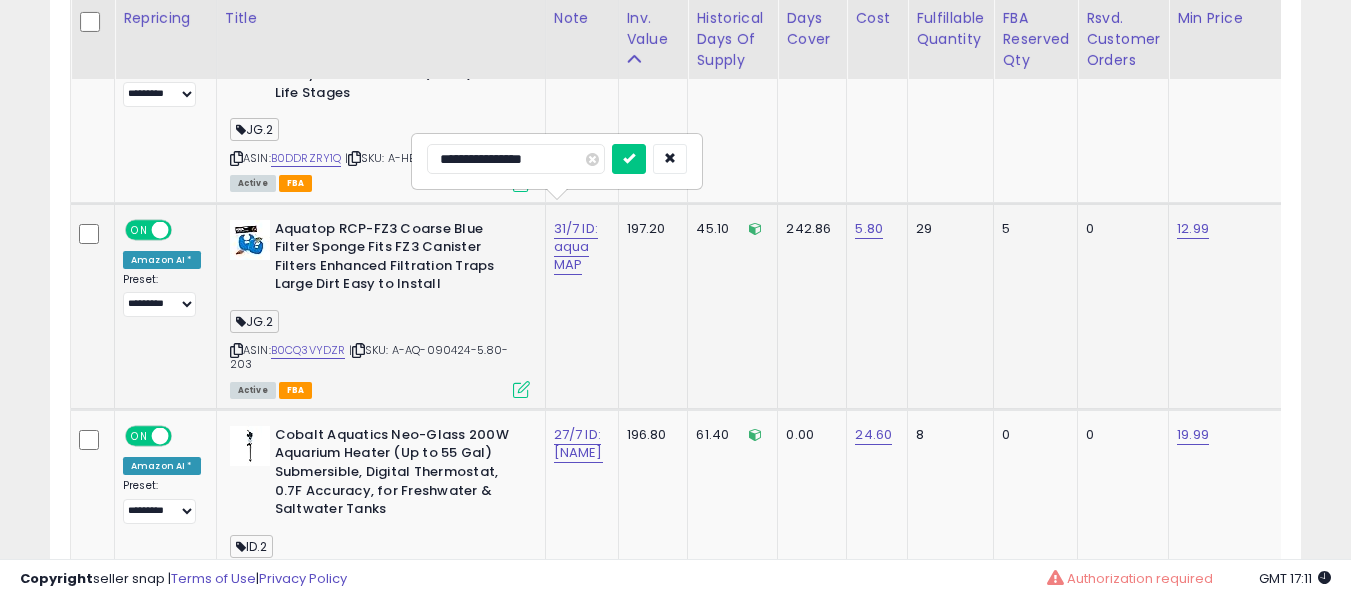 click at bounding box center (629, 159) 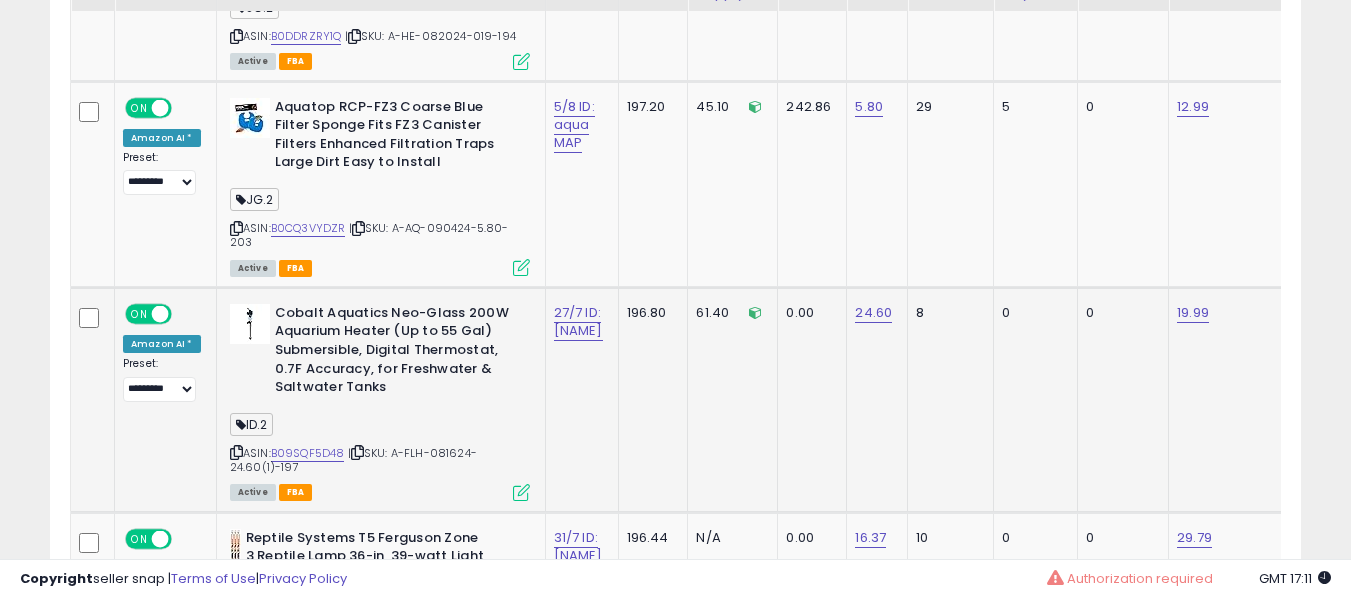 scroll, scrollTop: 6429, scrollLeft: 0, axis: vertical 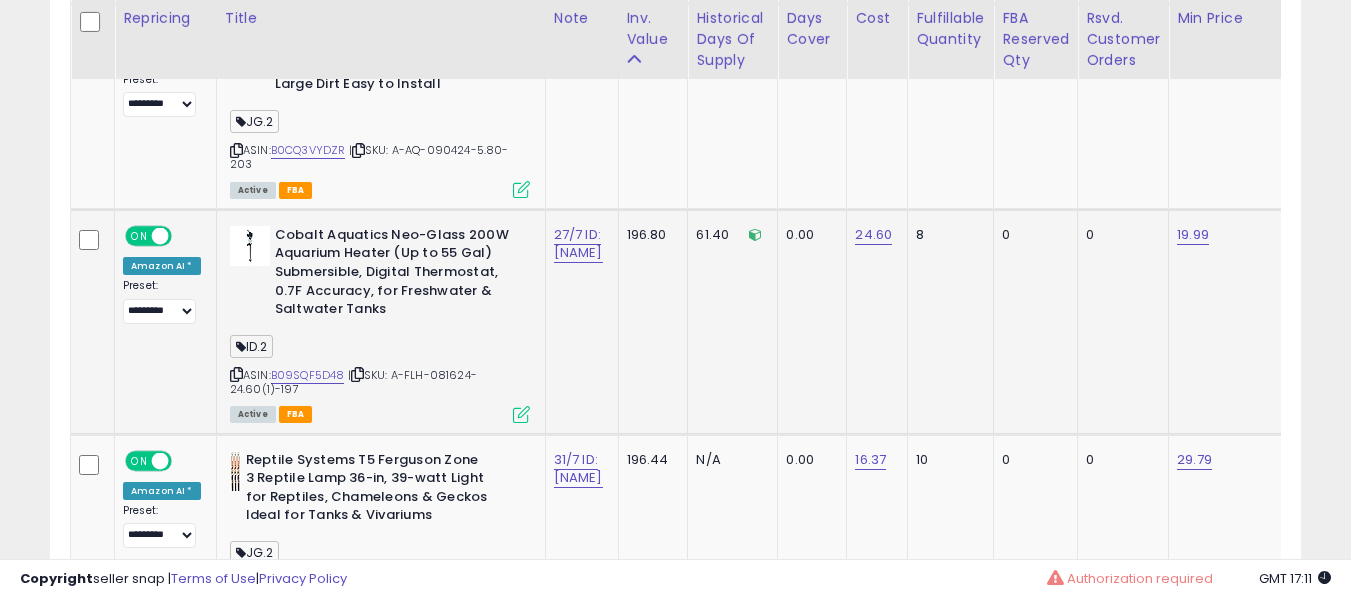 click on "27/7 ID: [NAME]" 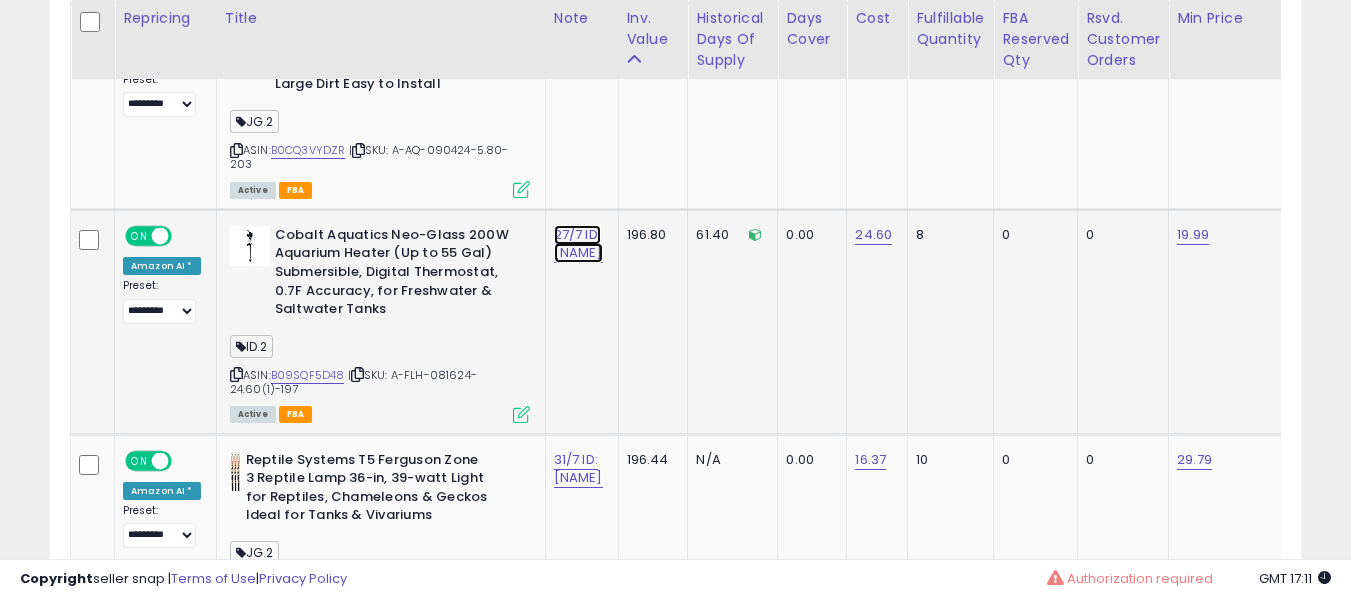 click on "27/7 ID: [NAME]" at bounding box center [574, -5296] 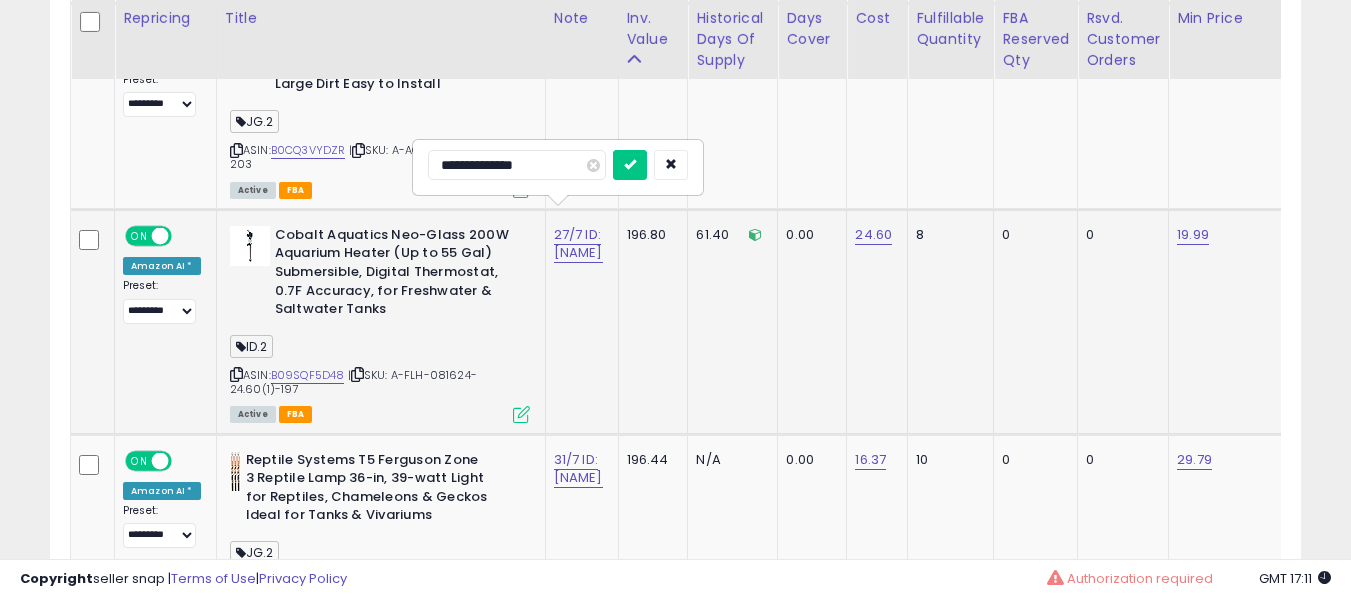 type on "**********" 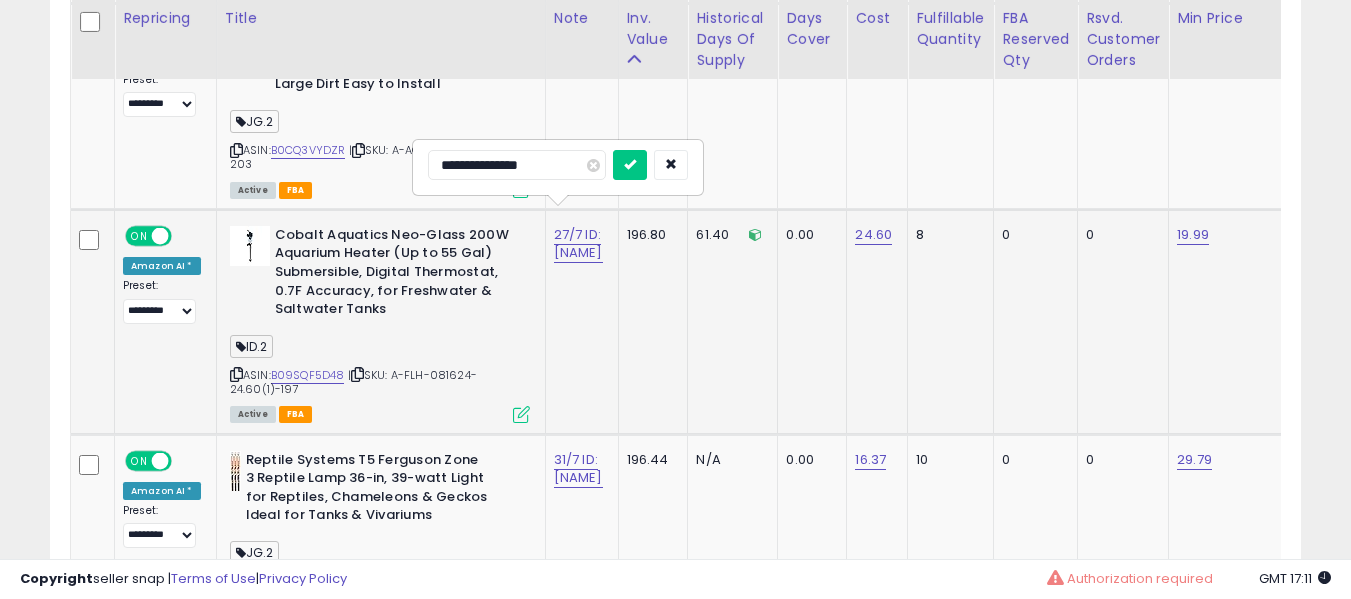 click at bounding box center (630, 165) 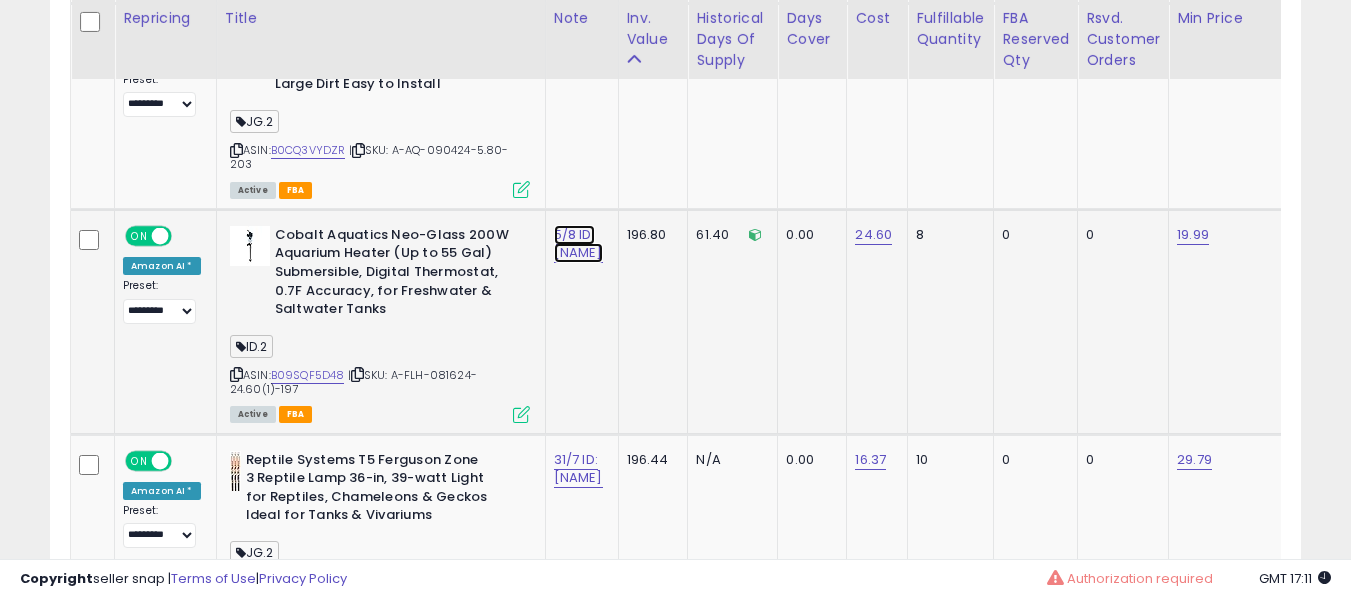 click on "5/8 ID: [NAME]" at bounding box center [578, 244] 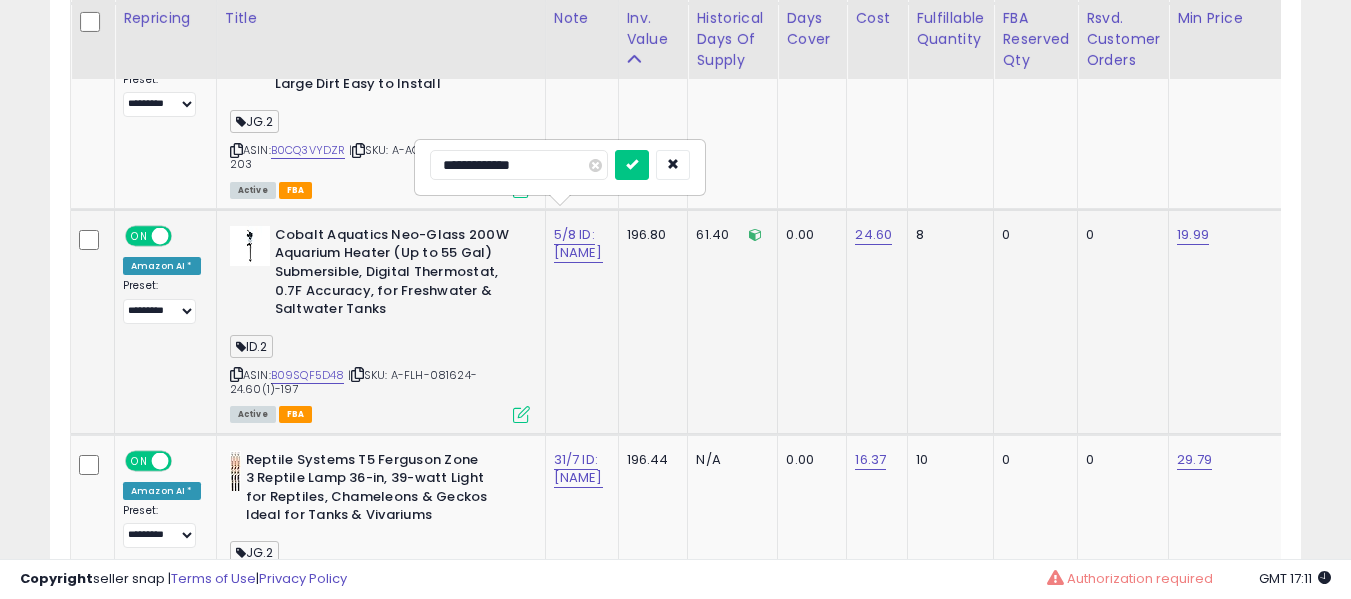 type on "**********" 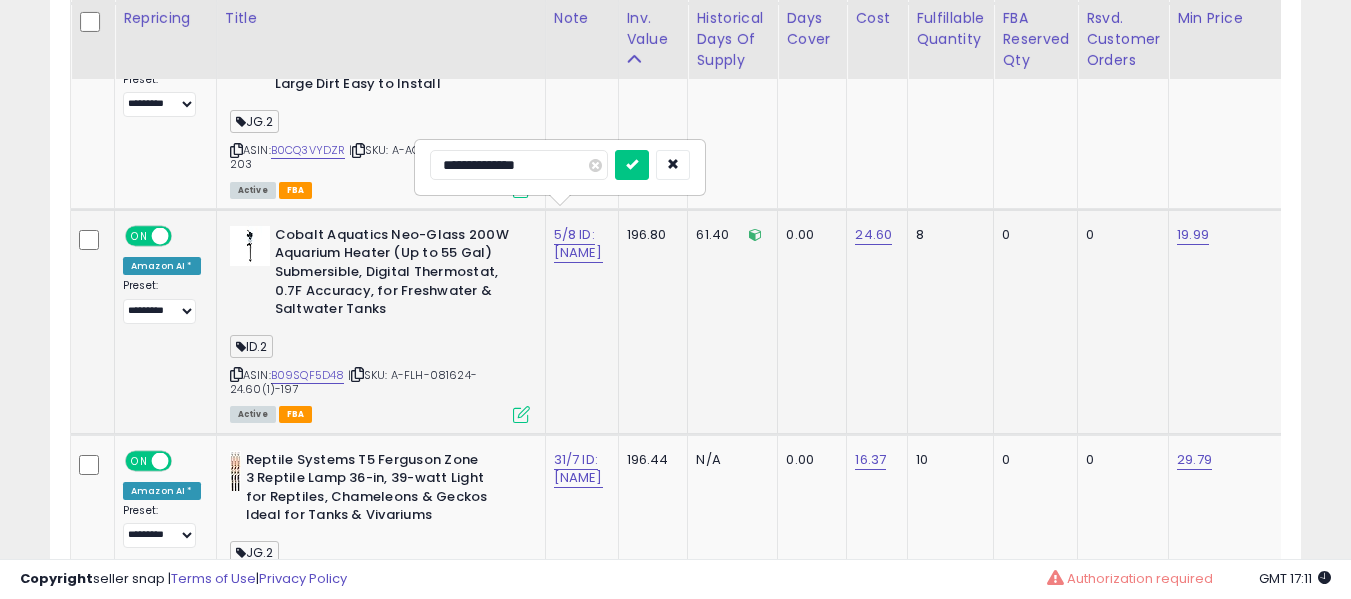 click at bounding box center (632, 165) 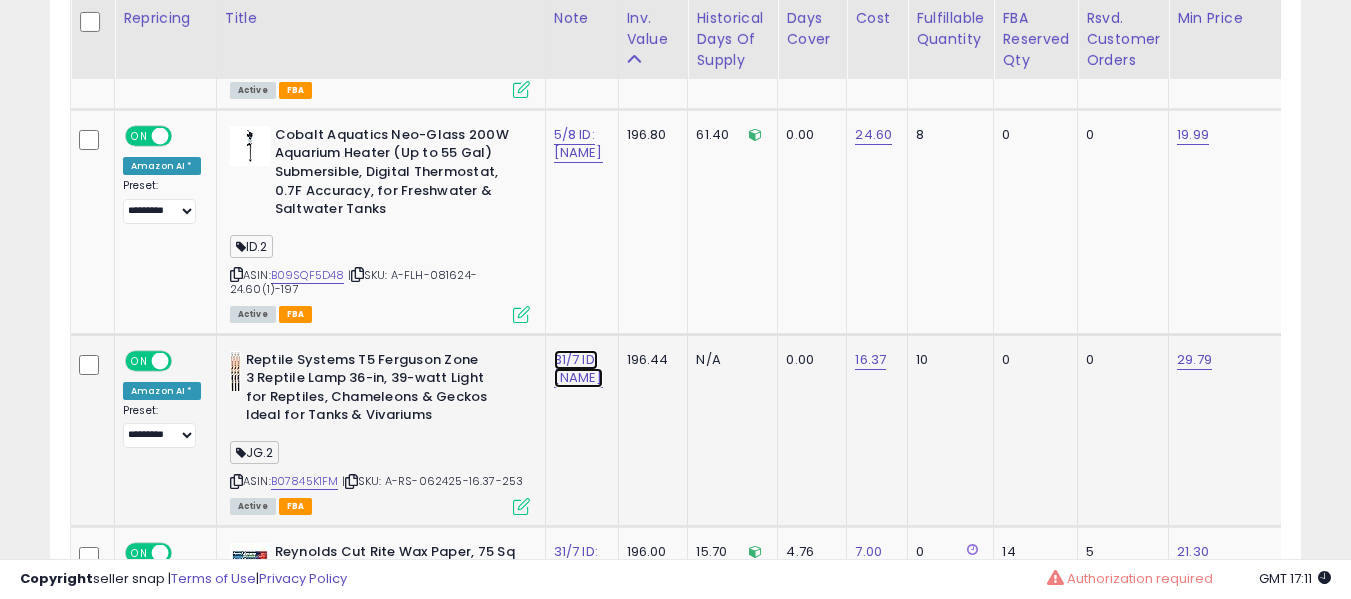 click on "31/7 ID: [NAME]" at bounding box center [574, -5396] 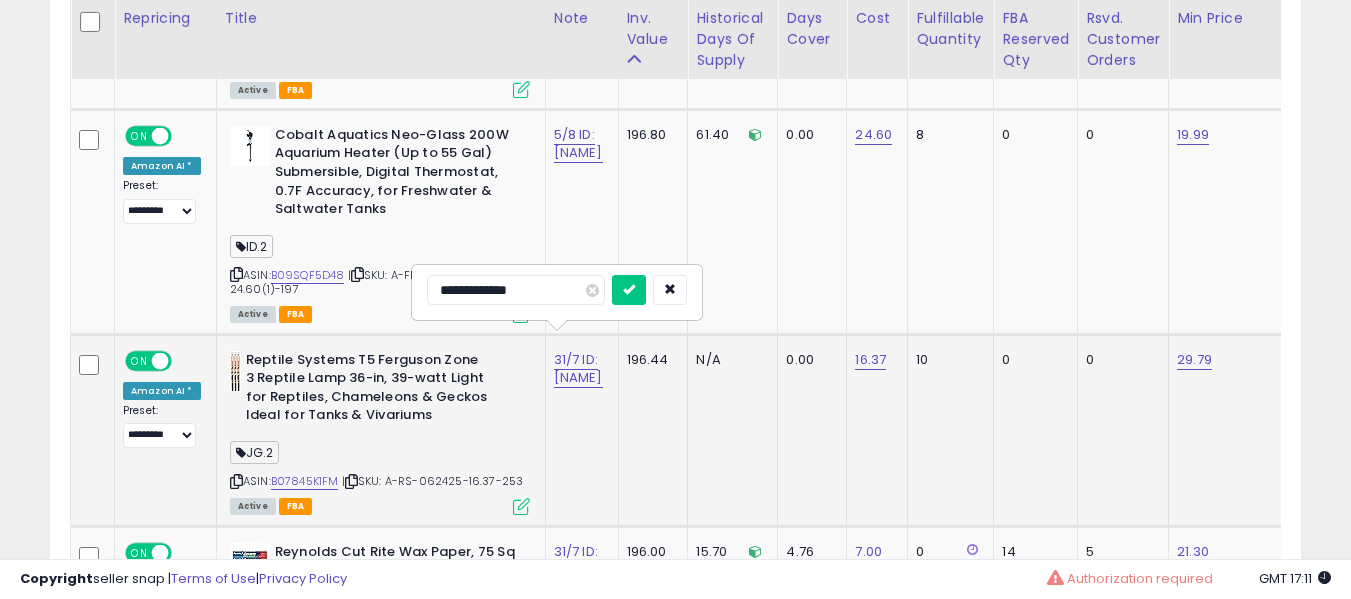 scroll, scrollTop: 6629, scrollLeft: 0, axis: vertical 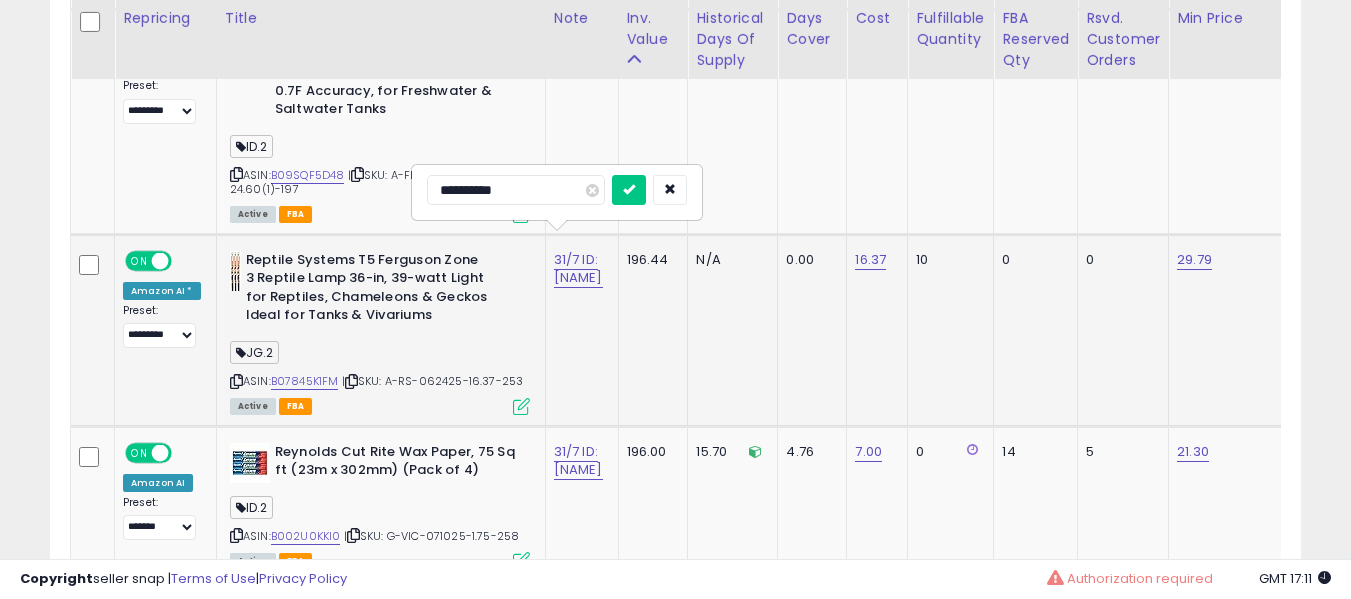 type on "**********" 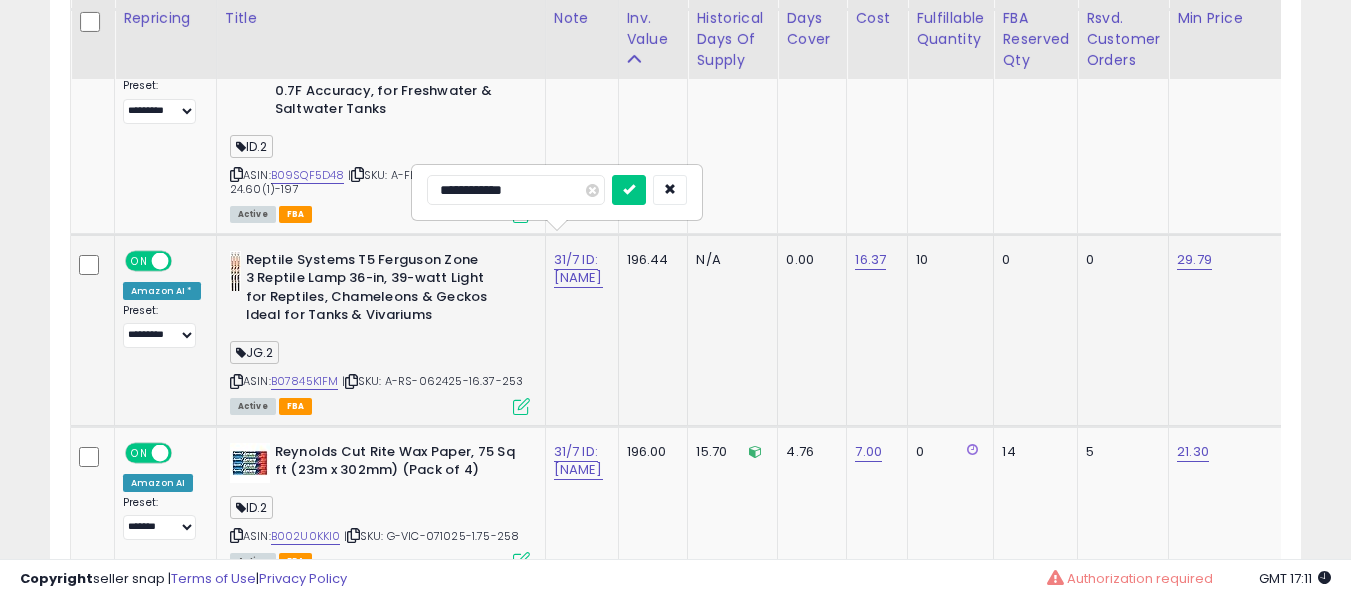 click at bounding box center [629, 190] 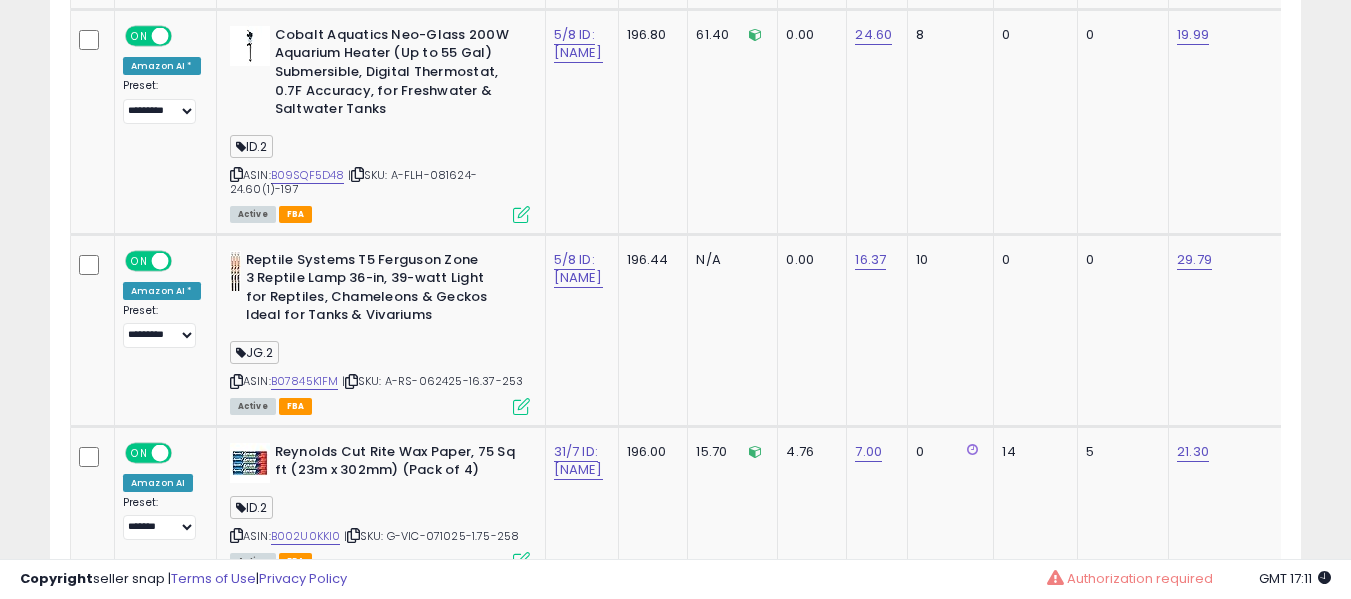 scroll, scrollTop: 4580, scrollLeft: 0, axis: vertical 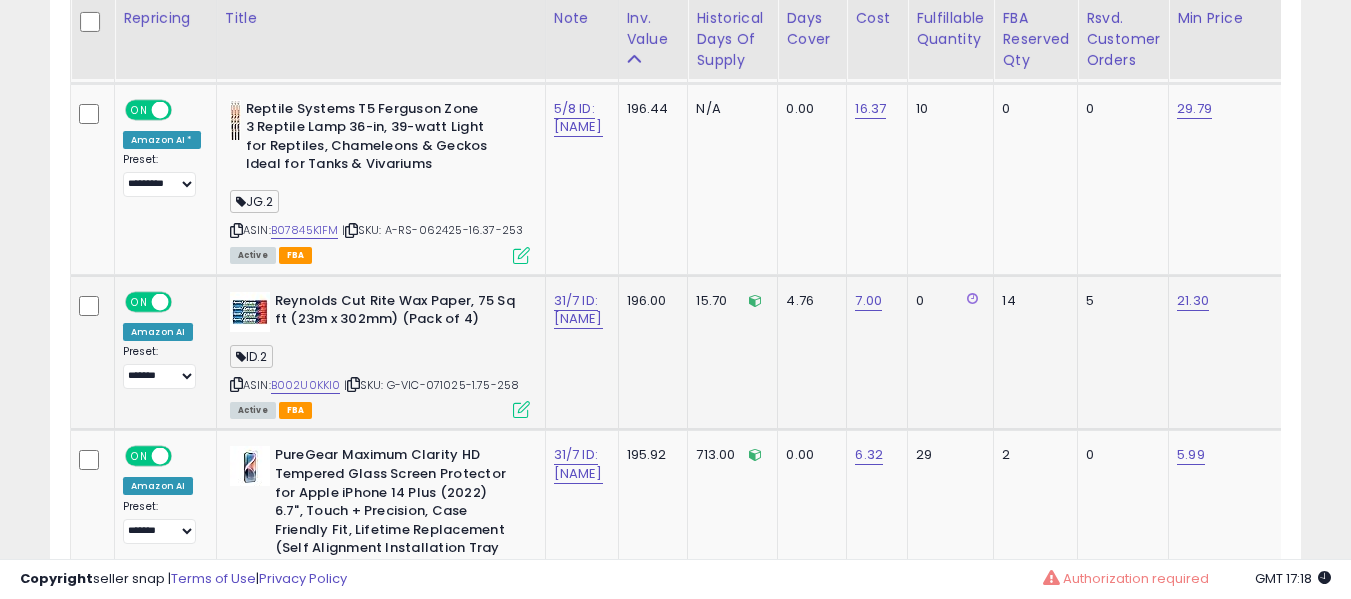 drag, startPoint x: 309, startPoint y: 375, endPoint x: 306, endPoint y: 365, distance: 10.440307 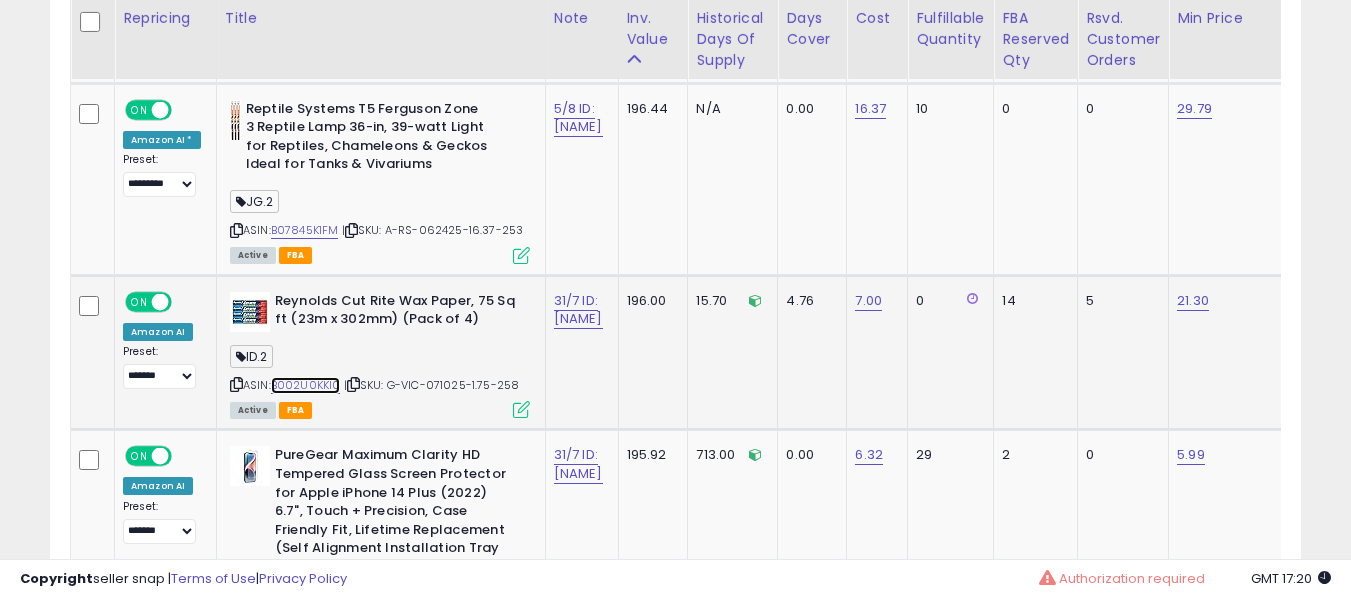 scroll, scrollTop: 0, scrollLeft: 700, axis: horizontal 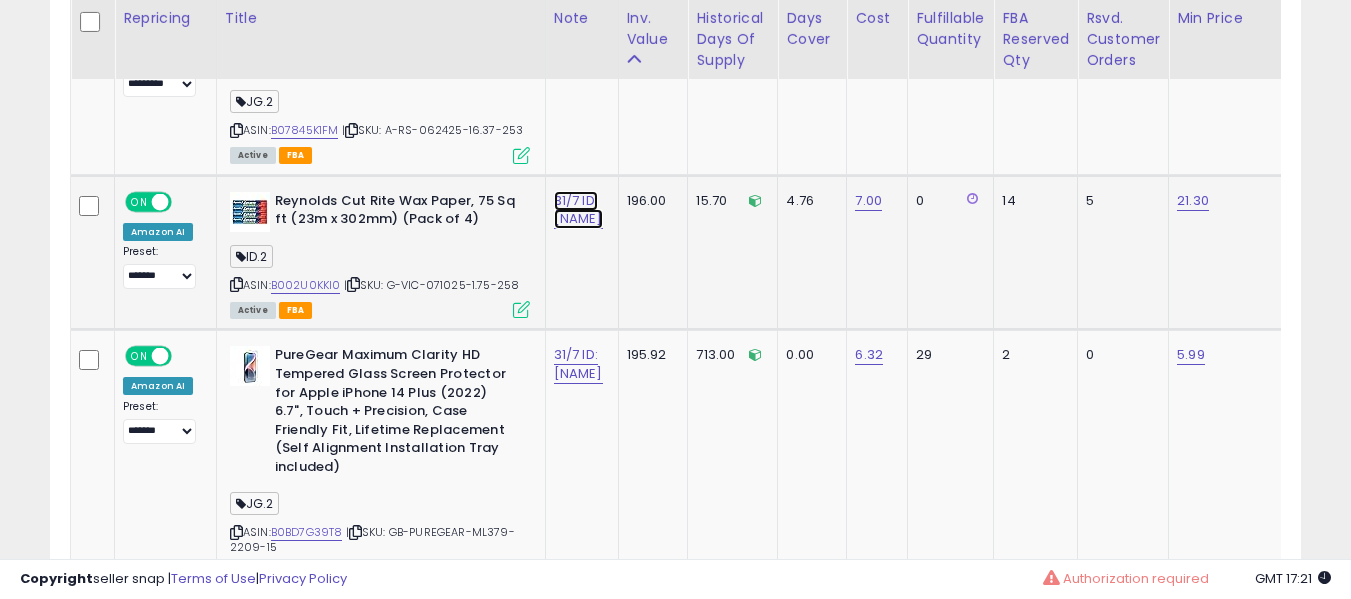 click on "31/7 ID: [NAME]" at bounding box center (574, -5747) 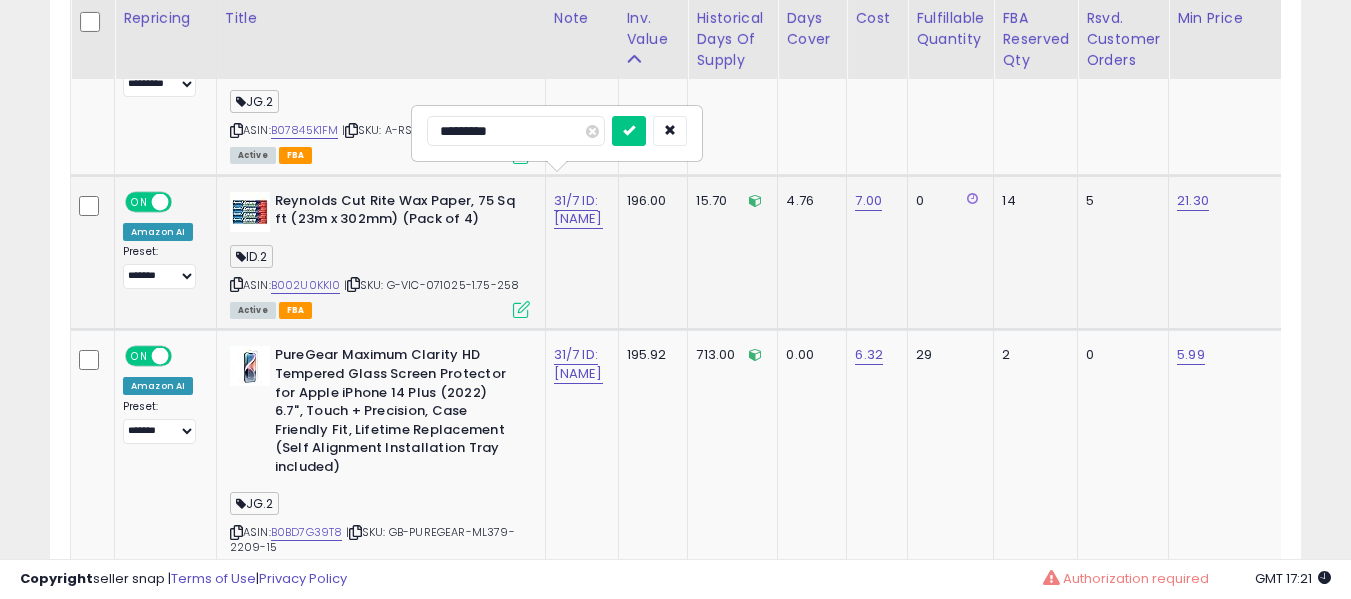 type on "**********" 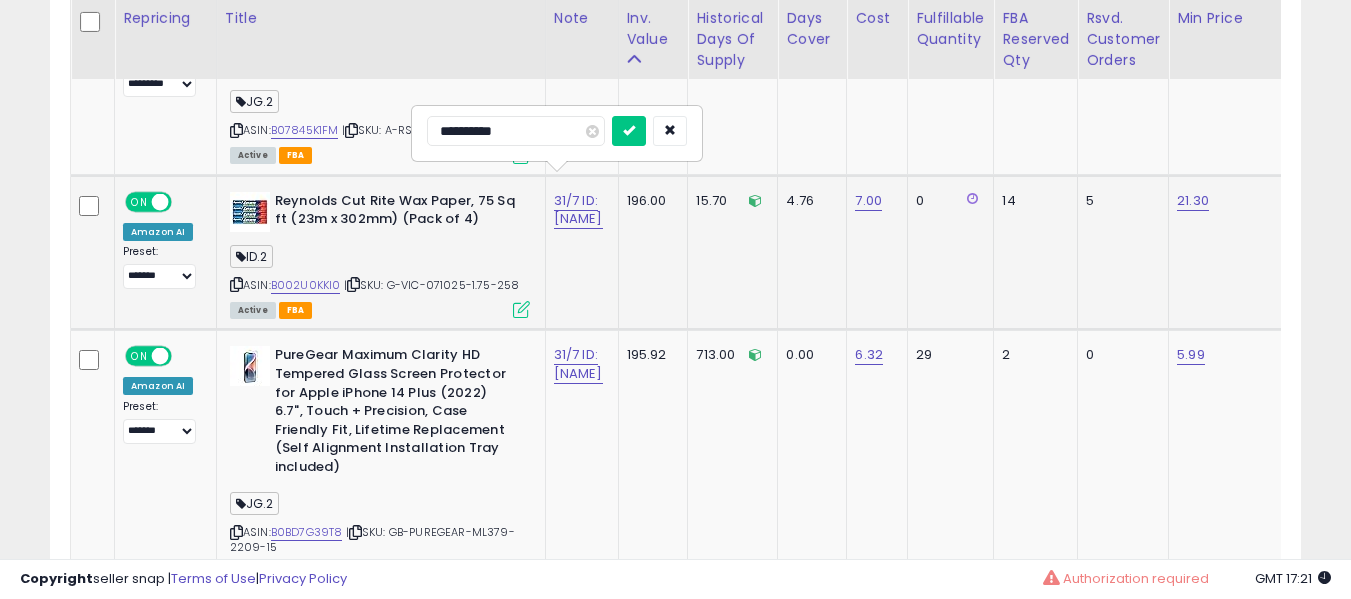 click at bounding box center [629, 131] 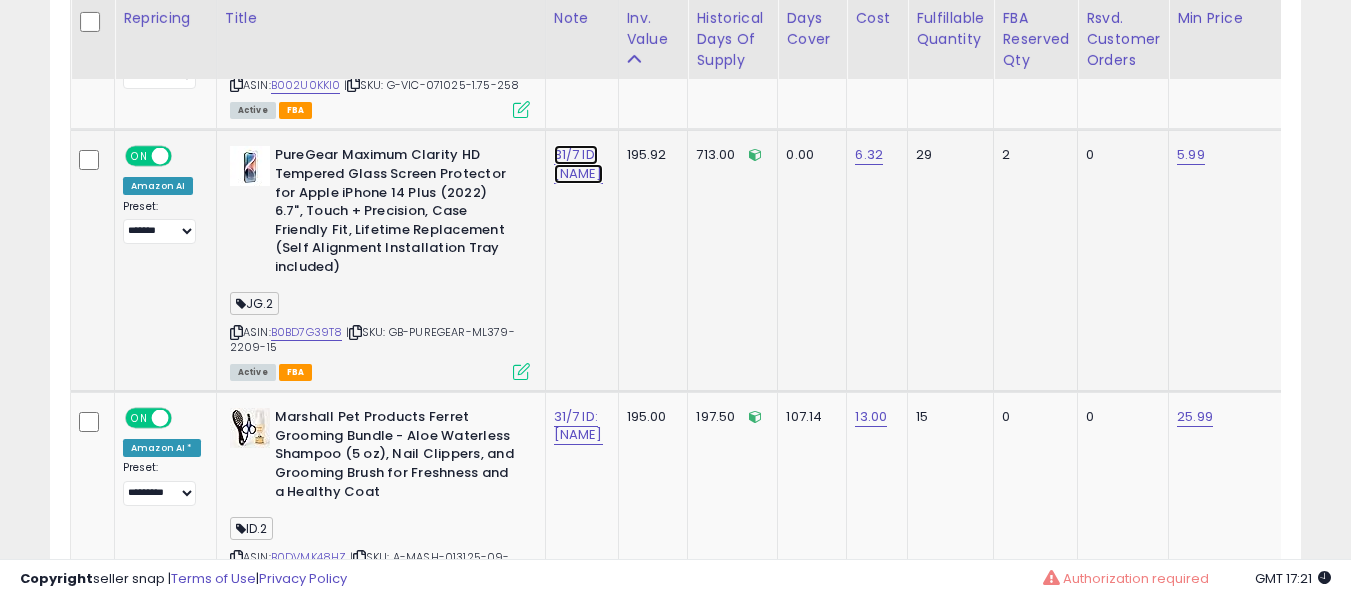 click on "31/7 ID: [NAME]" at bounding box center [574, -5947] 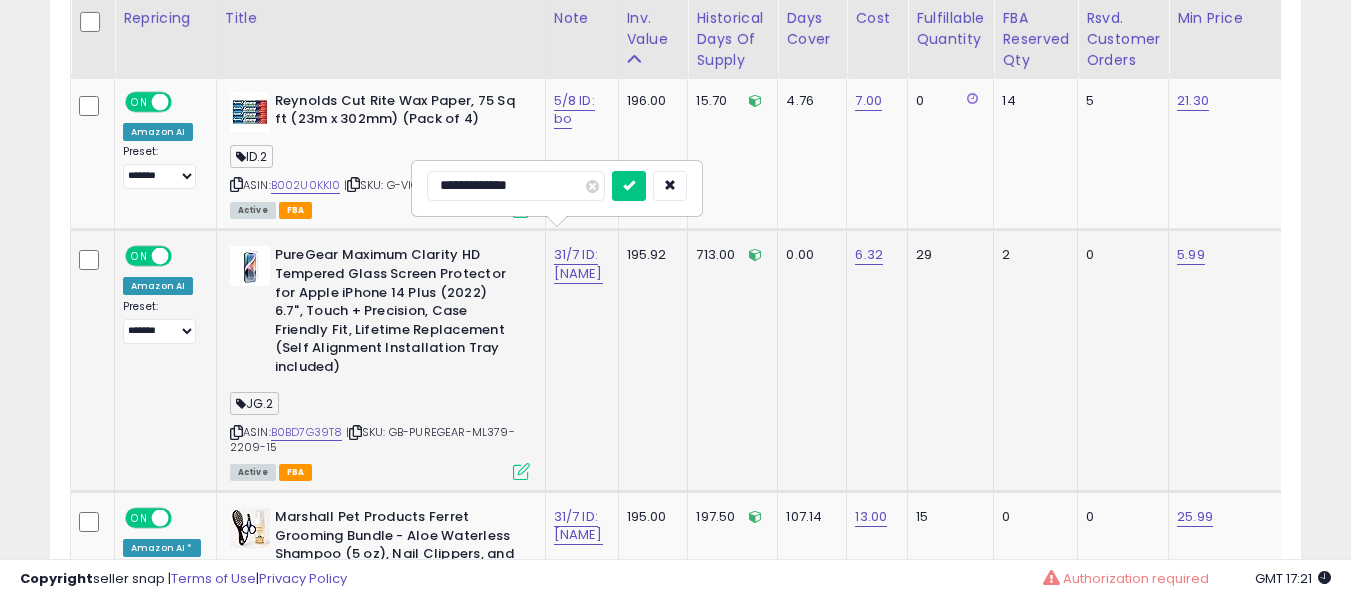 type on "**********" 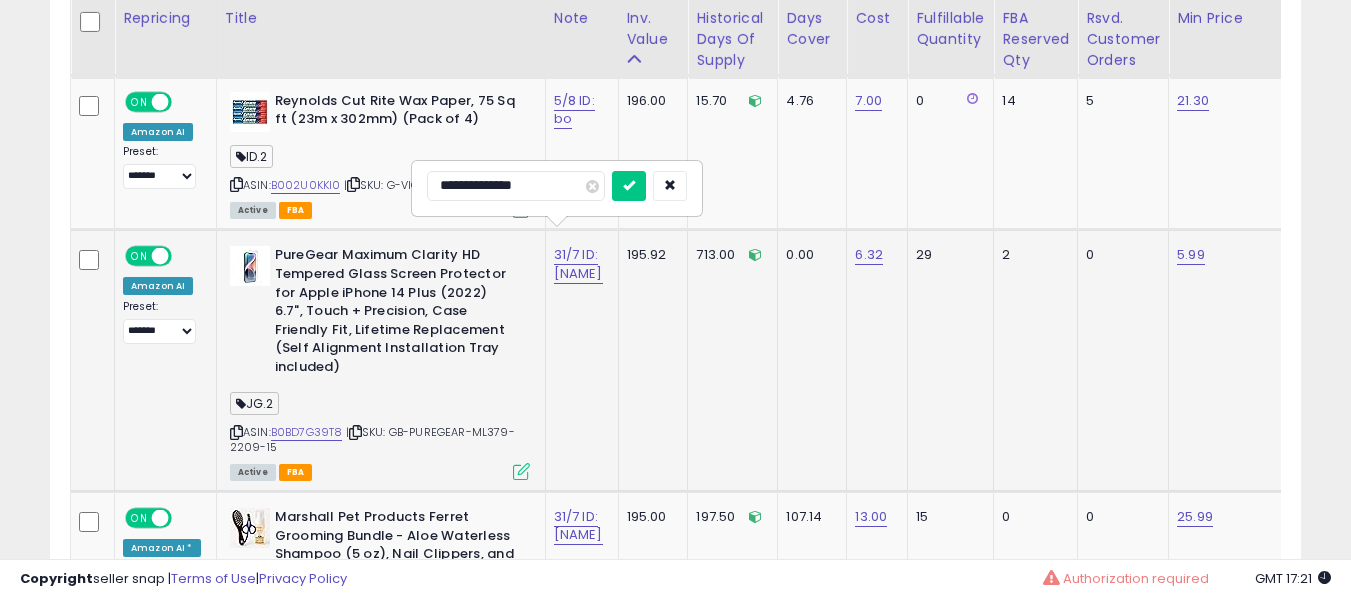 click at bounding box center (629, 186) 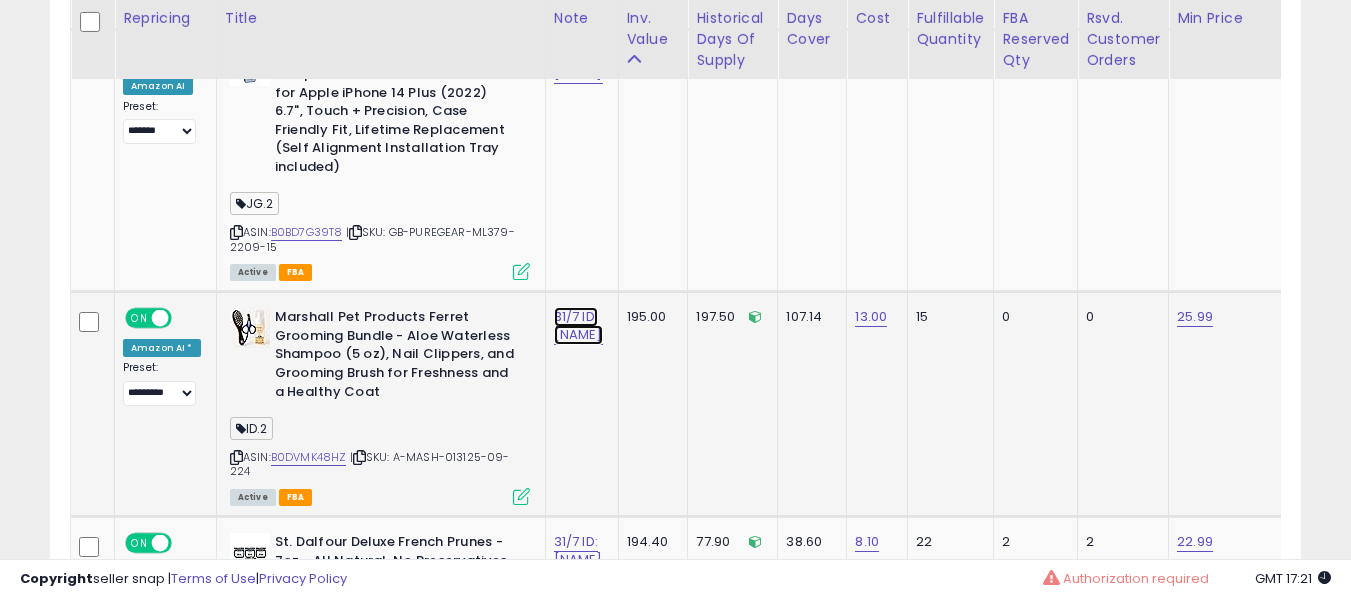 click on "31/7 ID: [NAME]" at bounding box center (574, -6047) 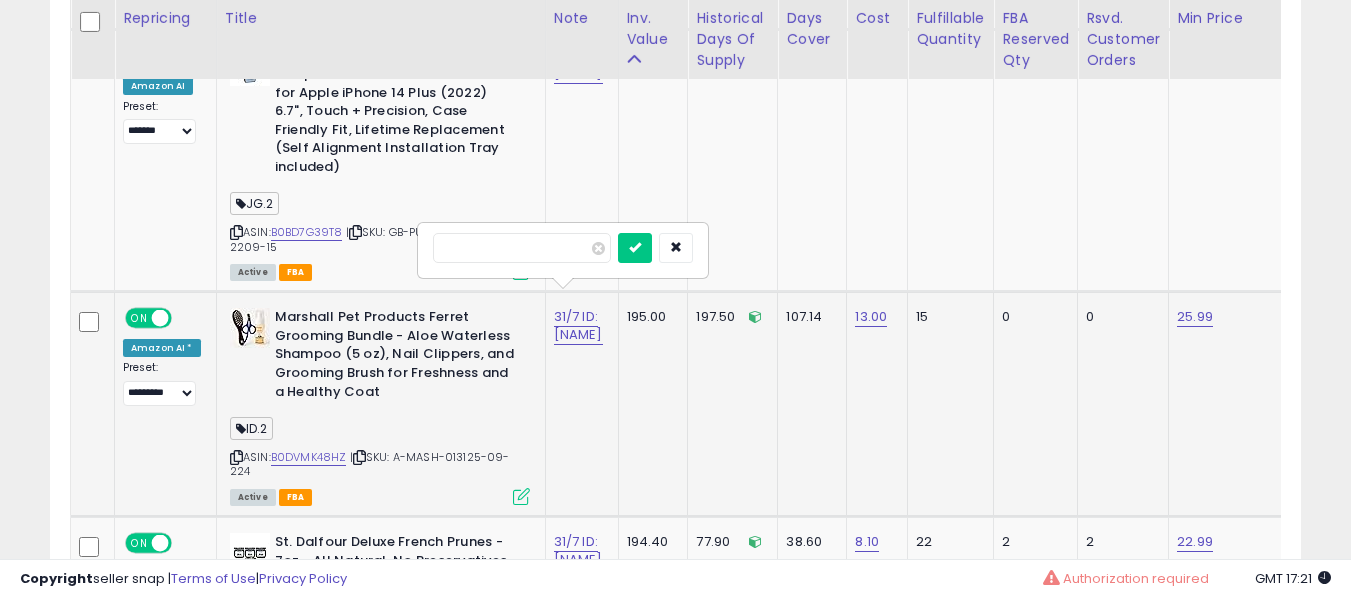 type on "*" 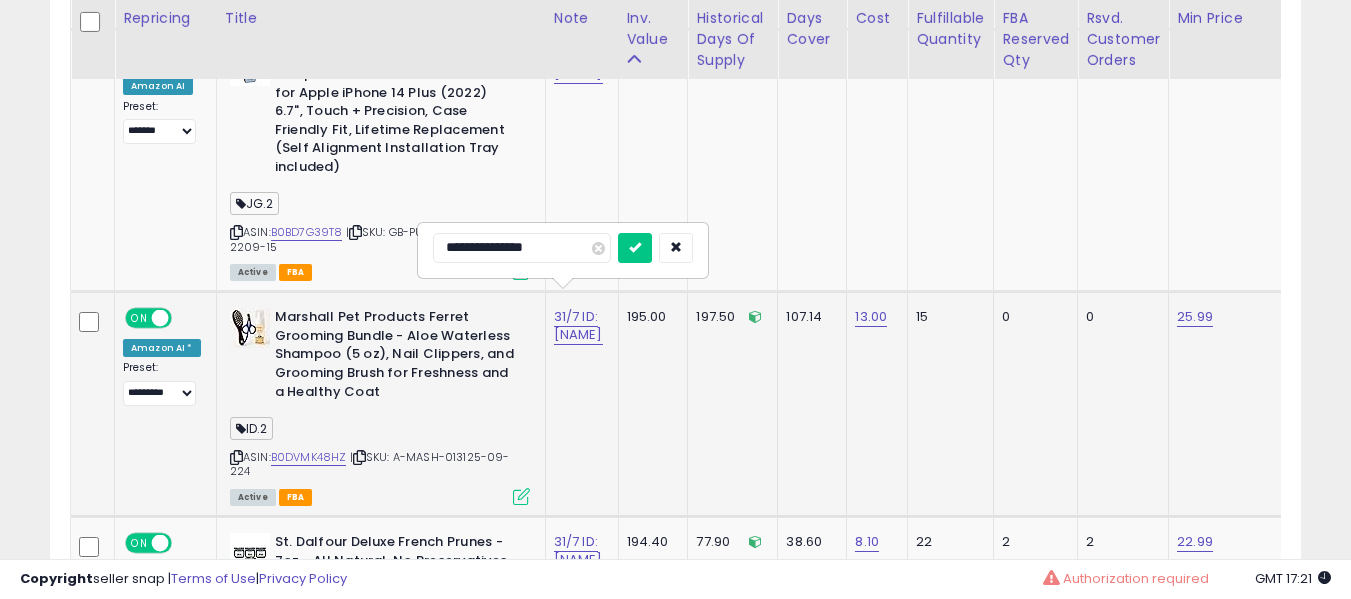 type on "**********" 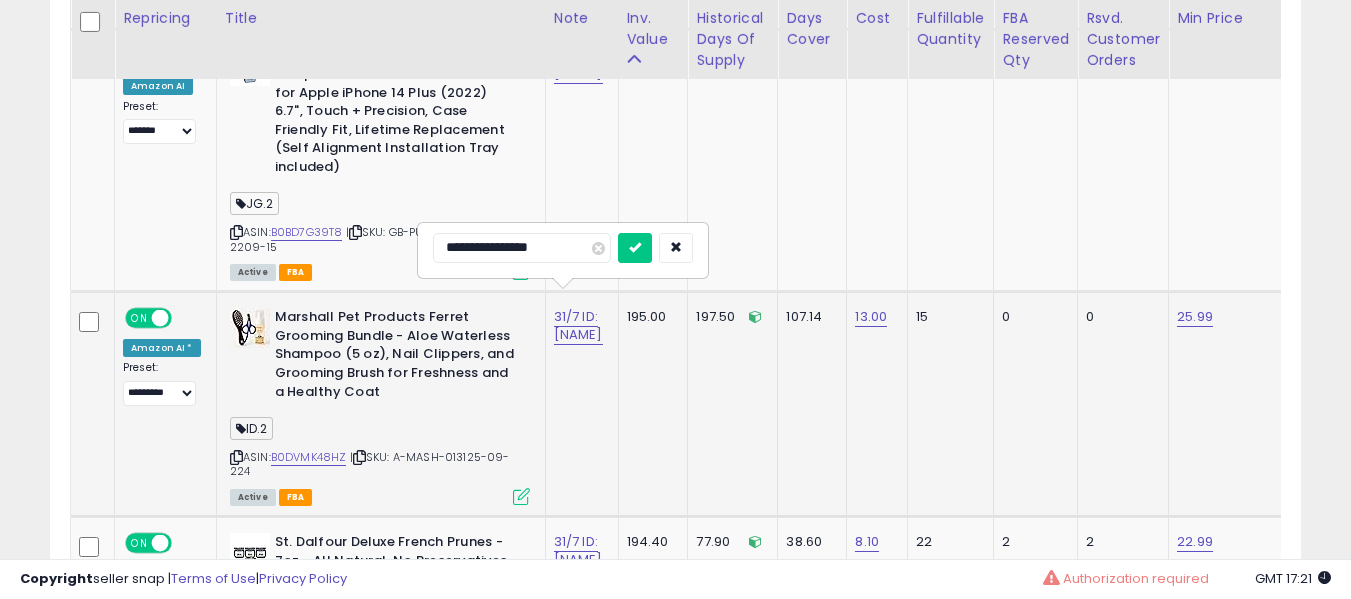 click at bounding box center (635, 248) 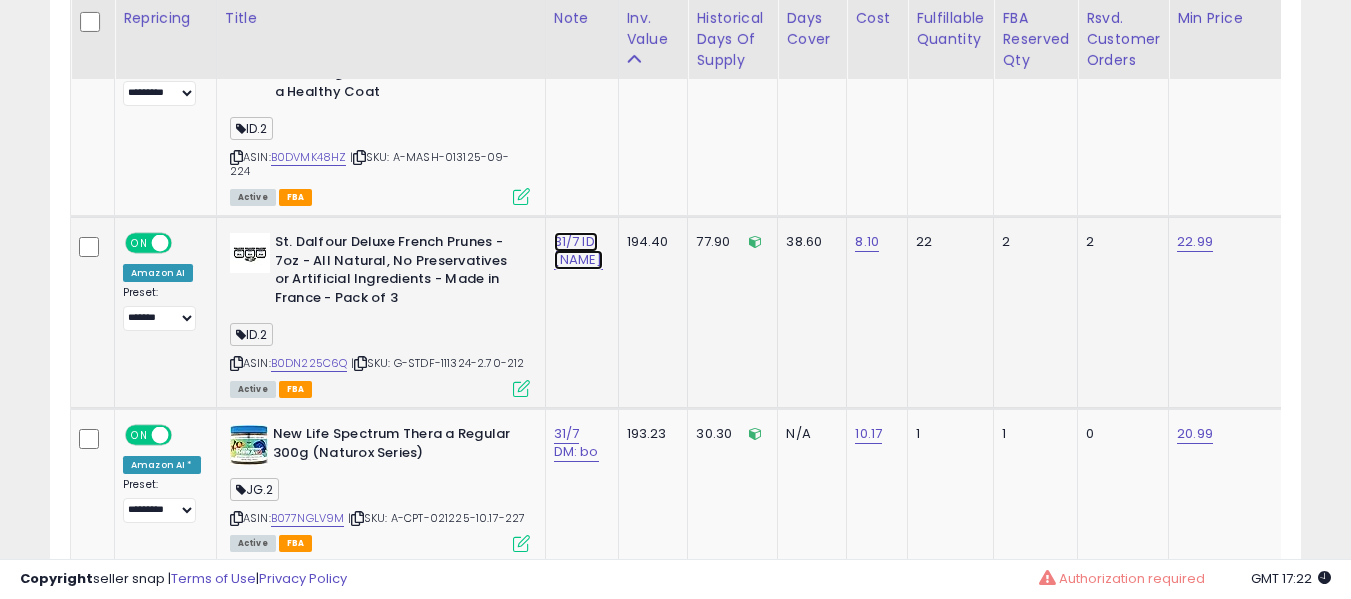 click on "31/7 ID: [NAME]" at bounding box center [574, -6347] 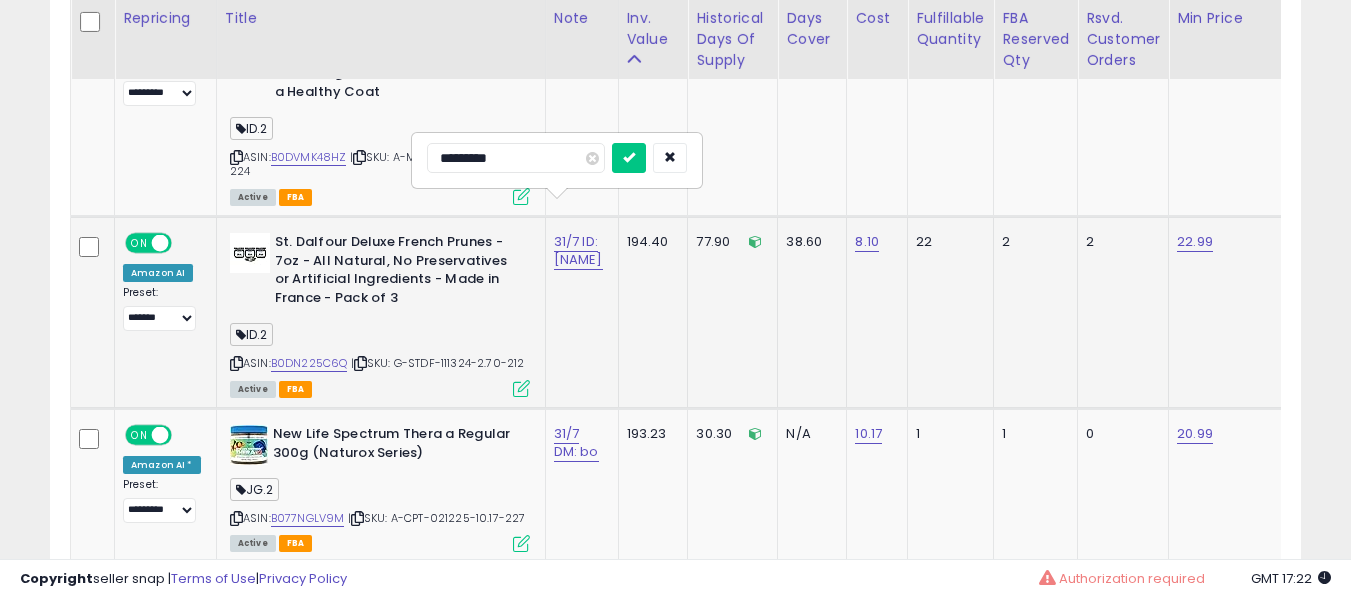 type on "**********" 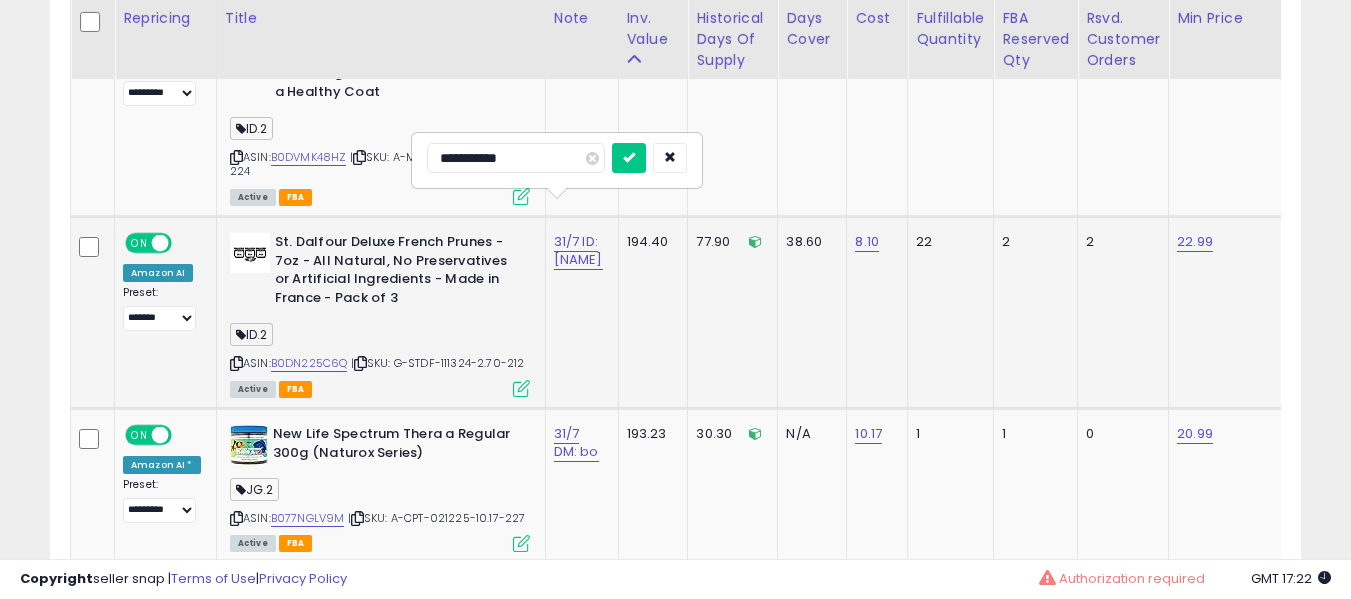 click at bounding box center (629, 158) 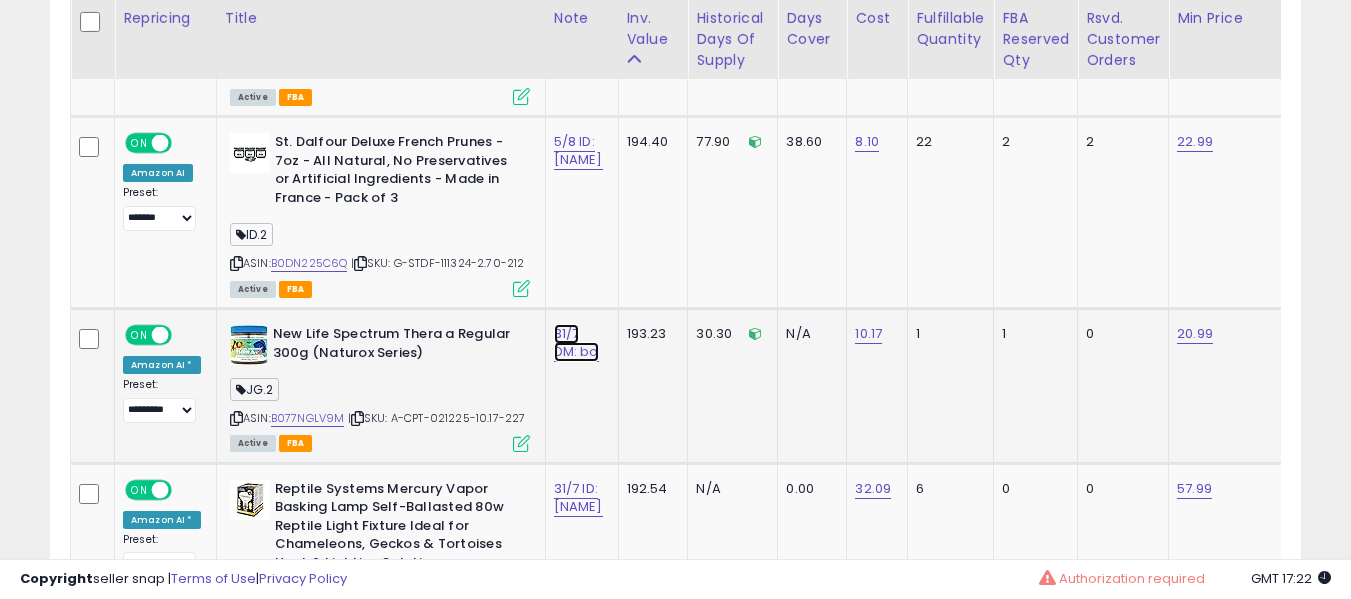 click on "31/7 DM: bo" at bounding box center (574, -6447) 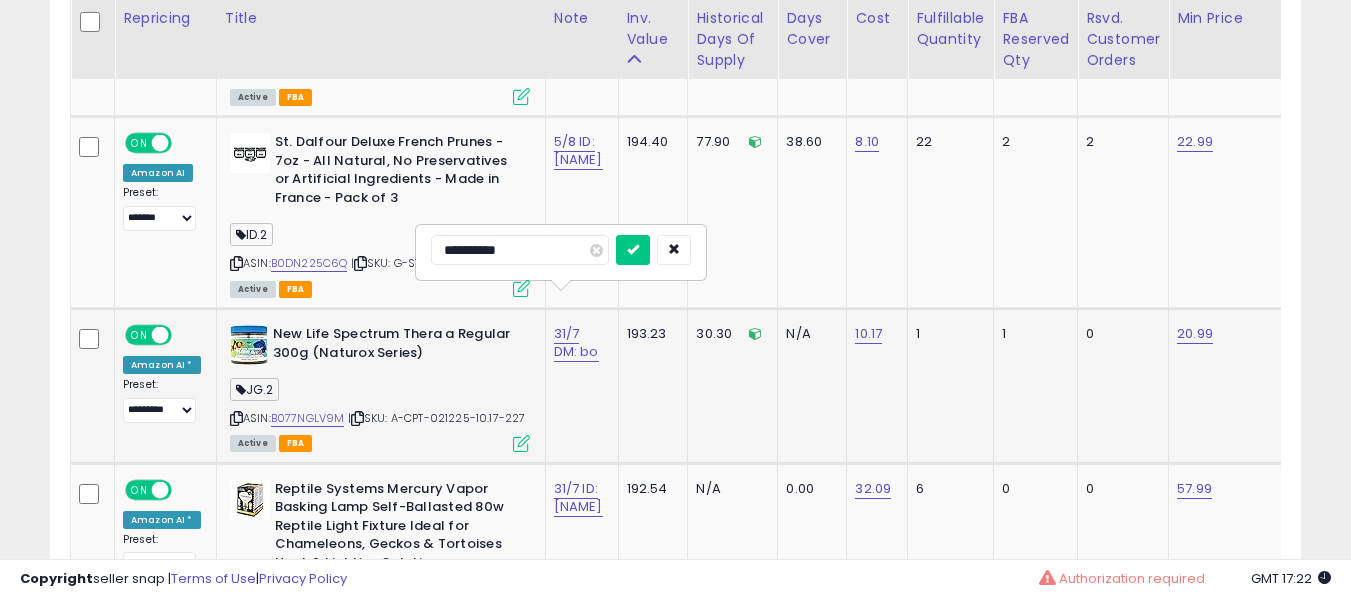 type on "**********" 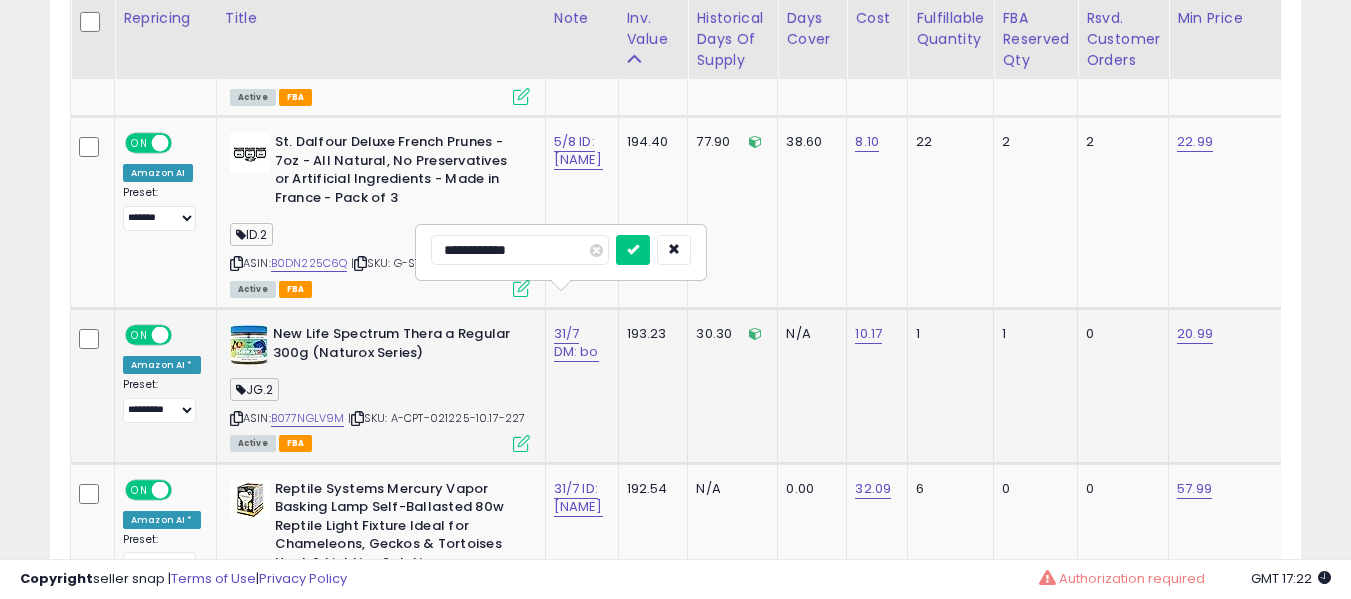 click at bounding box center [633, 250] 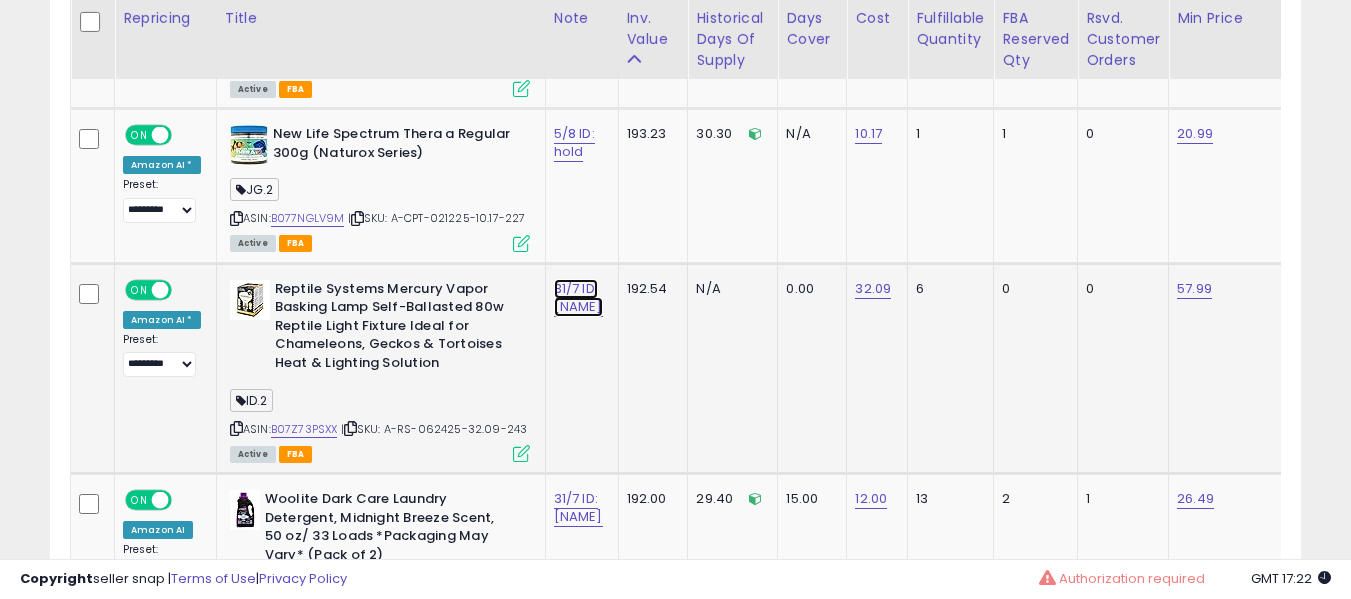 click on "31/7 ID: [NAME]" at bounding box center (574, -6647) 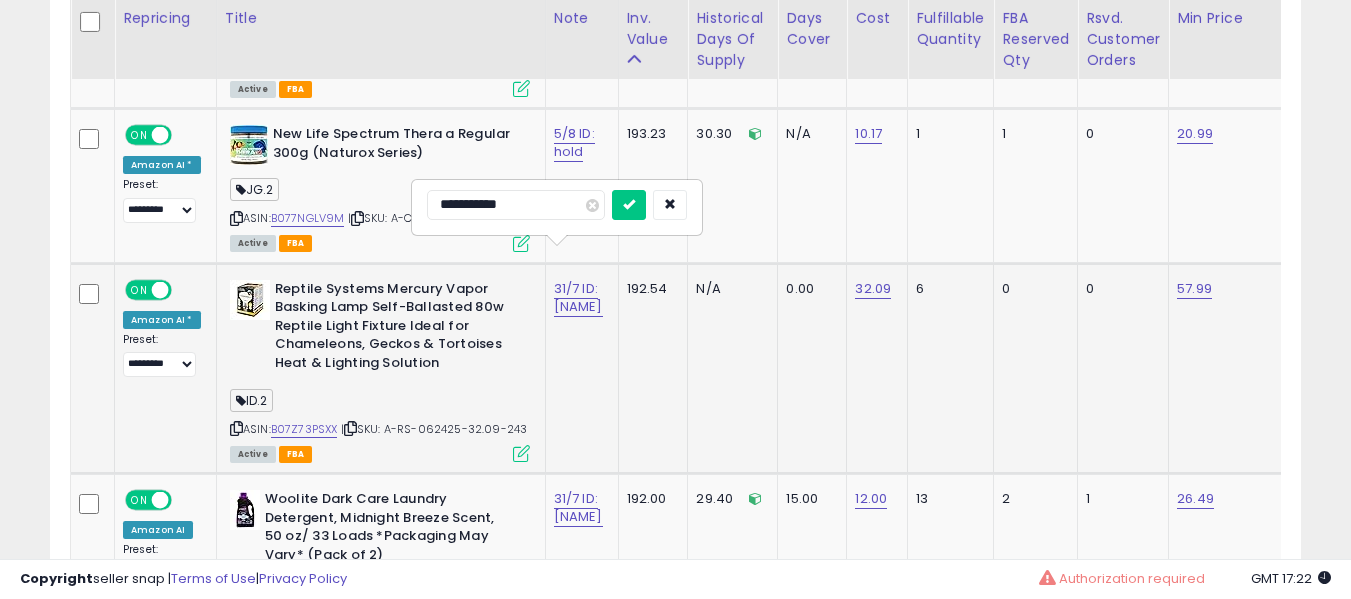 type on "**********" 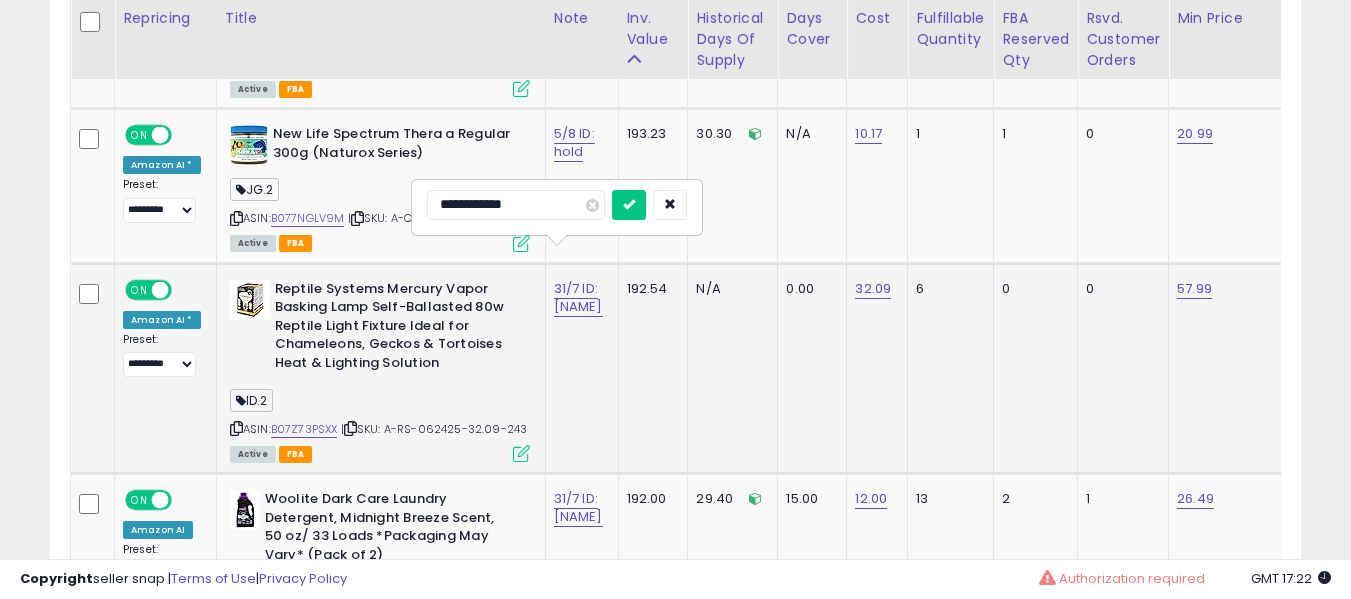 click at bounding box center (629, 205) 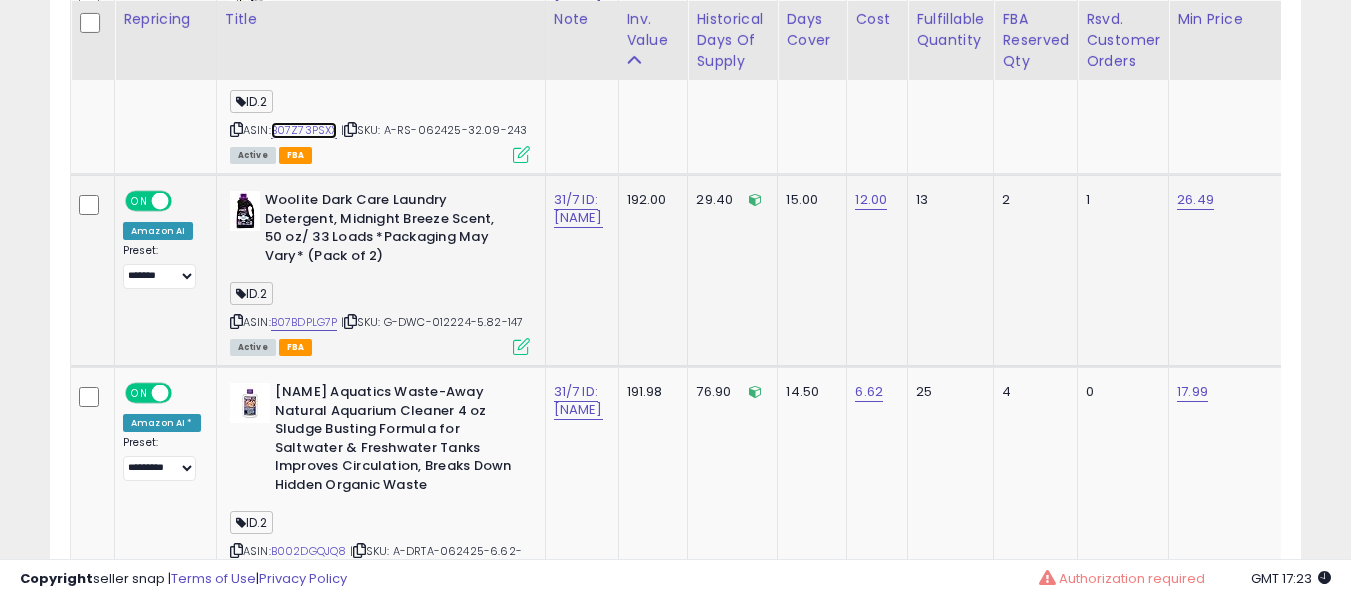 scroll, scrollTop: 8080, scrollLeft: 0, axis: vertical 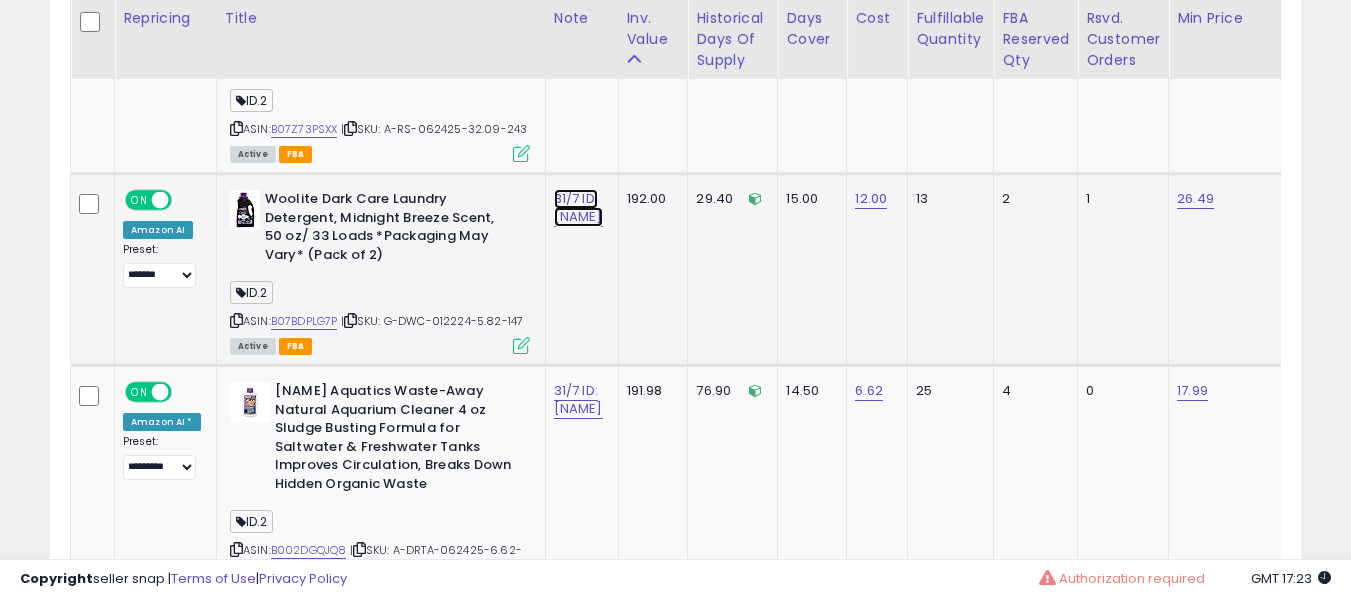 click on "31/7 ID: [NAME]" at bounding box center (574, -6947) 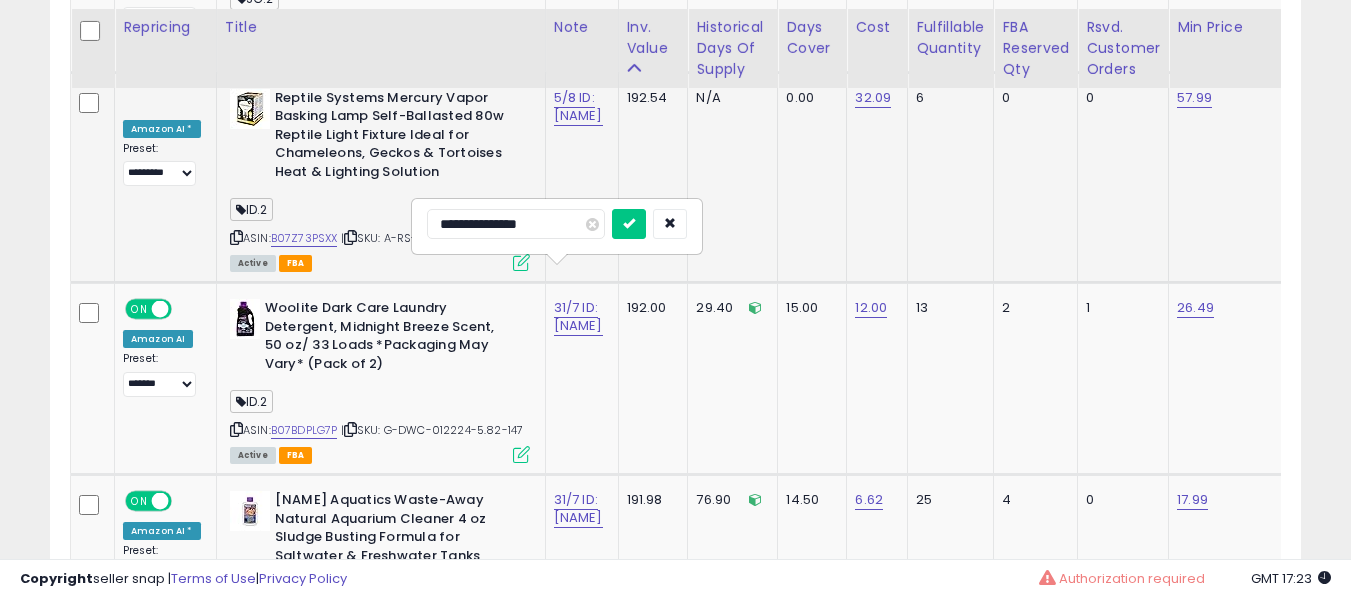scroll, scrollTop: 7980, scrollLeft: 0, axis: vertical 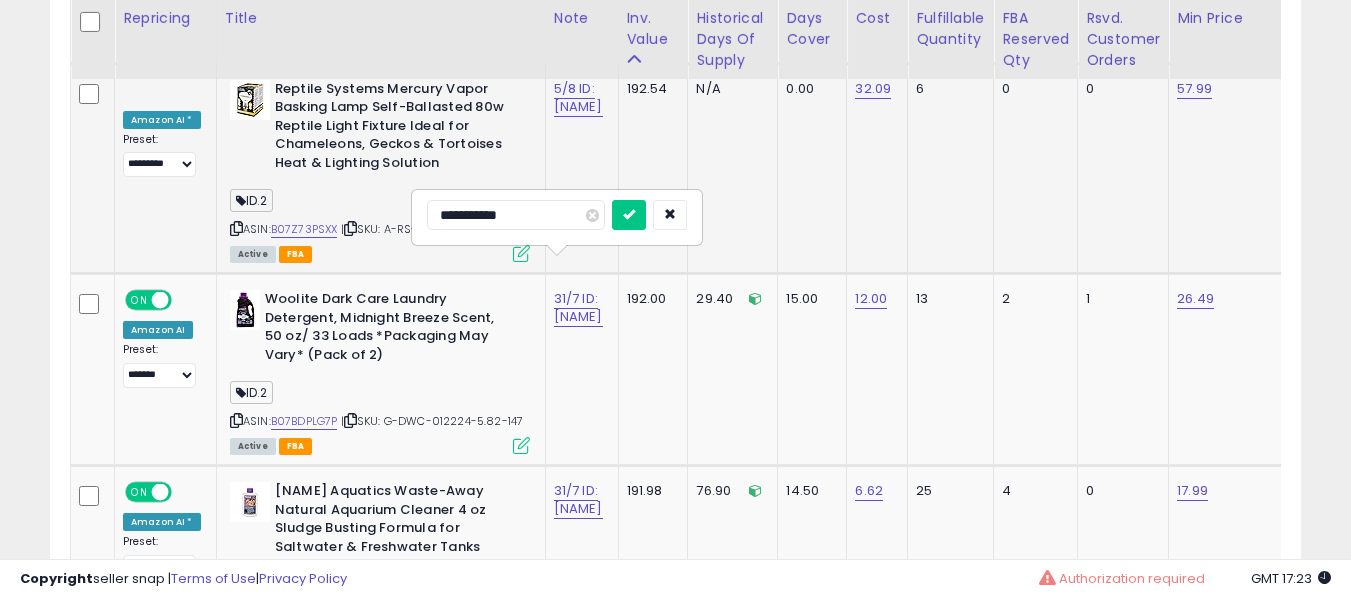 type on "**********" 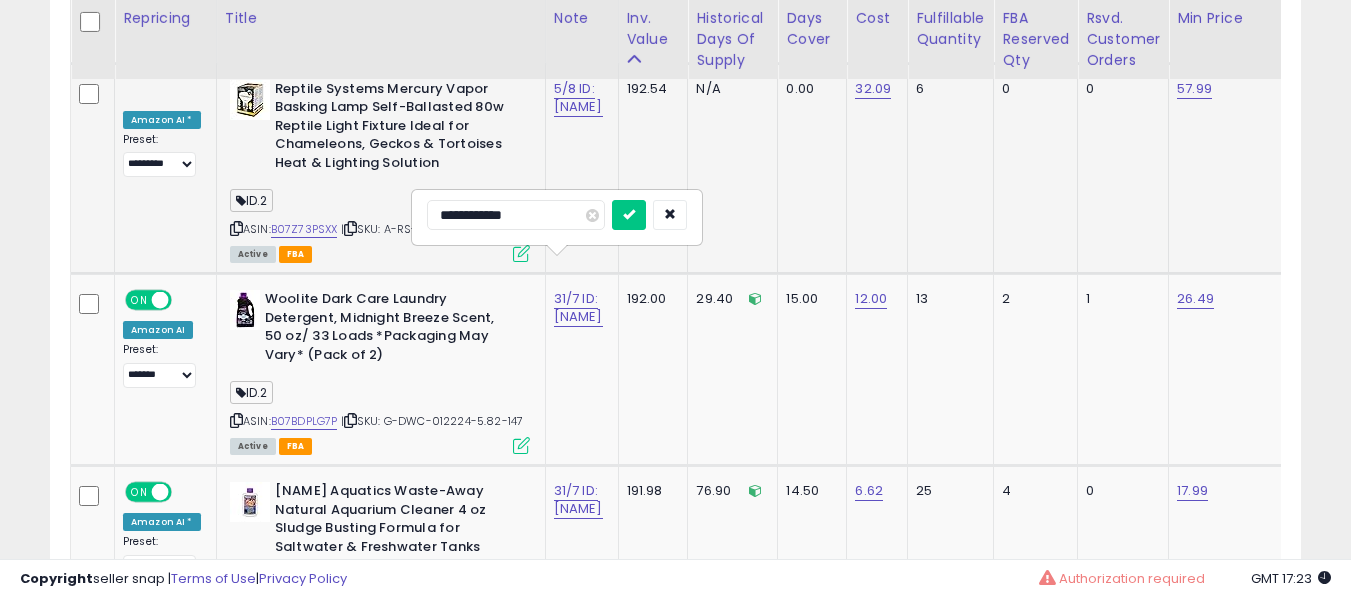 click at bounding box center (629, 215) 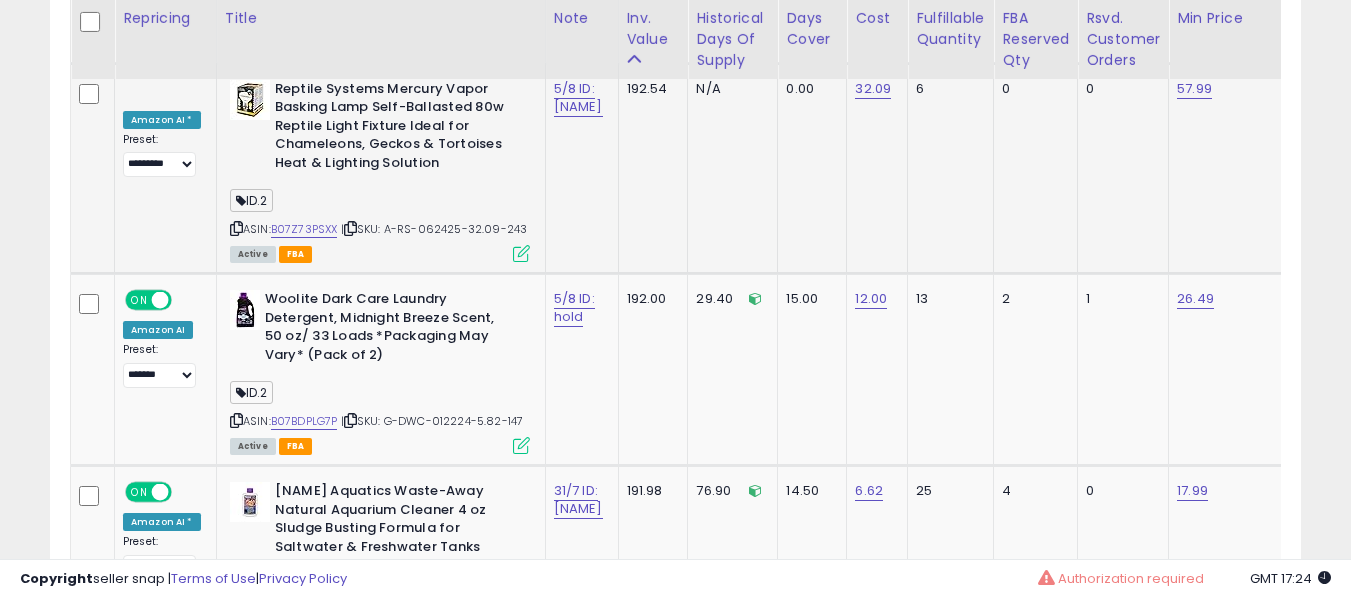 scroll, scrollTop: 0, scrollLeft: 503, axis: horizontal 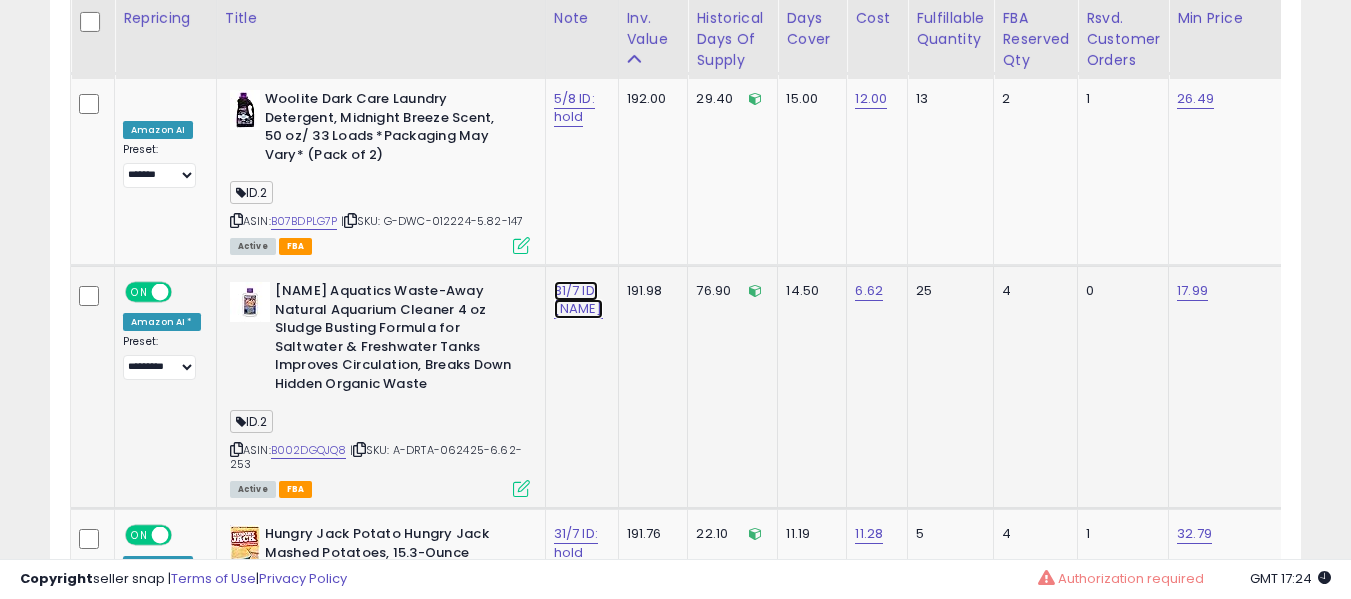 click on "31/7 ID: [NAME]" at bounding box center (574, -7047) 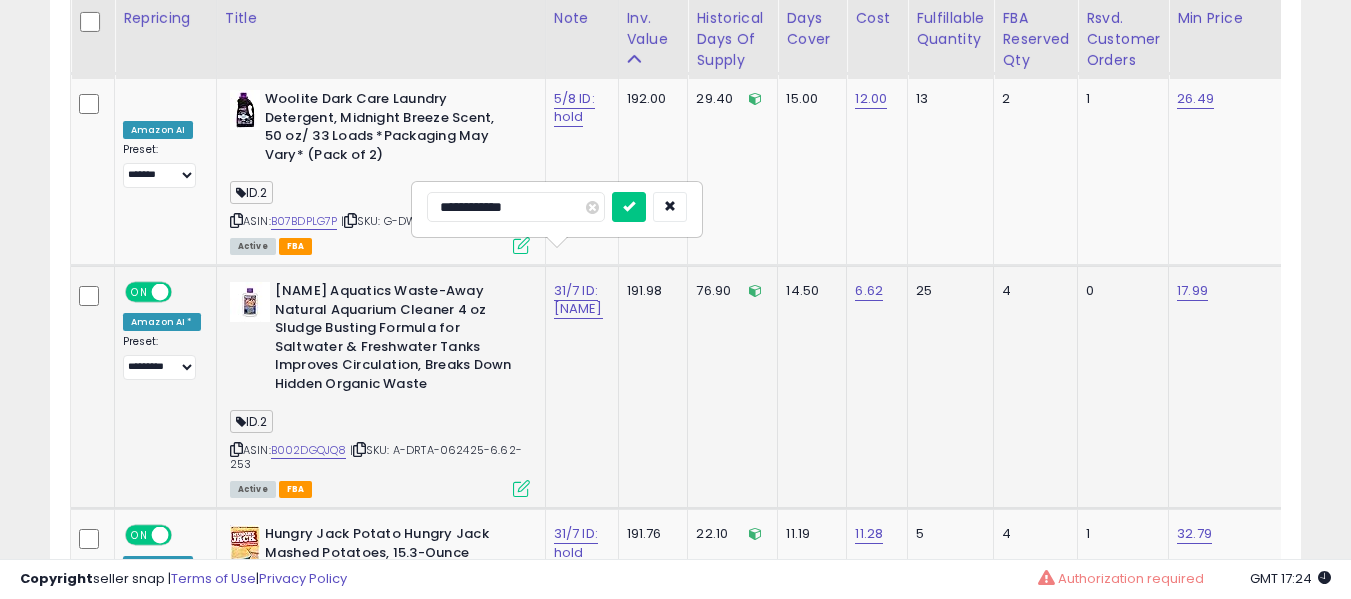 type on "**********" 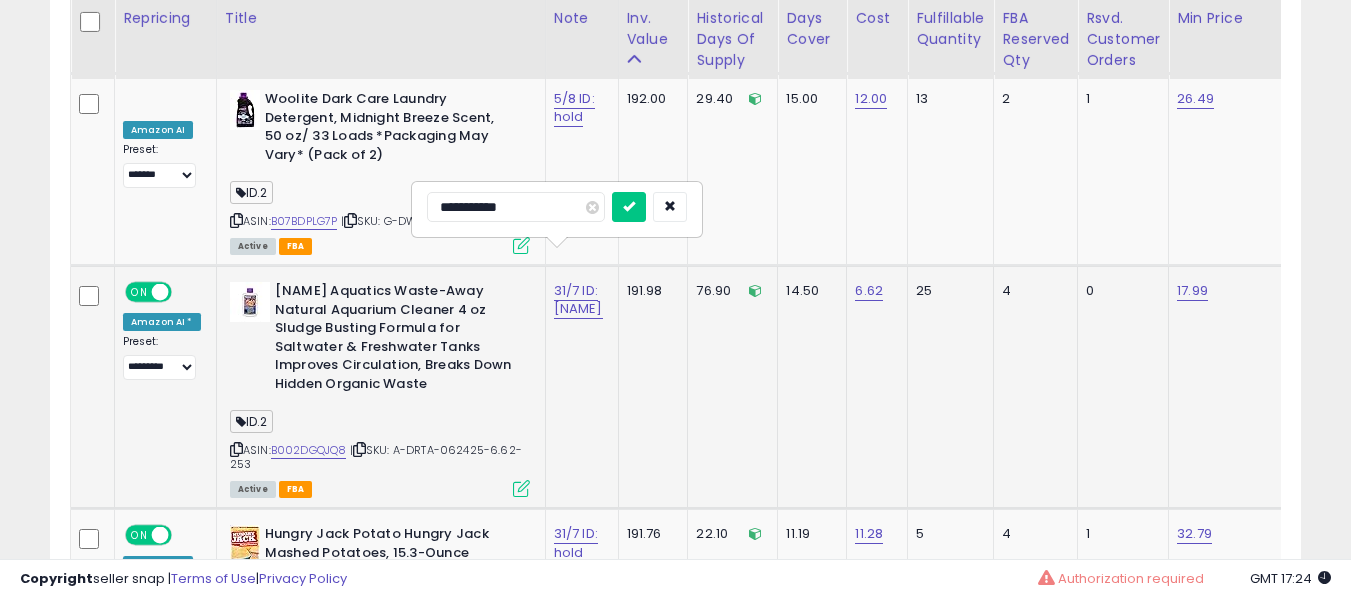 type on "**********" 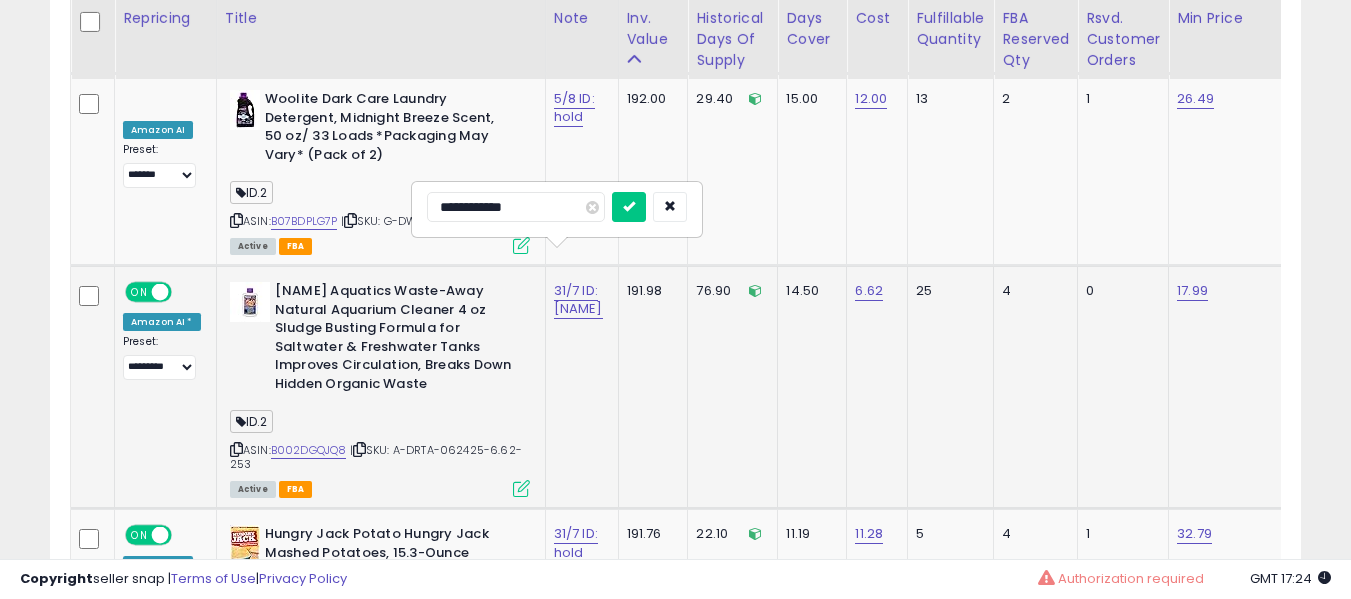 click at bounding box center [629, 207] 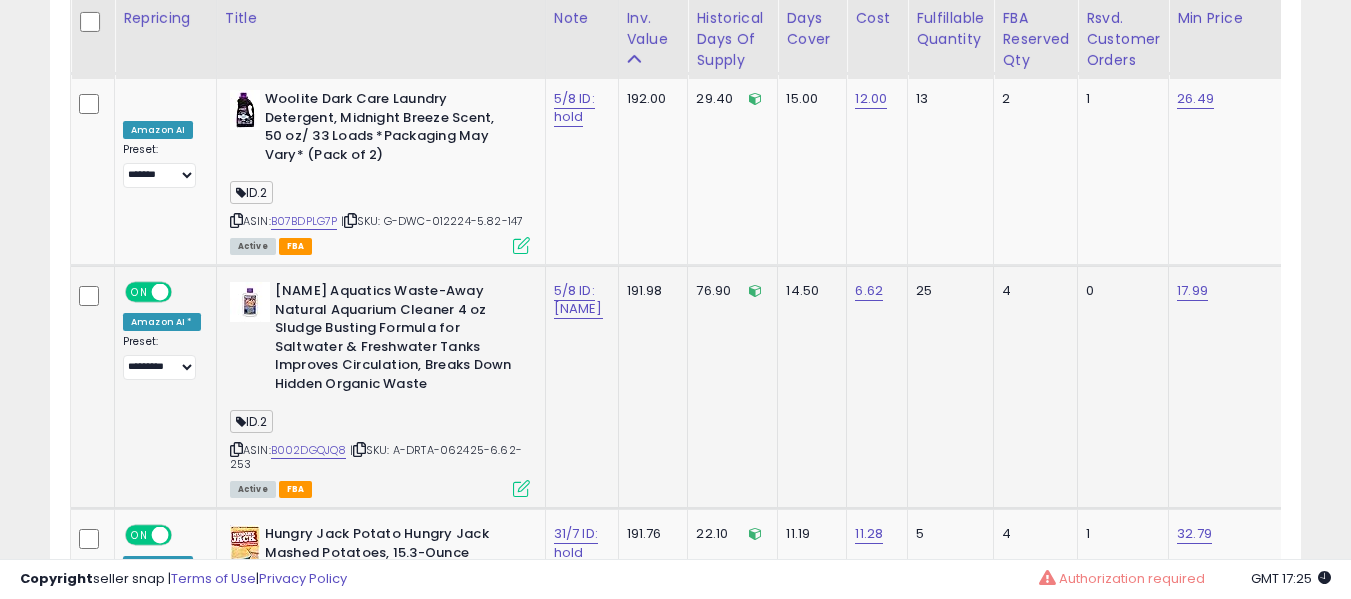 scroll, scrollTop: 0, scrollLeft: 300, axis: horizontal 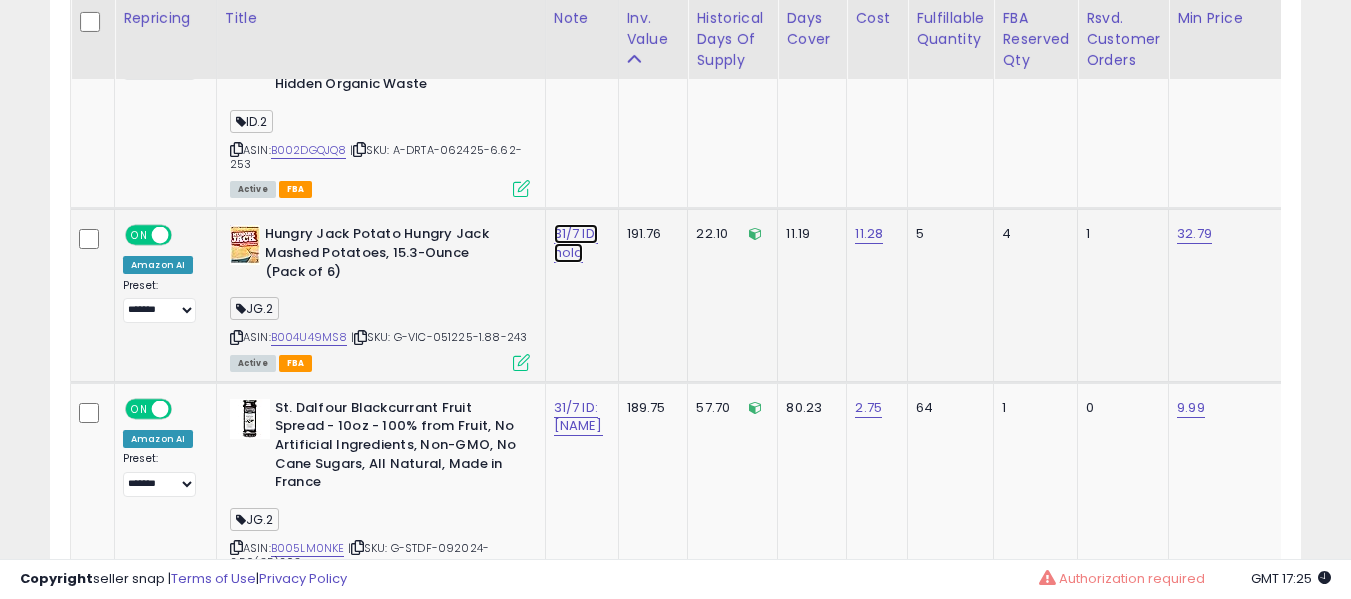 click on "31/7 ID: hold" at bounding box center (574, -7347) 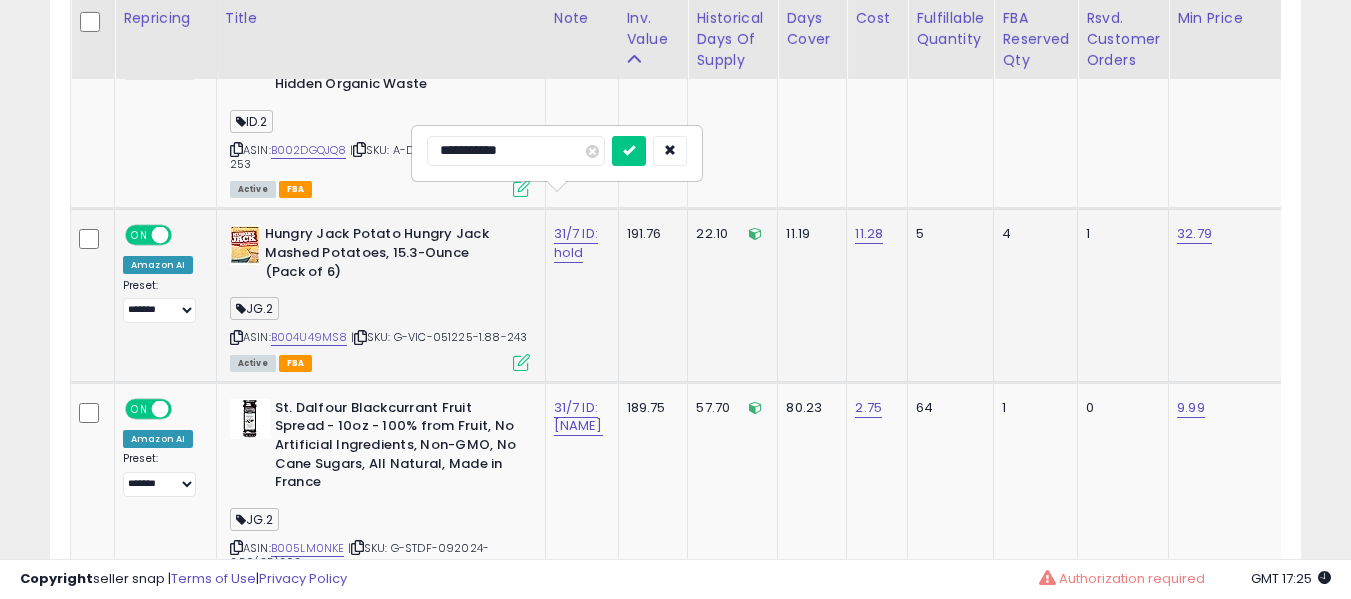 type on "**********" 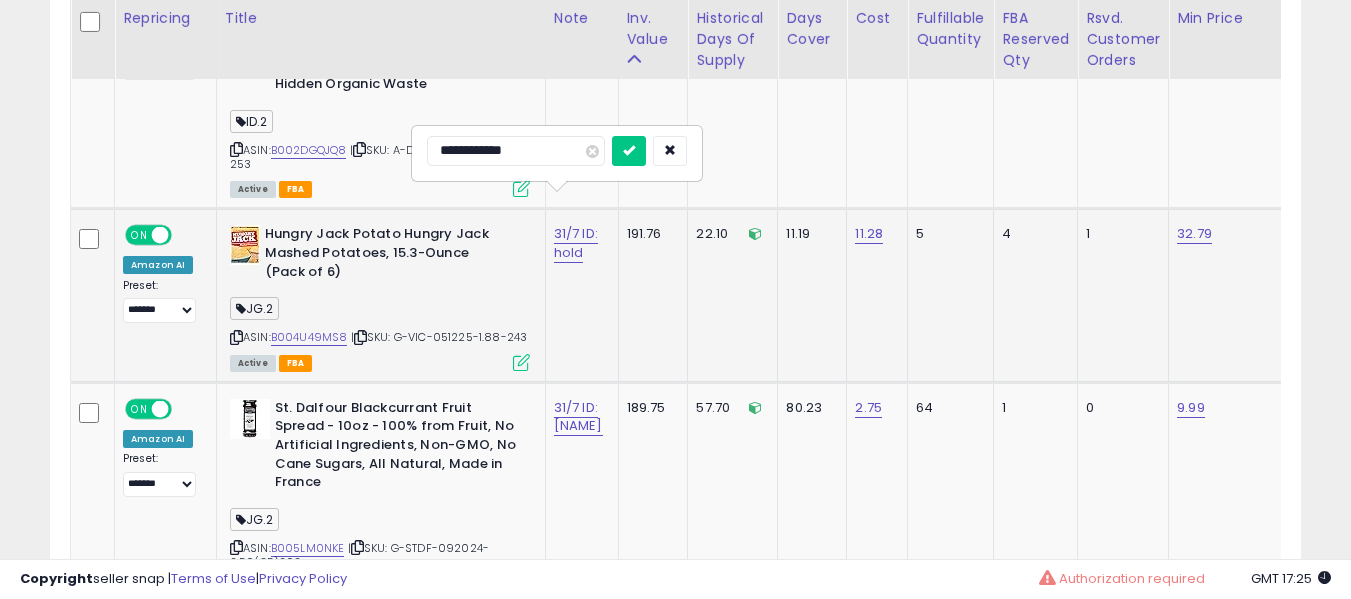 click at bounding box center [629, 151] 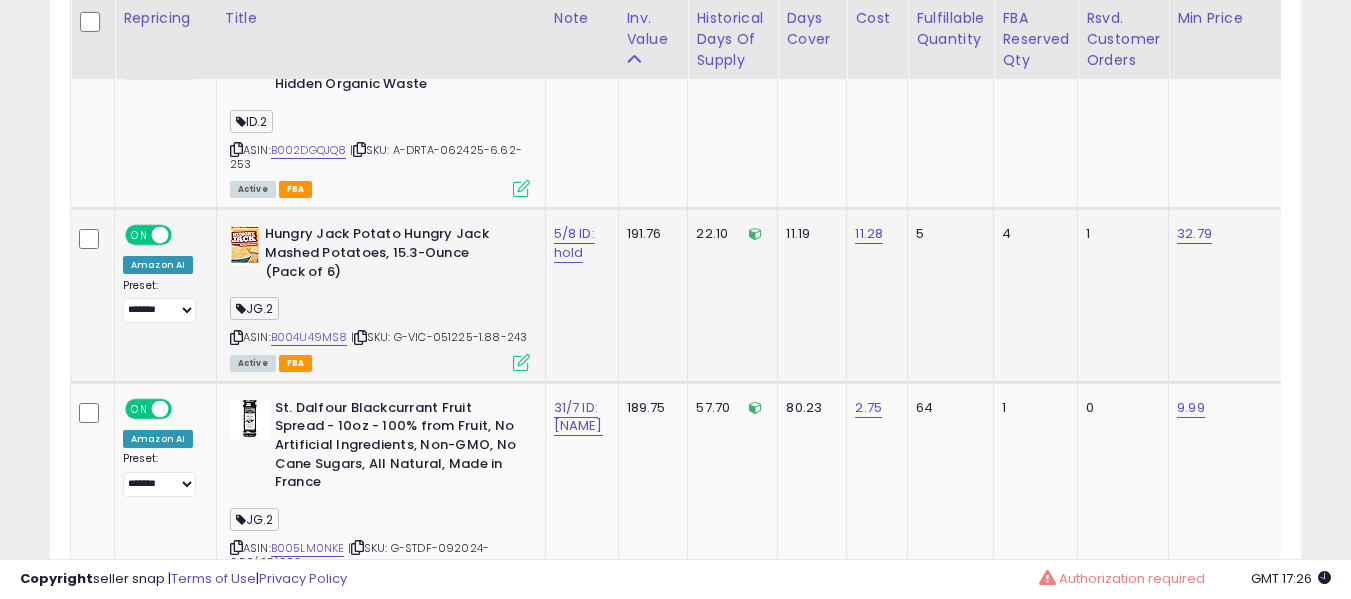 scroll, scrollTop: 0, scrollLeft: 379, axis: horizontal 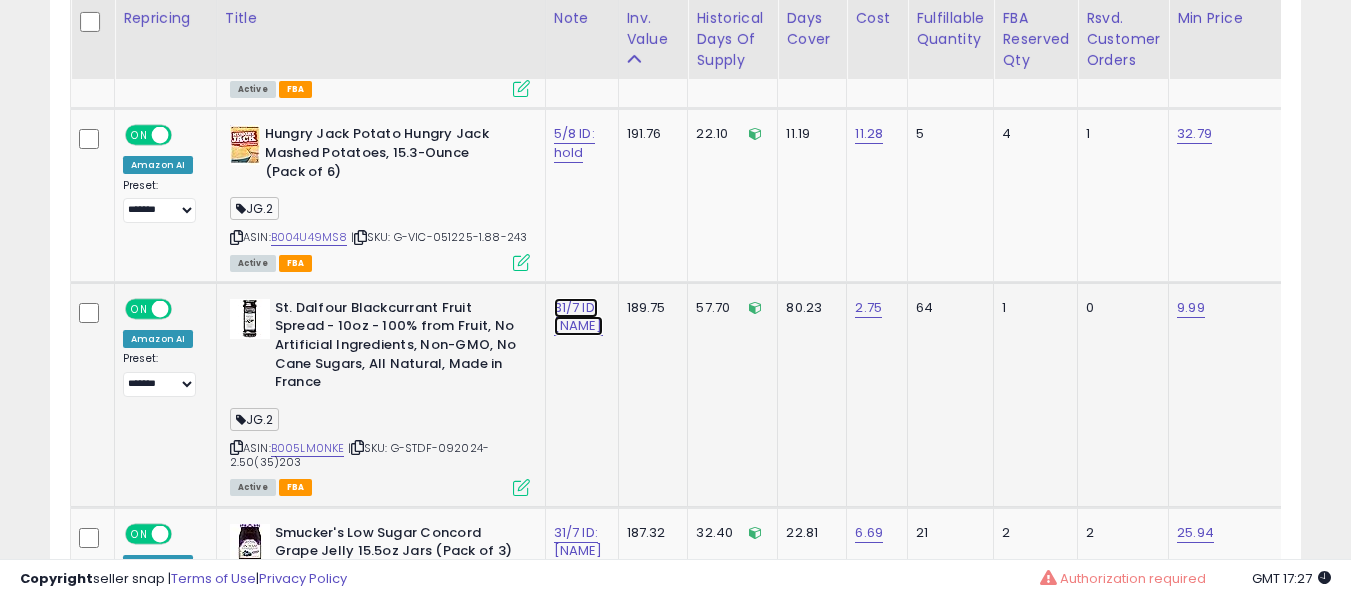 click on "31/7 ID: [NAME]" at bounding box center (574, -7447) 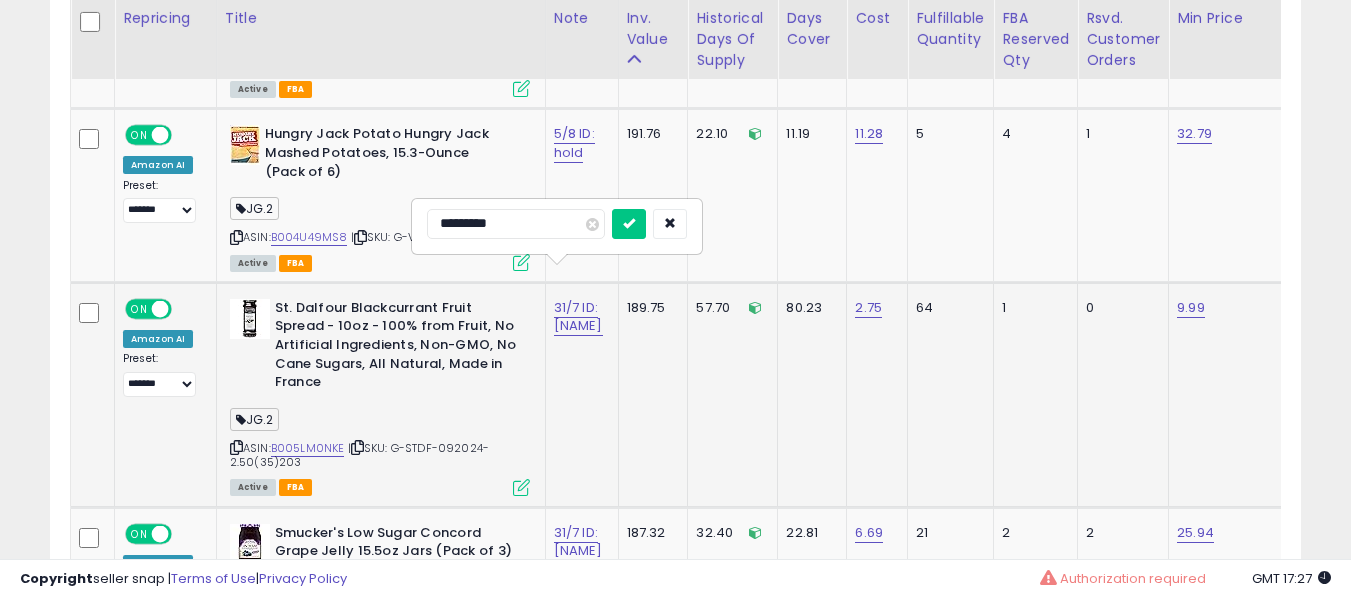 type on "**********" 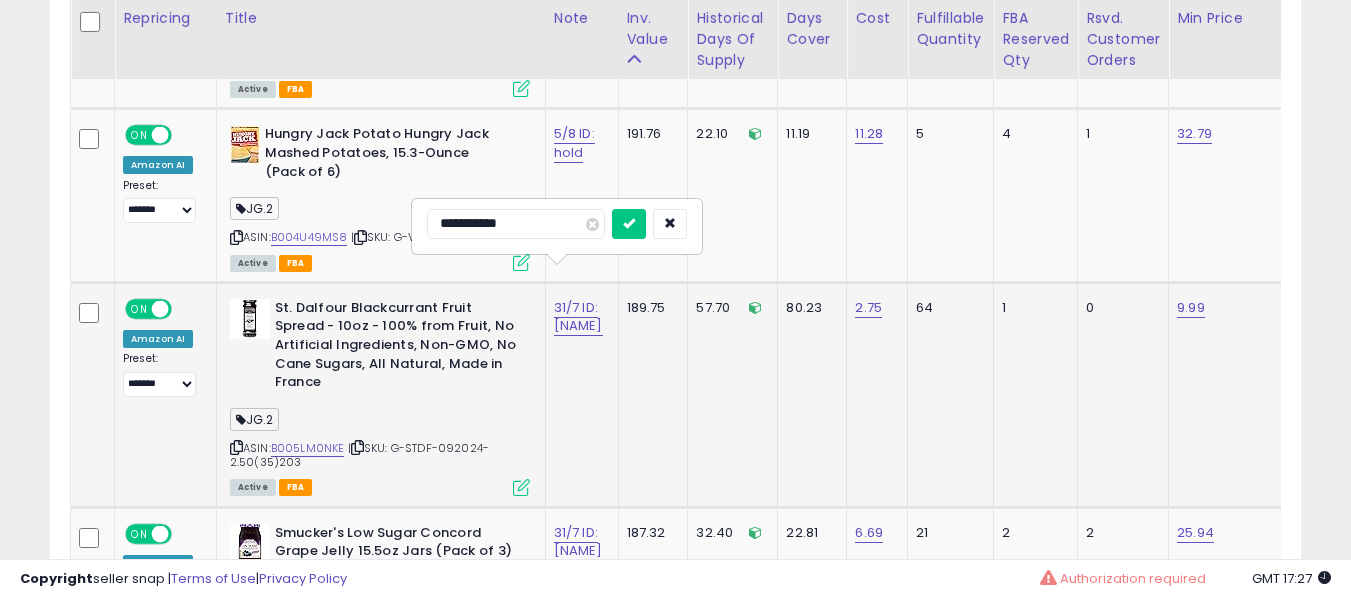click at bounding box center [629, 224] 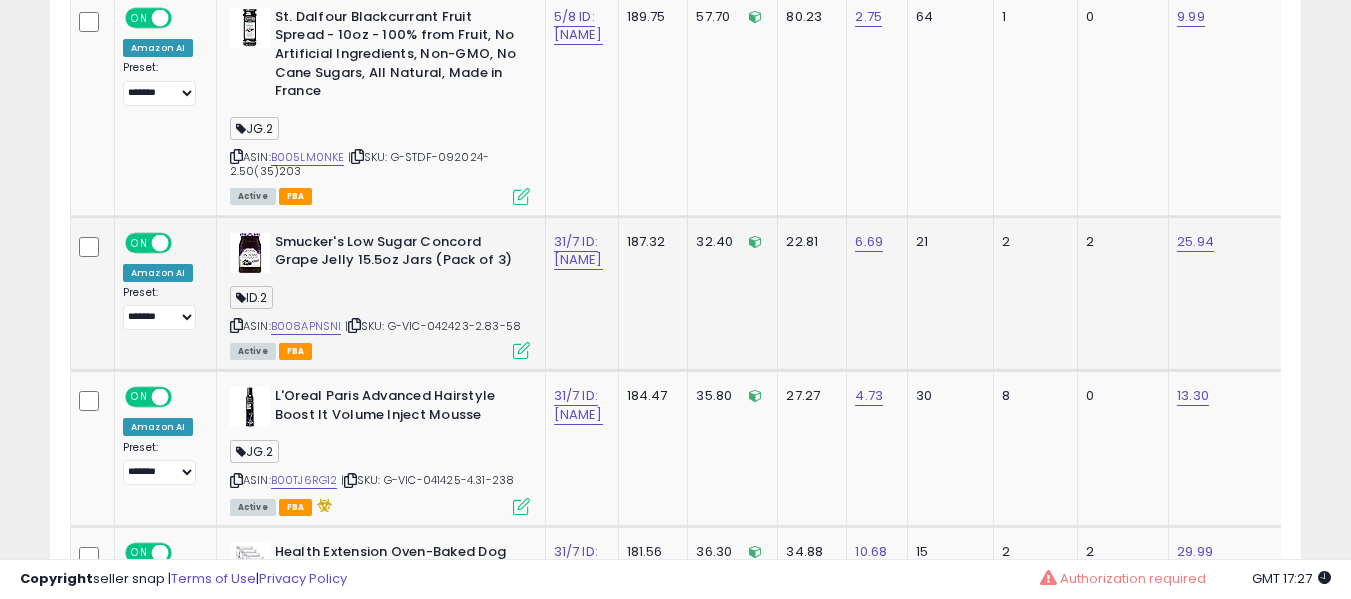 scroll, scrollTop: 8880, scrollLeft: 0, axis: vertical 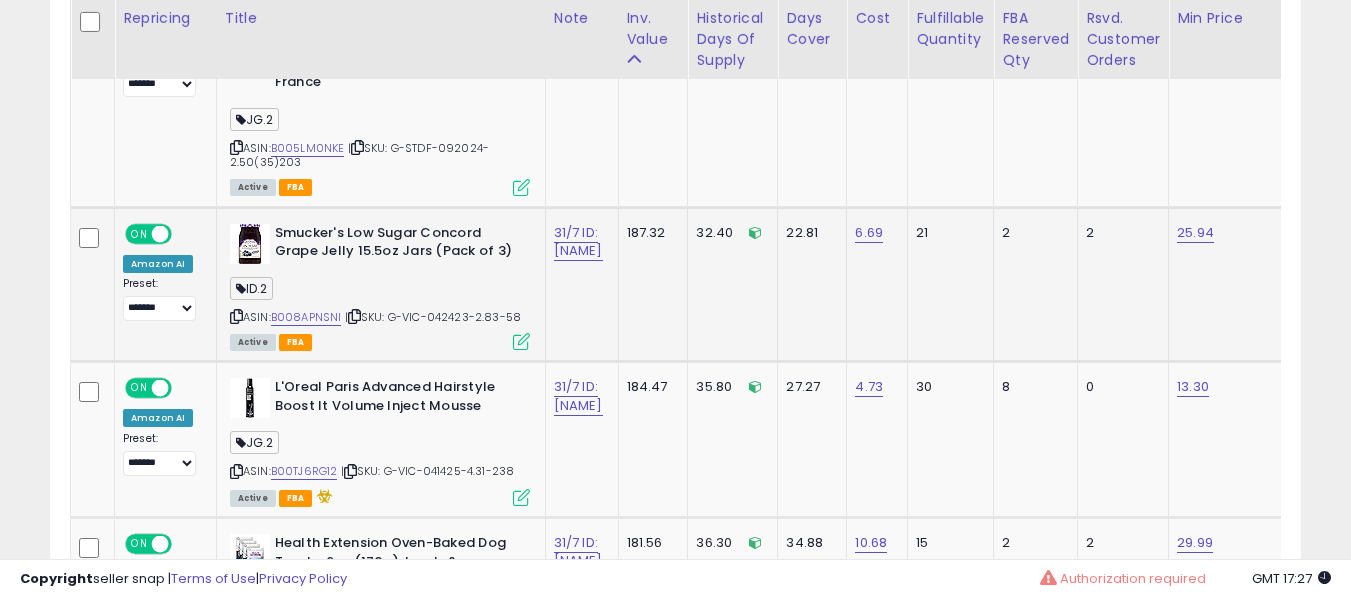 click on "31/7 ID: [NAME]" 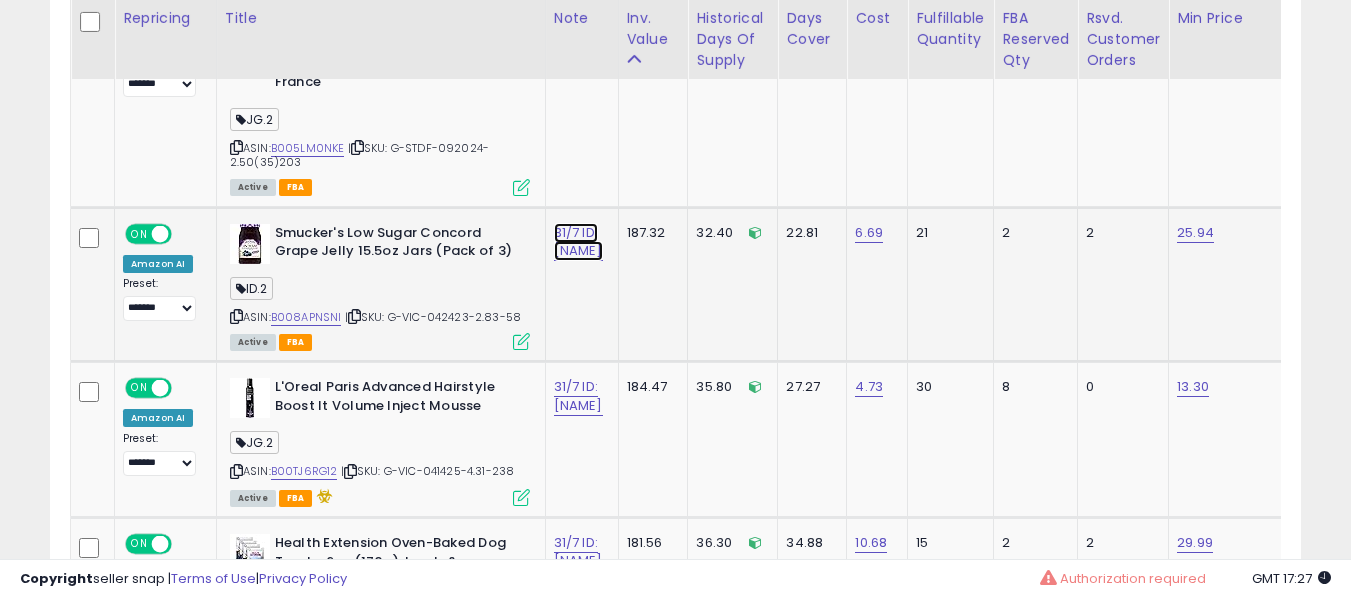 click on "31/7 ID: [NAME]" at bounding box center [574, -7747] 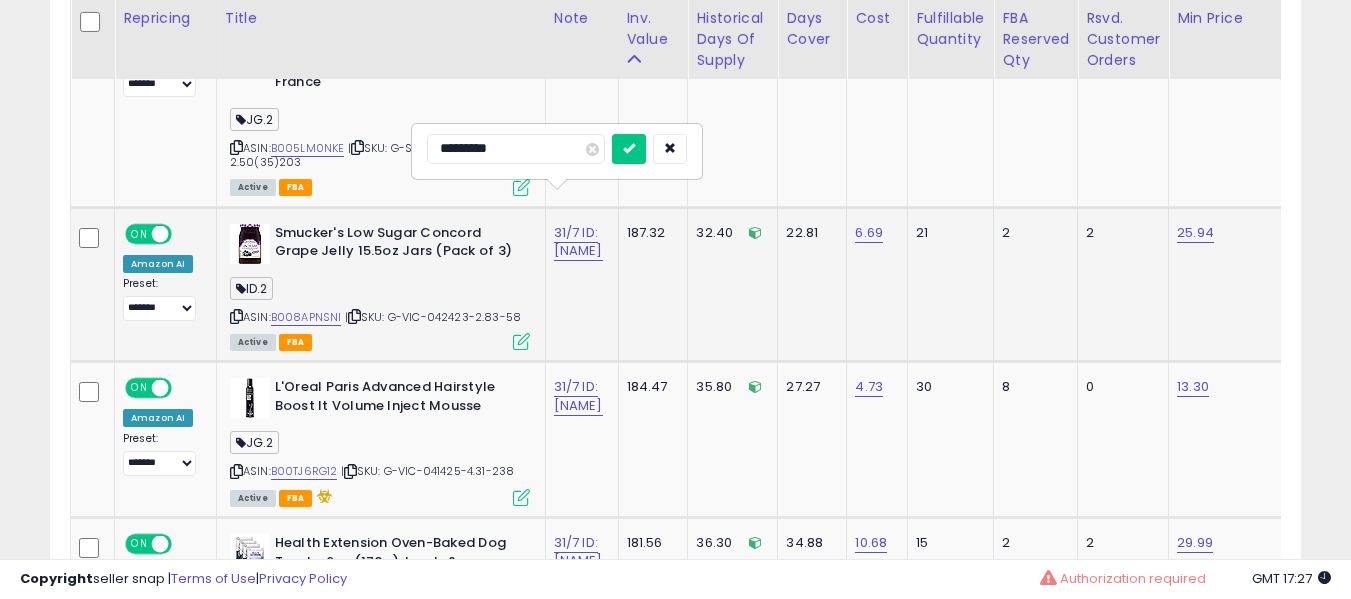 type on "**********" 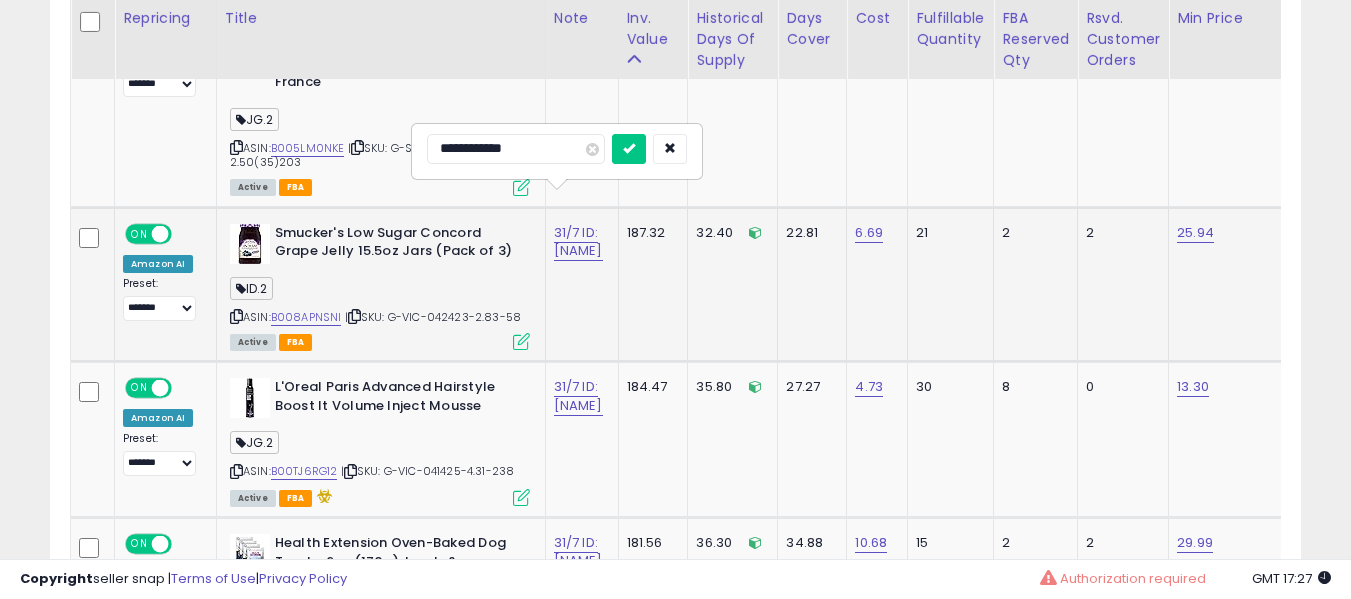 click at bounding box center [629, 149] 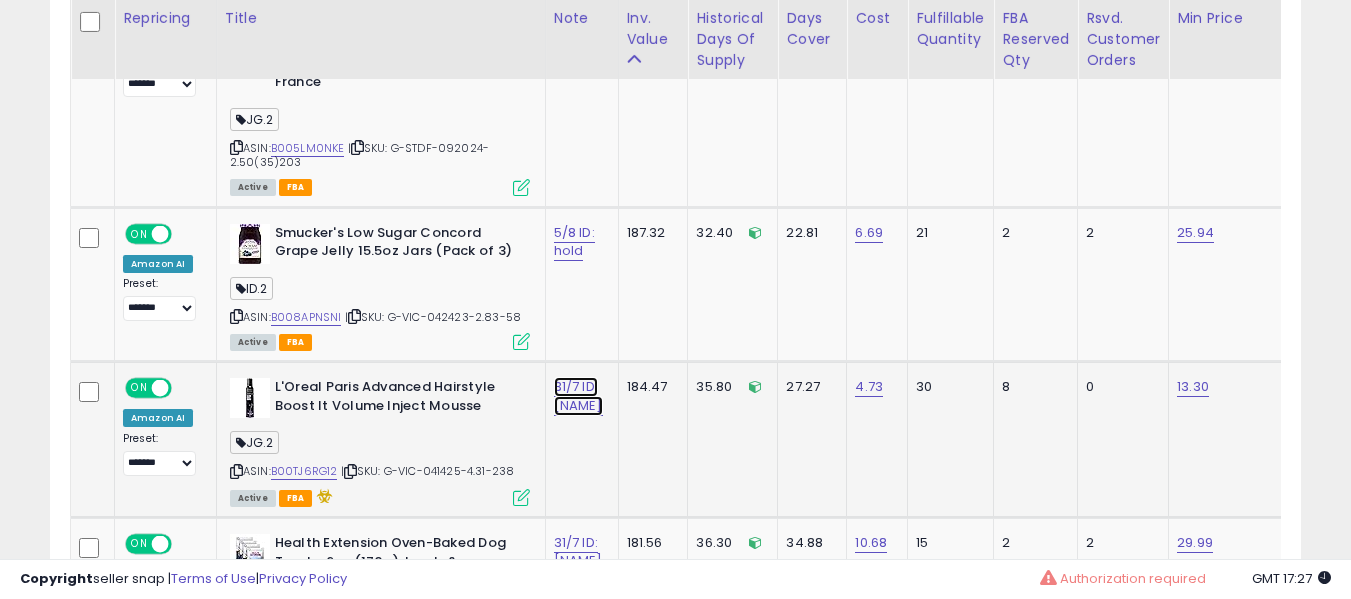 click on "31/7 ID: [NAME]" at bounding box center [574, -7747] 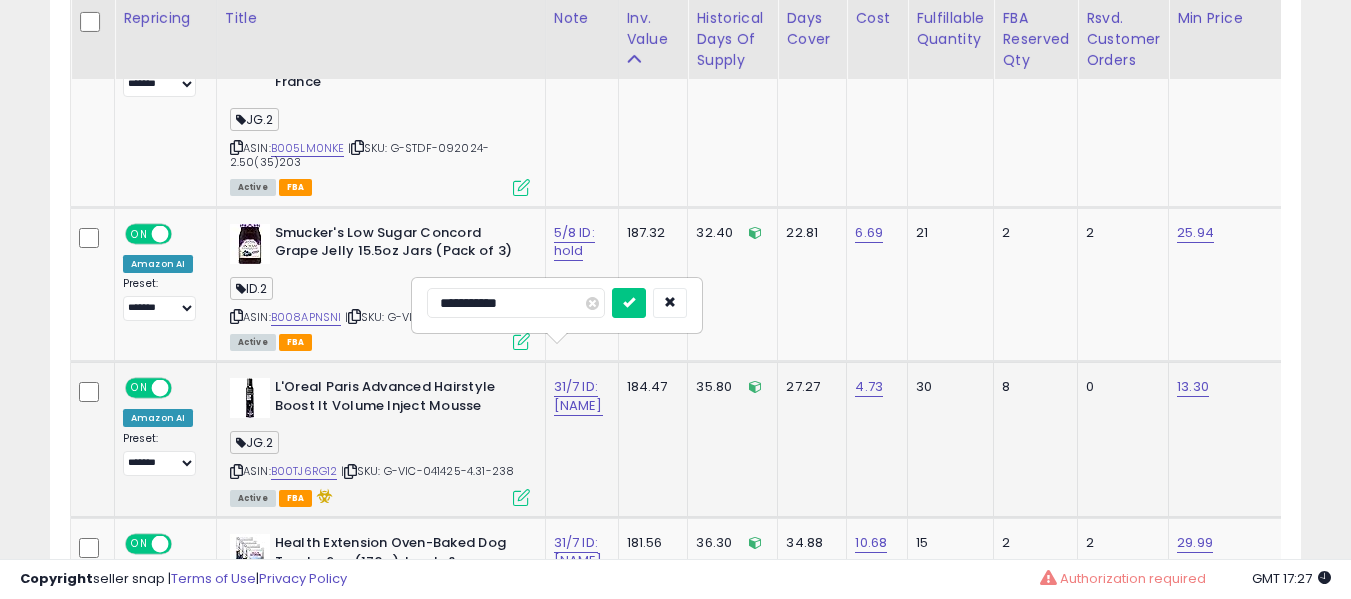 type on "**********" 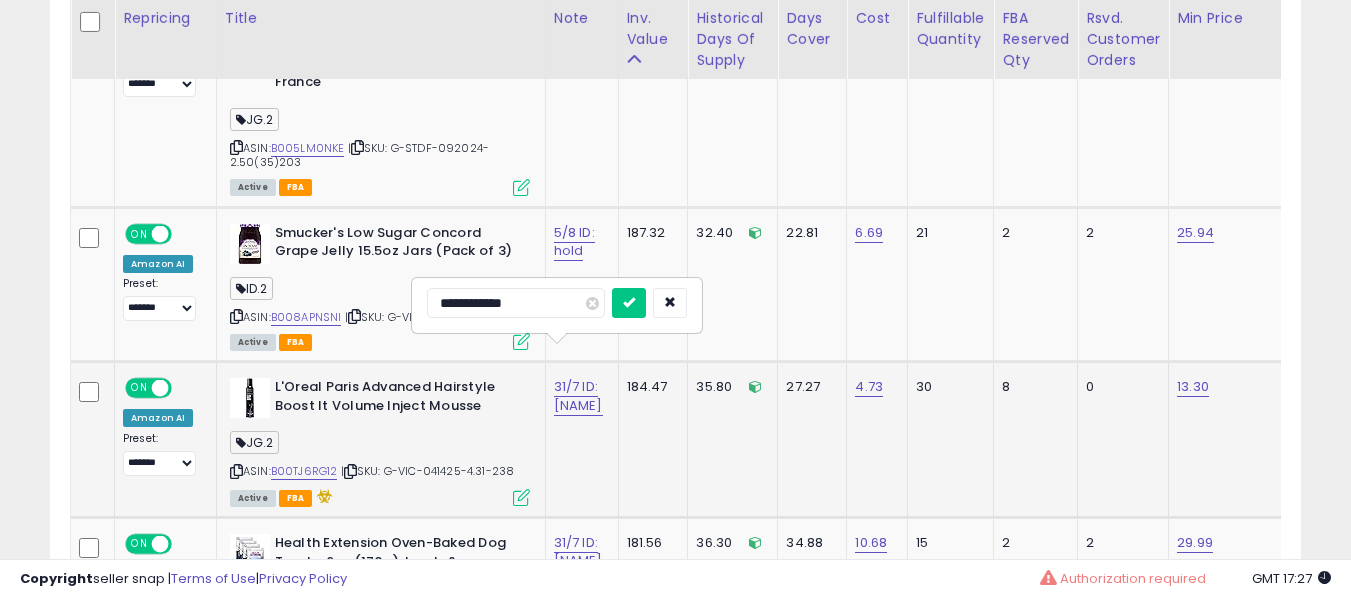 click at bounding box center [629, 303] 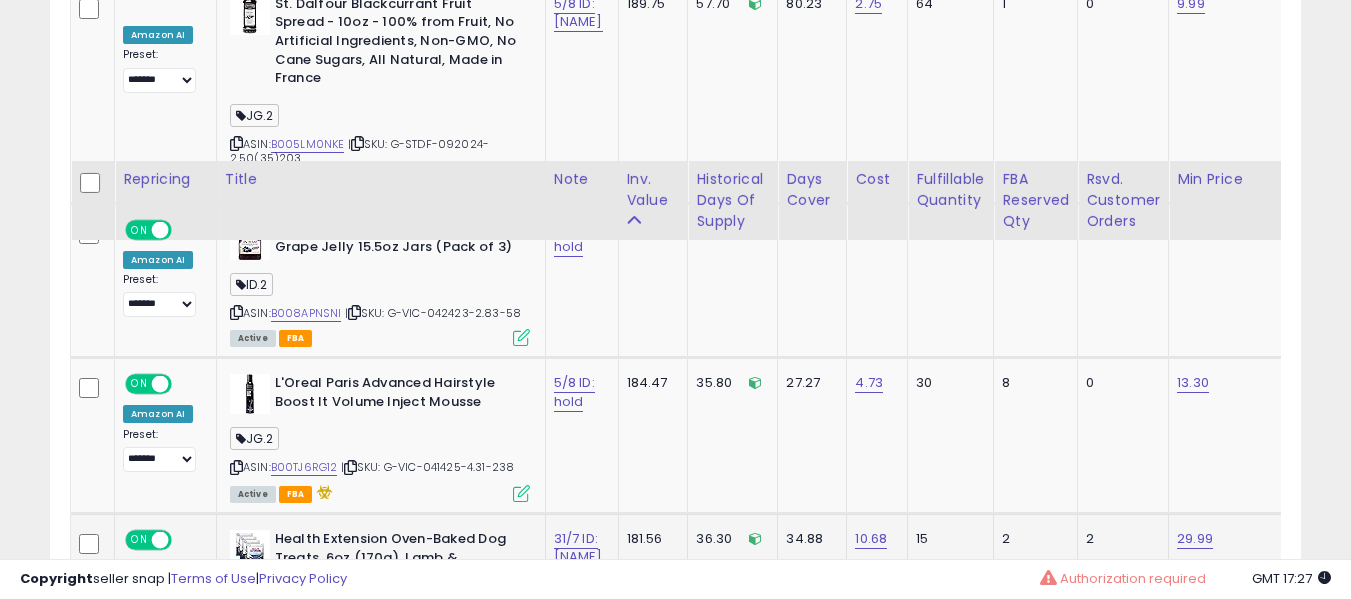 scroll, scrollTop: 9080, scrollLeft: 0, axis: vertical 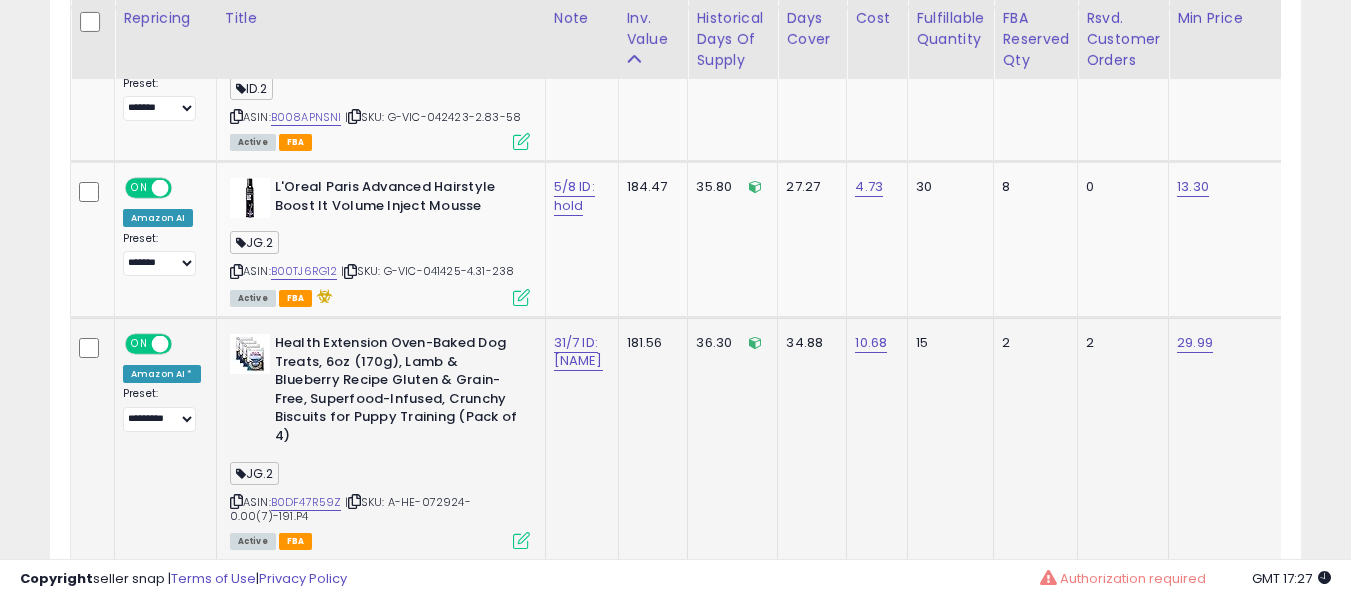 click on "31/7 ID: [NAME]" 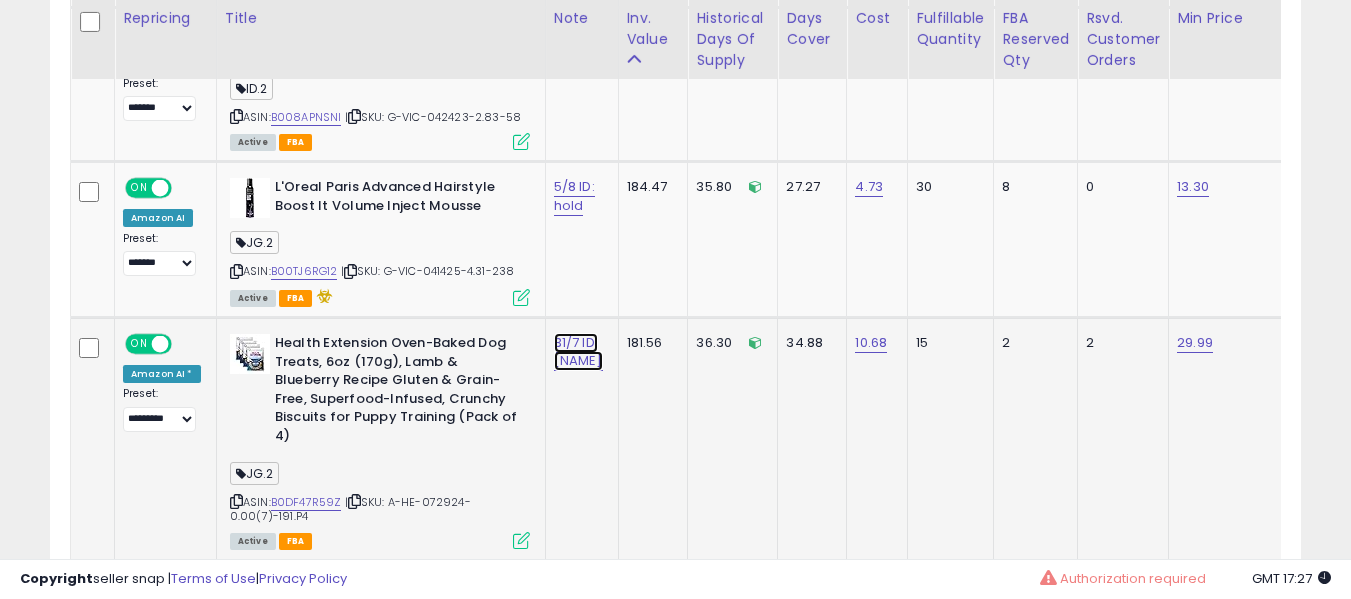 click on "31/7 ID: [NAME]" at bounding box center [574, -7947] 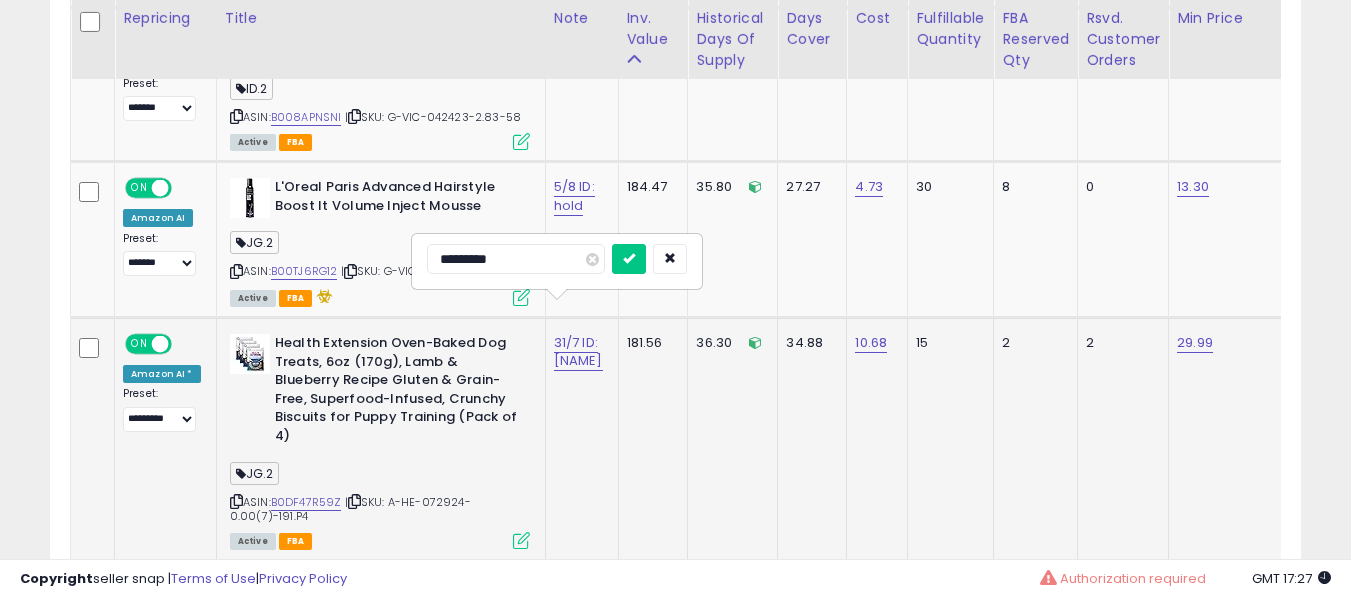 type on "**********" 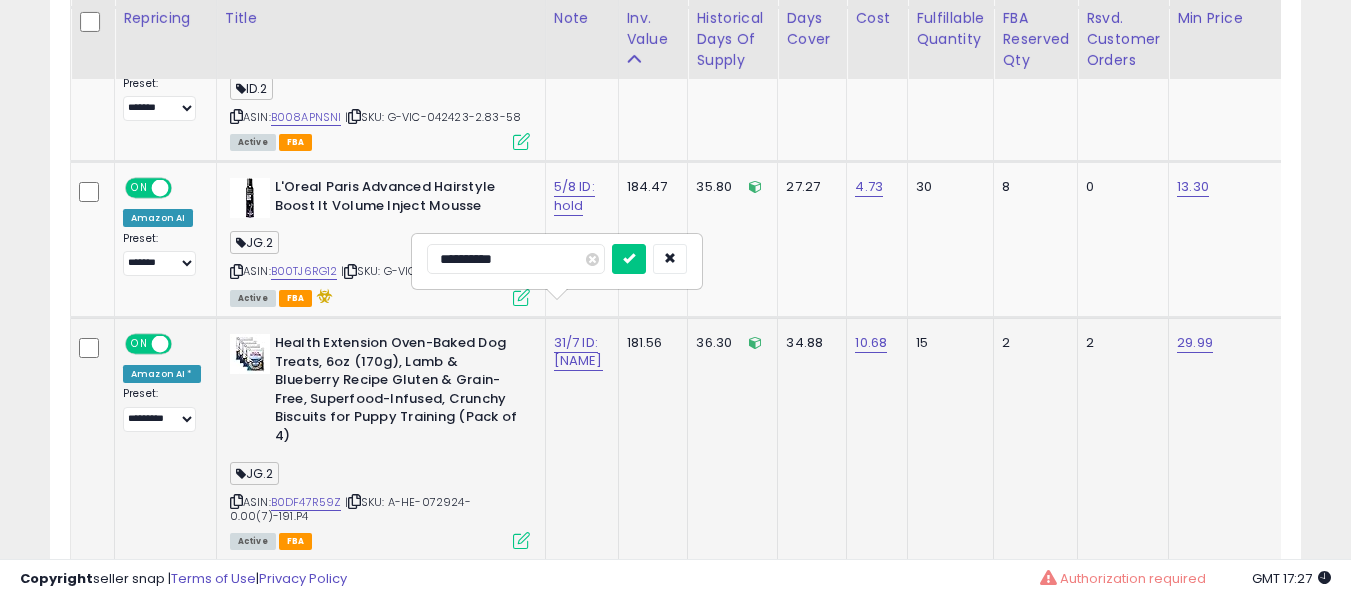 click at bounding box center (629, 259) 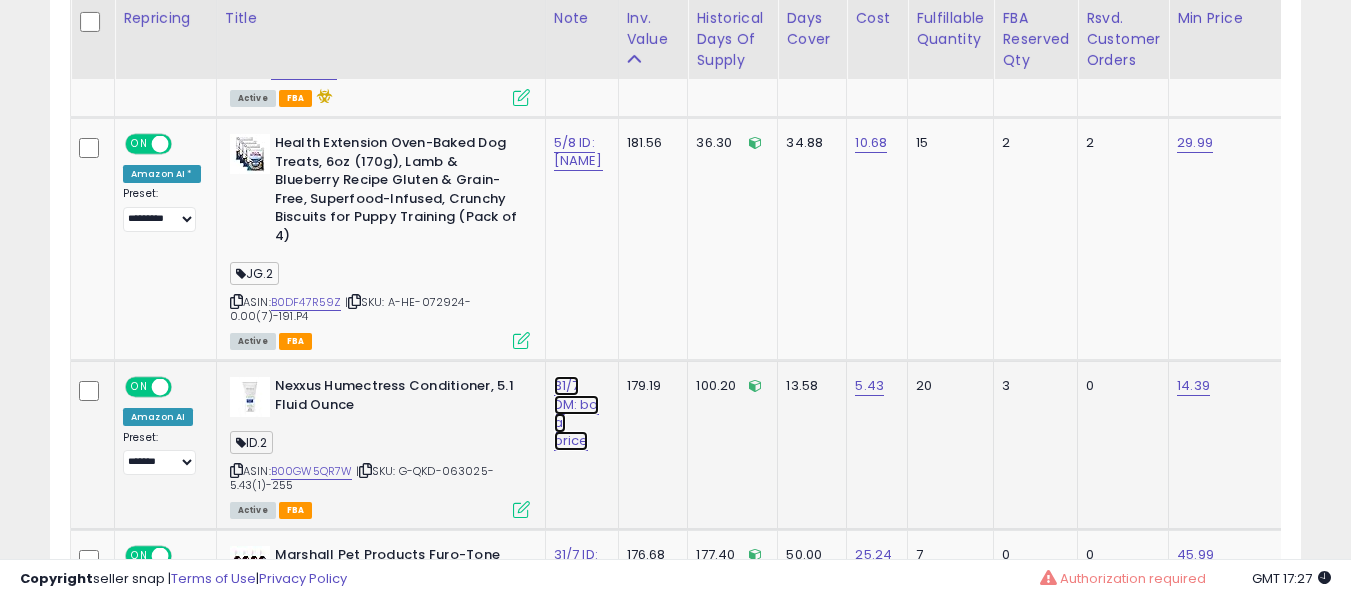 click on "31/7 DM: bo aj price" at bounding box center [574, -8147] 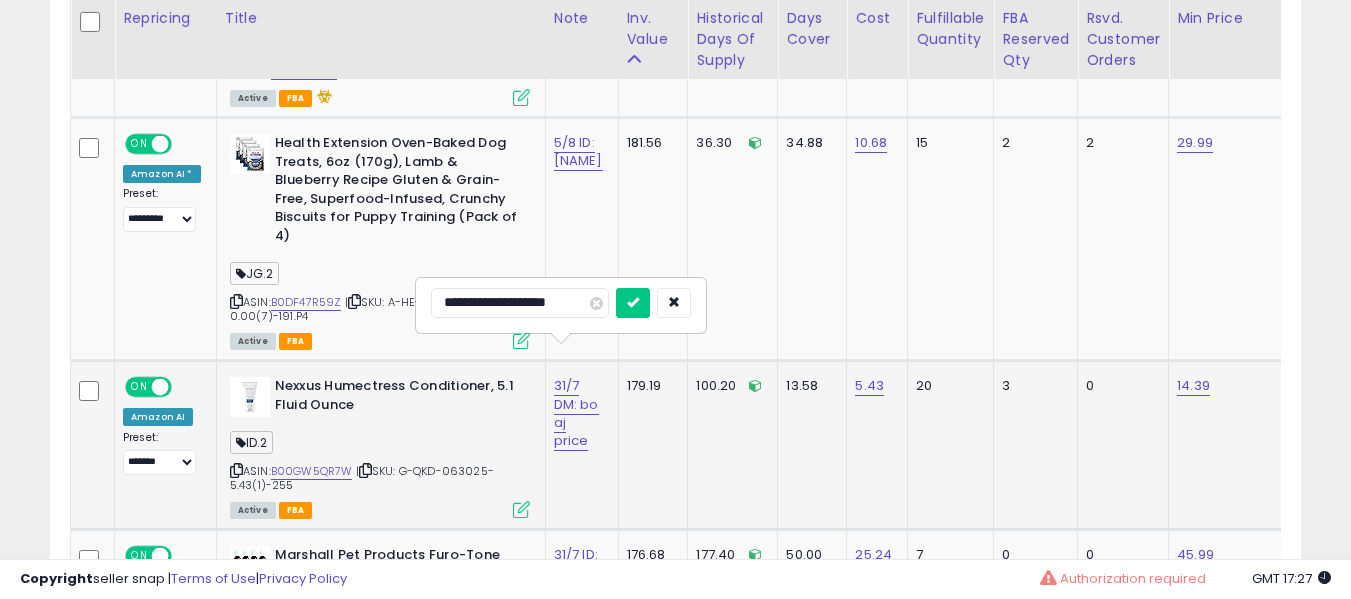 scroll, scrollTop: 9380, scrollLeft: 0, axis: vertical 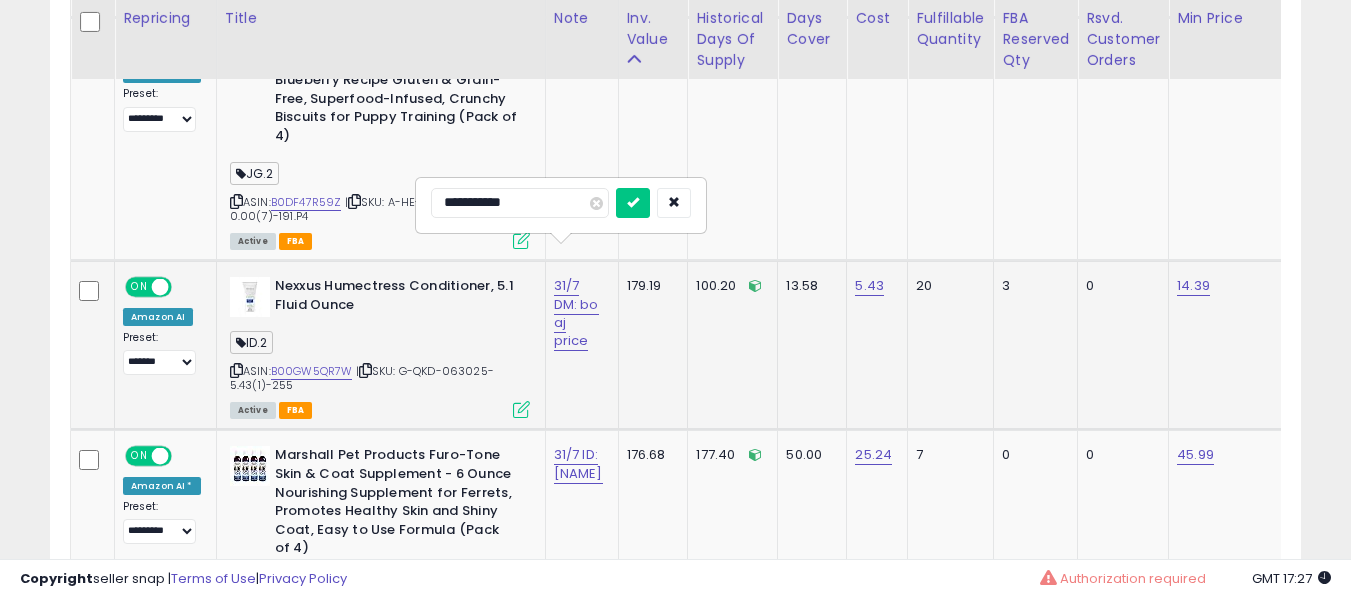 type on "**********" 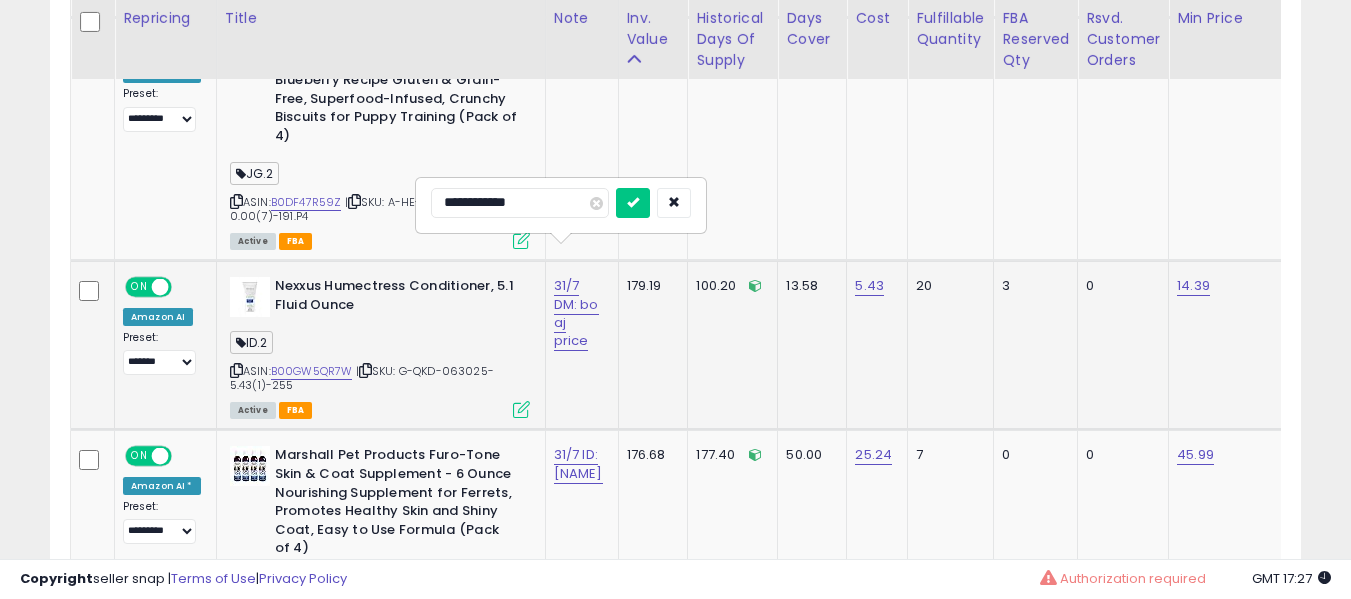 click at bounding box center (633, 203) 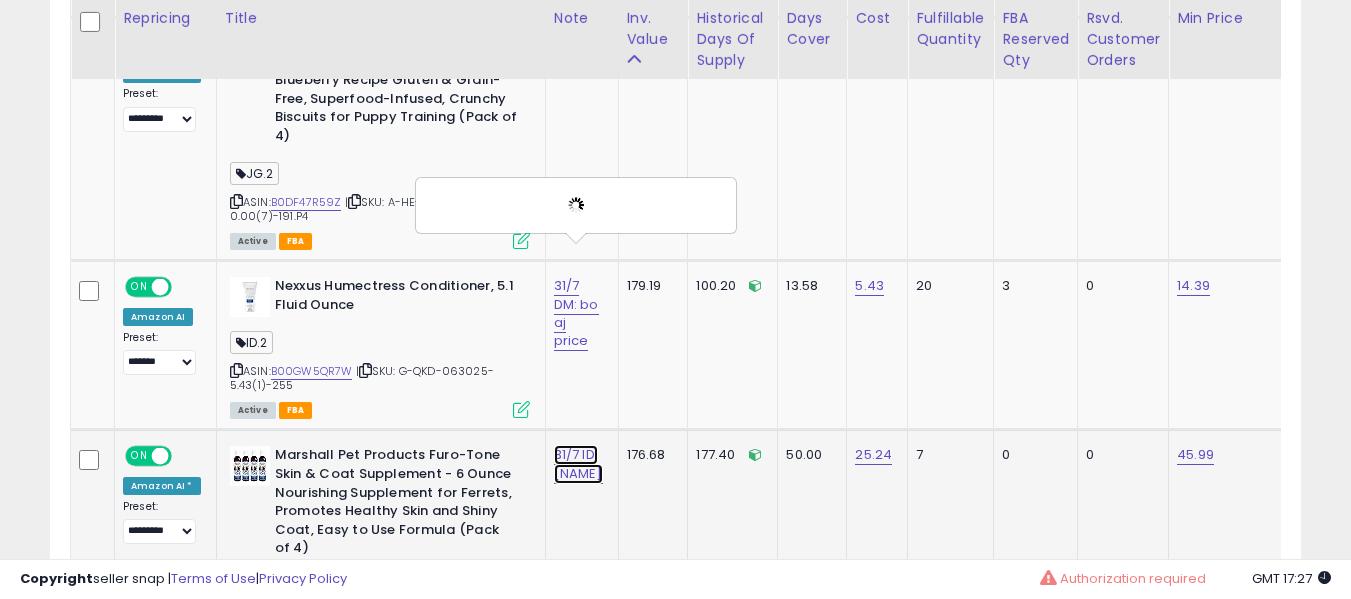 click on "31/7 ID: [NAME]" at bounding box center (574, -8247) 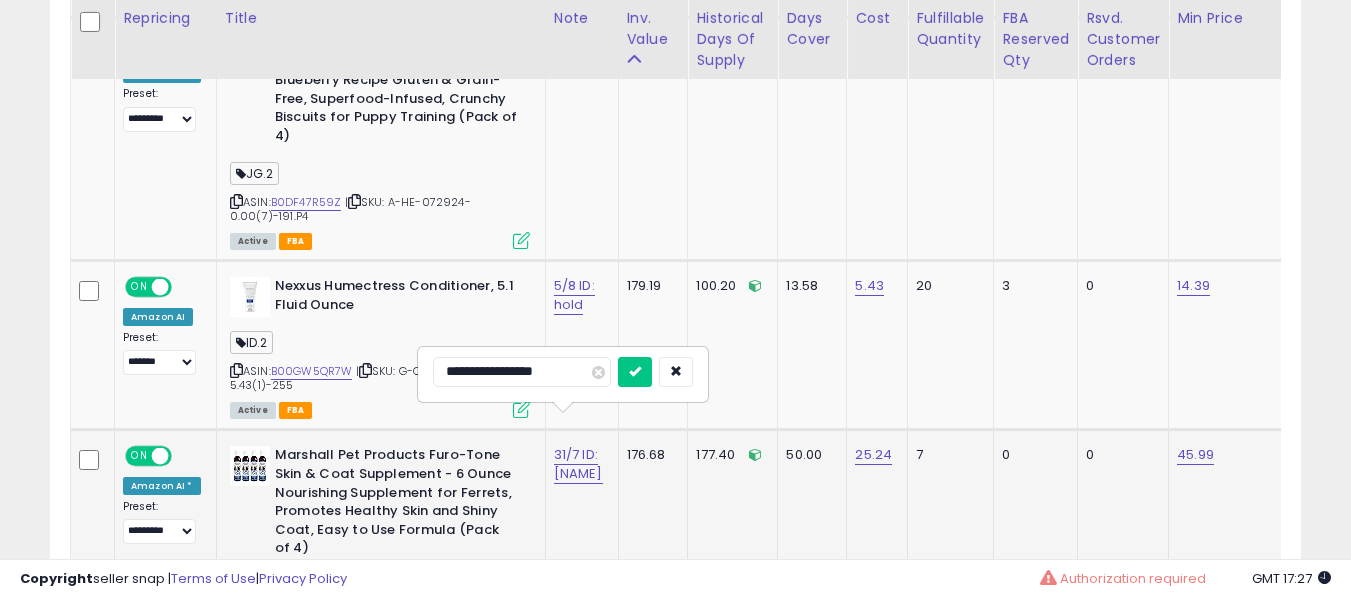 scroll, scrollTop: 9580, scrollLeft: 0, axis: vertical 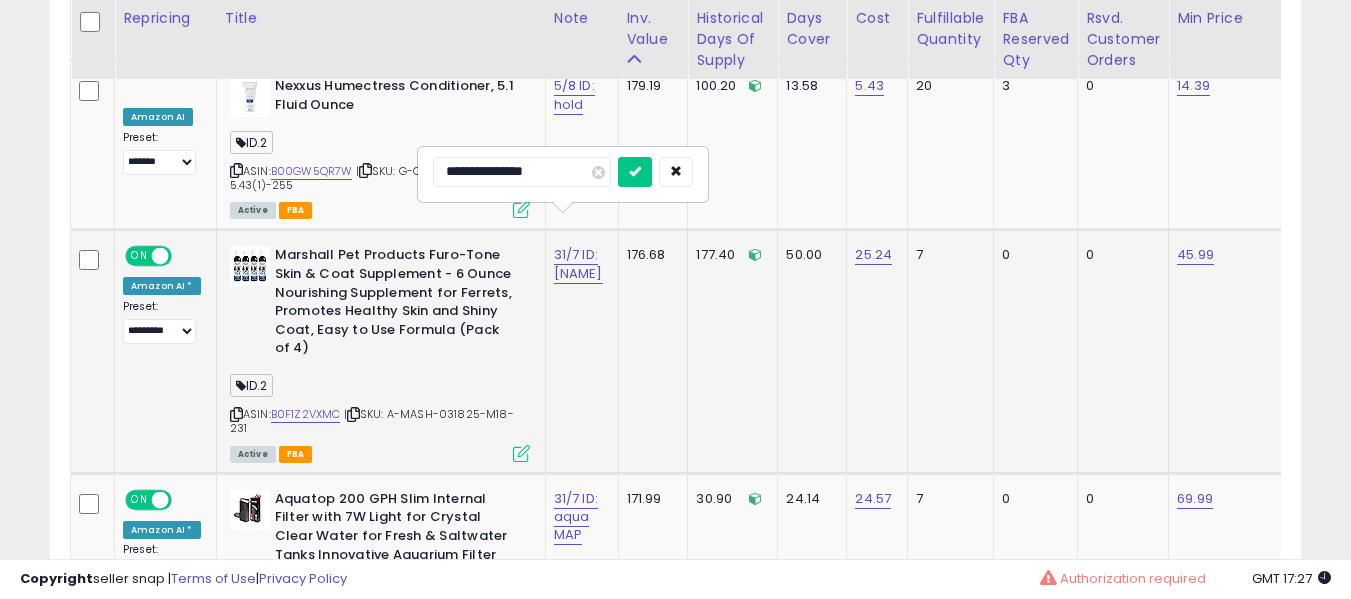 type on "**********" 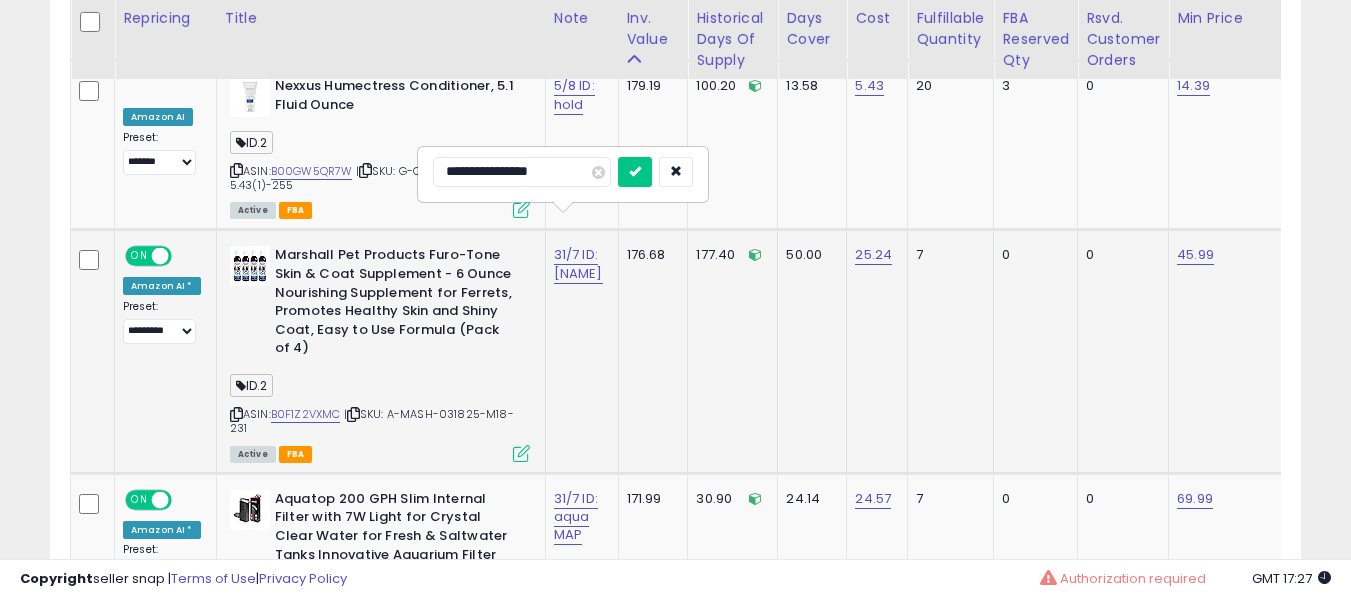 click at bounding box center [635, 172] 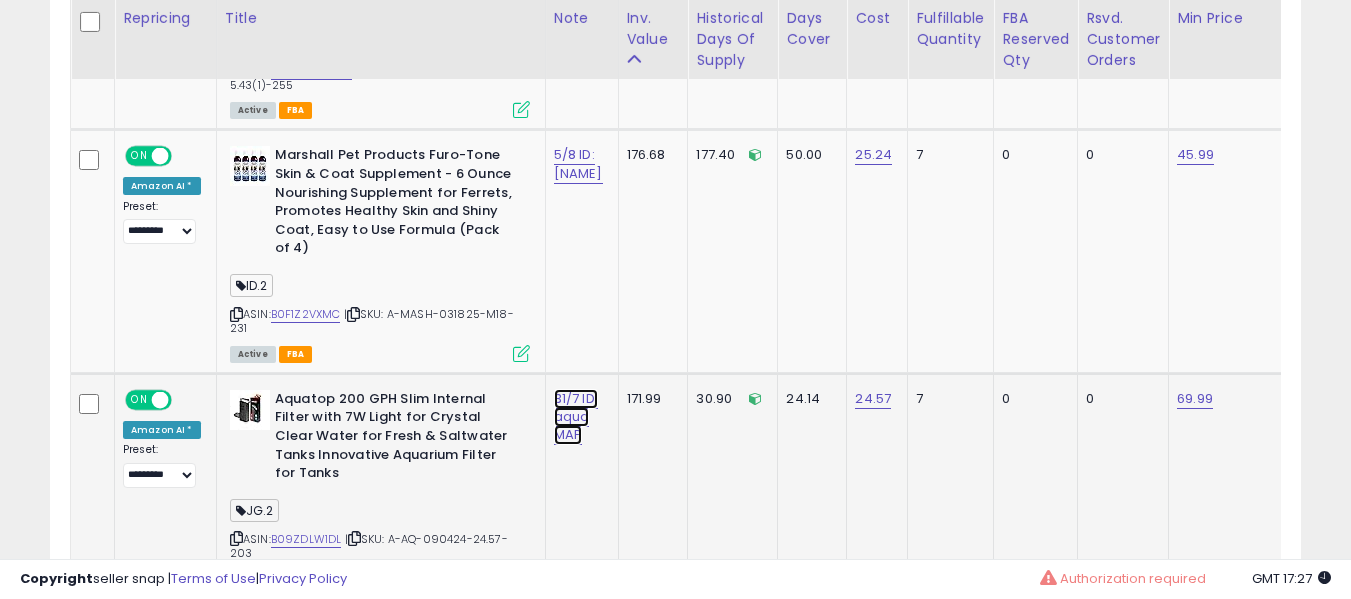 click on "31/7 ID: aqua MAP" at bounding box center (574, -8547) 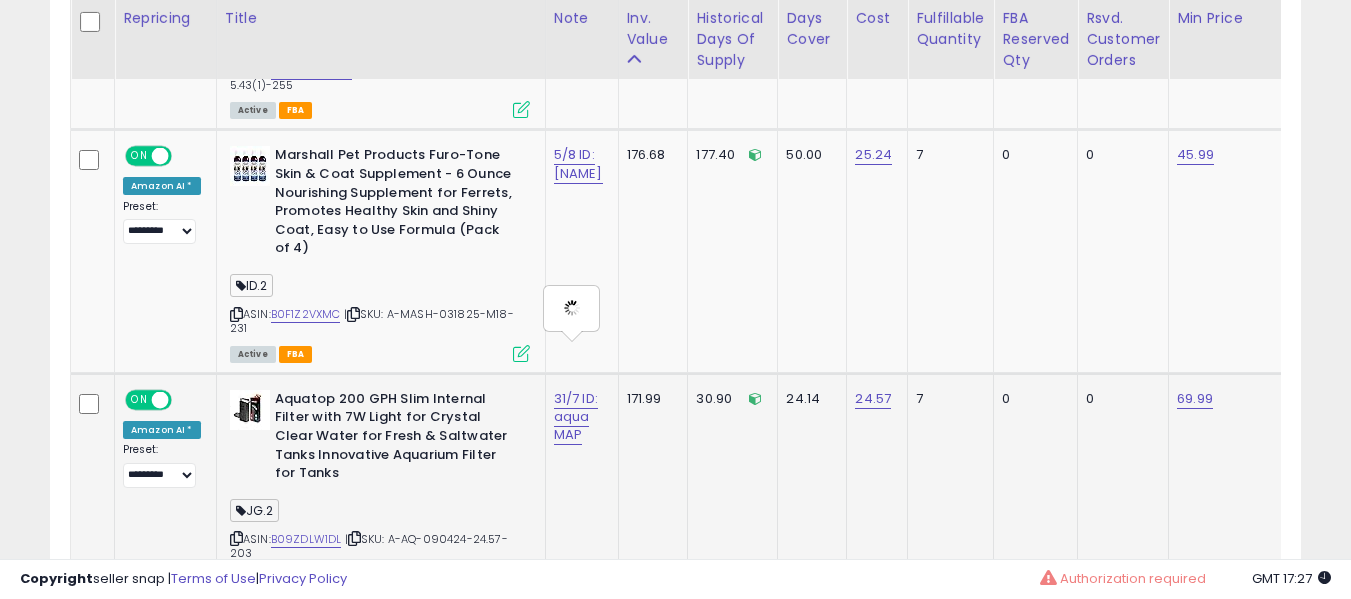 type on "**********" 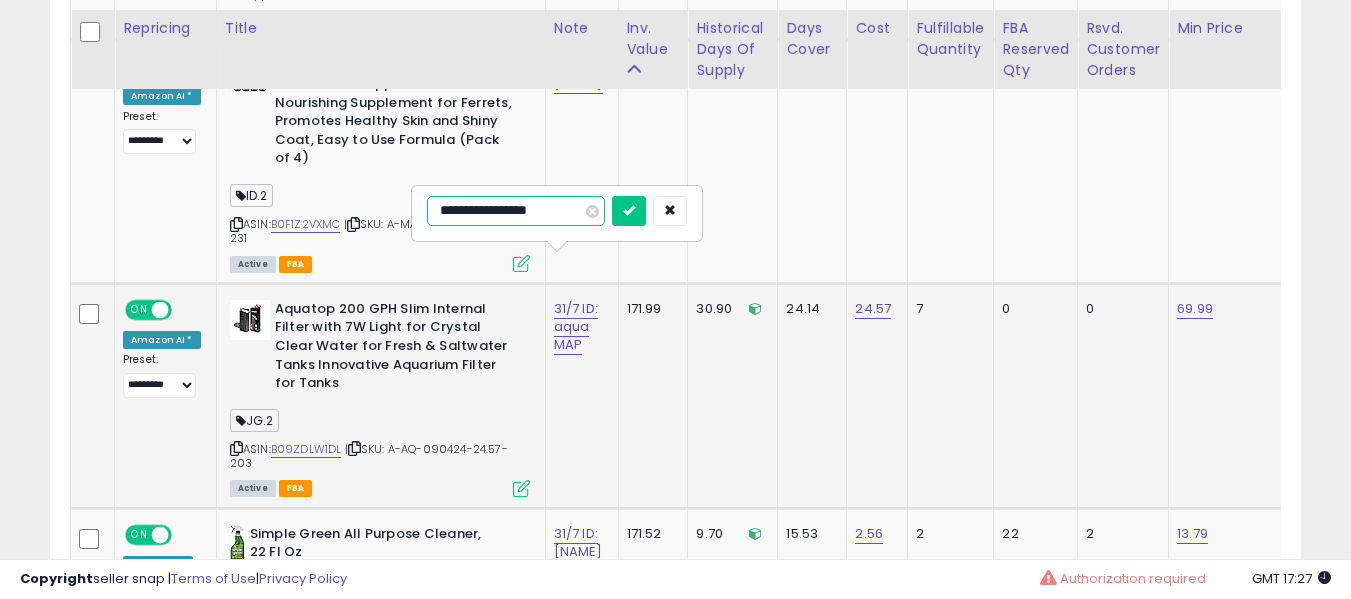 scroll, scrollTop: 9780, scrollLeft: 0, axis: vertical 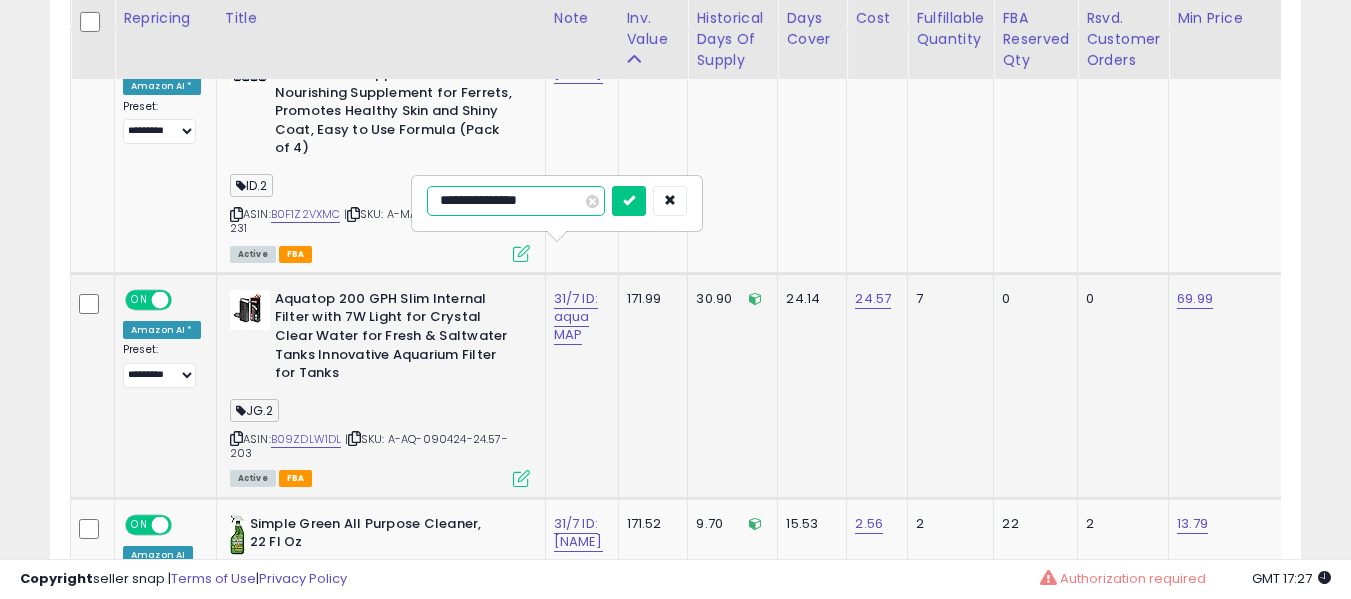 type on "**********" 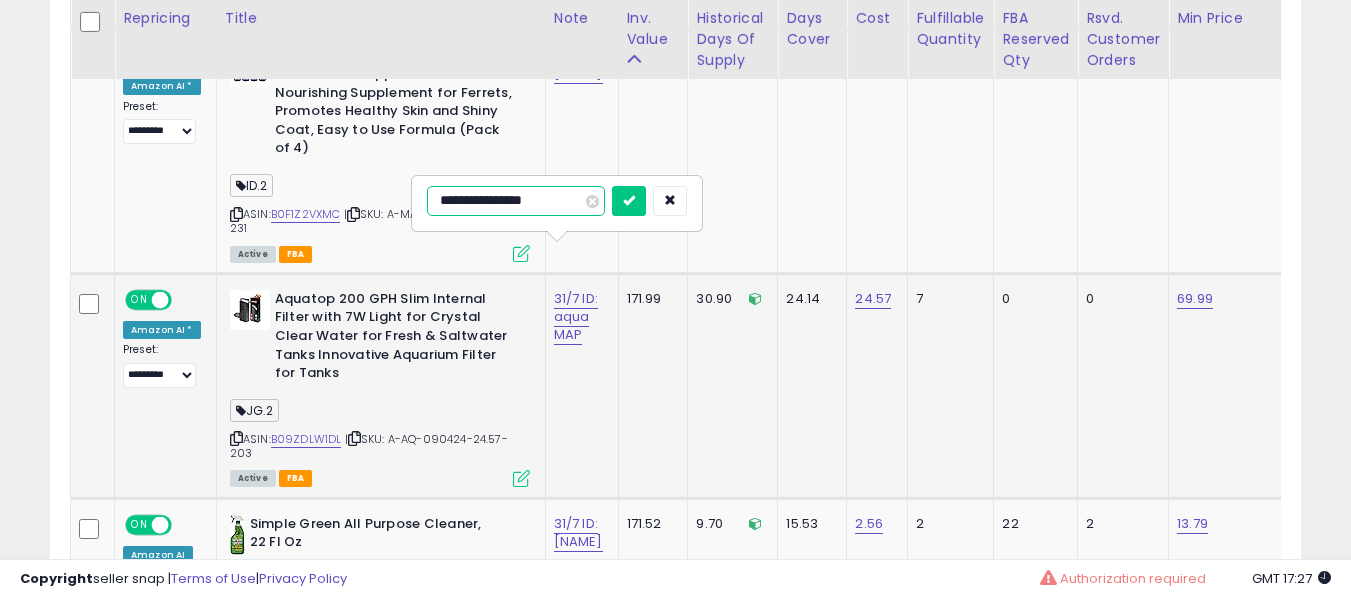 click at bounding box center (629, 201) 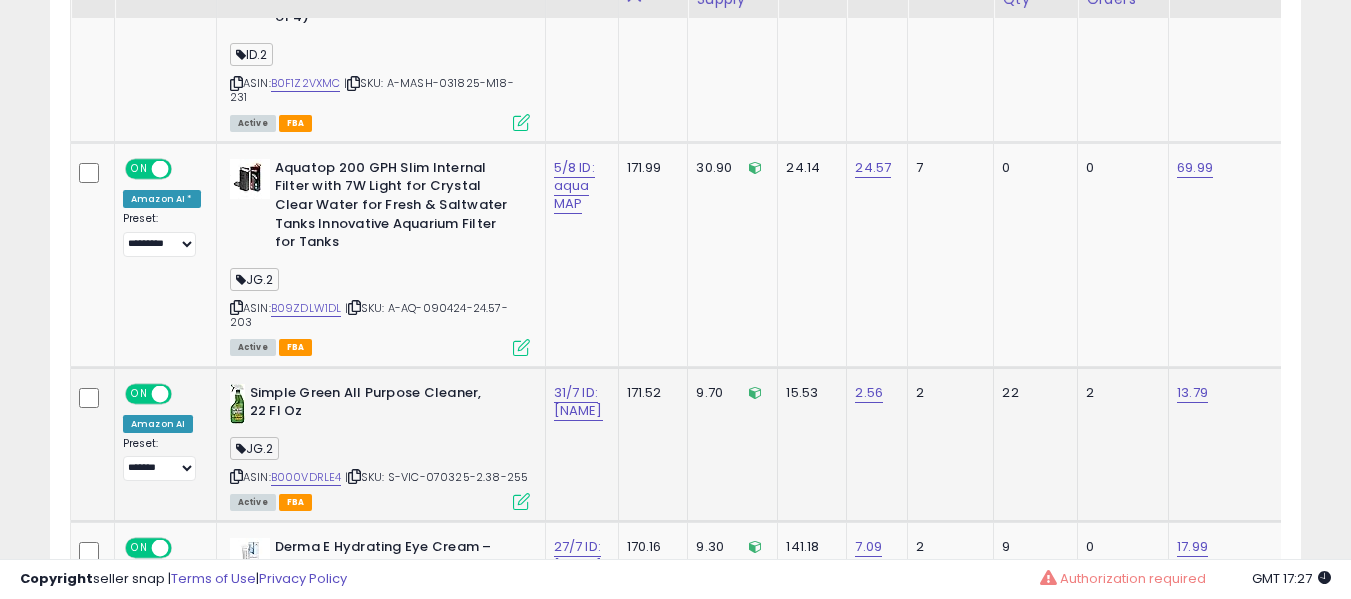 scroll, scrollTop: 9980, scrollLeft: 0, axis: vertical 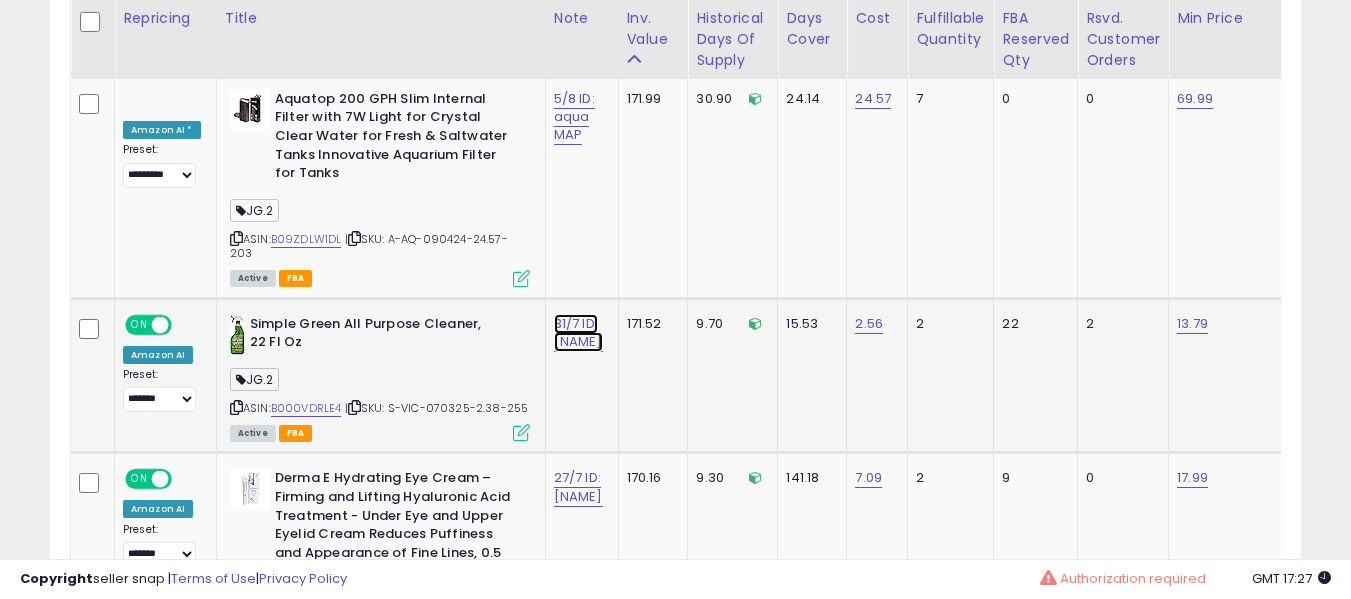 click on "31/7 ID: [NAME]" at bounding box center (574, -8847) 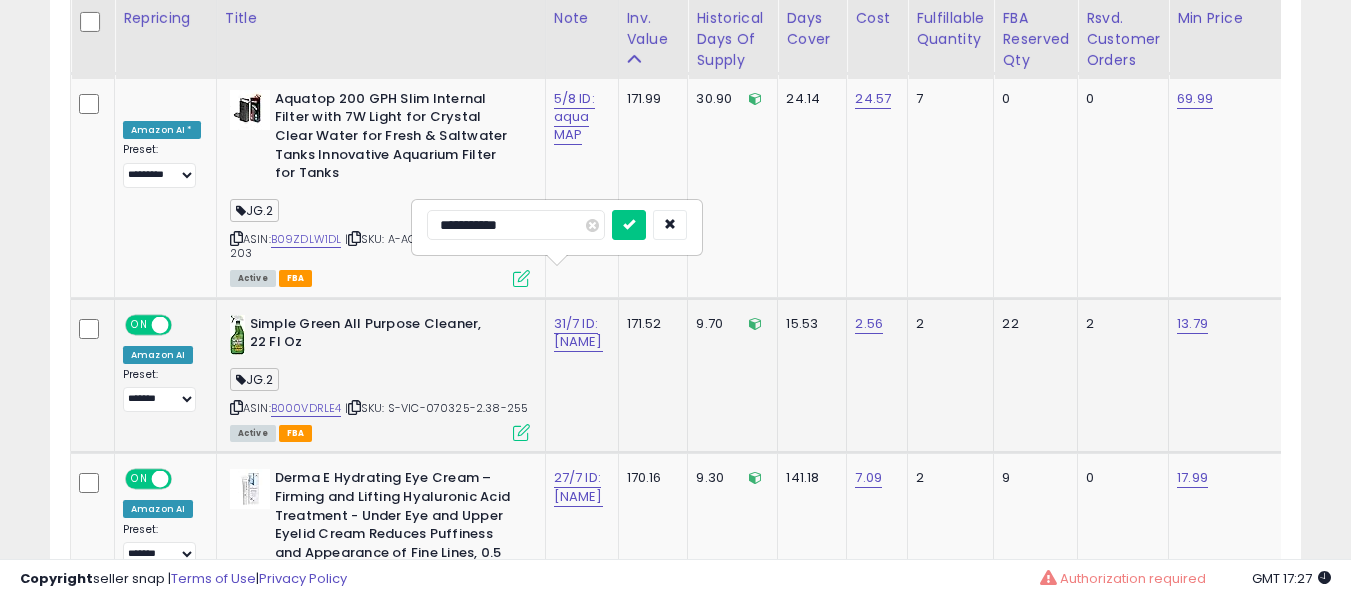 type on "**********" 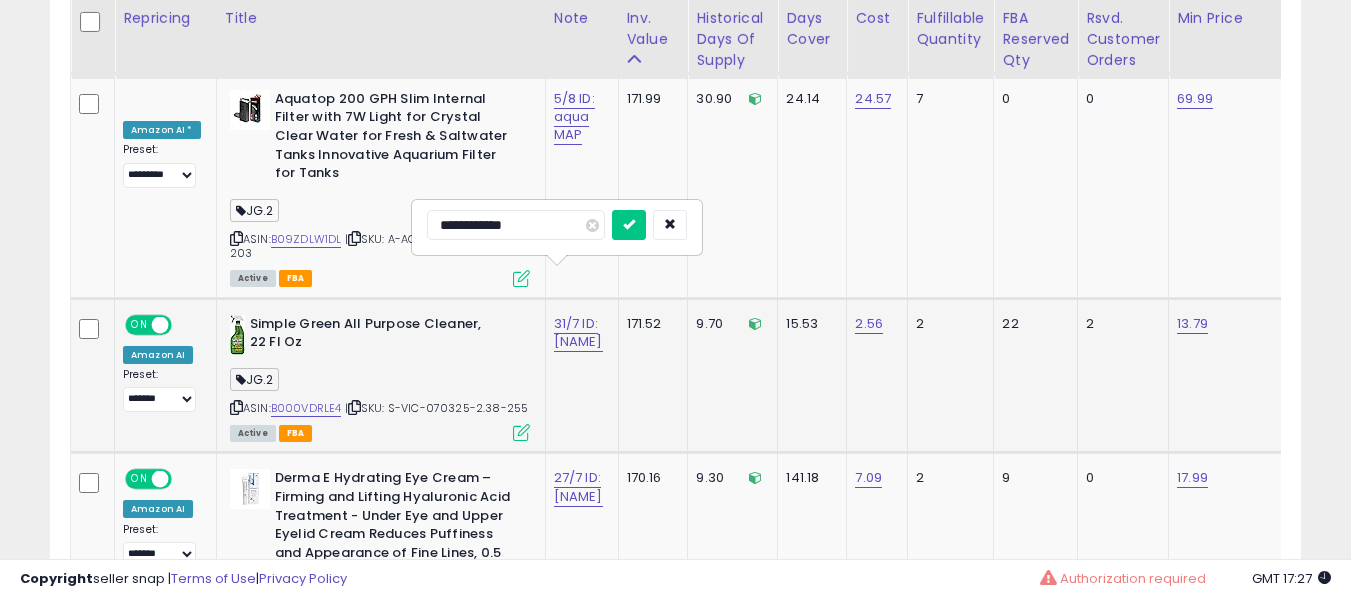 click at bounding box center [629, 225] 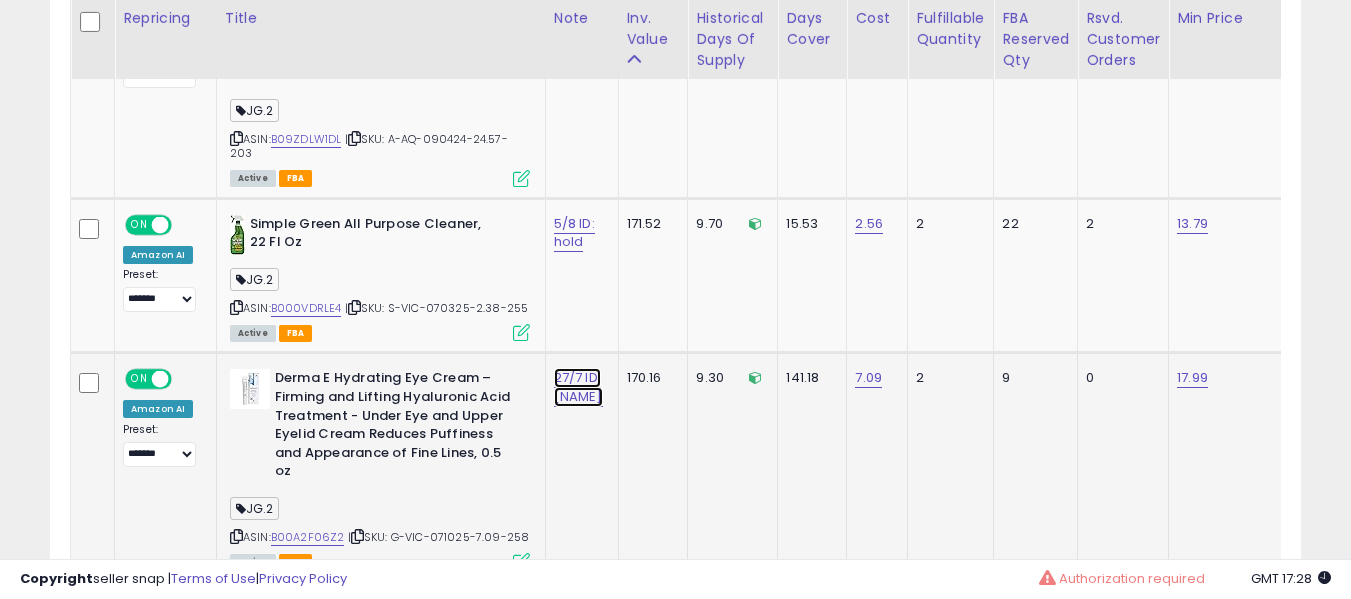 click on "27/7 ID: [NAME]" at bounding box center [574, -8947] 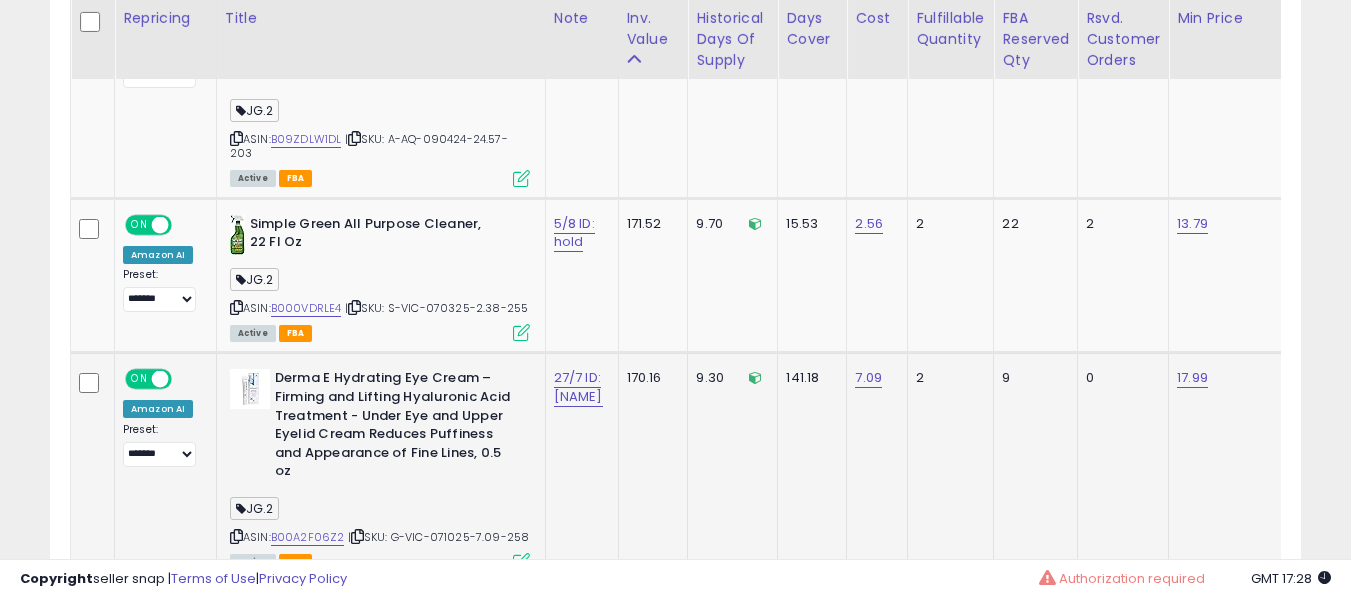 scroll, scrollTop: 10180, scrollLeft: 0, axis: vertical 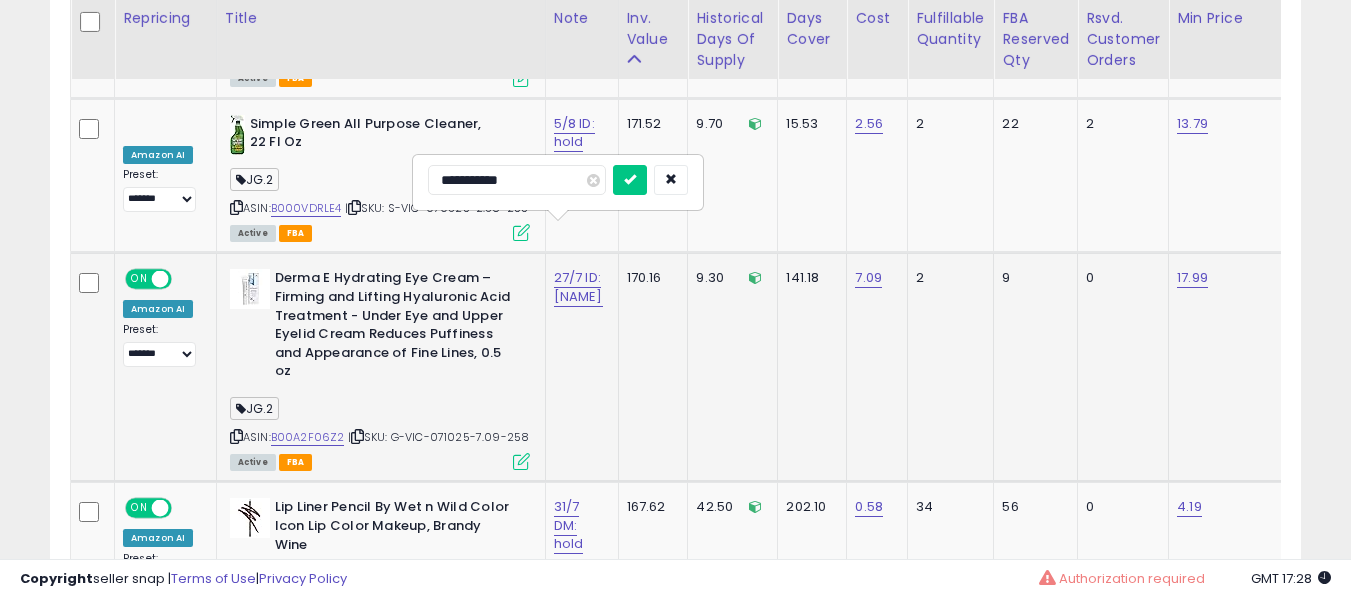 type on "**********" 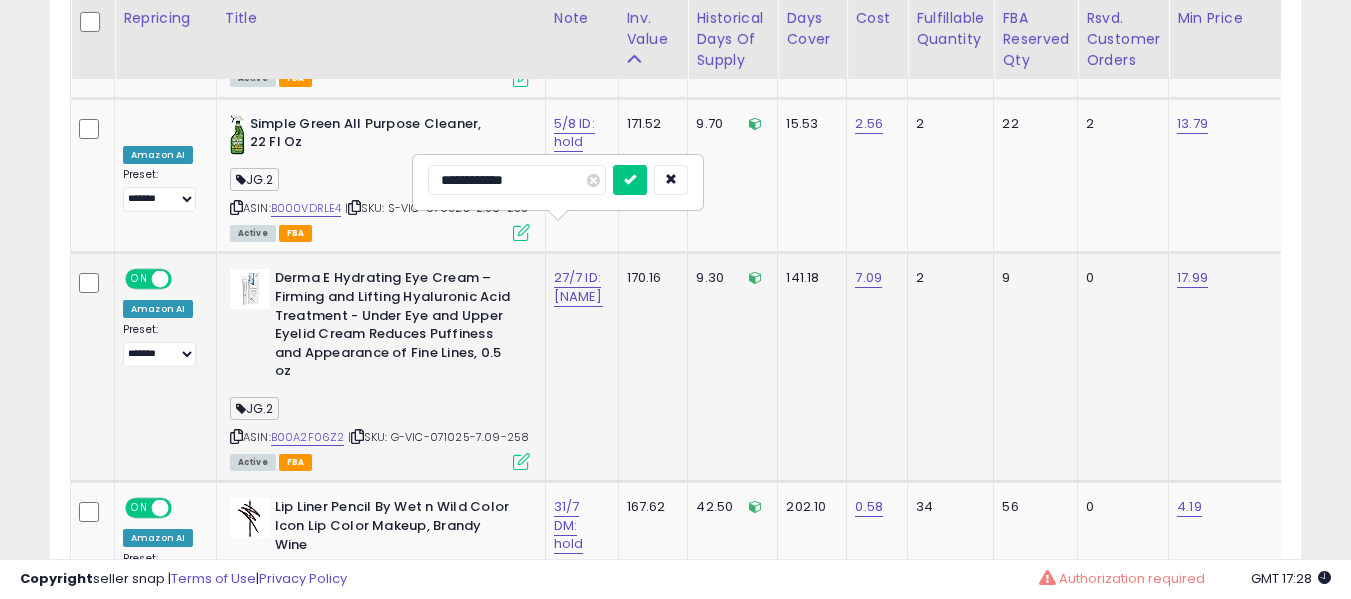 click at bounding box center [630, 180] 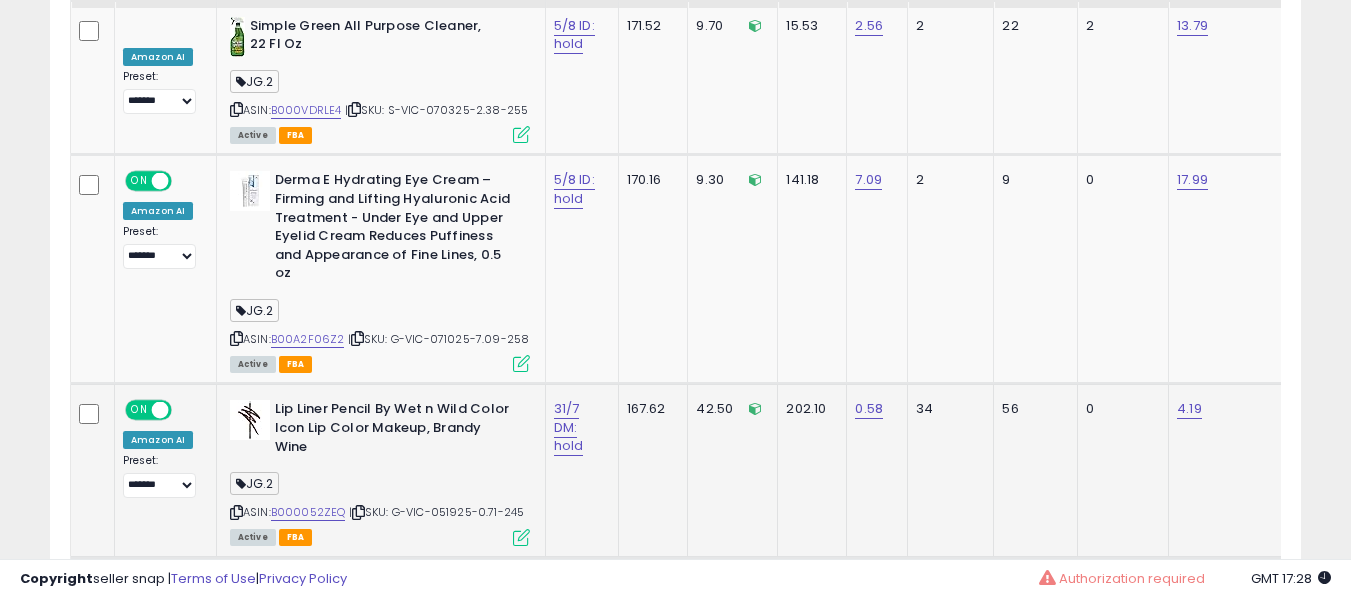 scroll, scrollTop: 10280, scrollLeft: 0, axis: vertical 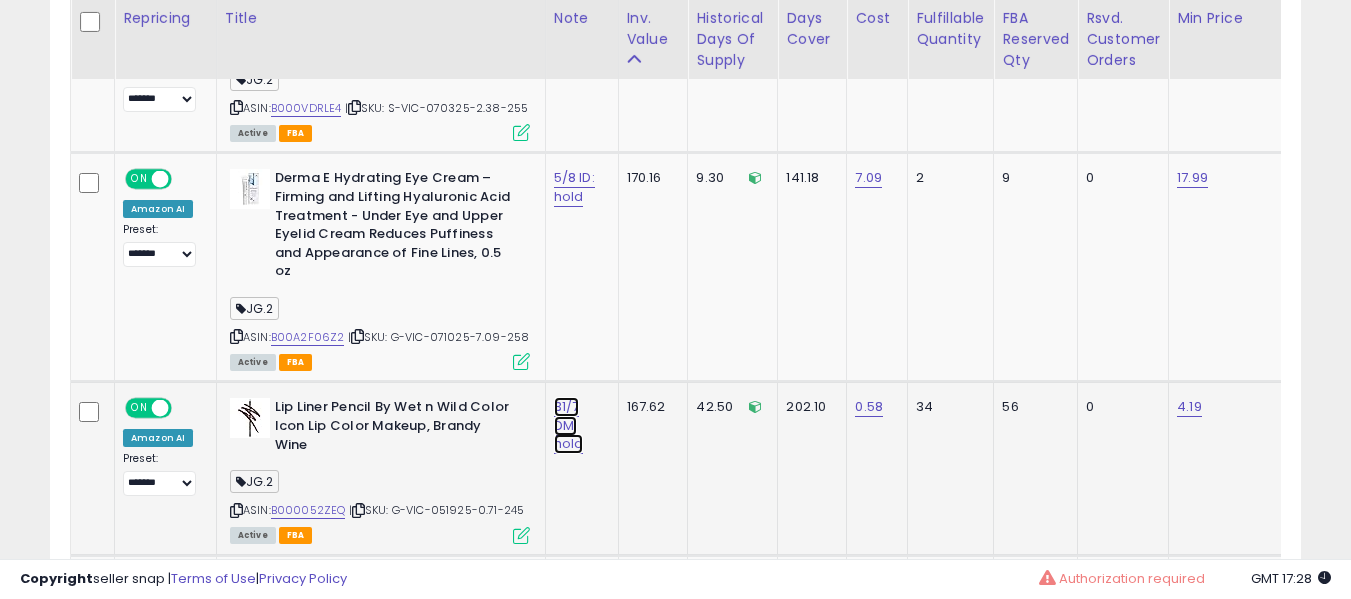 click on "31/7 DM: hold" at bounding box center [574, -9147] 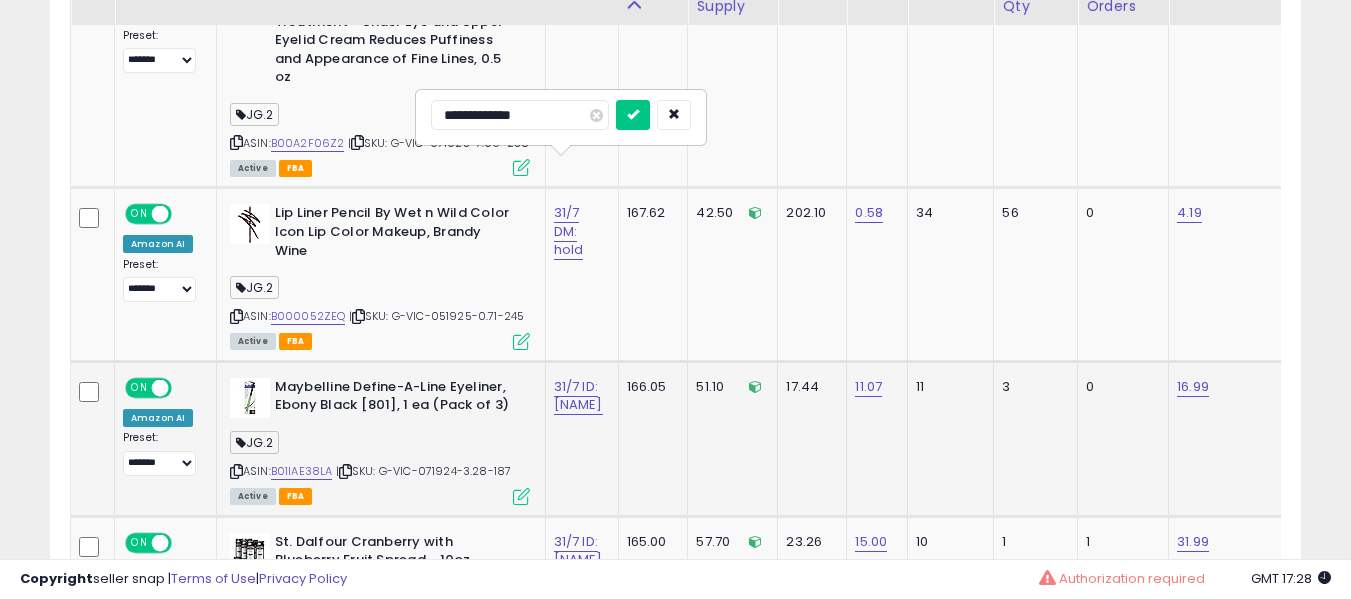 scroll, scrollTop: 10480, scrollLeft: 0, axis: vertical 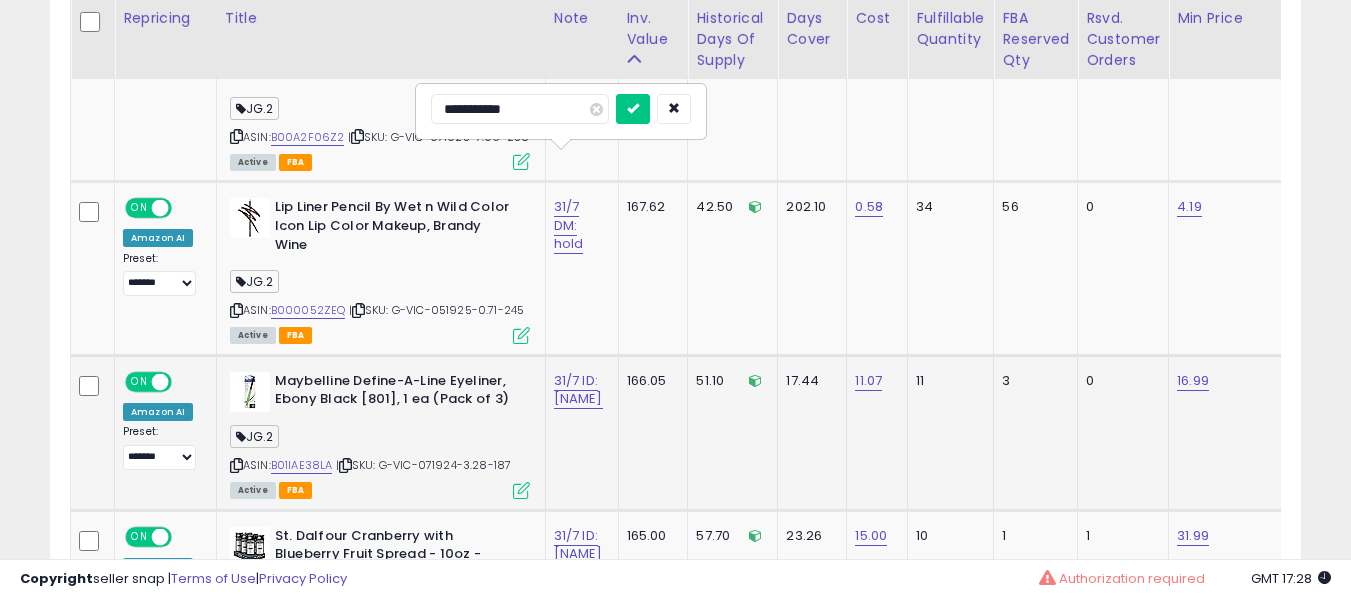 type on "**********" 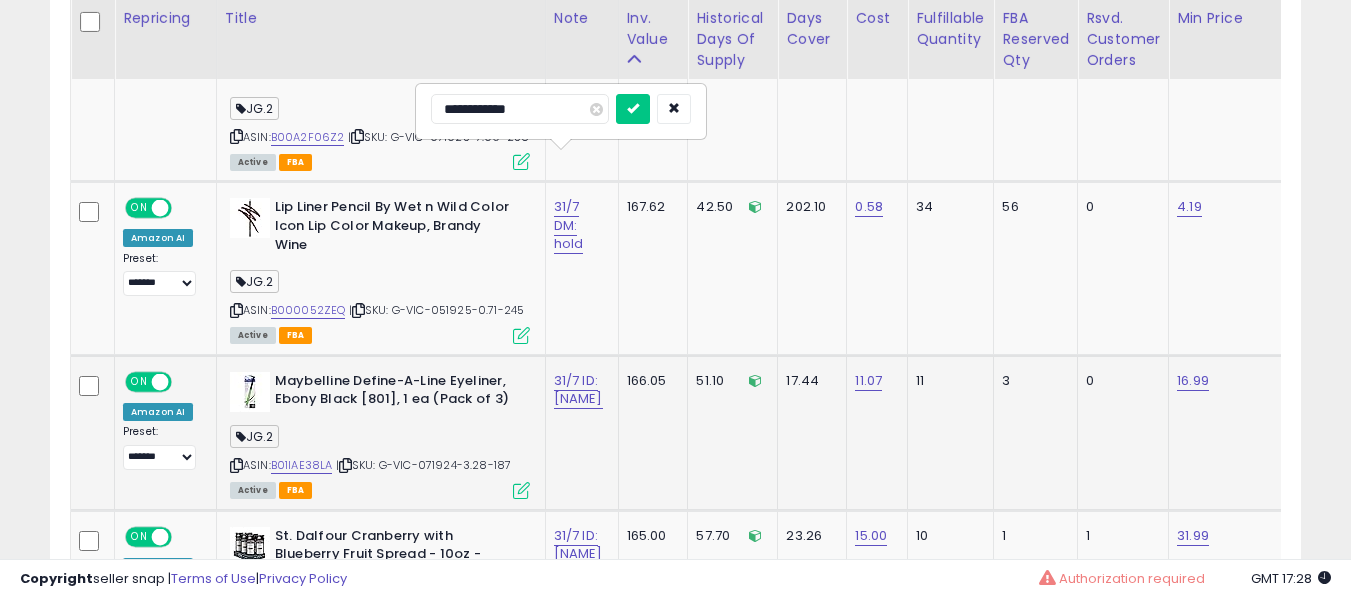 click at bounding box center [633, 109] 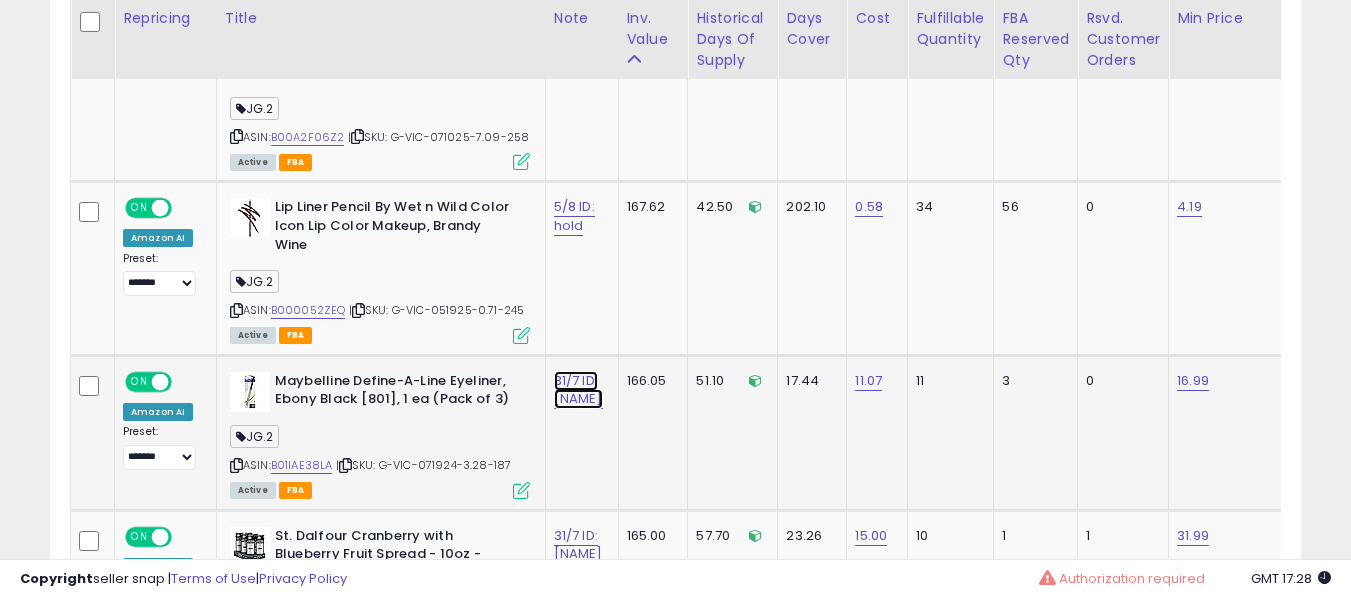 click on "31/7 ID: [NAME]" at bounding box center (574, -9347) 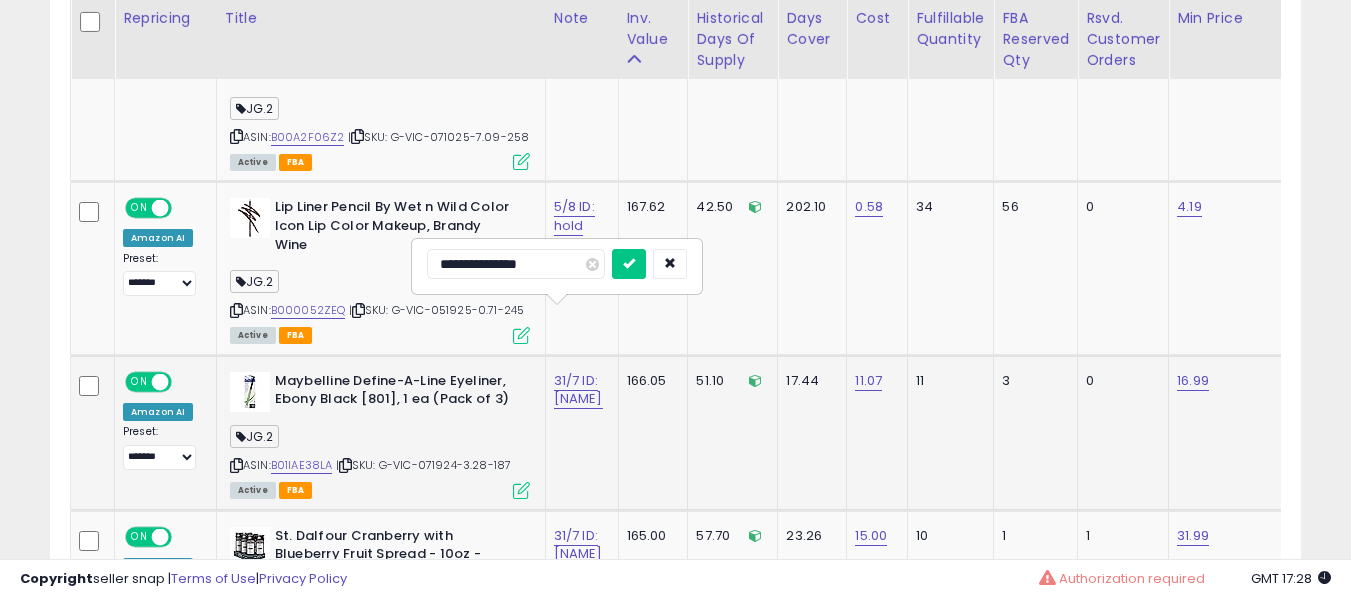 scroll, scrollTop: 10580, scrollLeft: 0, axis: vertical 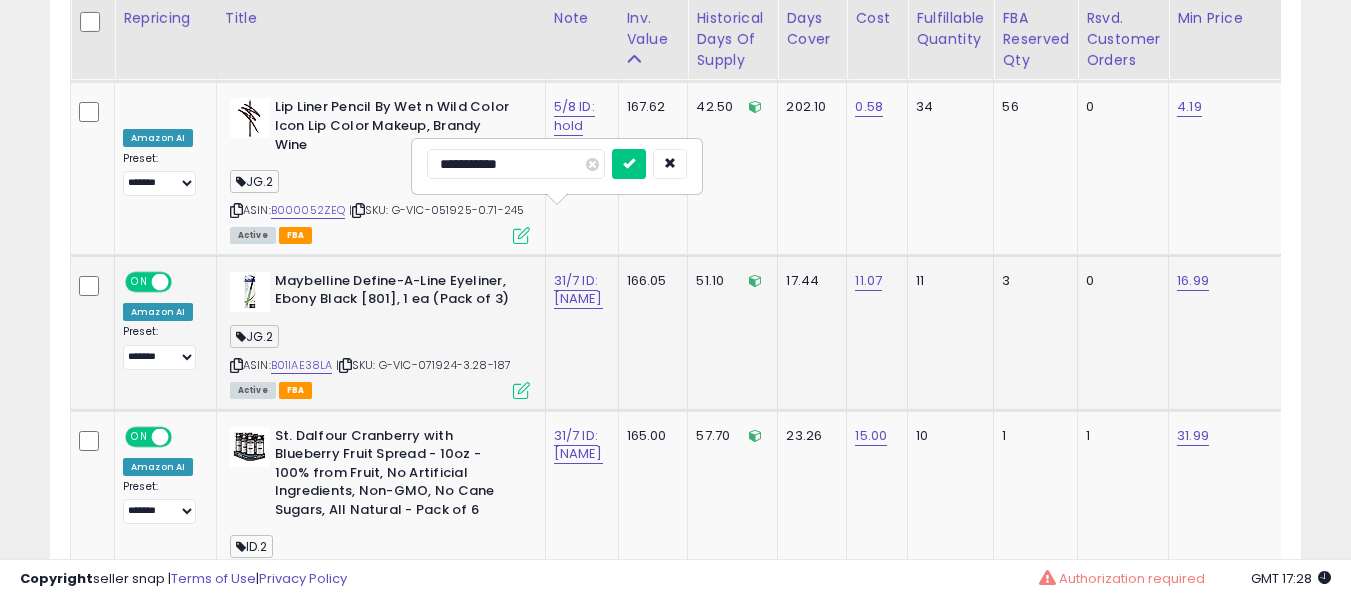 type on "**********" 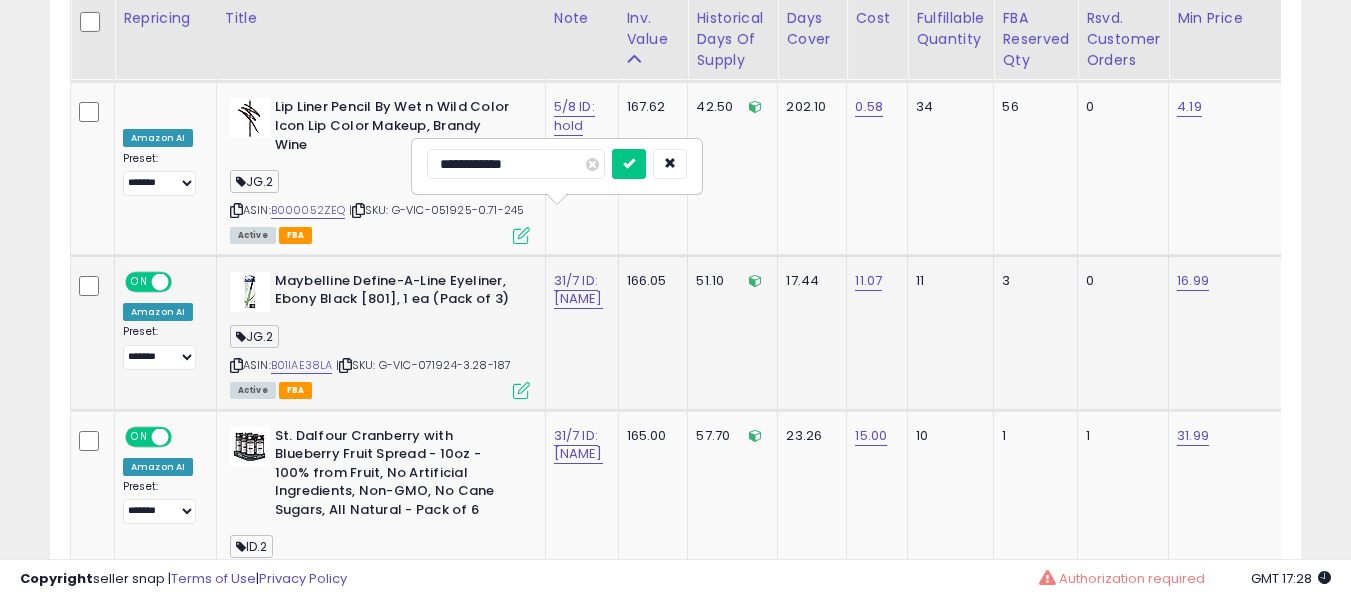click at bounding box center [629, 164] 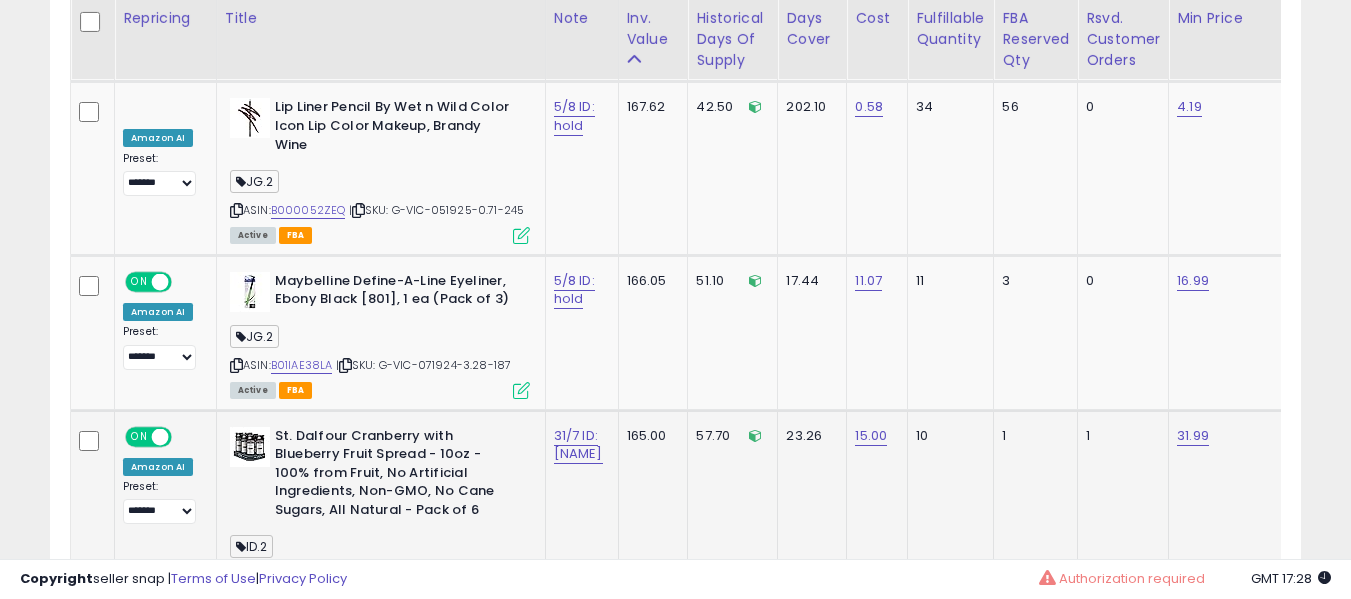 click on "31/7 ID: [NAME]" at bounding box center (578, 445) 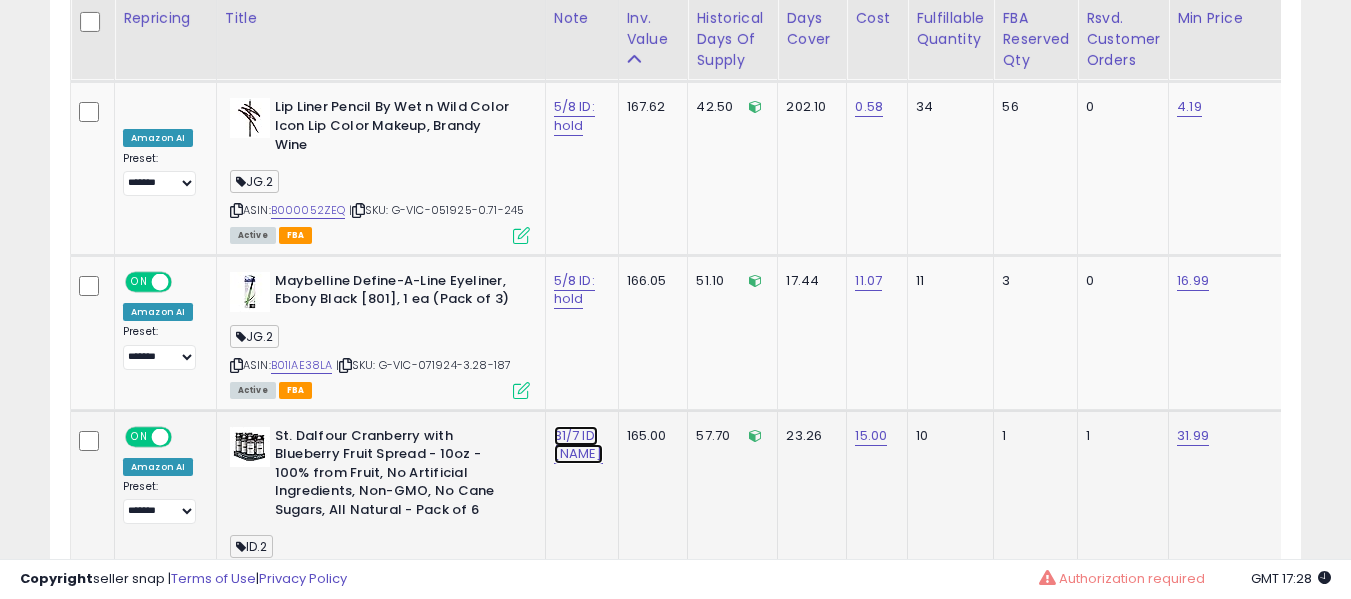 click on "31/7 ID: [NAME]" at bounding box center (574, -9447) 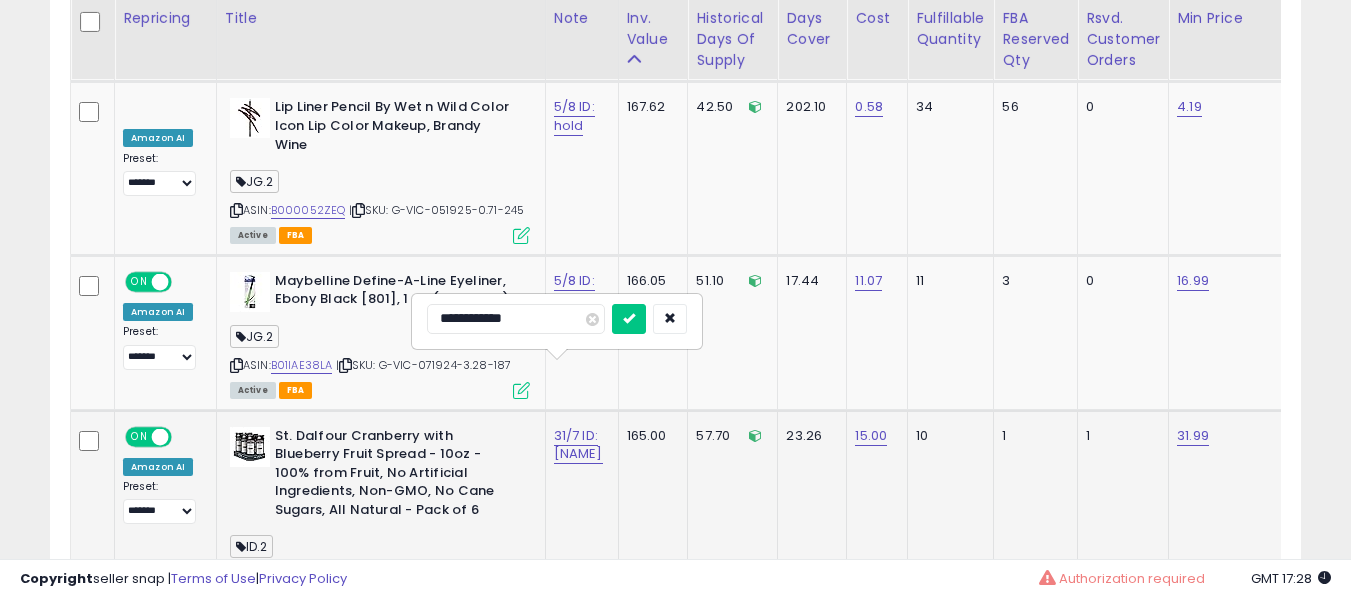 scroll, scrollTop: 10741, scrollLeft: 0, axis: vertical 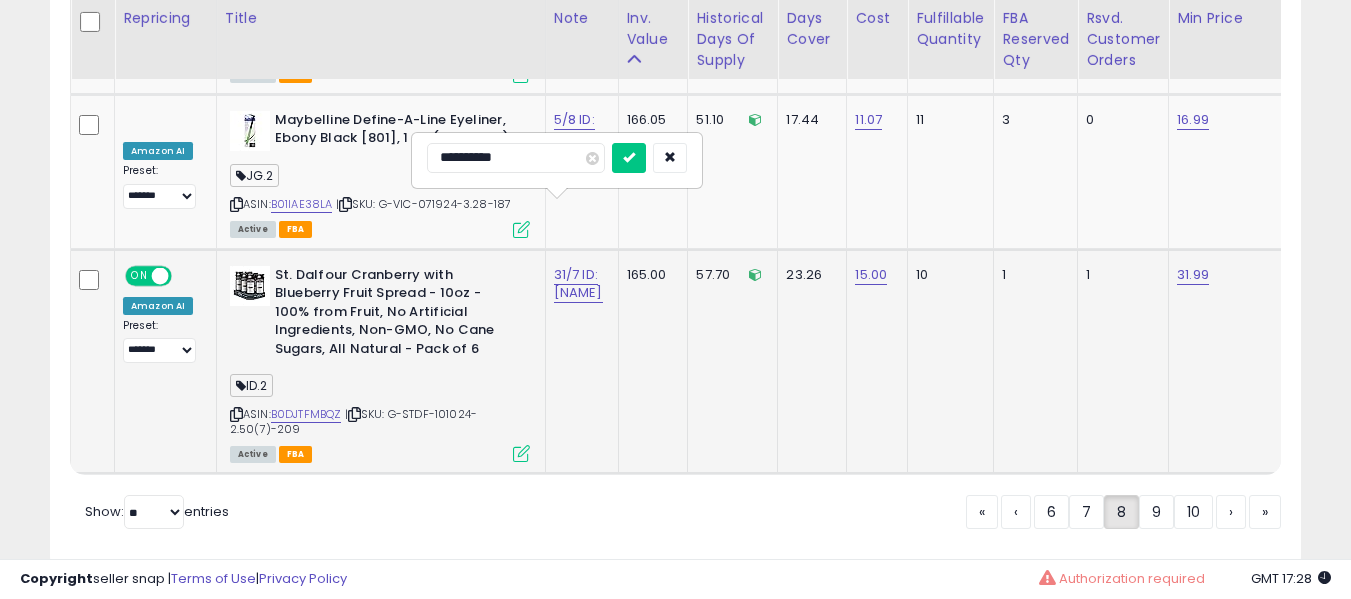 type on "**********" 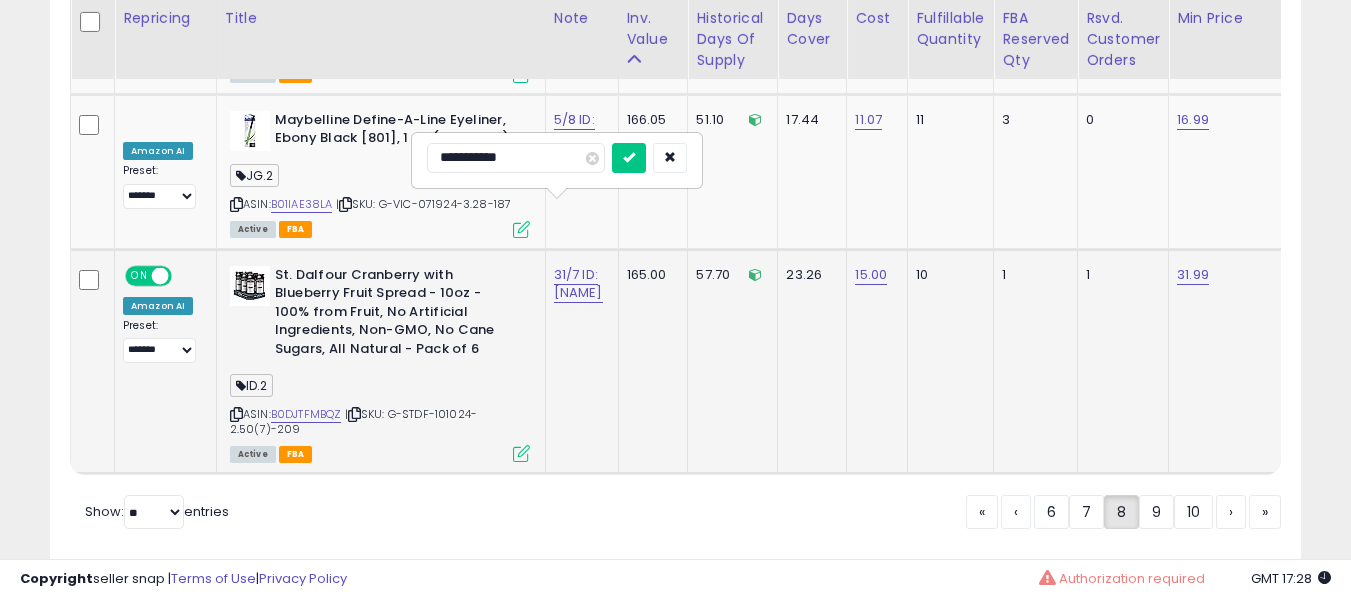 click at bounding box center [629, 158] 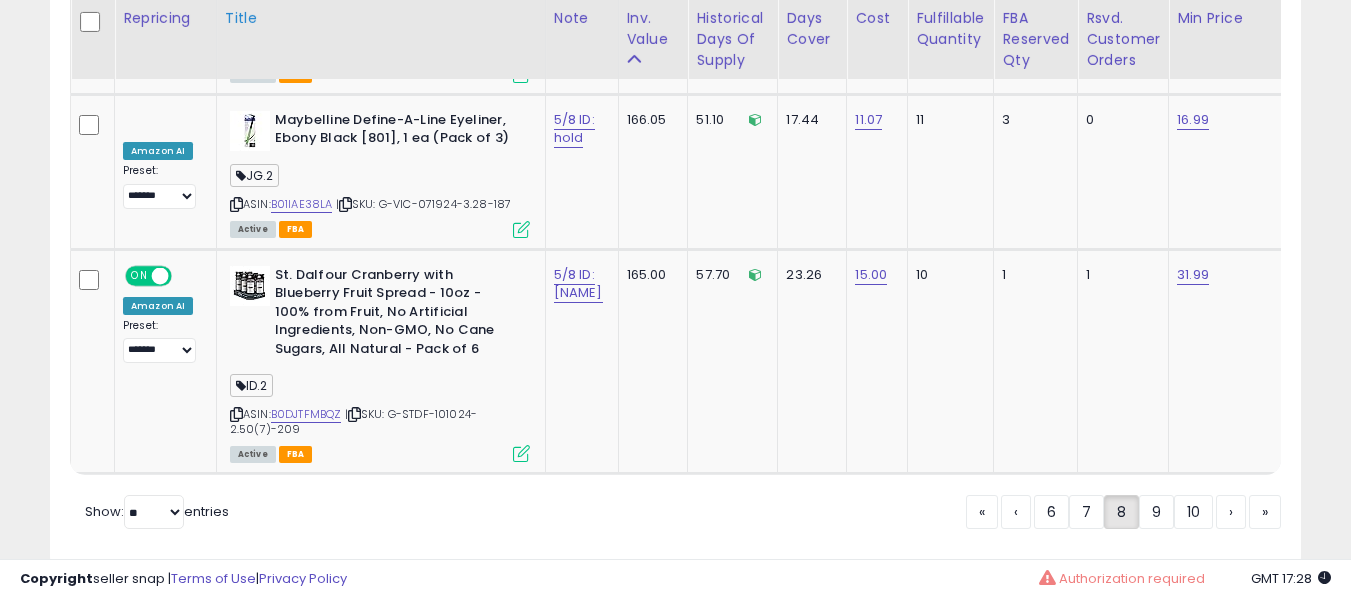 scroll, scrollTop: 8695, scrollLeft: 0, axis: vertical 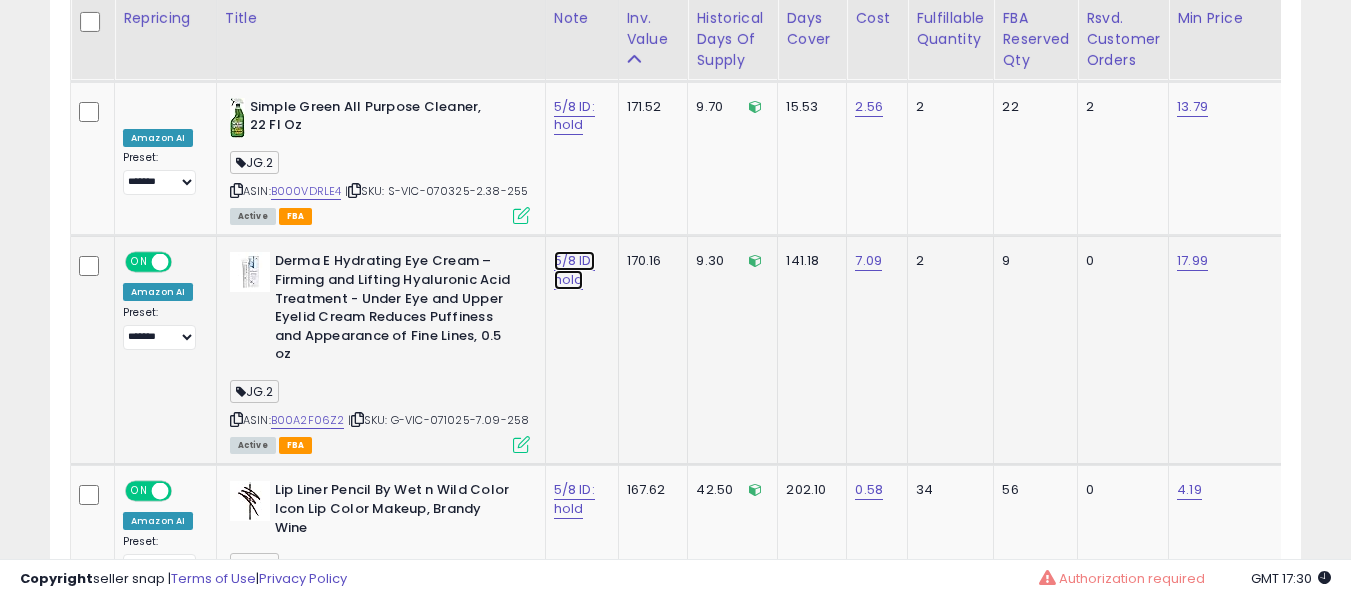 click on "5/8 ID: hold" at bounding box center (574, -9064) 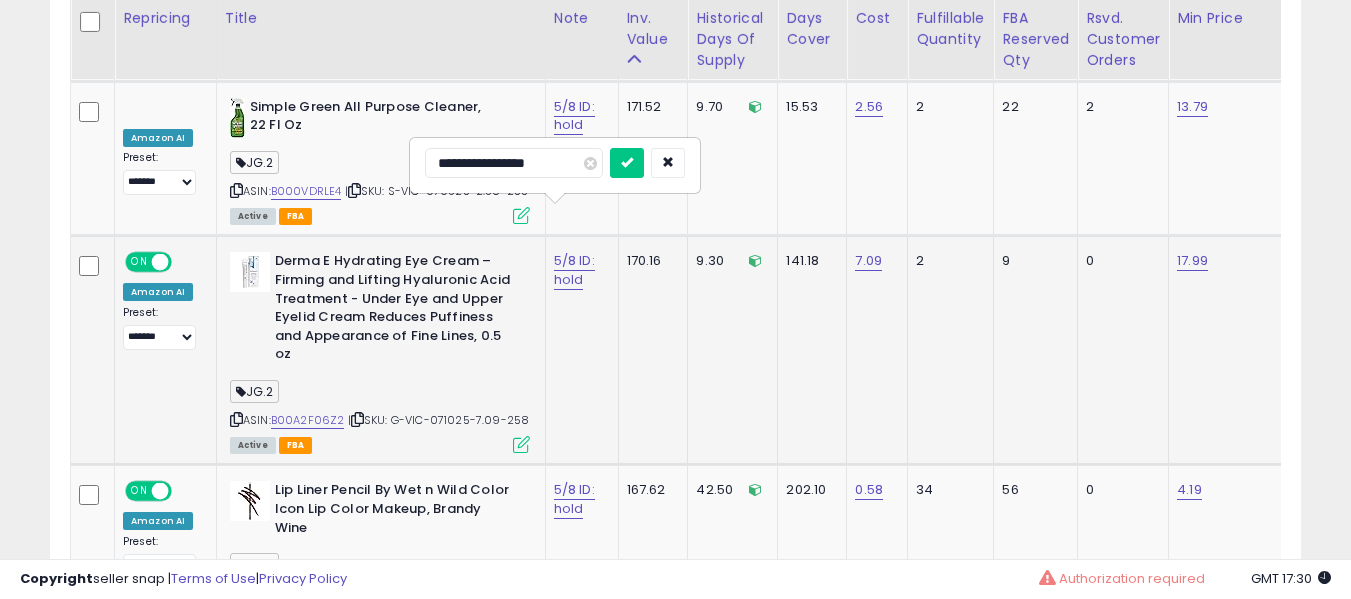 type on "**********" 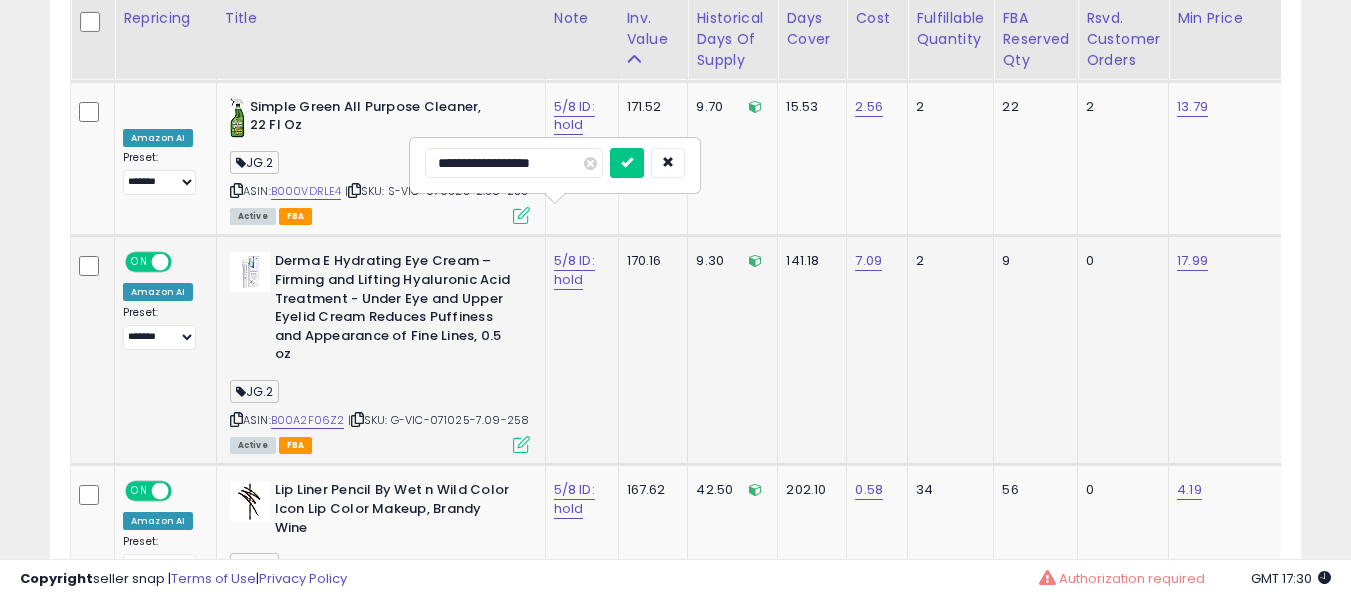 click at bounding box center (627, 163) 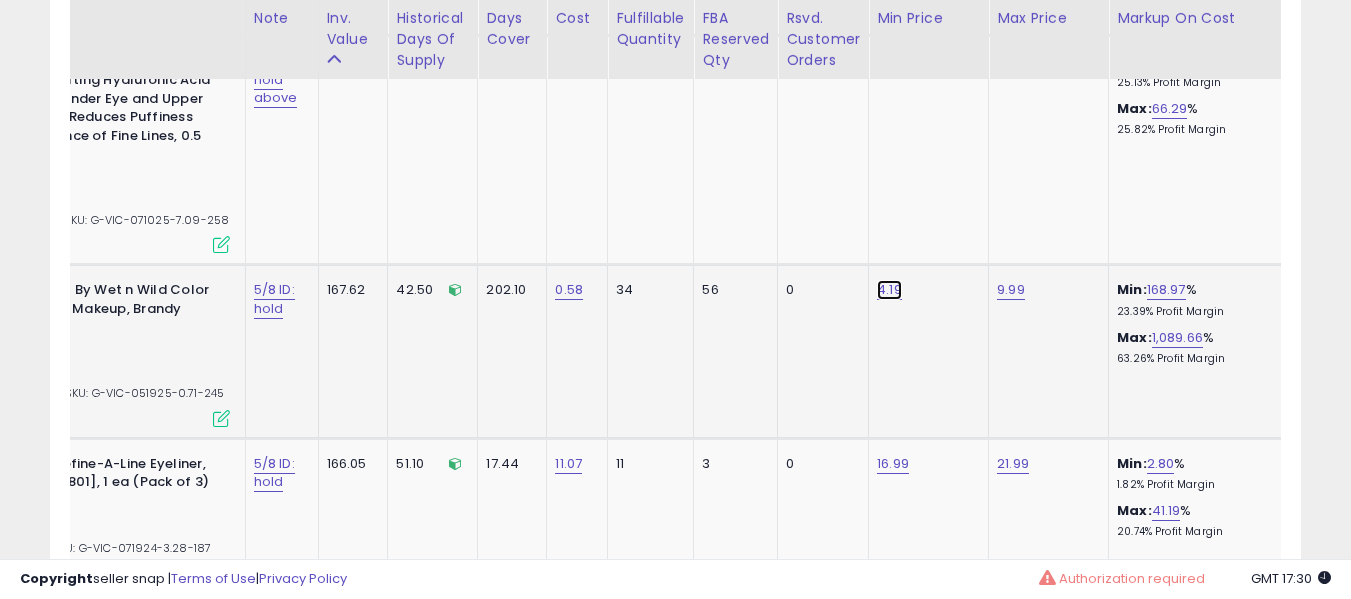 click on "4.19" at bounding box center [895, -9273] 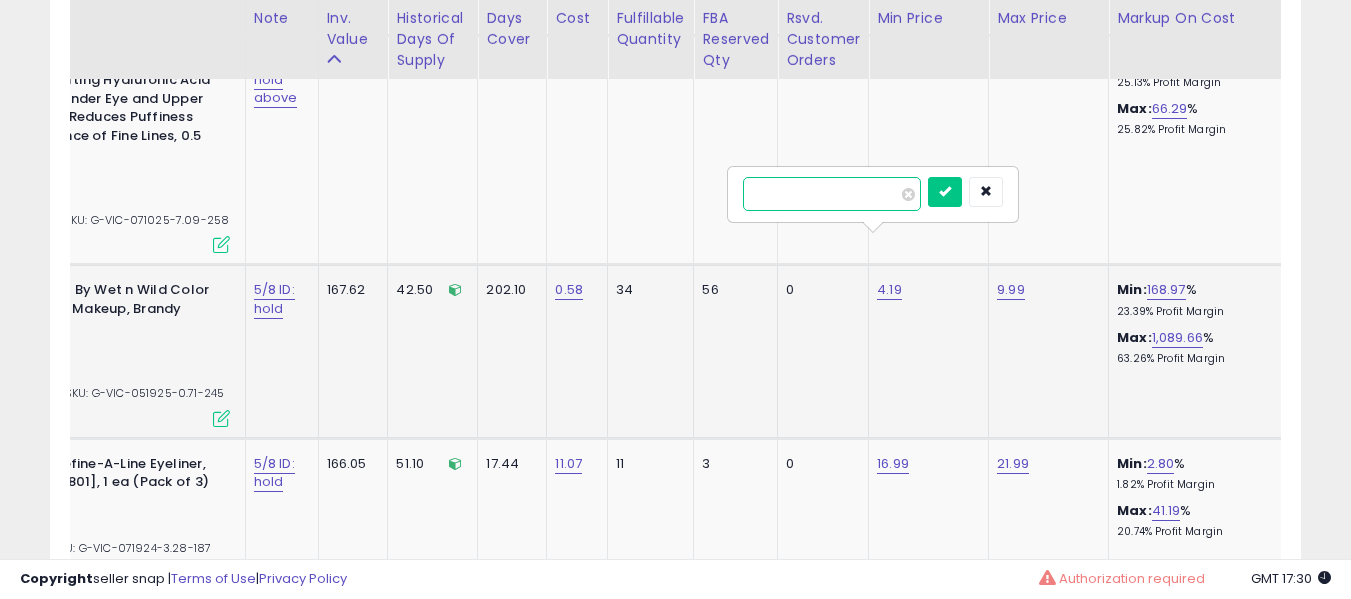 type on "****" 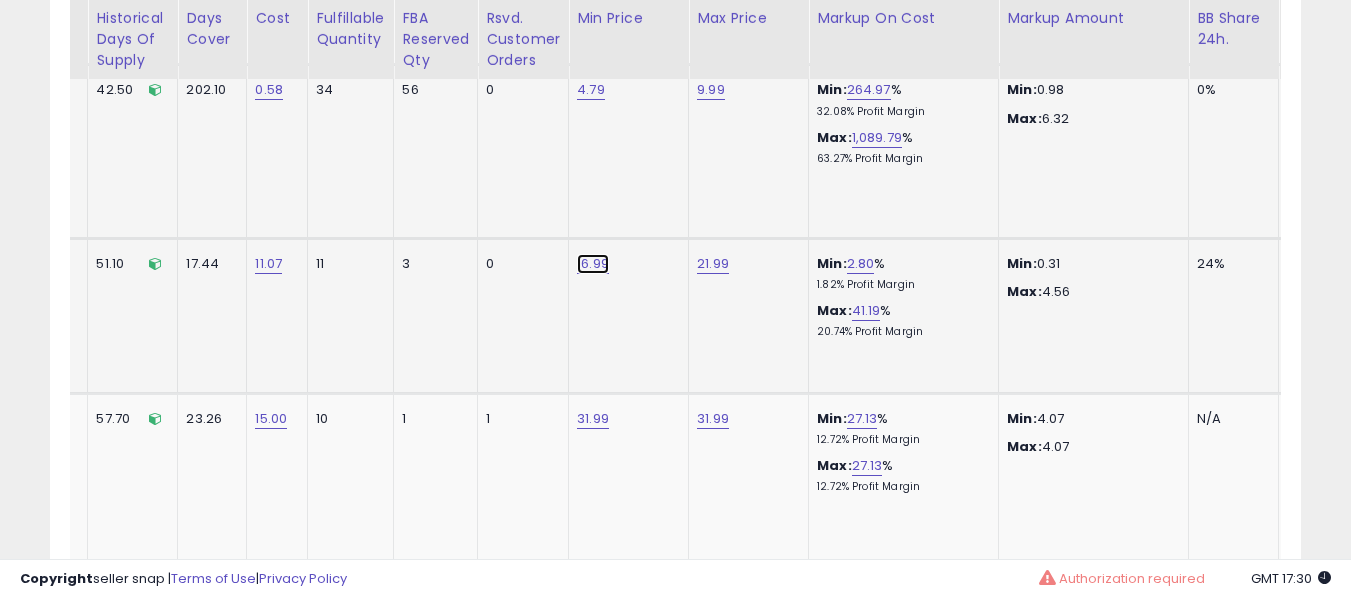 click on "16.99" at bounding box center [595, -9473] 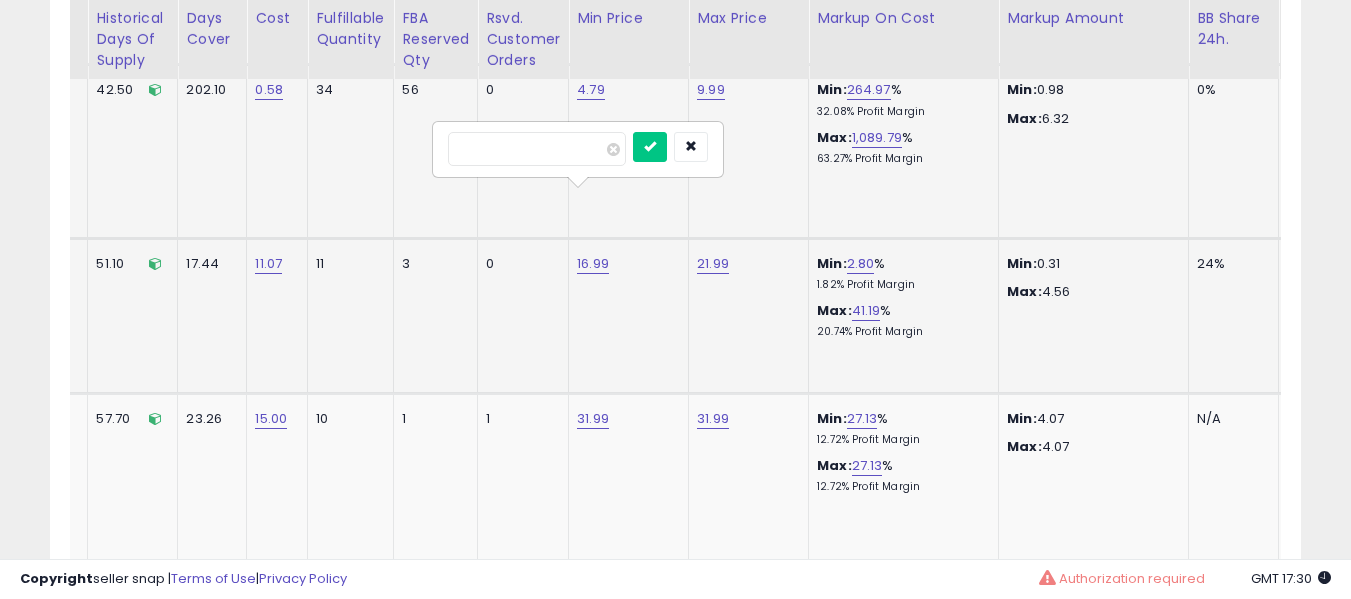 type on "*****" 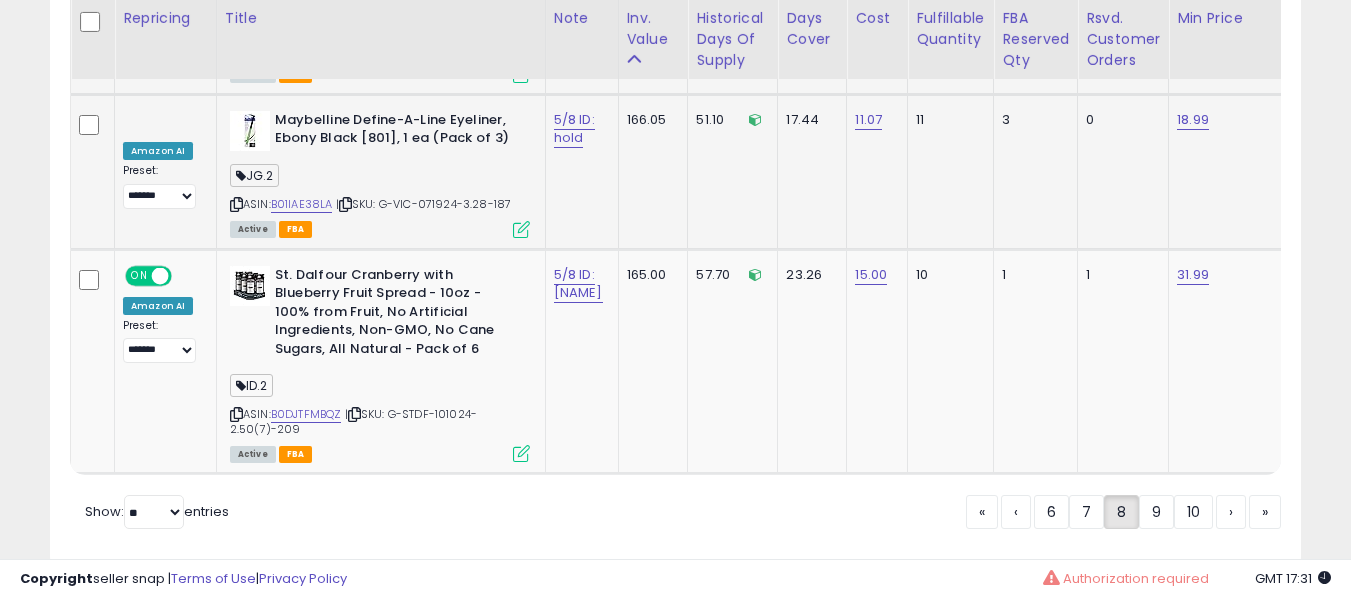 click on "Listings
Clear All Filters
× Inventory × Tags Active" at bounding box center (675, -4686) 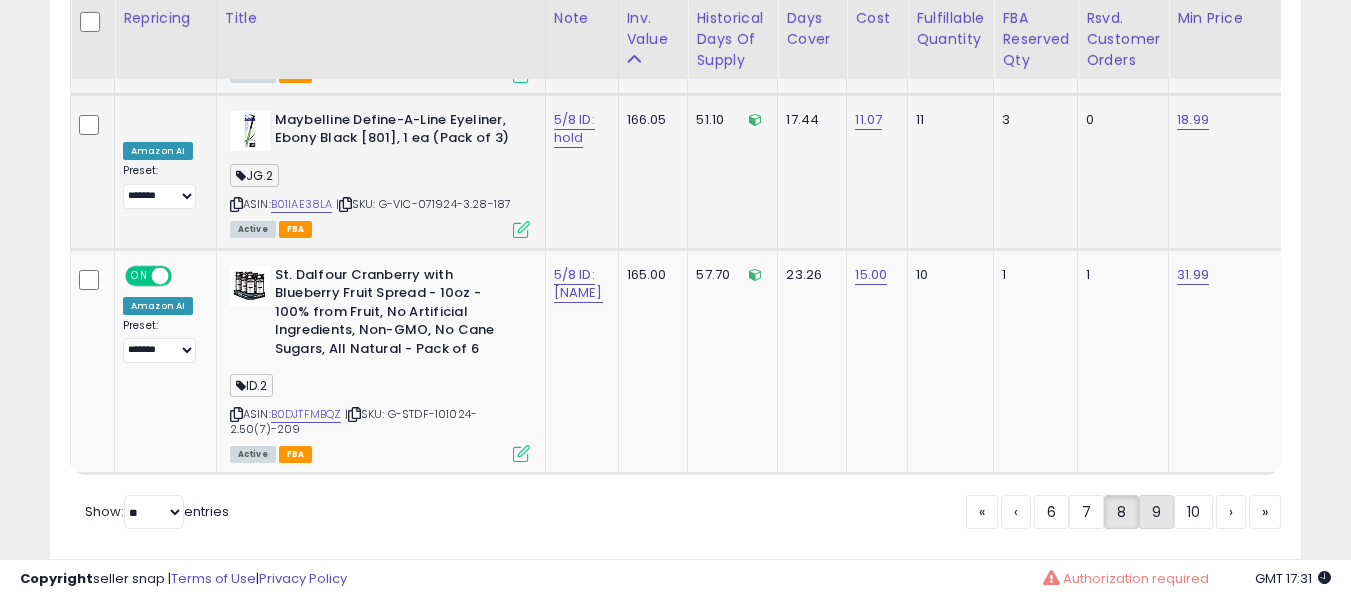click on "9" 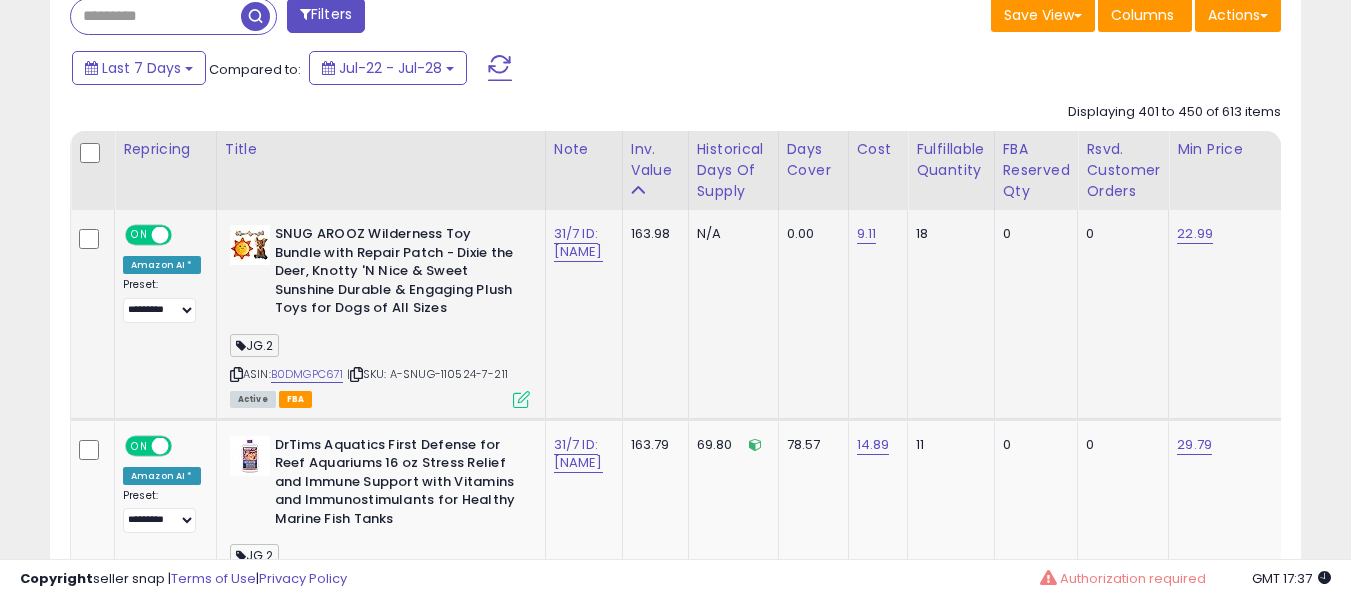 scroll, scrollTop: 891, scrollLeft: 0, axis: vertical 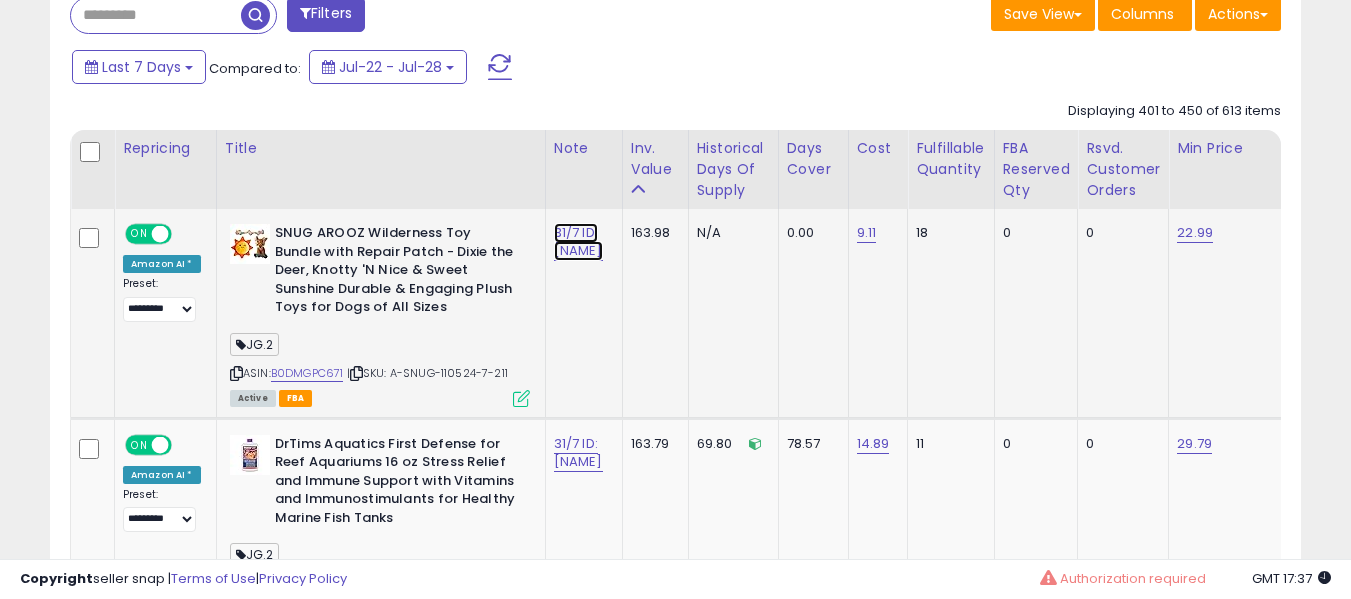 click on "31/7 ID: [NAME]" at bounding box center (578, 242) 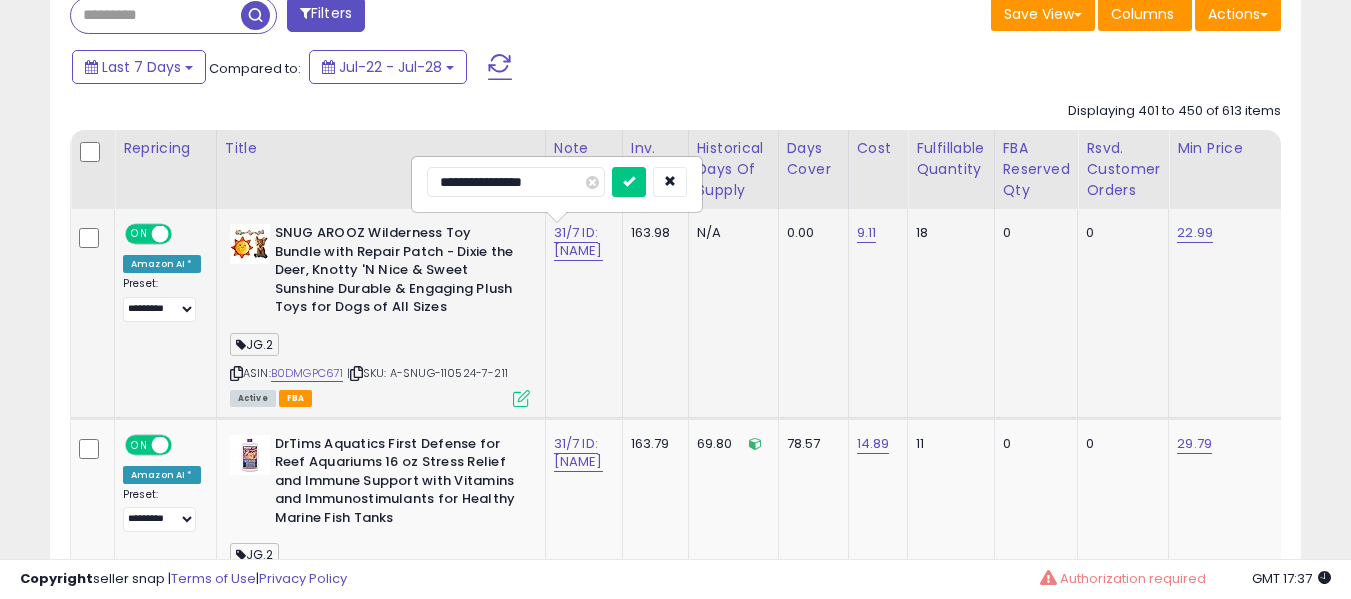 type on "**********" 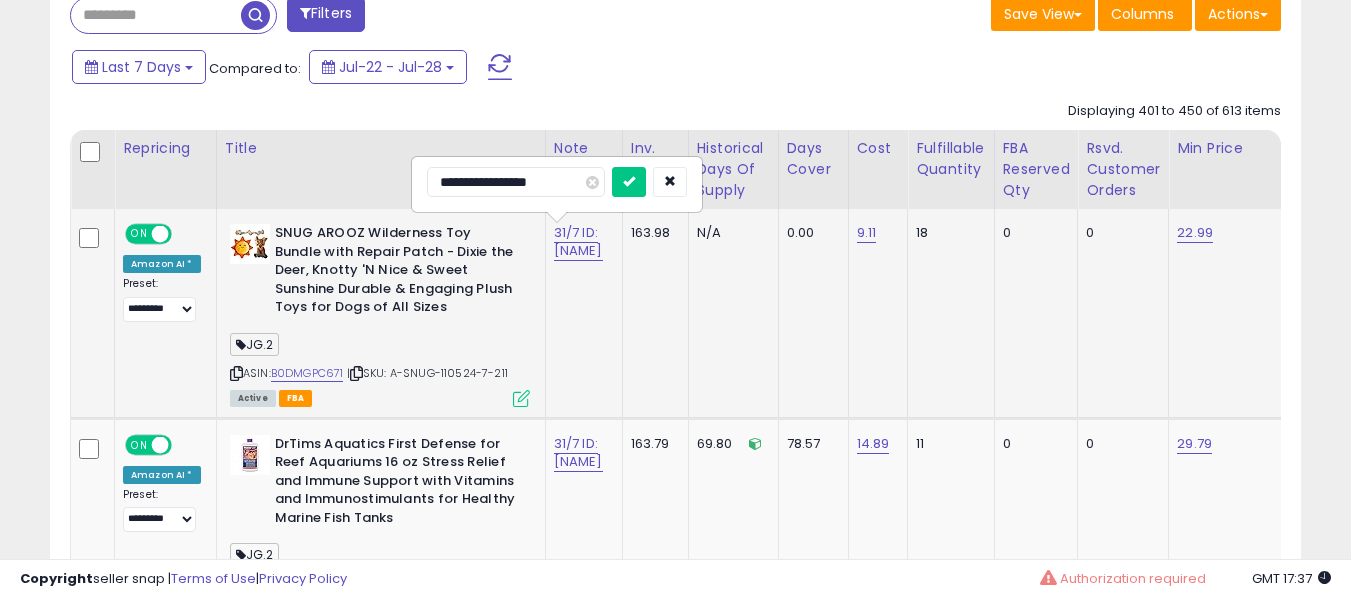 click at bounding box center [629, 182] 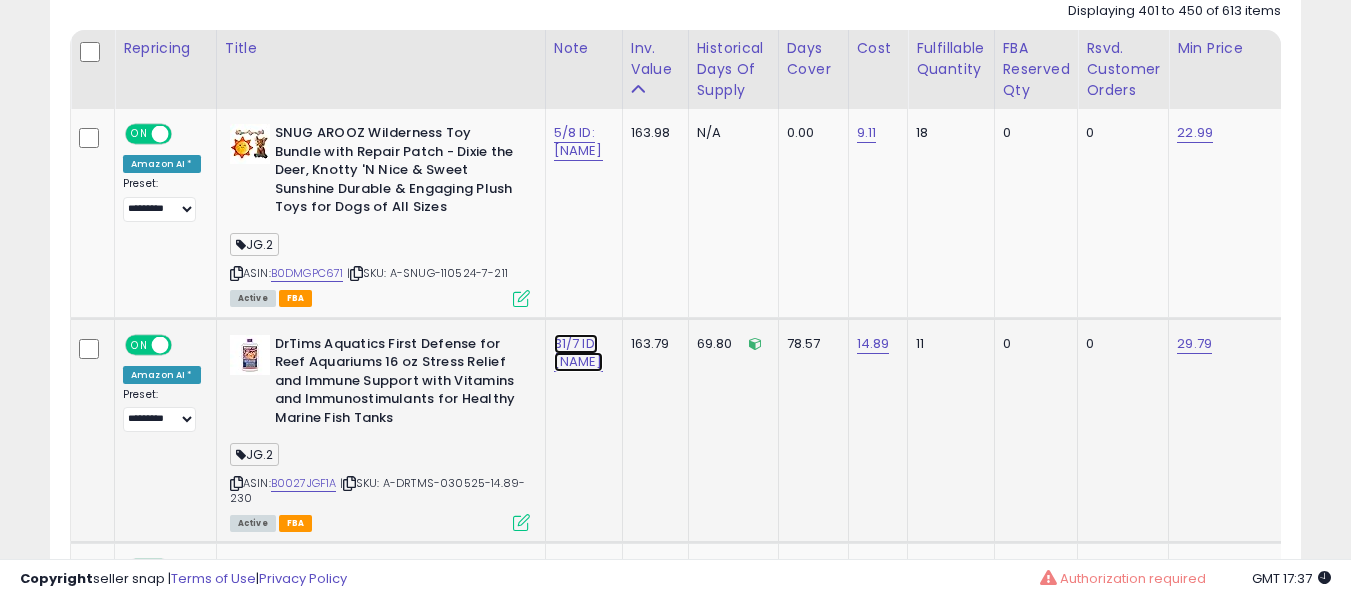 click on "31/7 ID: [NAME]" at bounding box center (578, 142) 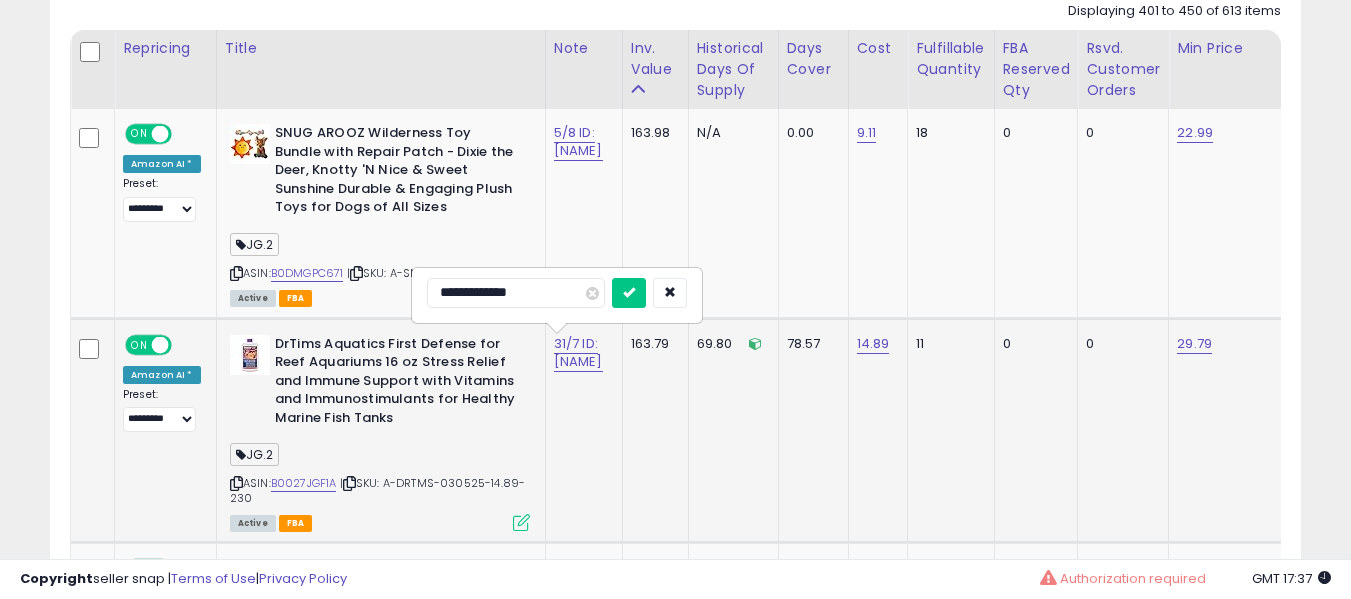 scroll, scrollTop: 1191, scrollLeft: 0, axis: vertical 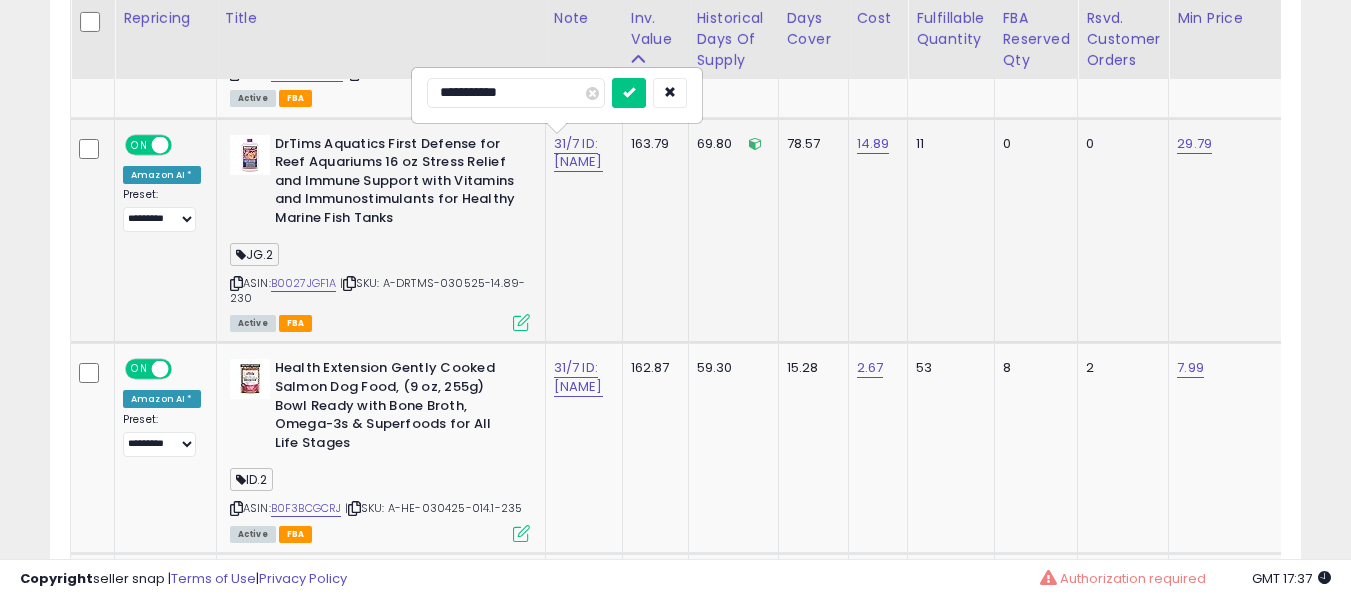 type on "**********" 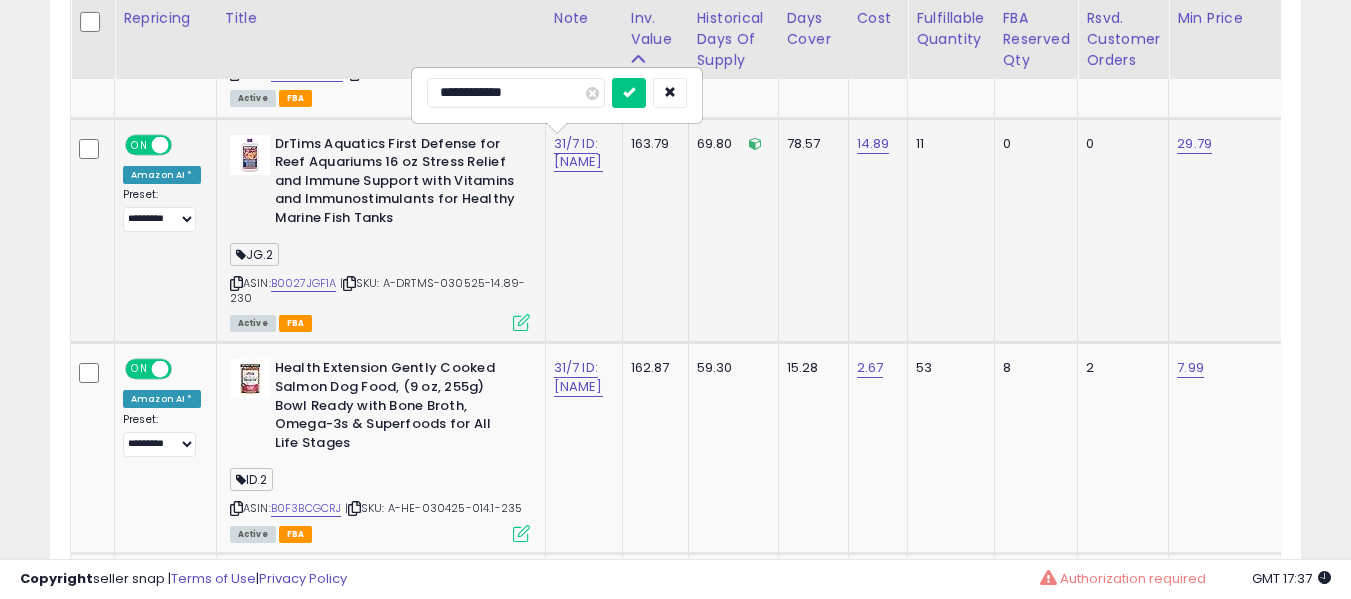 click at bounding box center (629, 93) 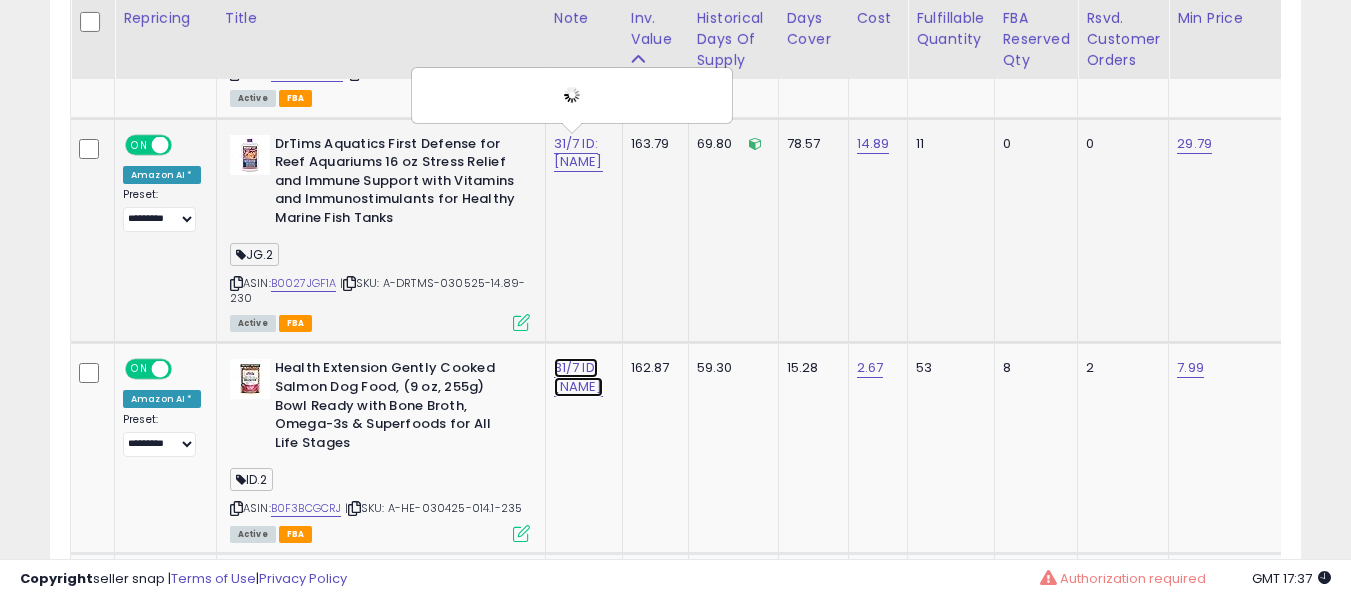 click on "31/7 ID: [NAME]" at bounding box center [578, -58] 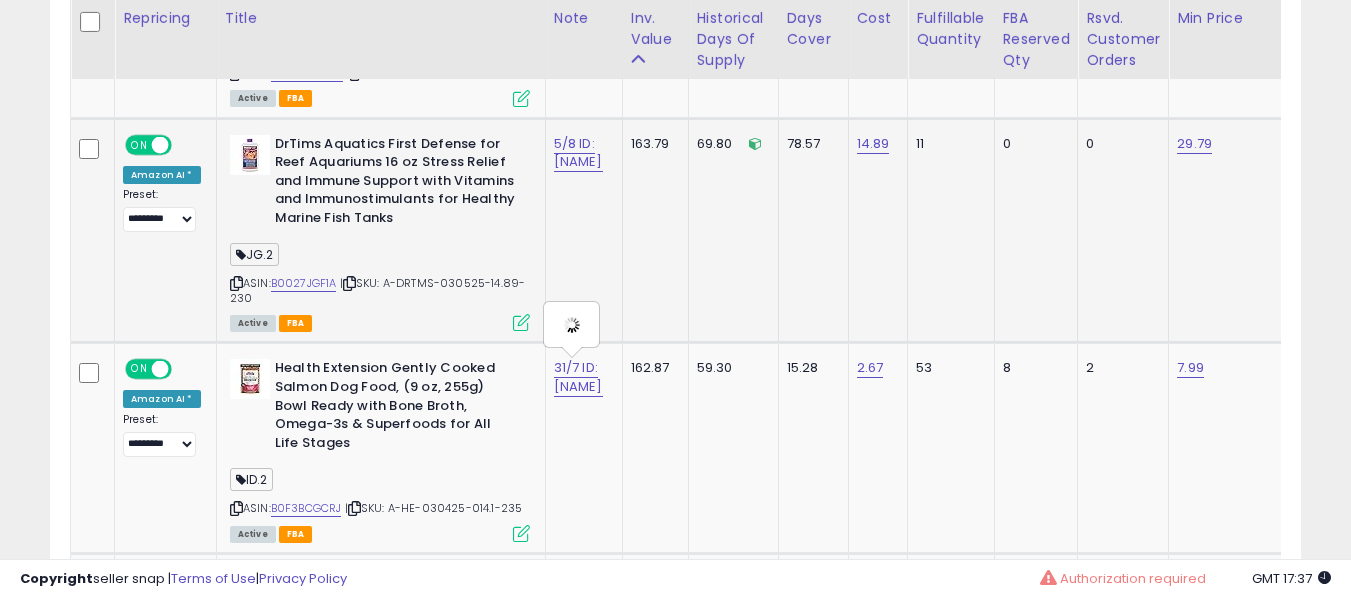 type on "**********" 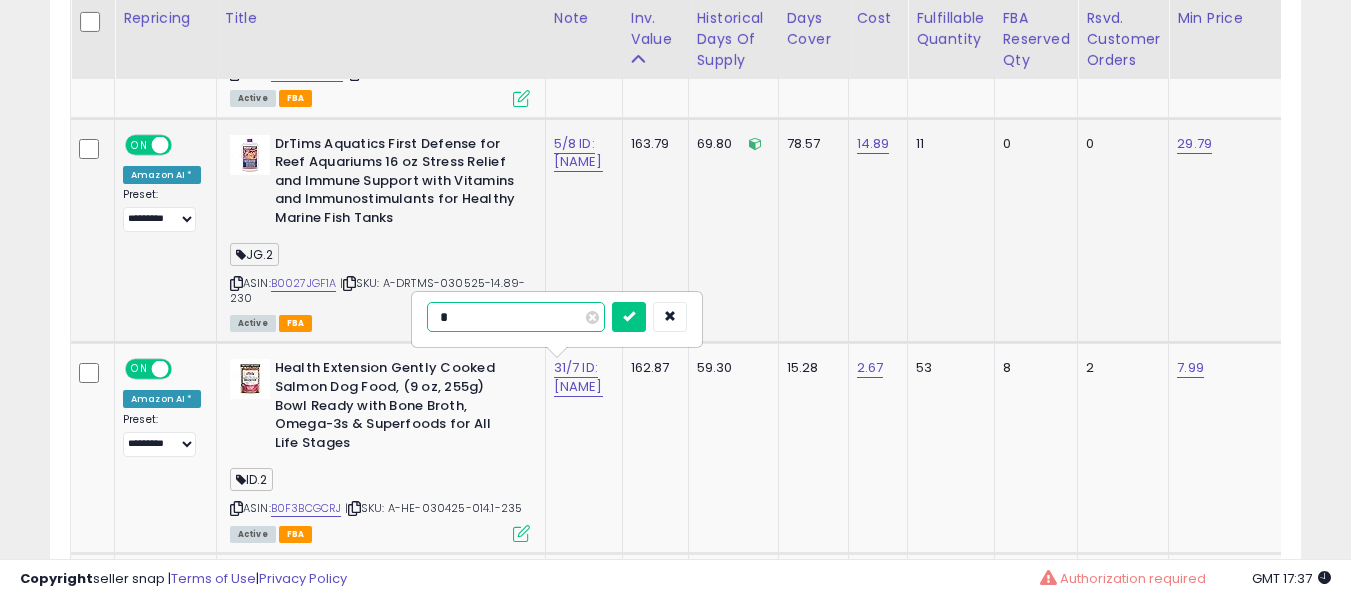 type on "**" 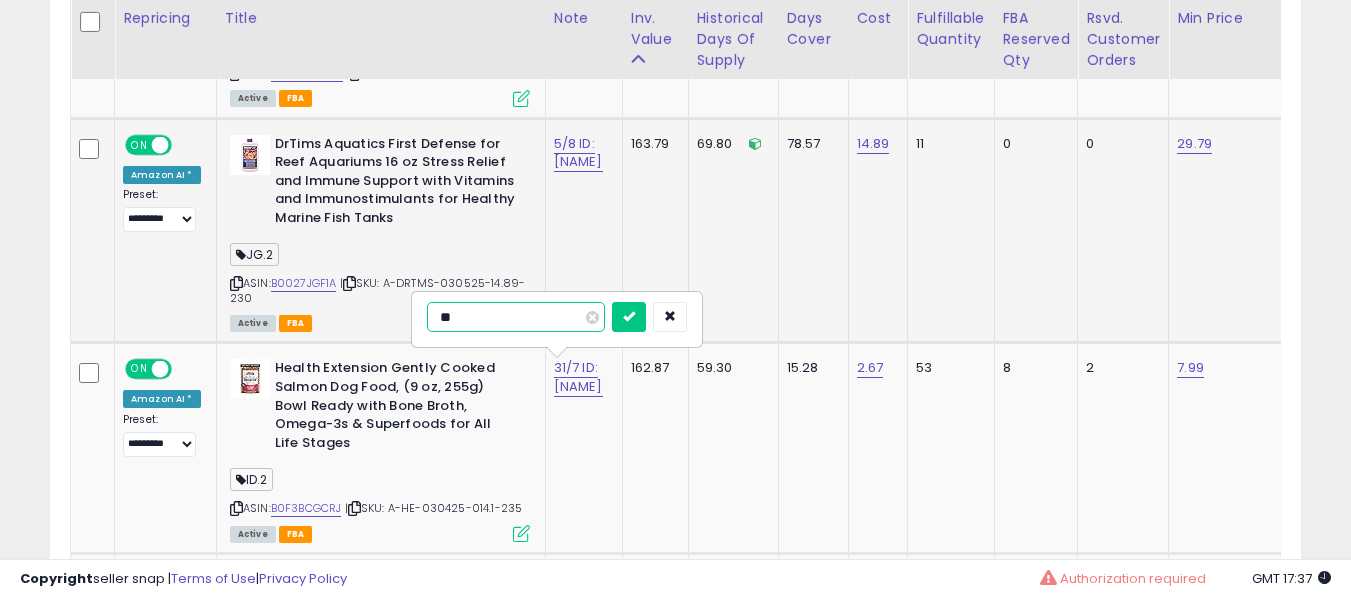 scroll, scrollTop: 1291, scrollLeft: 0, axis: vertical 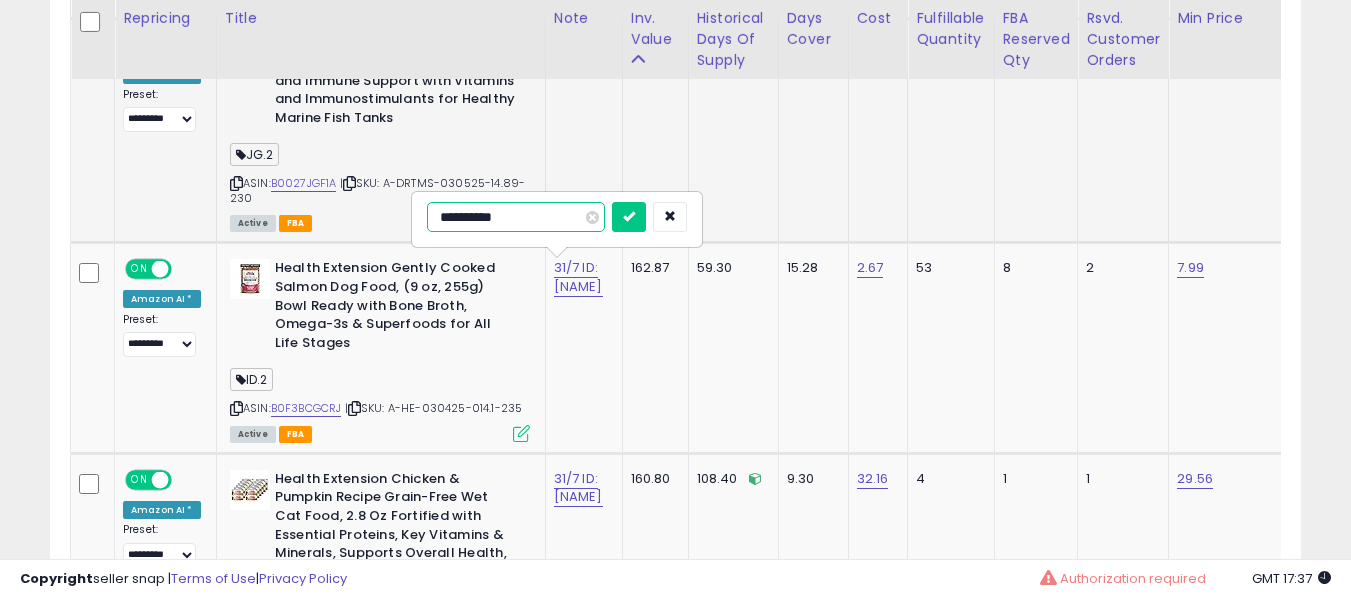 click at bounding box center [629, 217] 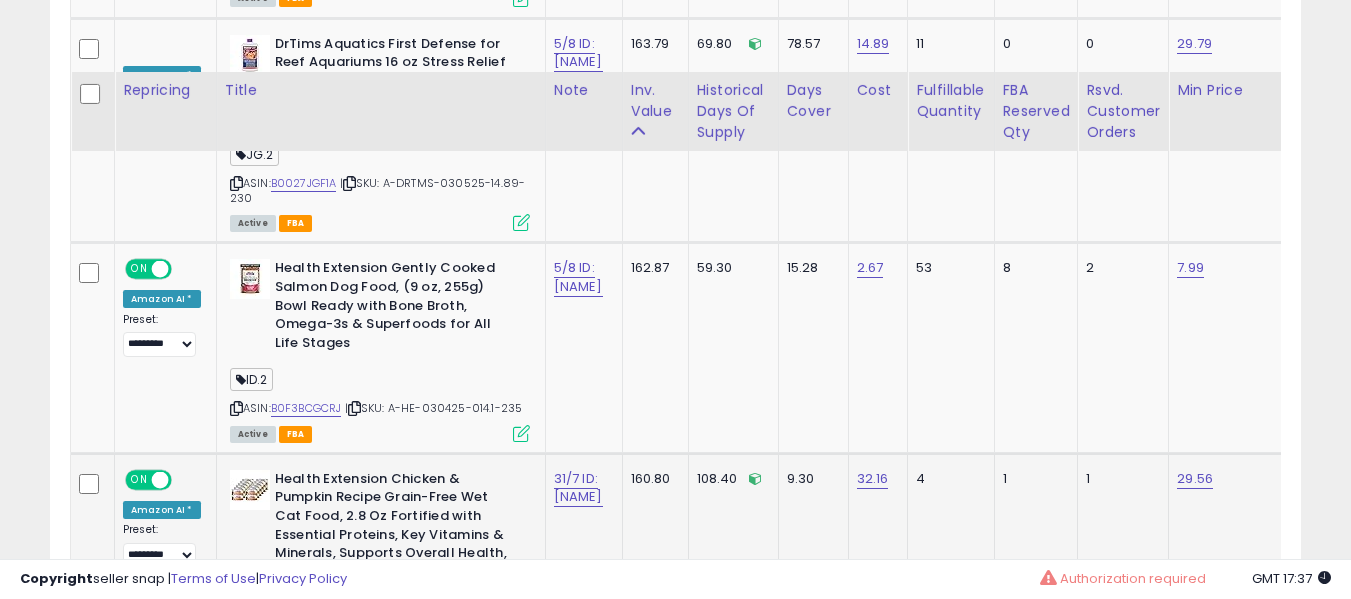 scroll, scrollTop: 1391, scrollLeft: 0, axis: vertical 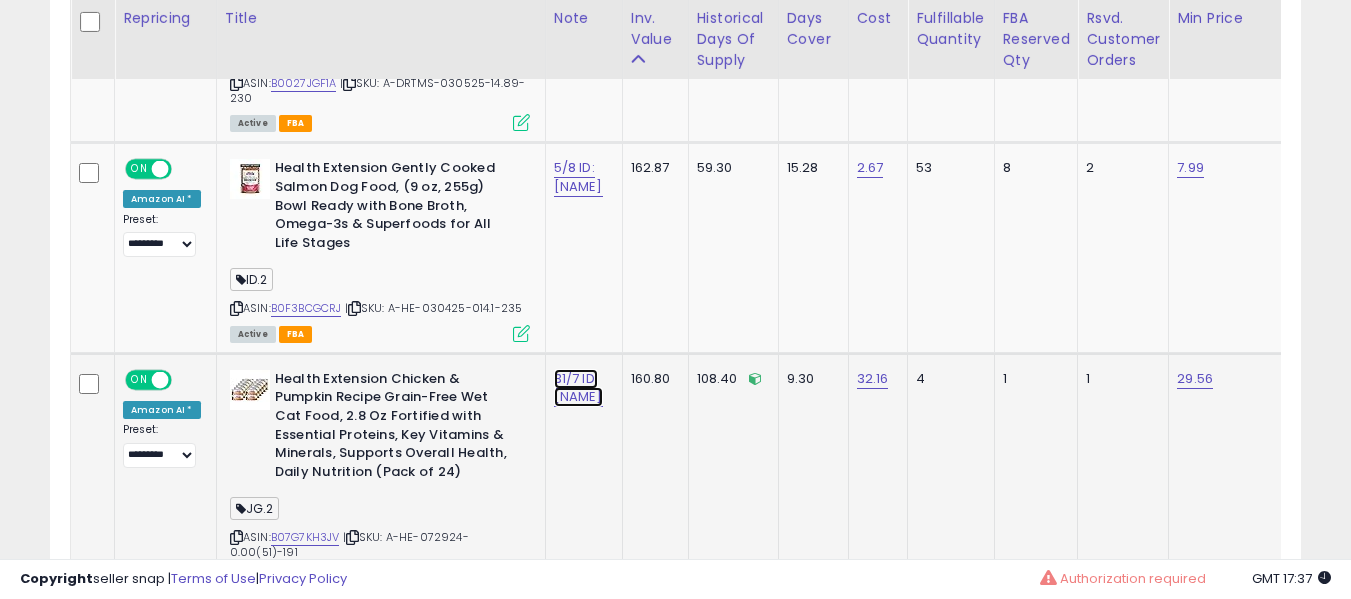 click on "31/7 ID: [NAME]" at bounding box center [578, -258] 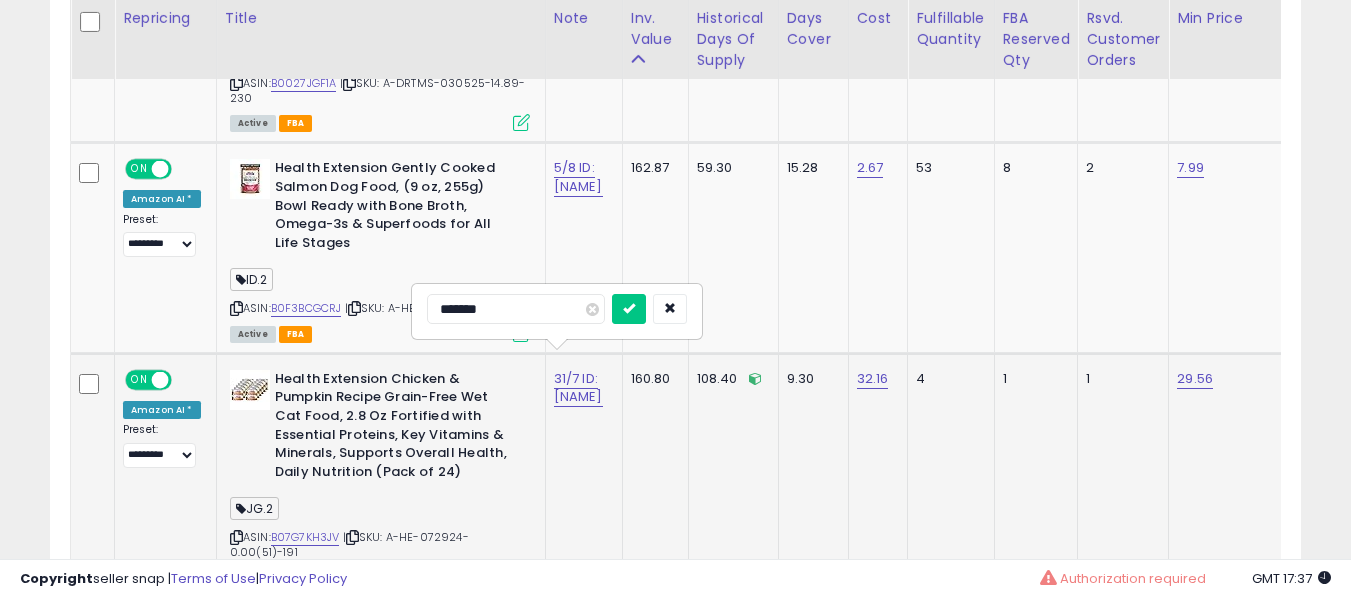 type on "*******" 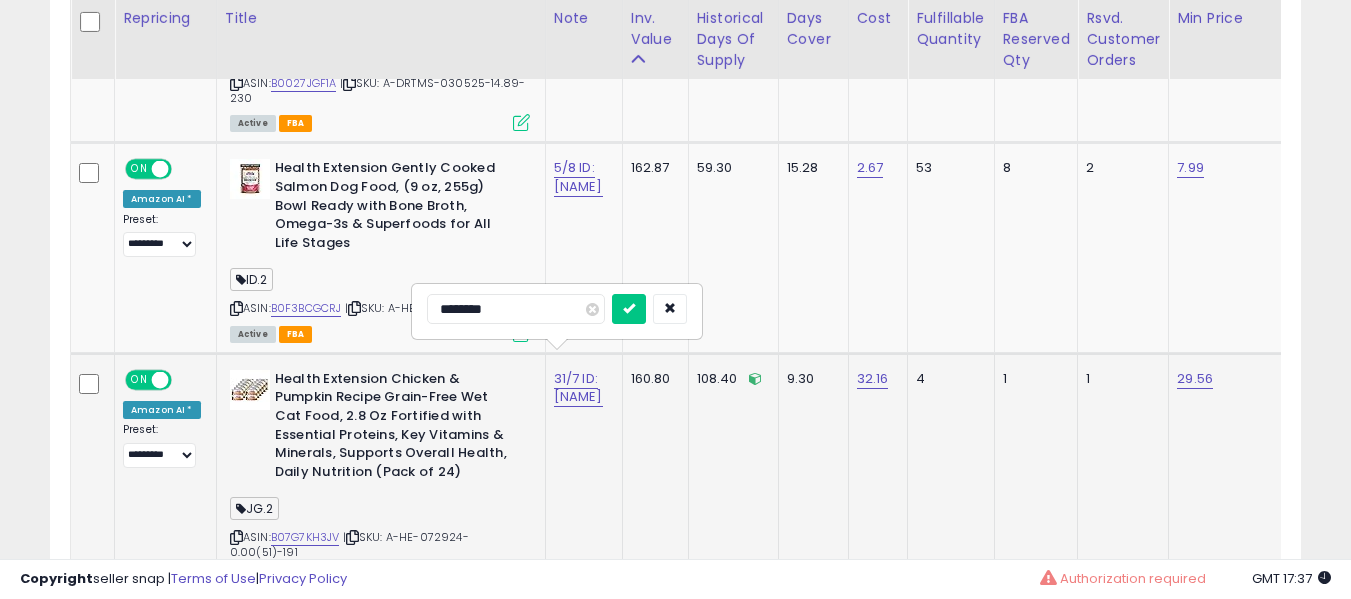 type on "*********" 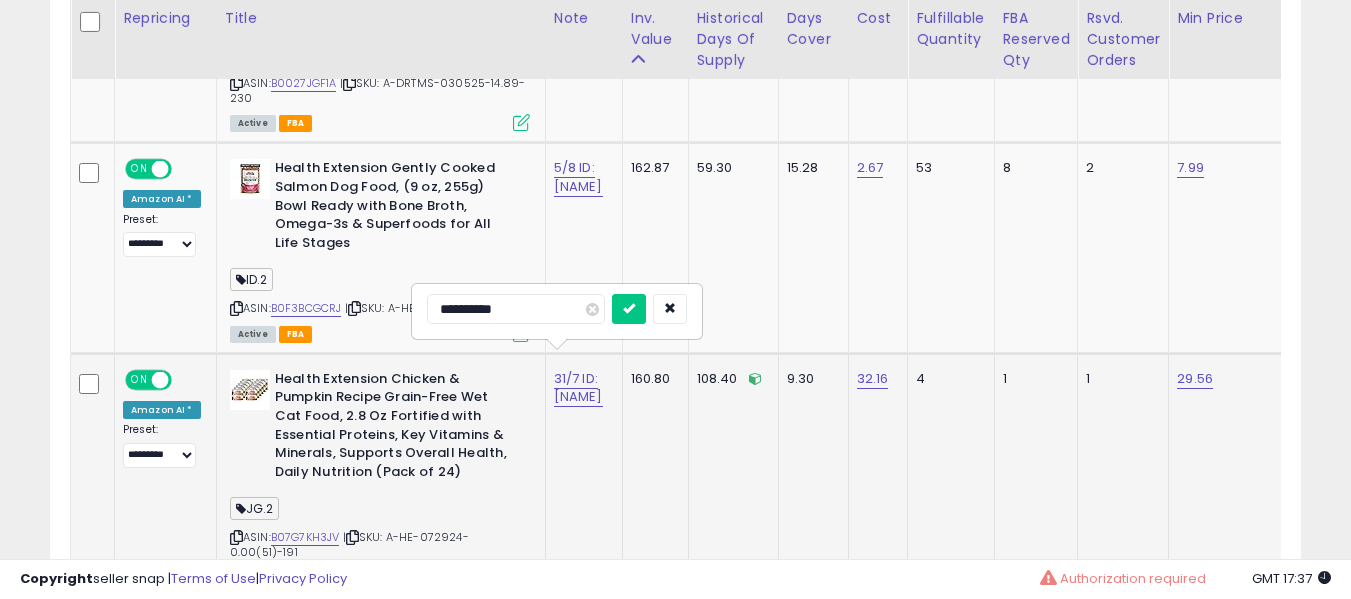 click at bounding box center (629, 309) 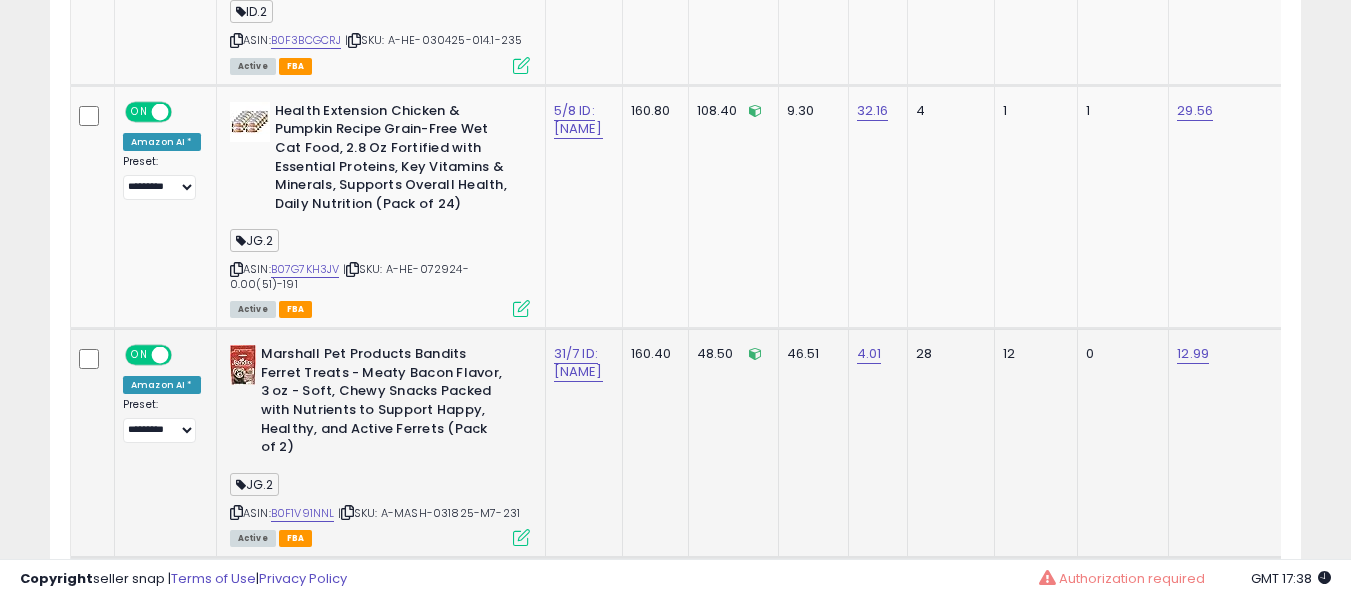 scroll, scrollTop: 1691, scrollLeft: 0, axis: vertical 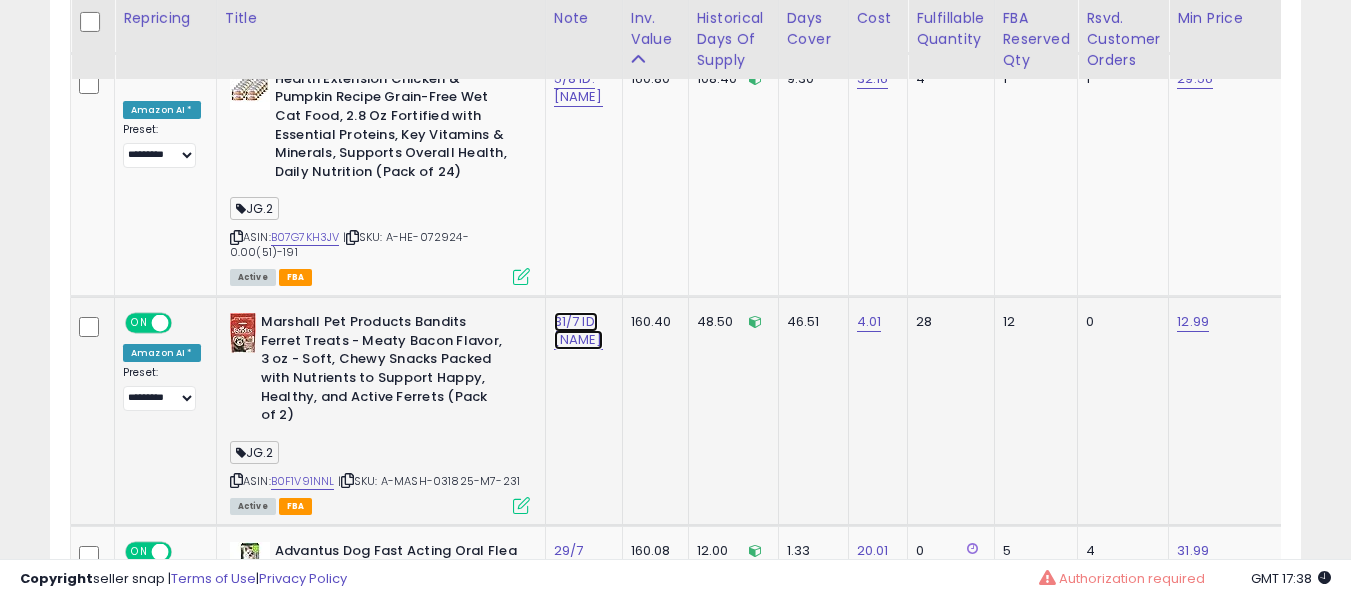 click on "31/7 ID: [NAME]" at bounding box center (578, -558) 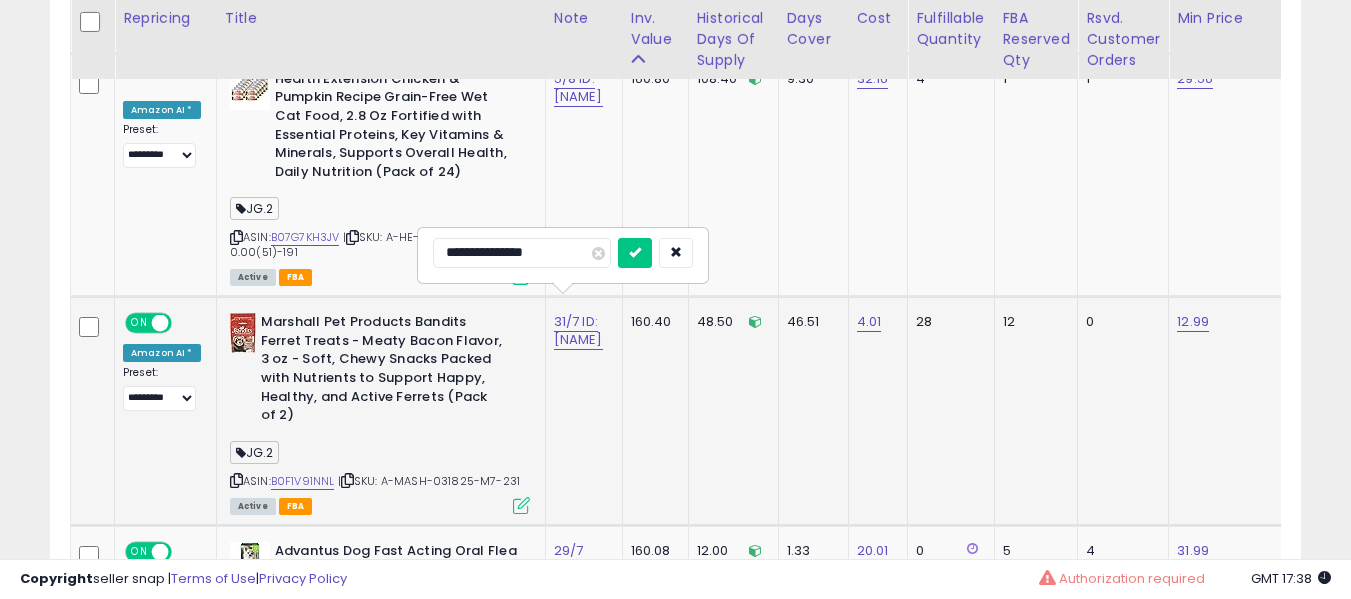 type on "**********" 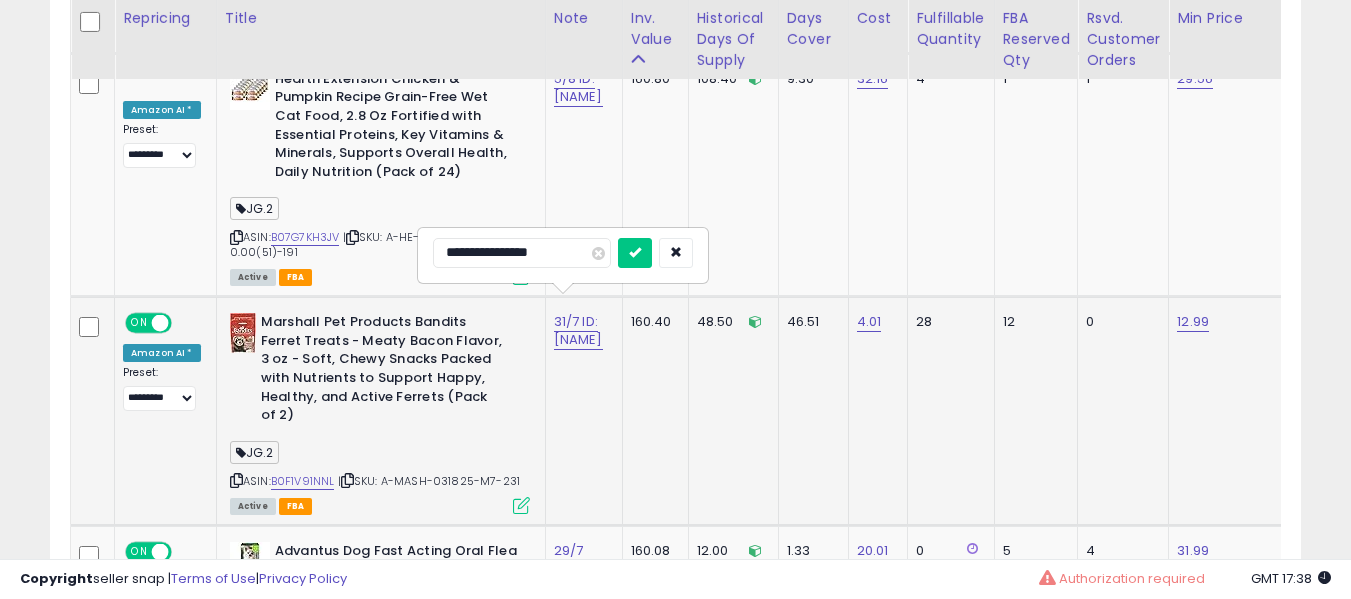 click at bounding box center (635, 253) 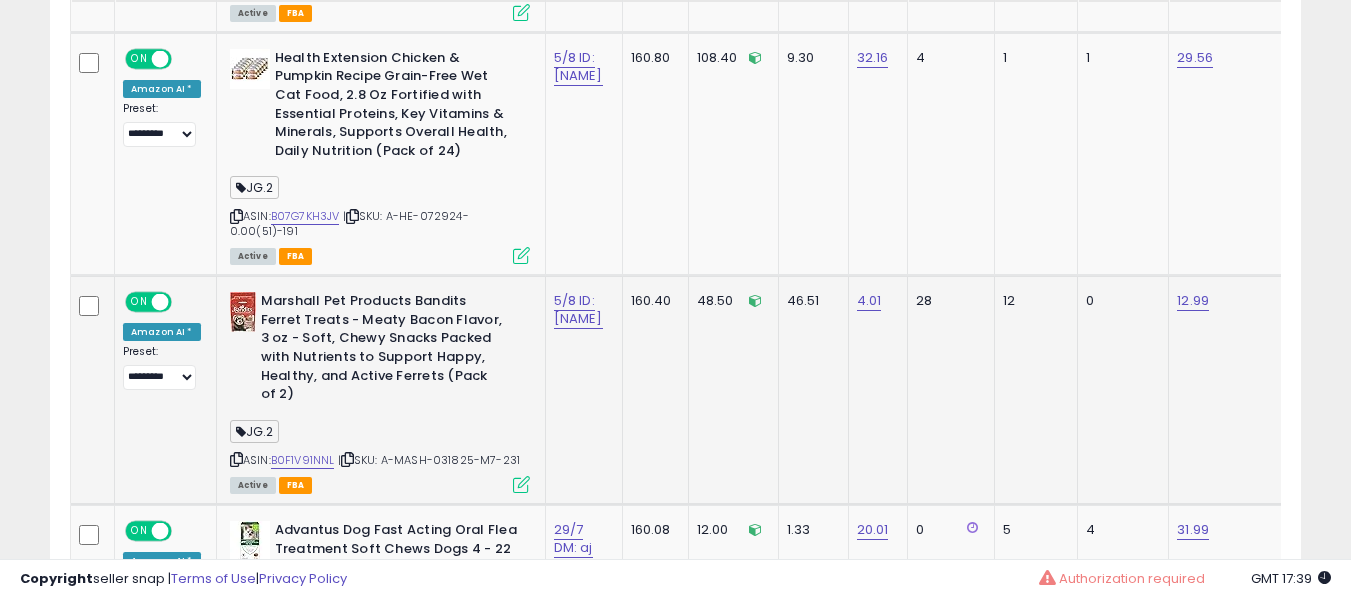 scroll, scrollTop: 1791, scrollLeft: 0, axis: vertical 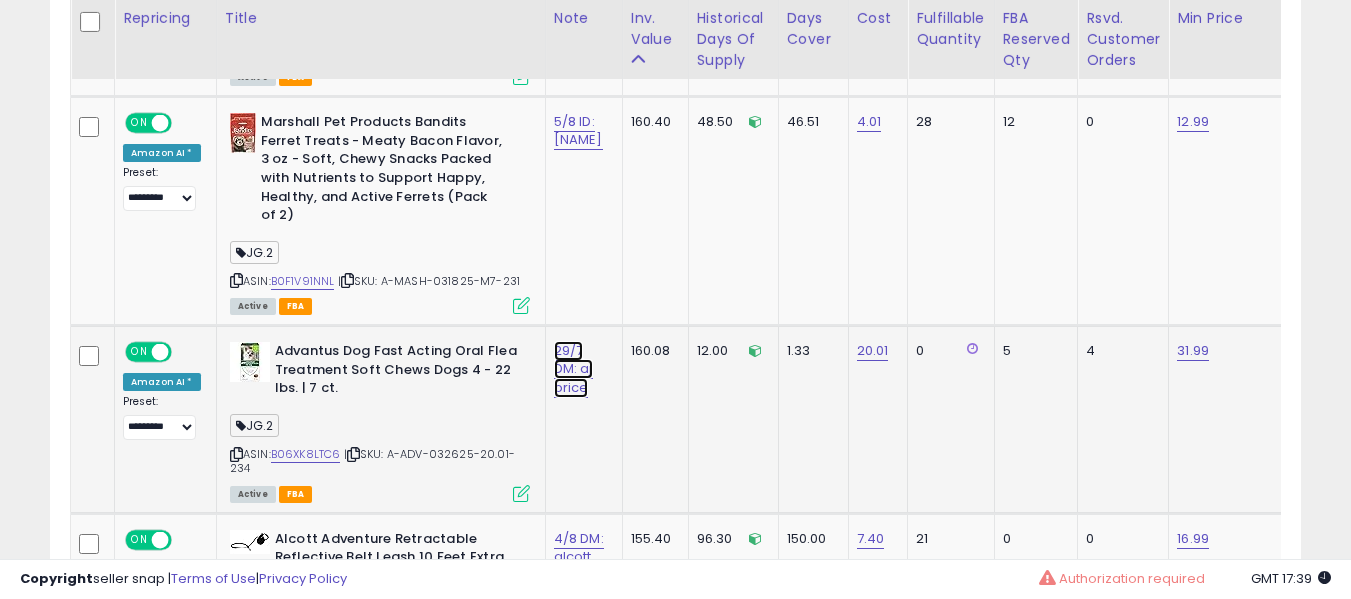 click on "29/7 DM: aj price" at bounding box center (578, -758) 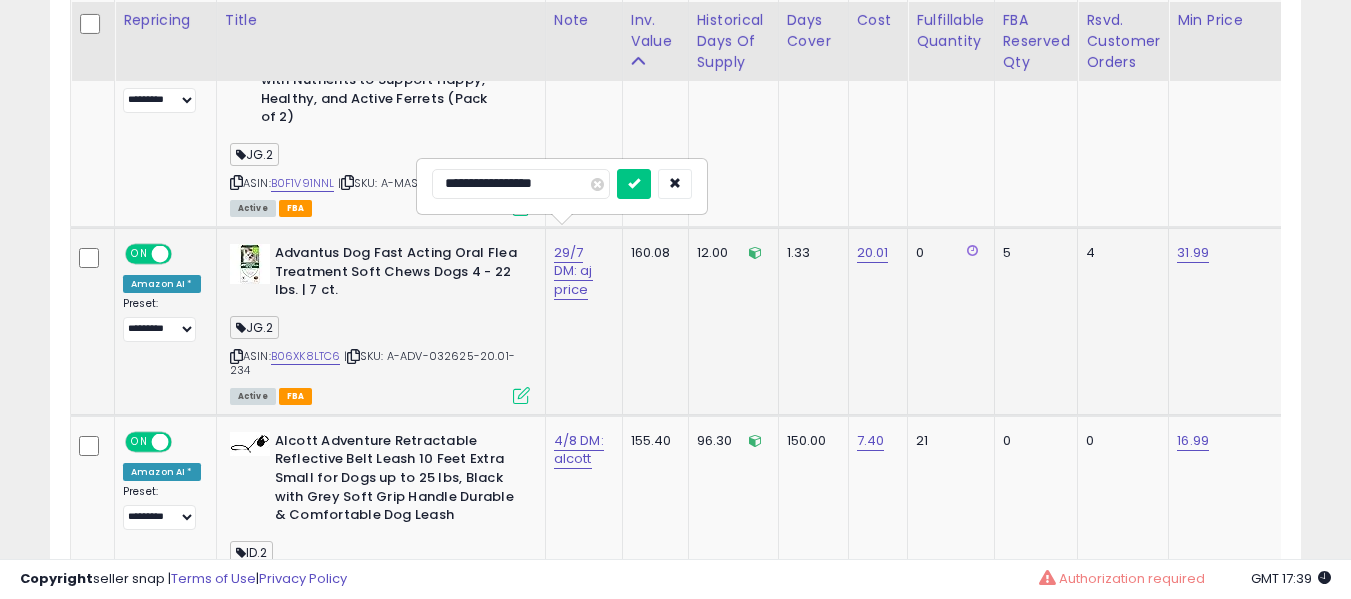 scroll, scrollTop: 1991, scrollLeft: 0, axis: vertical 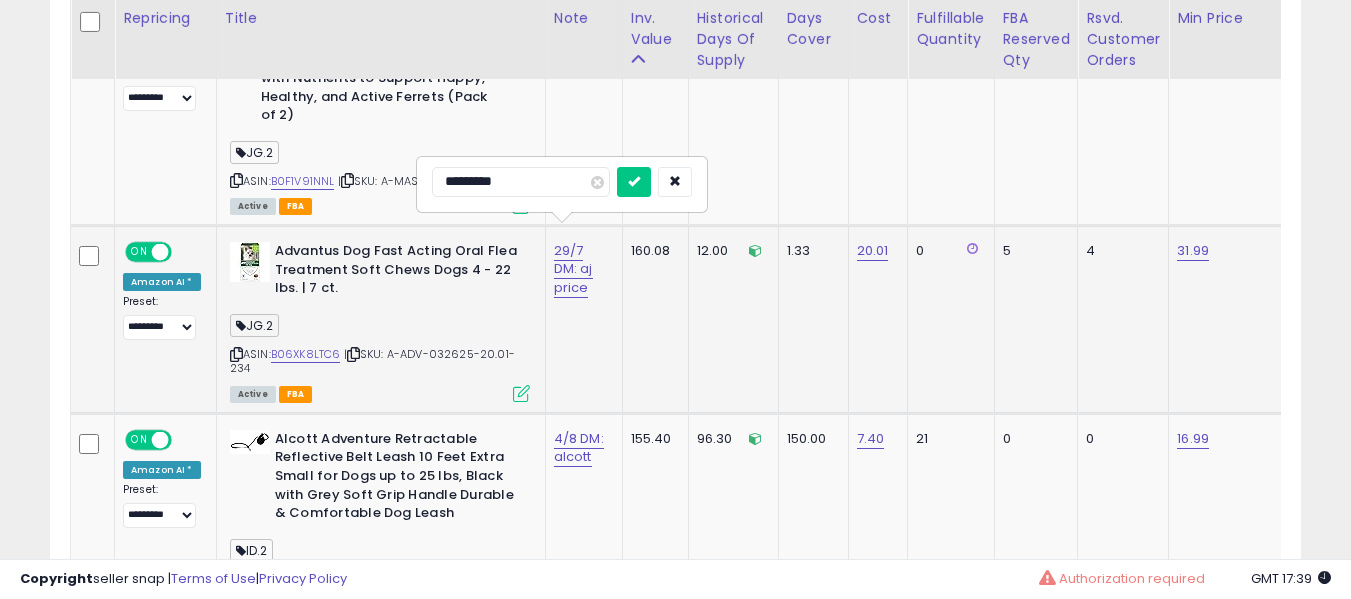 type on "**********" 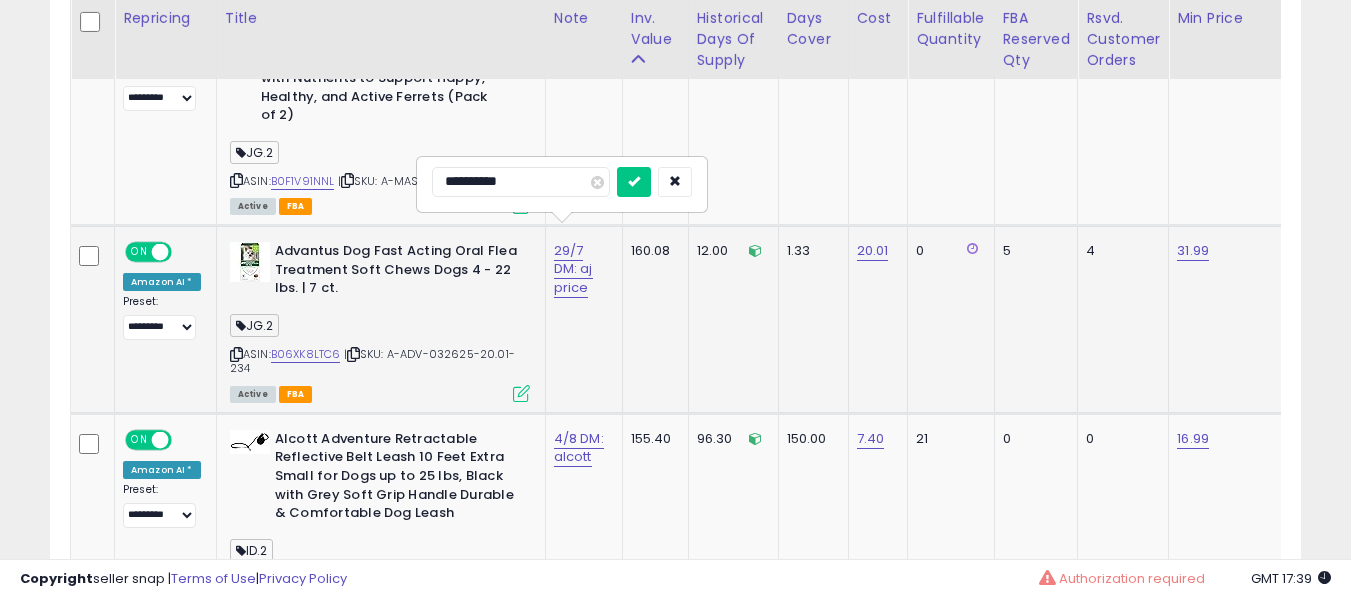 click at bounding box center (634, 182) 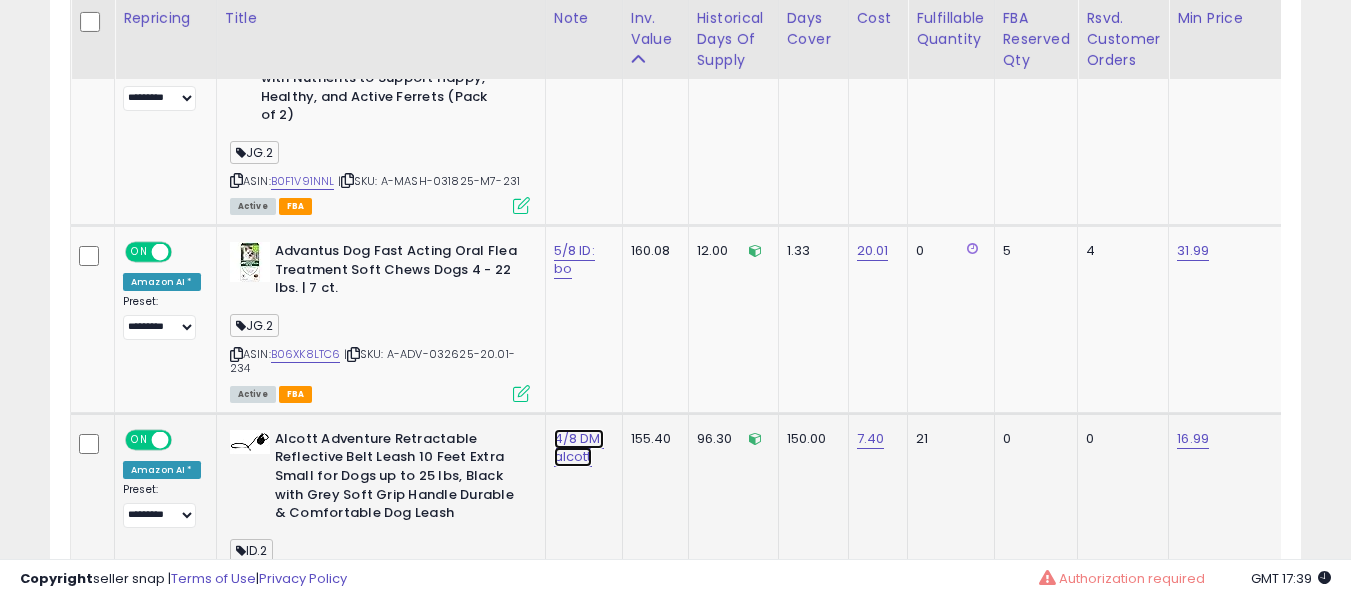 click on "4/8 DM: alcott" at bounding box center [578, -858] 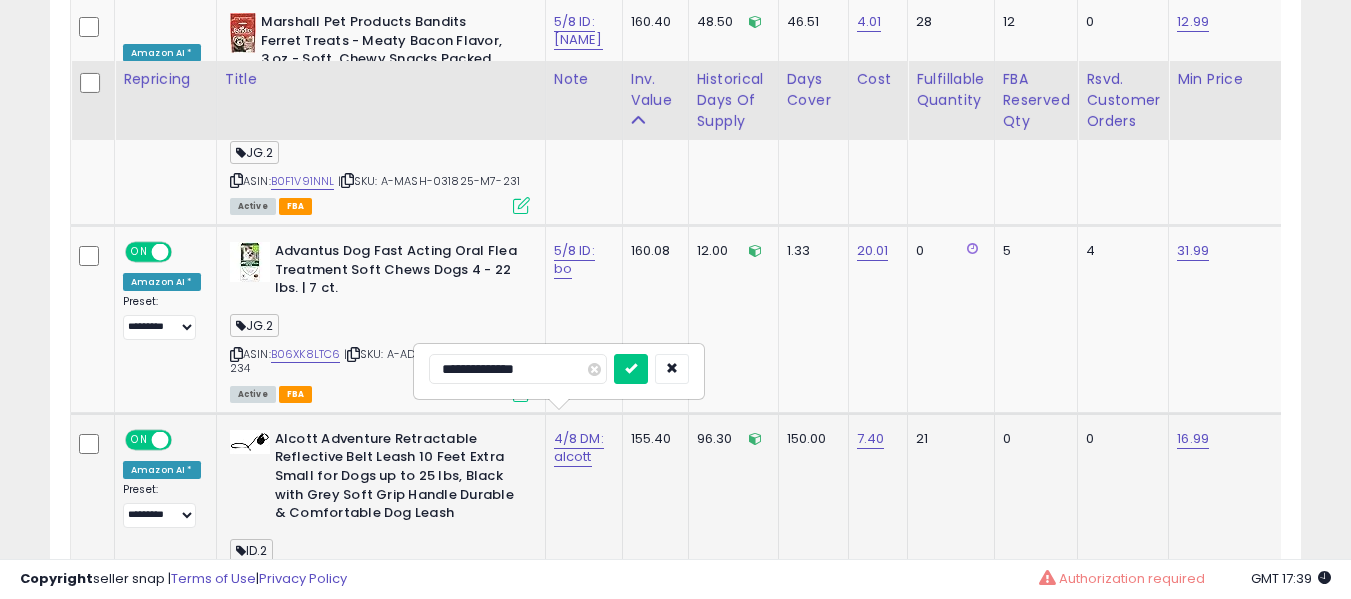 scroll, scrollTop: 2191, scrollLeft: 0, axis: vertical 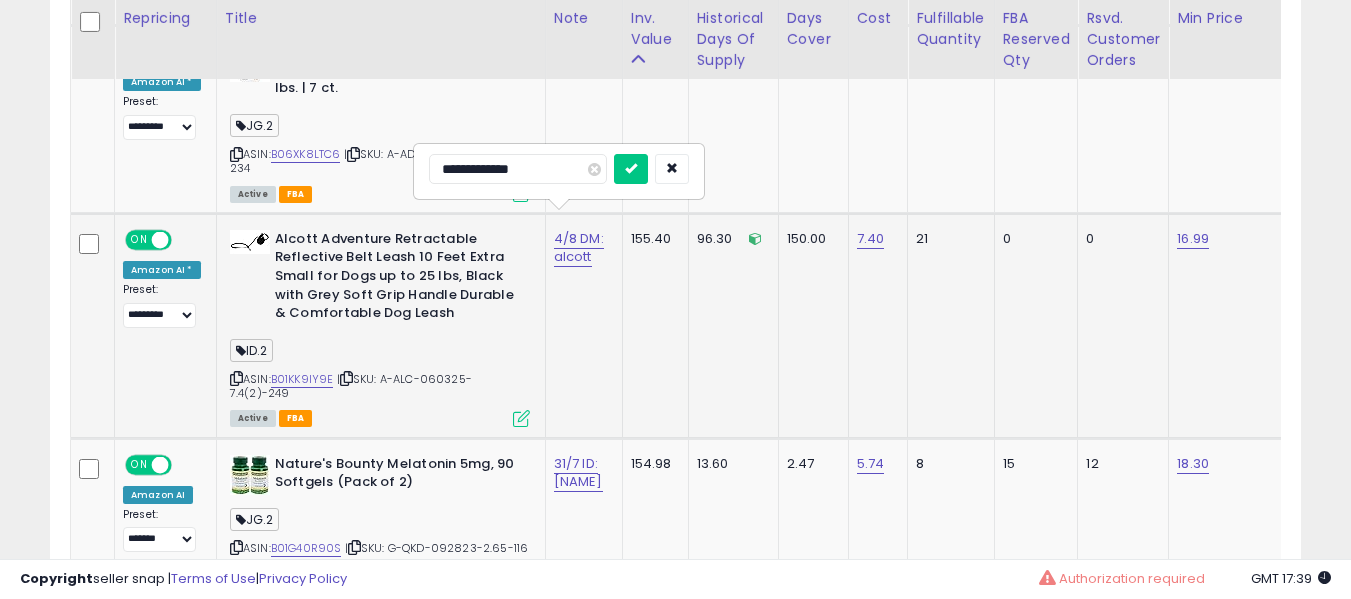 type on "**********" 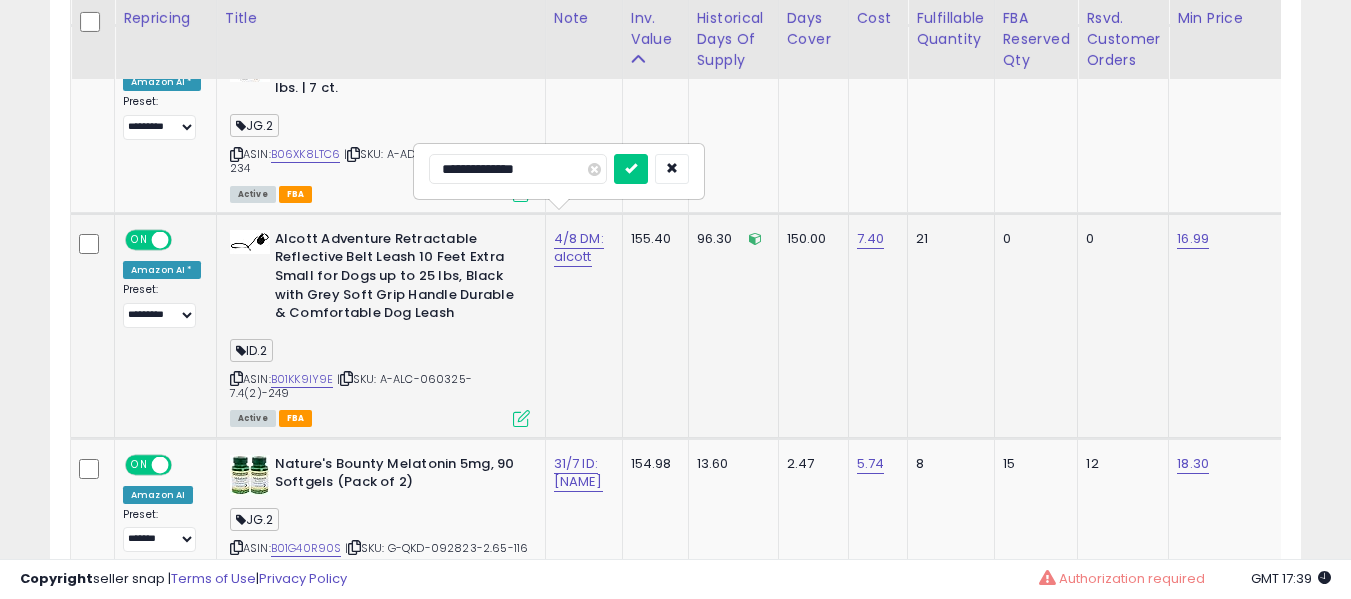 click at bounding box center (631, 169) 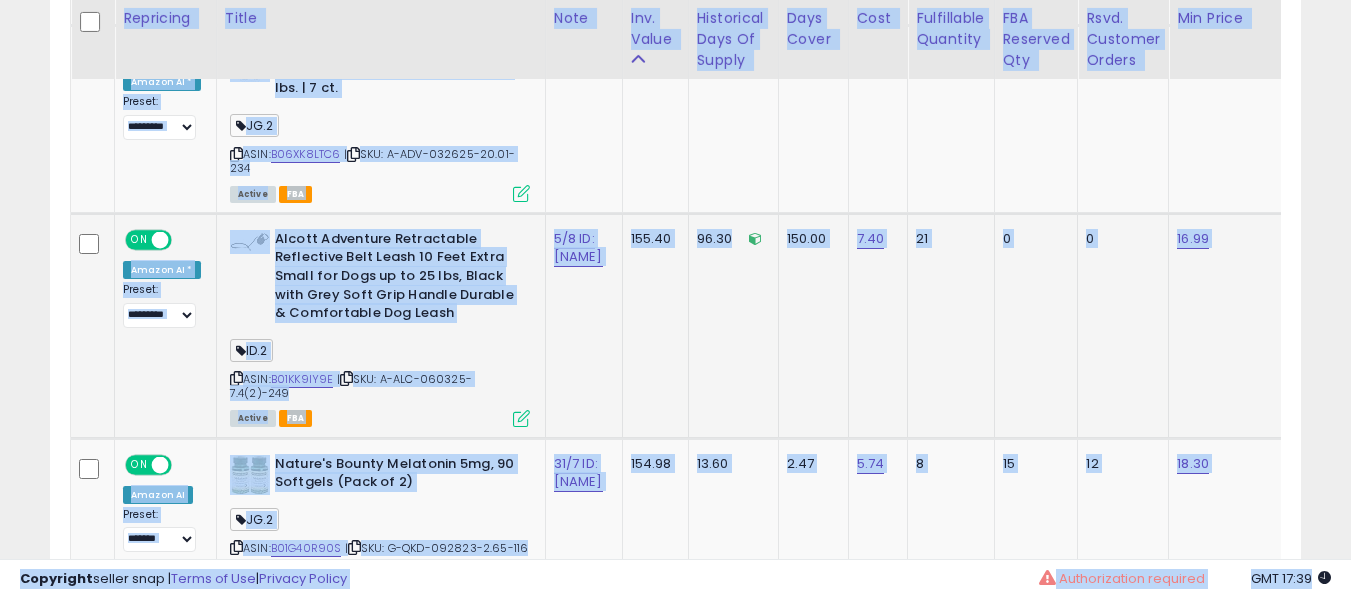 click on "5/8 ID: [NAME]" 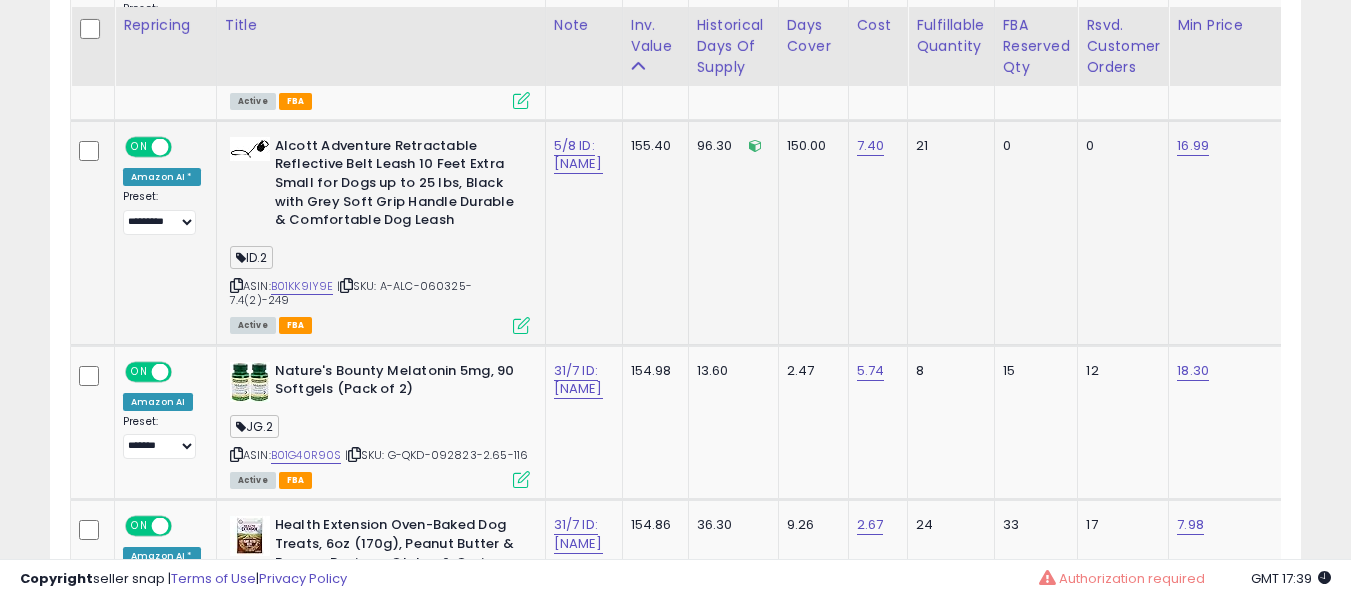 scroll, scrollTop: 2291, scrollLeft: 0, axis: vertical 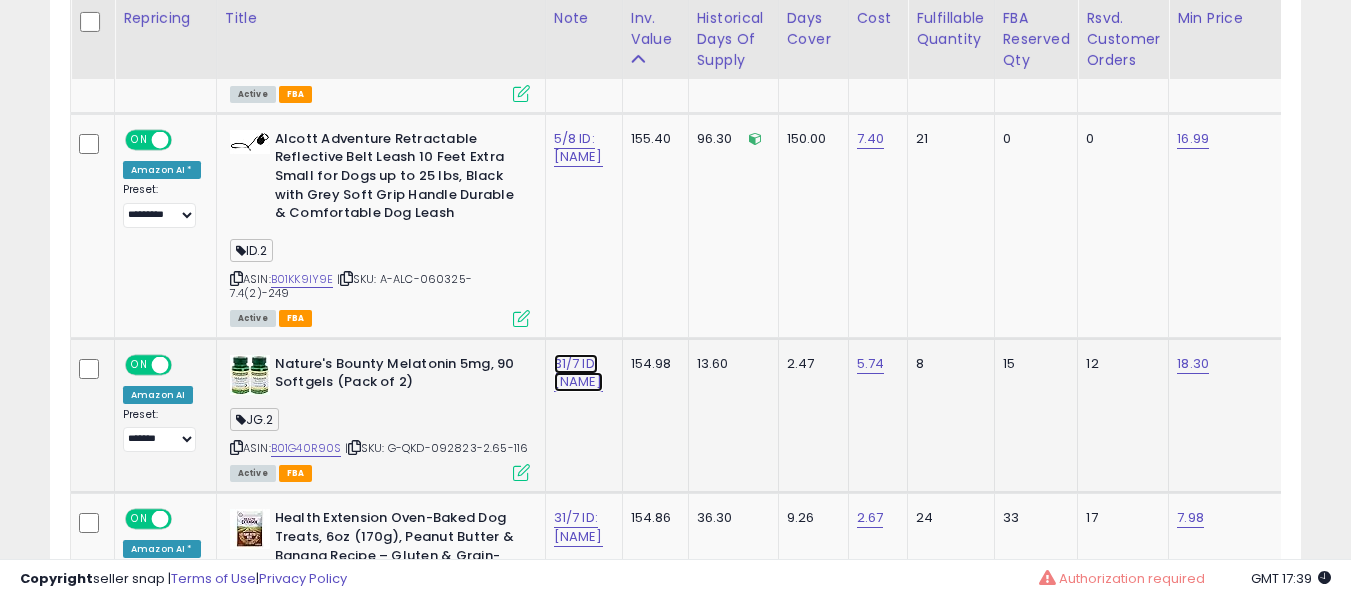 click on "31/7 ID: [NAME]" at bounding box center (578, -1158) 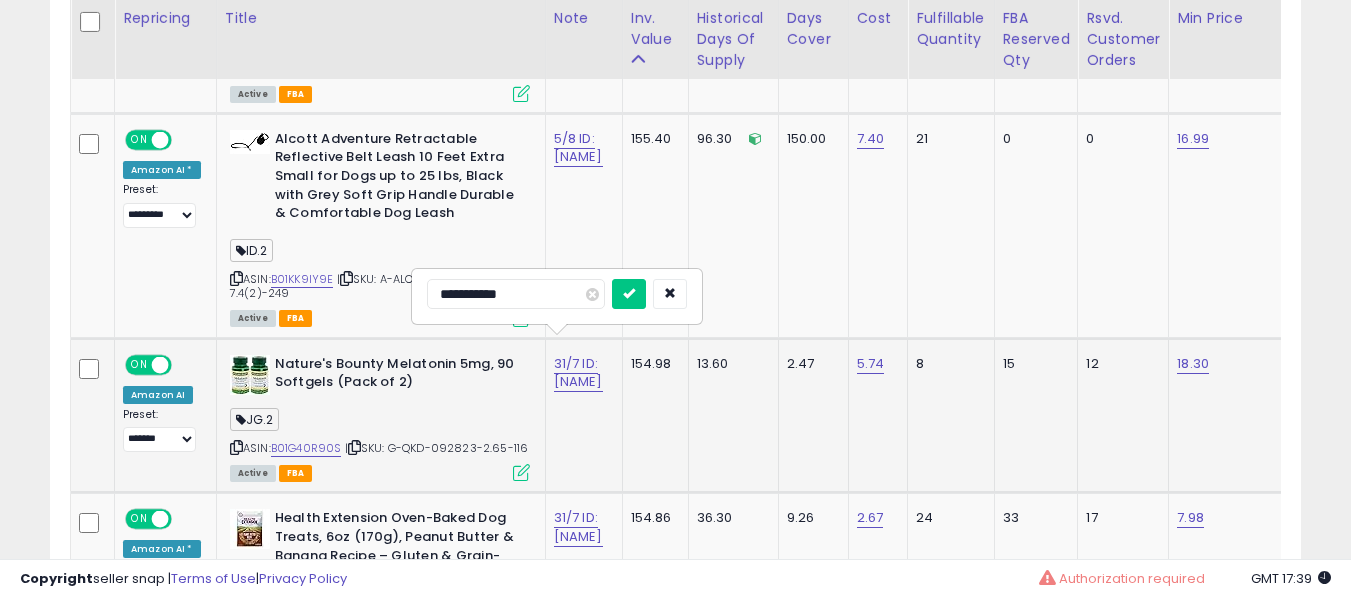 type on "**********" 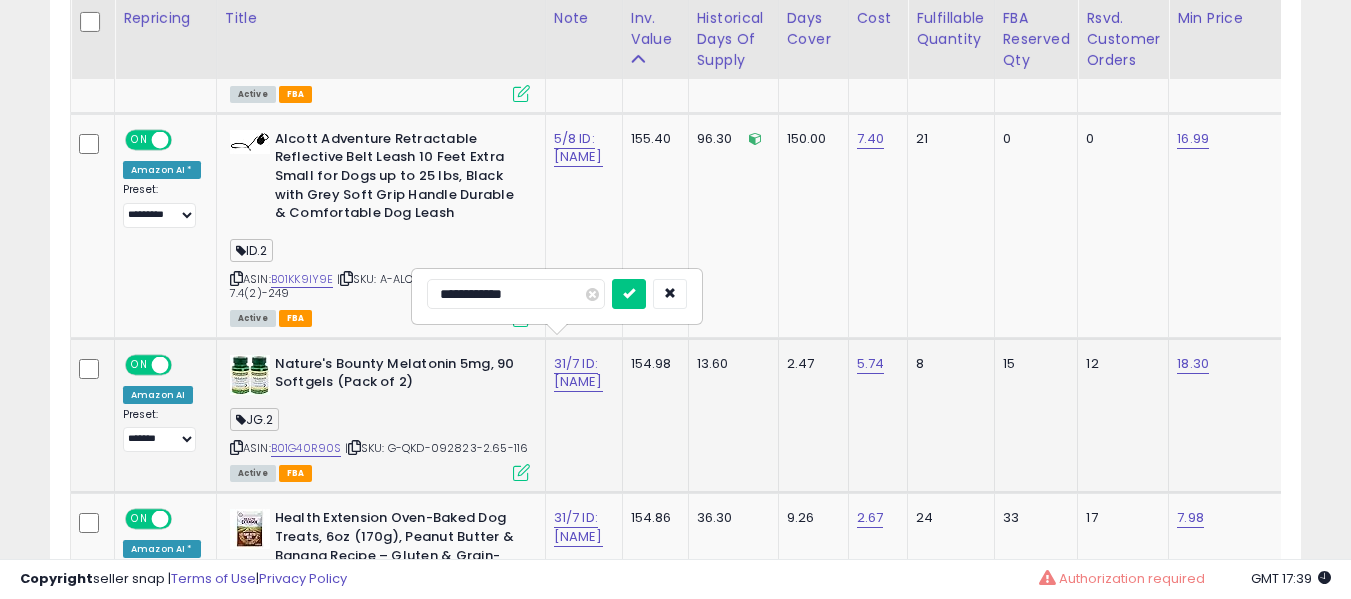 click at bounding box center [629, 294] 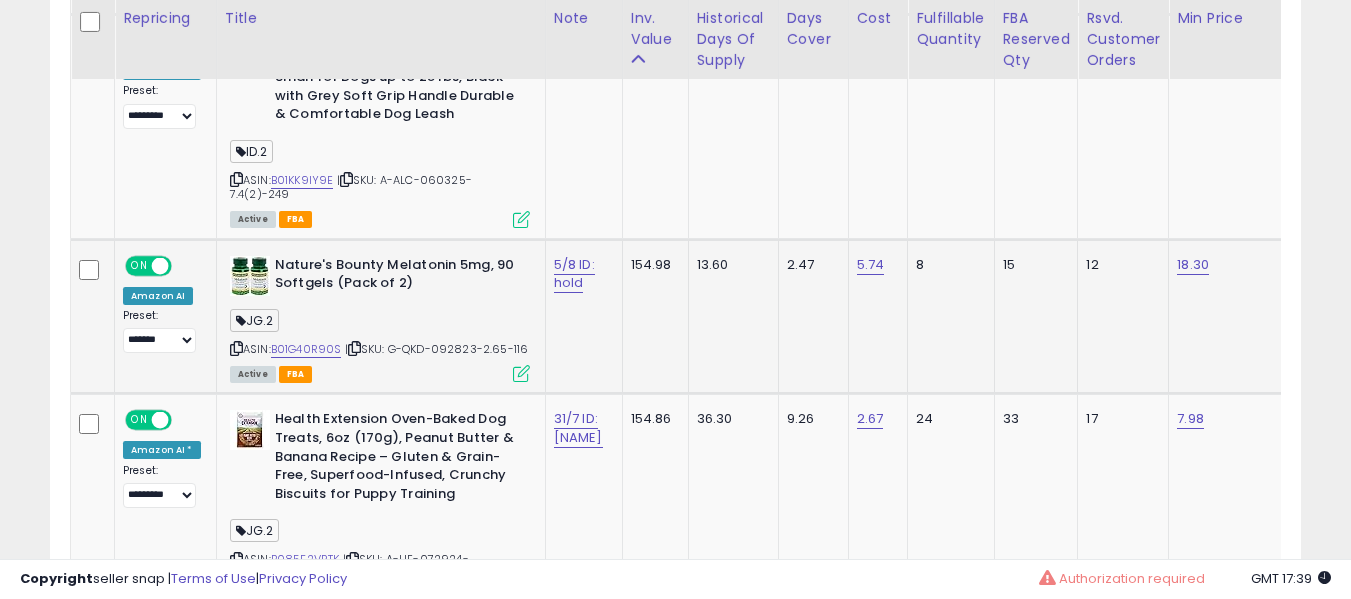 scroll, scrollTop: 2391, scrollLeft: 0, axis: vertical 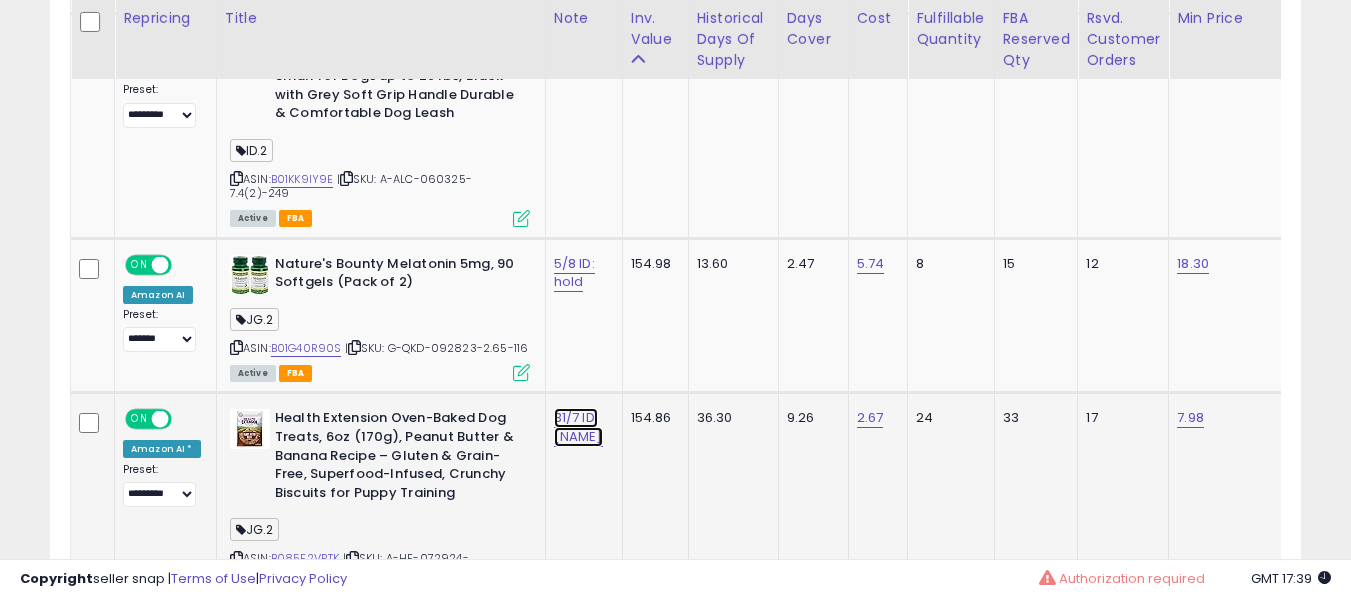 click on "31/7 ID: [NAME]" at bounding box center (578, -1258) 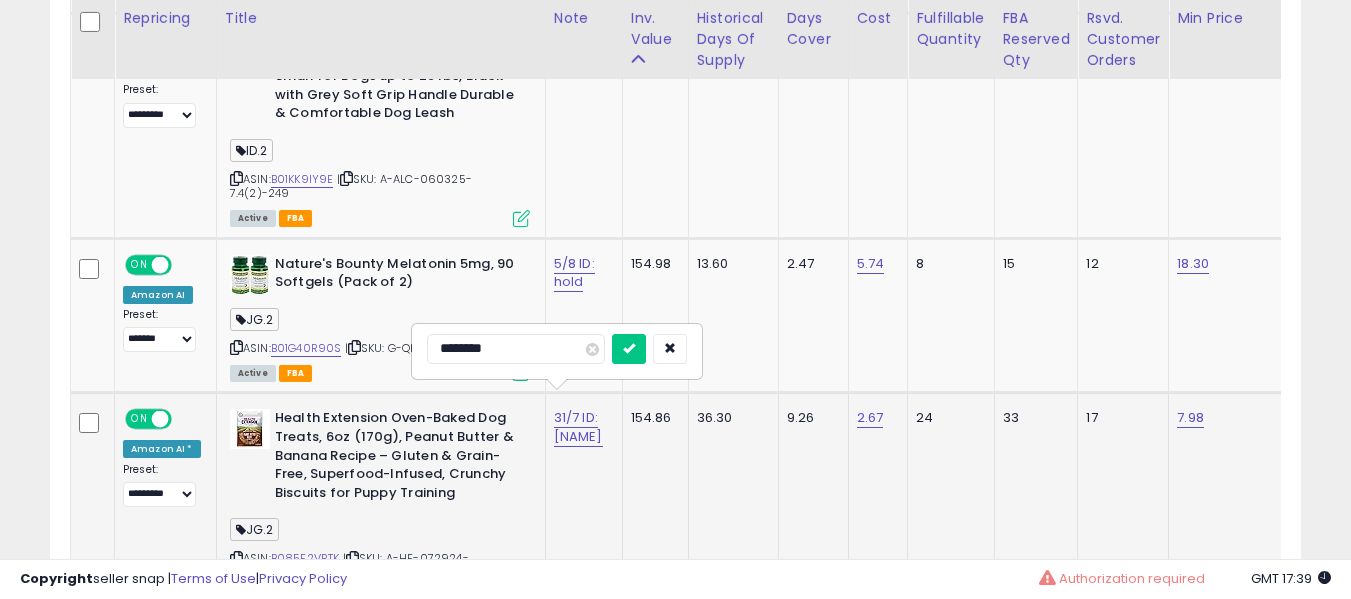 type on "*********" 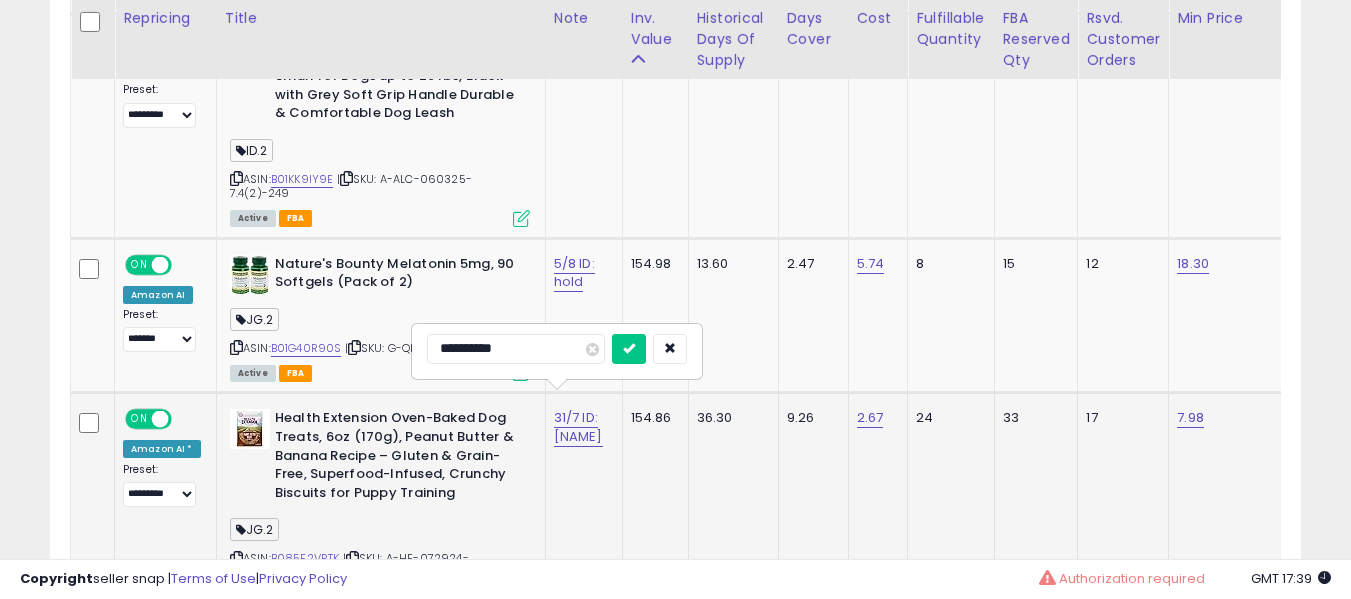 click at bounding box center (629, 349) 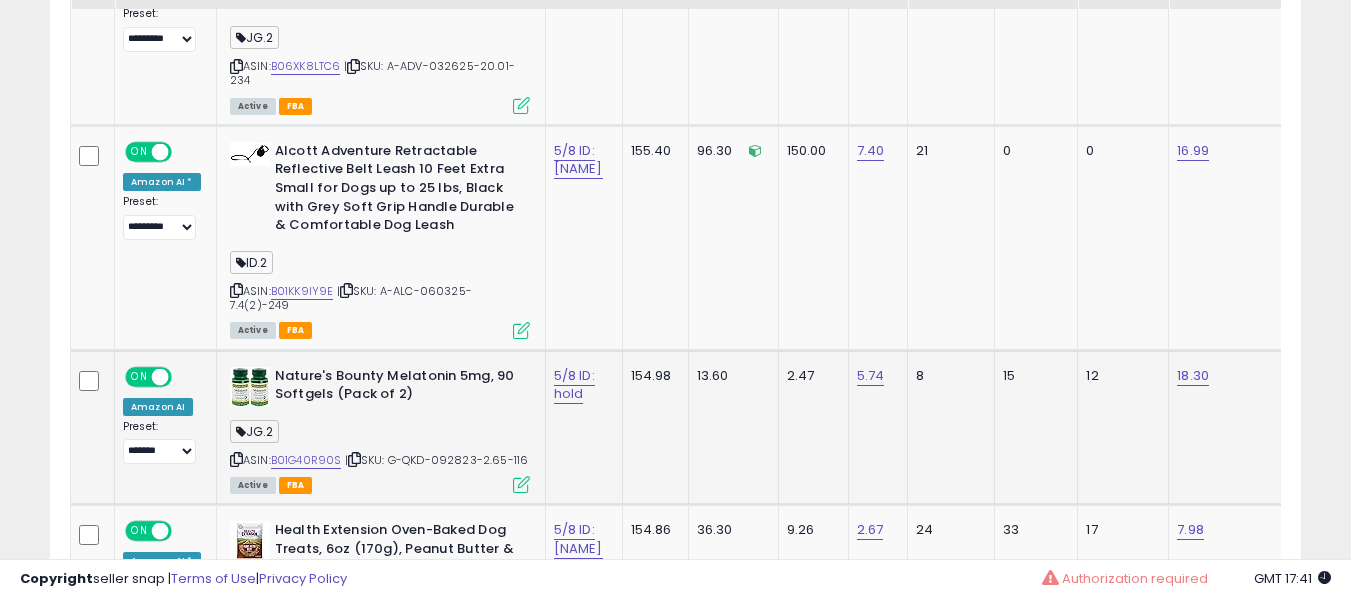 scroll, scrollTop: 2391, scrollLeft: 0, axis: vertical 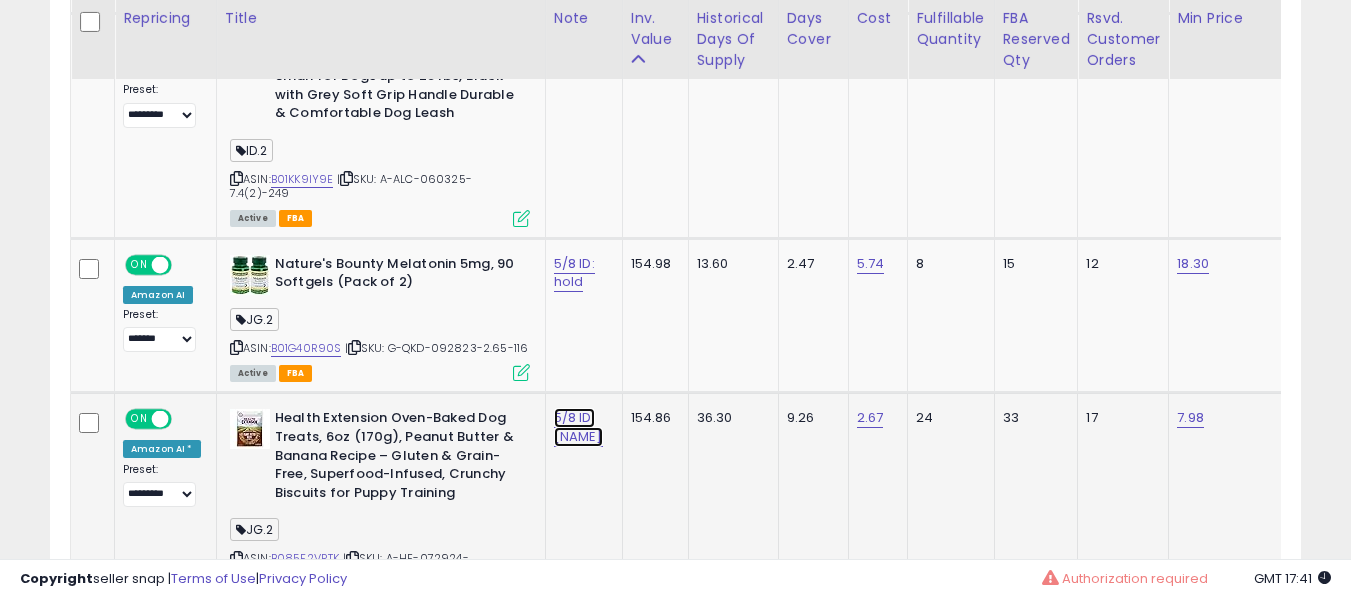 click on "5/8 ID: [NAME]" at bounding box center (578, -1258) 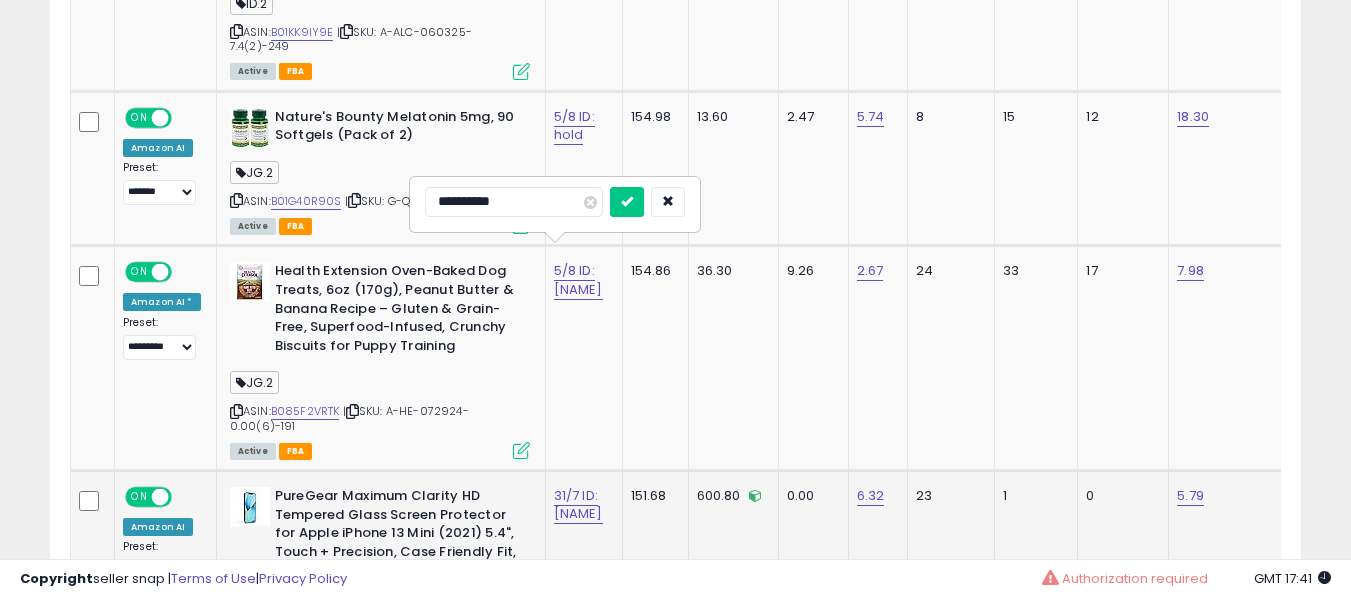scroll, scrollTop: 2691, scrollLeft: 0, axis: vertical 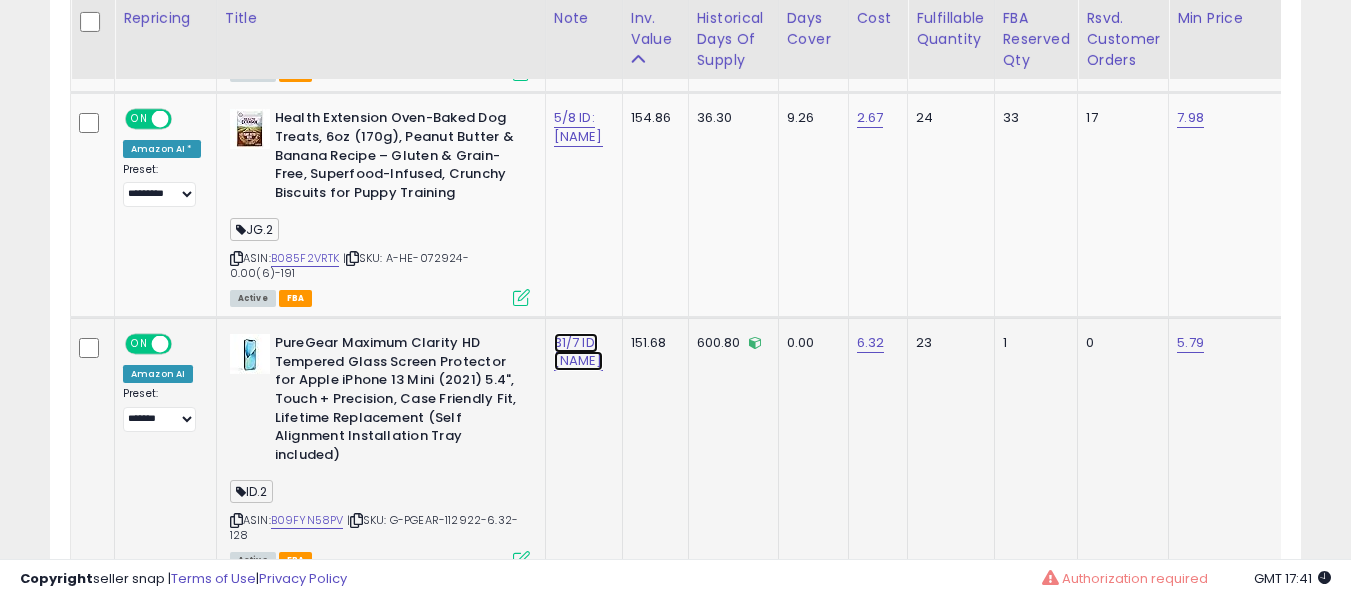 click on "31/7 ID: [NAME]" at bounding box center [578, -1558] 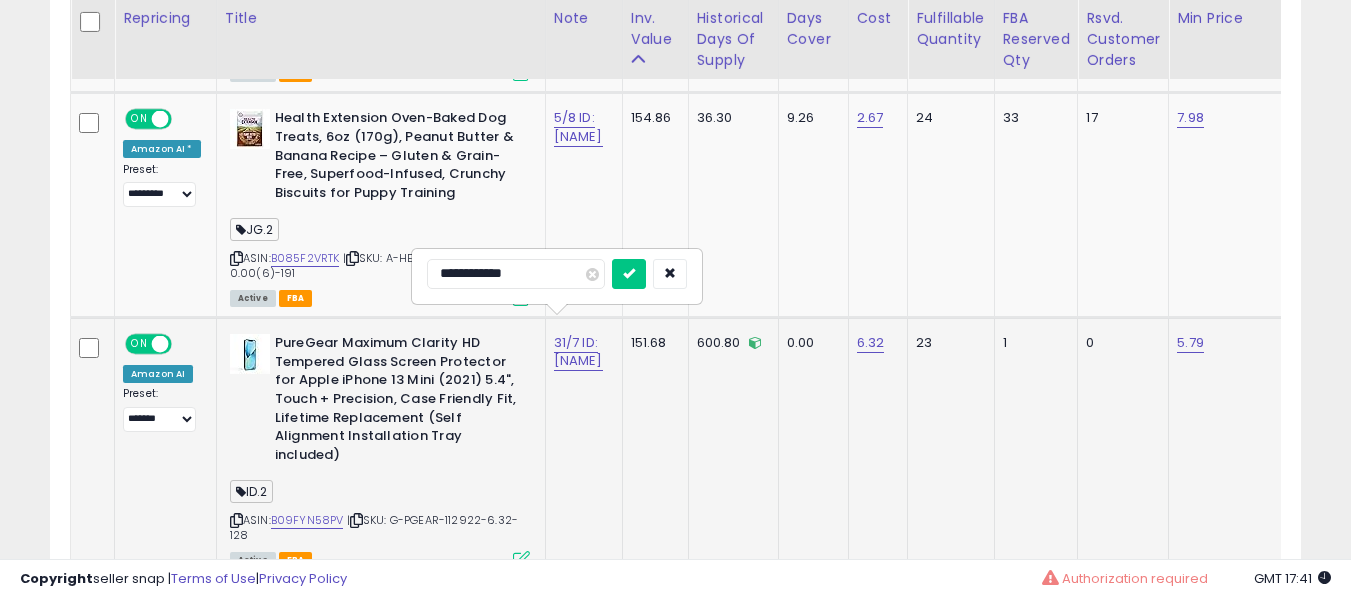 type on "**********" 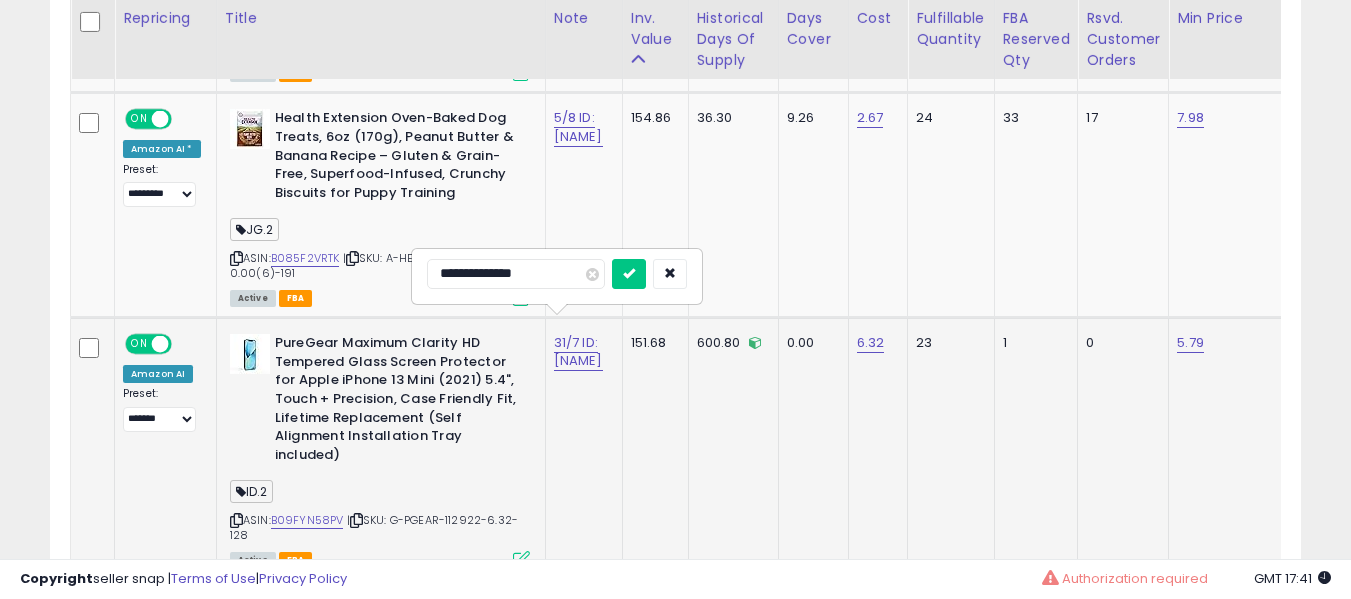 click at bounding box center [629, 274] 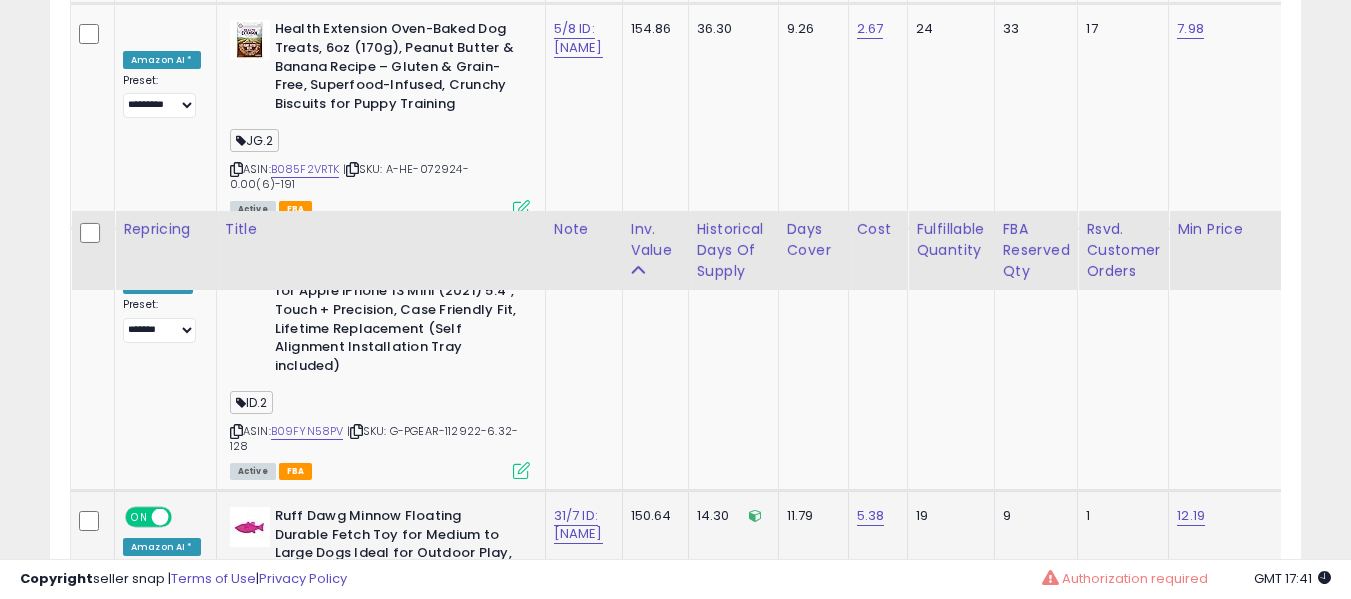scroll, scrollTop: 2991, scrollLeft: 0, axis: vertical 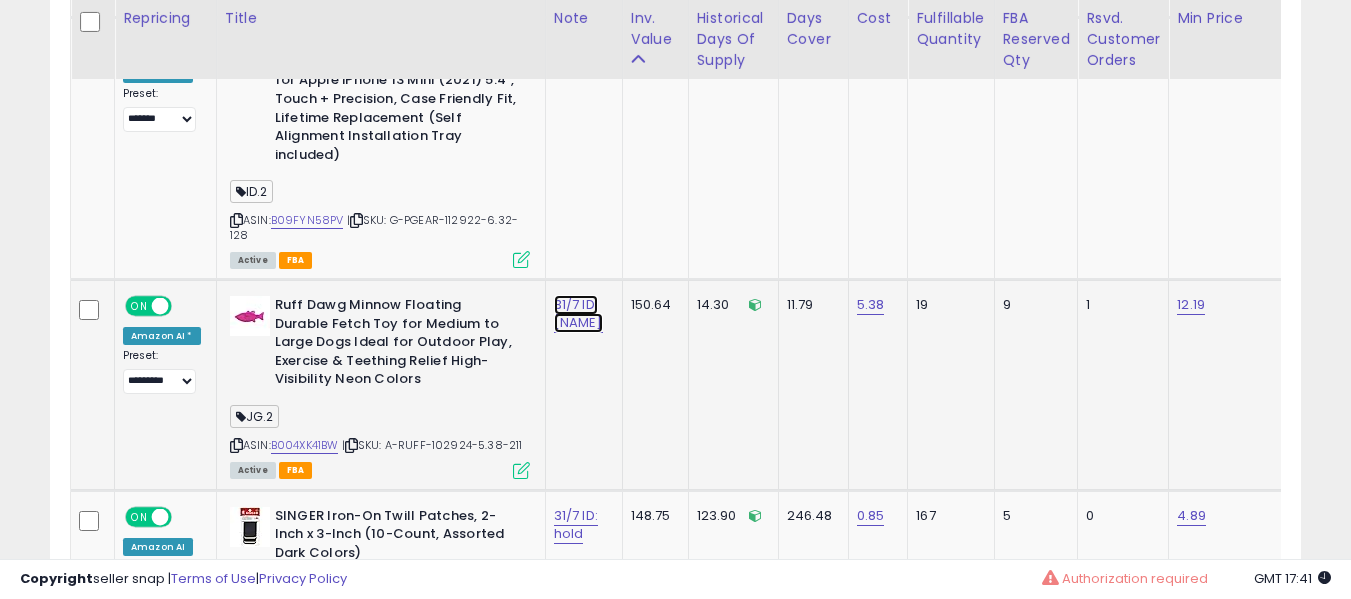 click on "31/7 ID: [NAME]" at bounding box center (578, -1858) 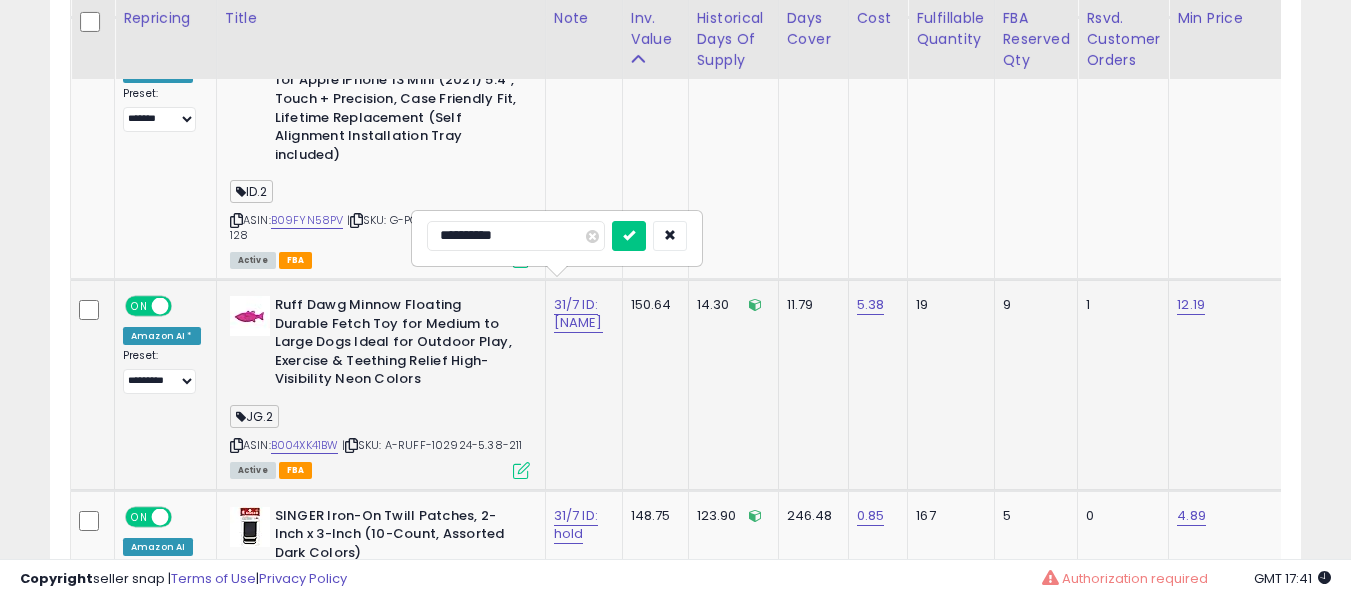 type on "**********" 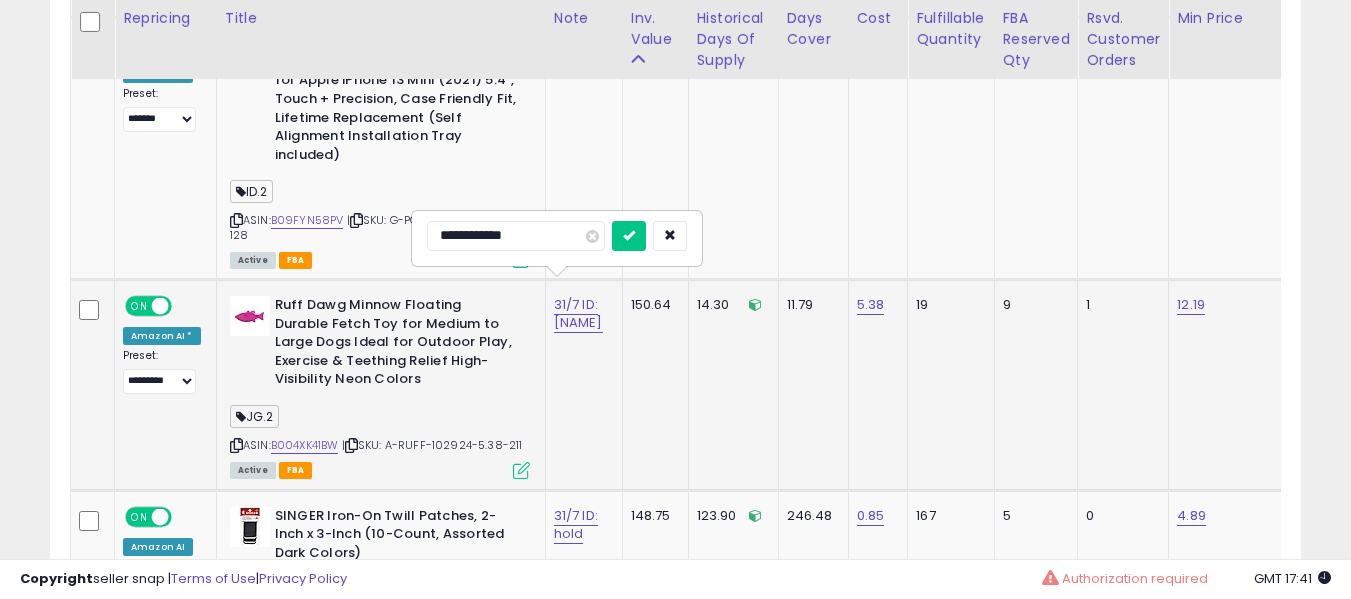 click at bounding box center (629, 236) 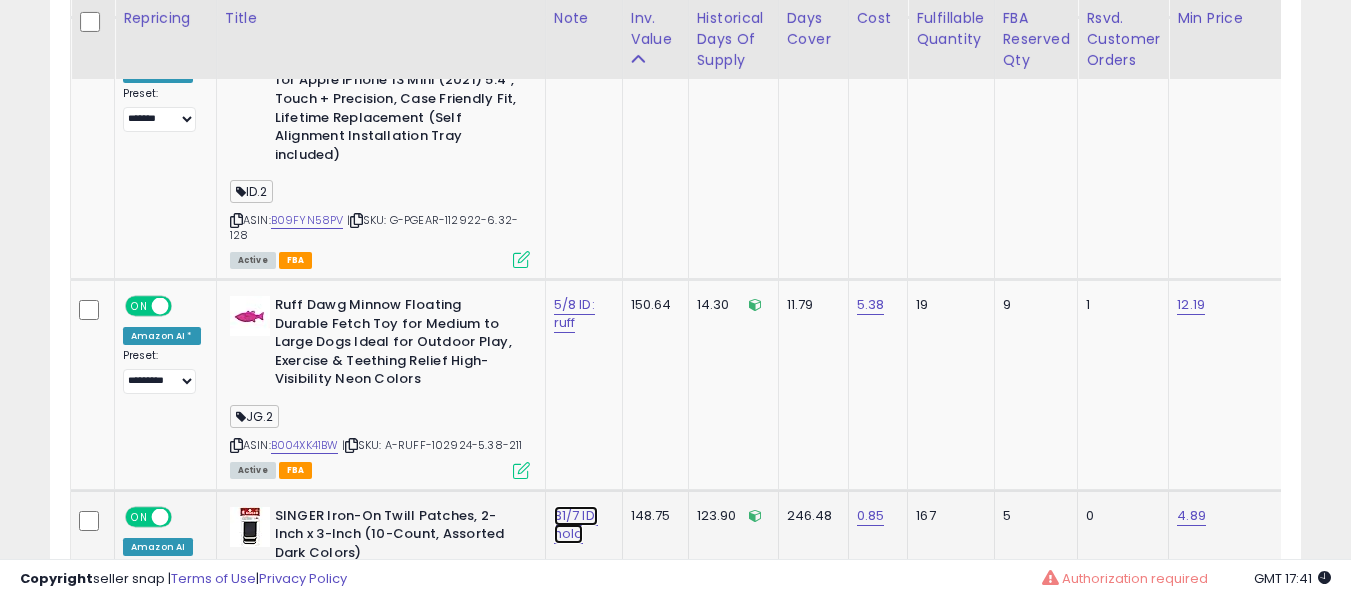 click on "31/7 ID: hold" at bounding box center (578, -1858) 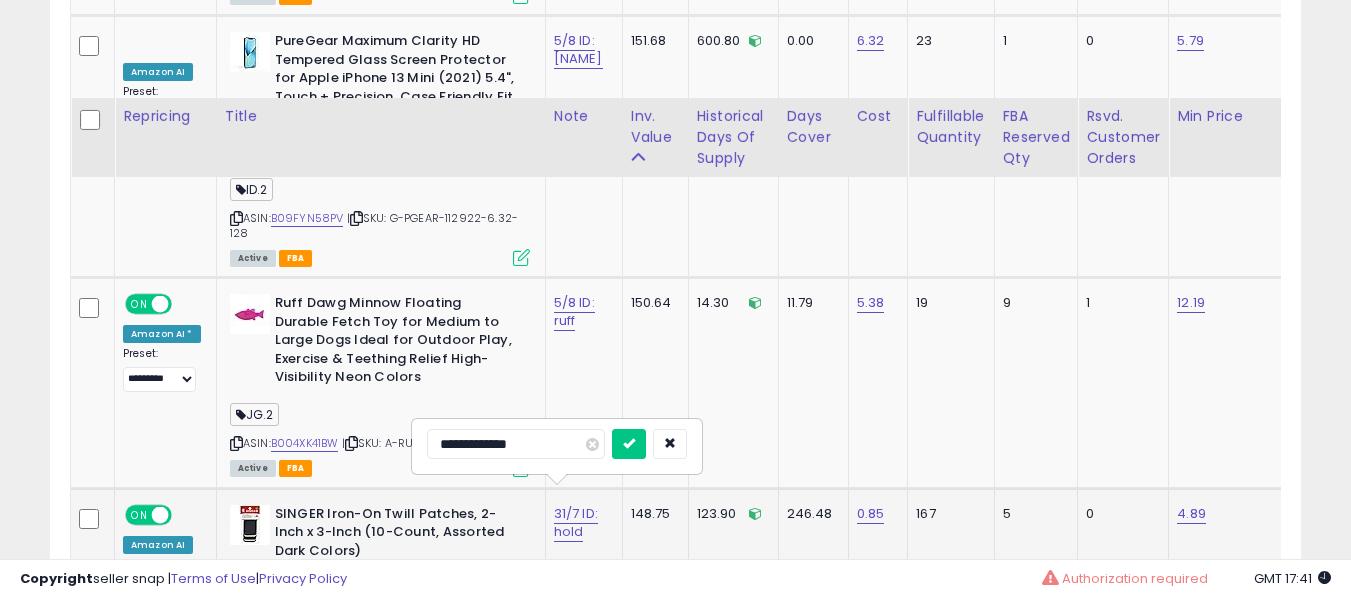 scroll, scrollTop: 3091, scrollLeft: 0, axis: vertical 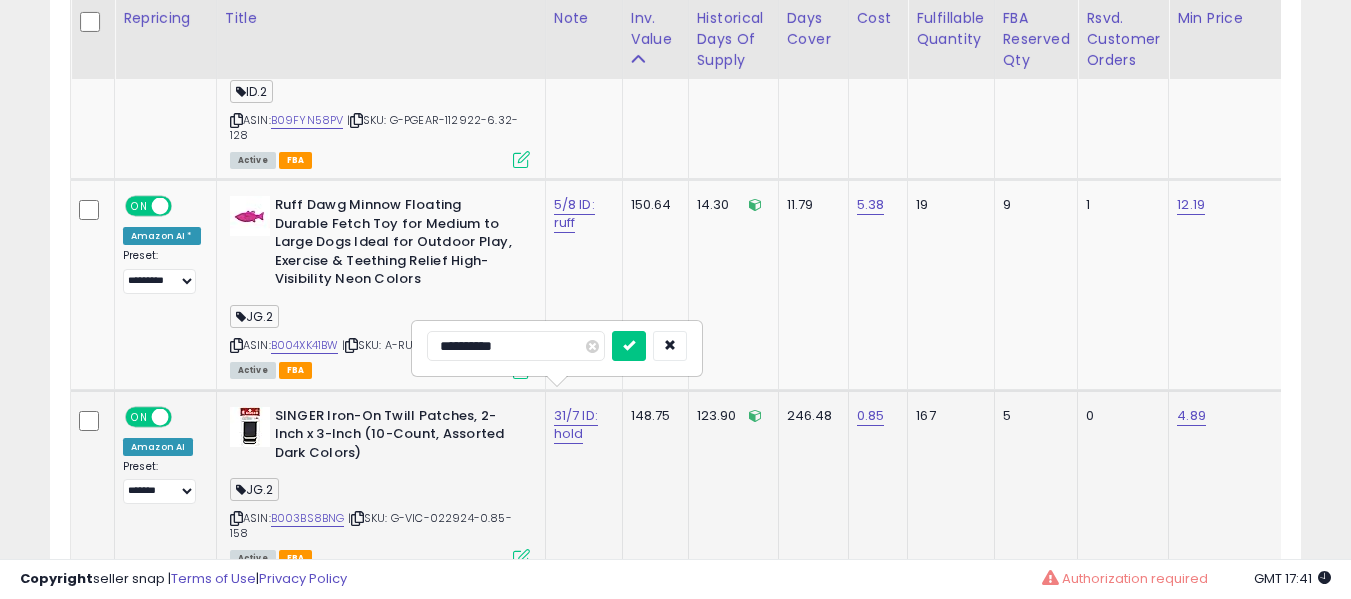type on "**********" 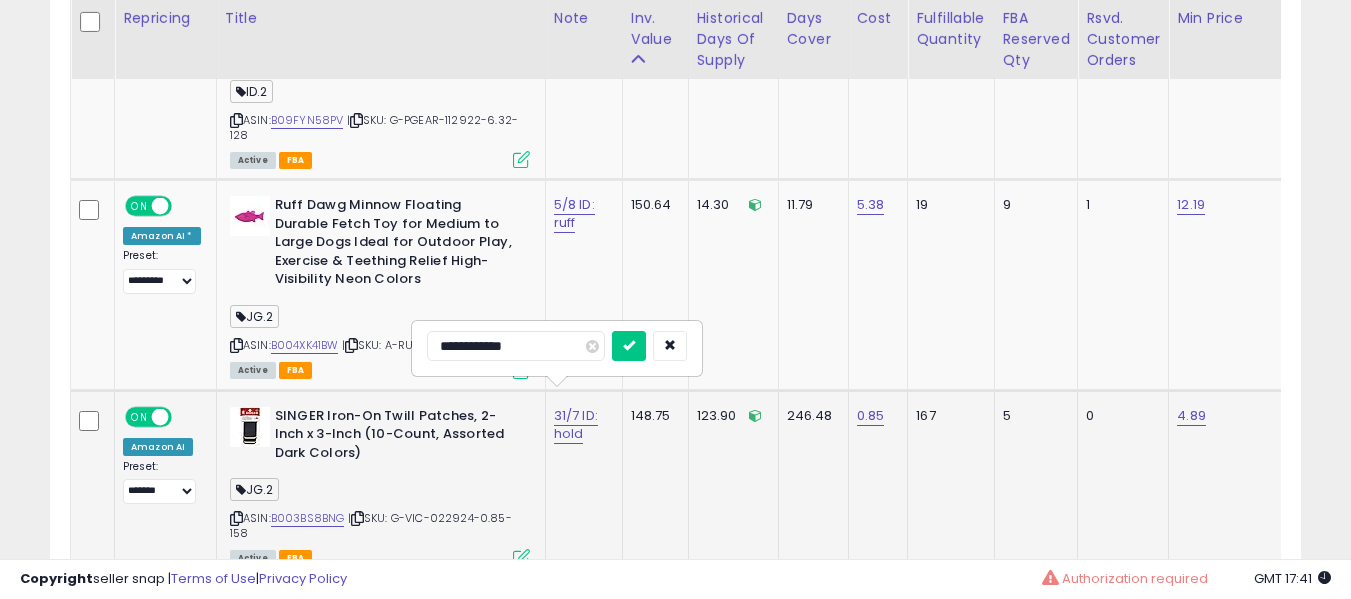 click at bounding box center (629, 346) 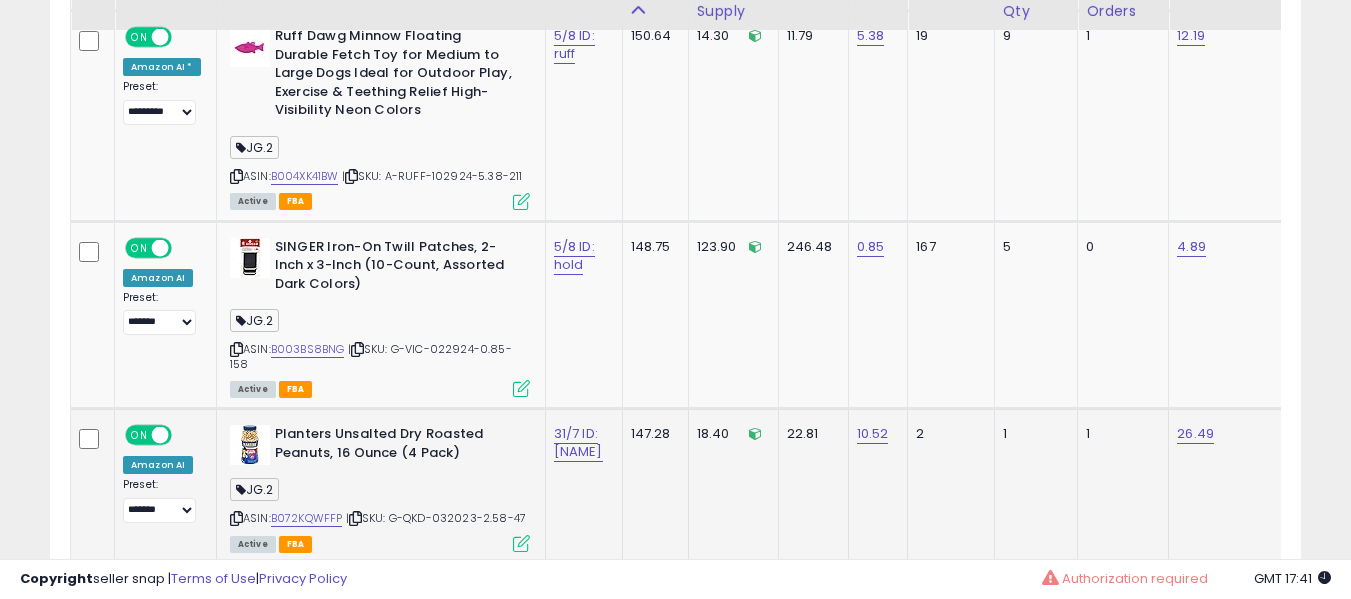 scroll, scrollTop: 3391, scrollLeft: 0, axis: vertical 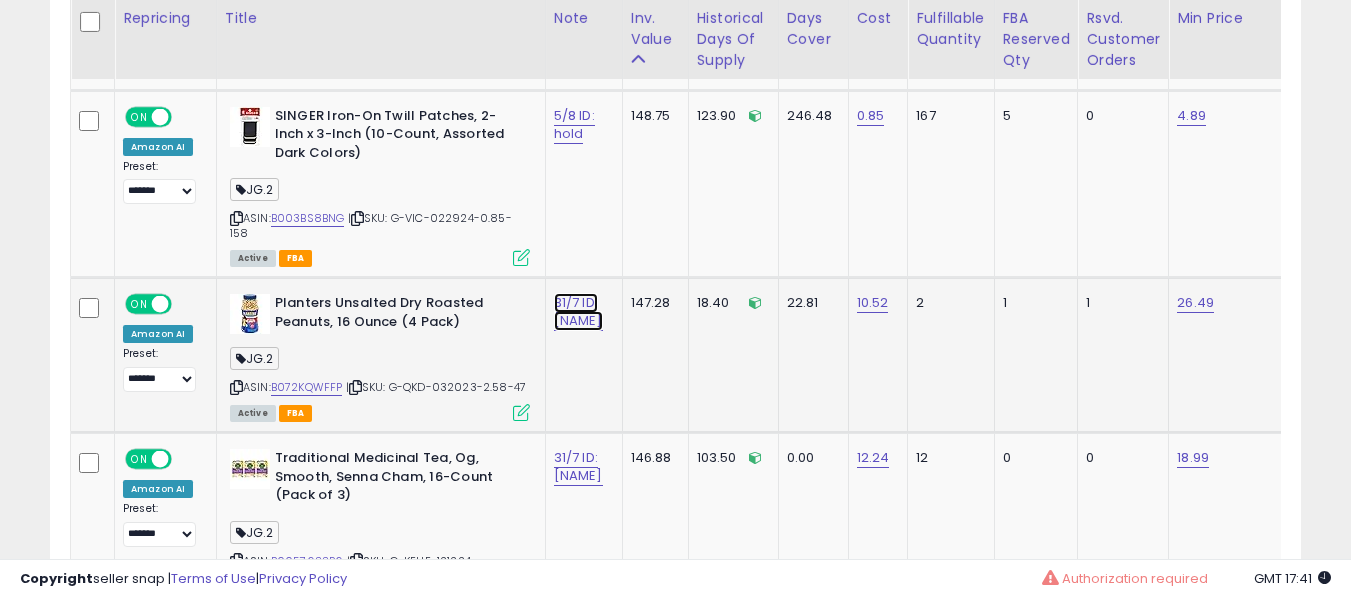 click on "31/7 ID: [NAME]" at bounding box center [578, -2258] 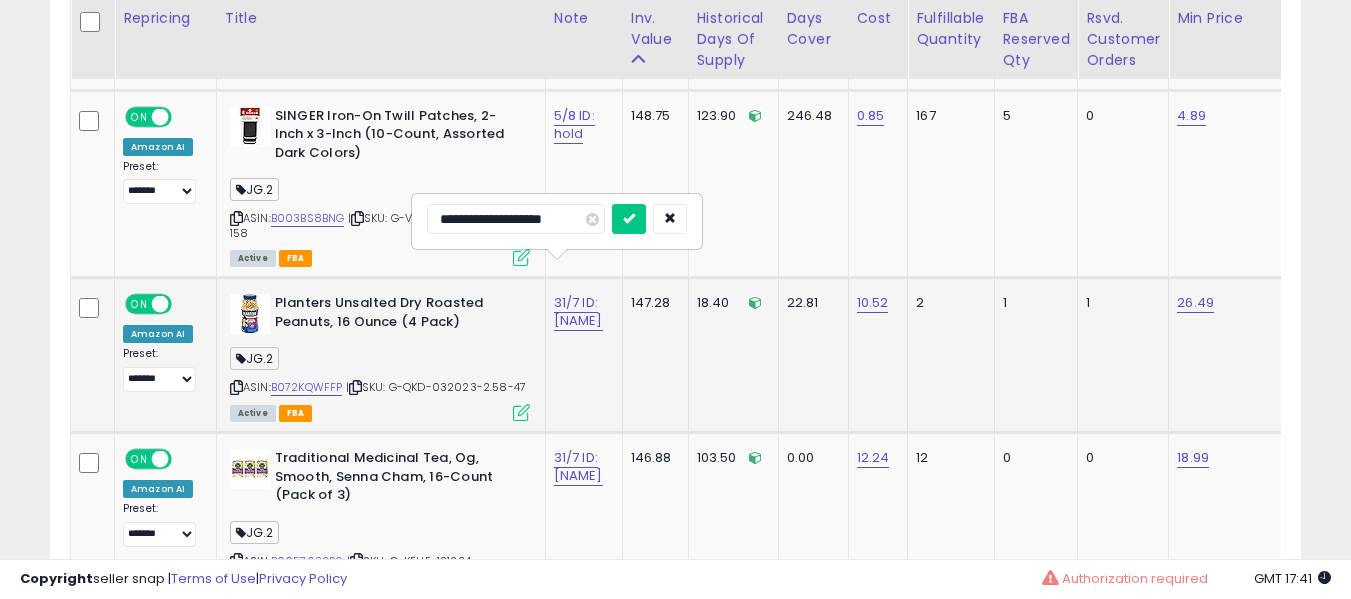 type on "**********" 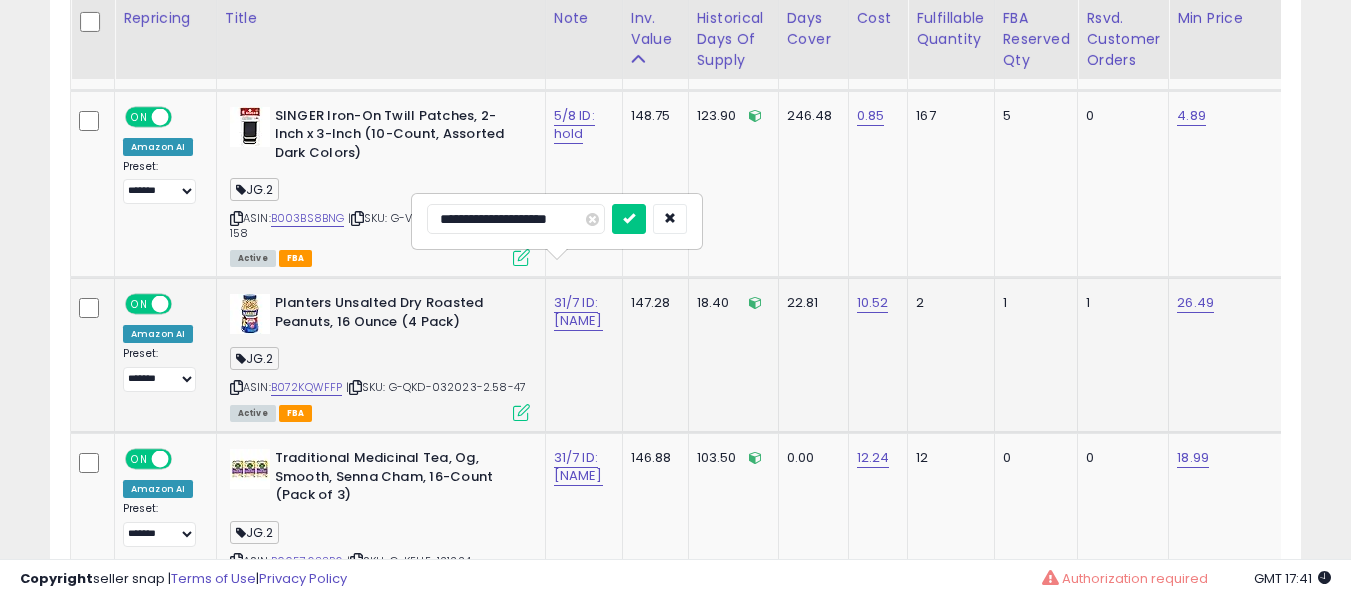 click at bounding box center [629, 219] 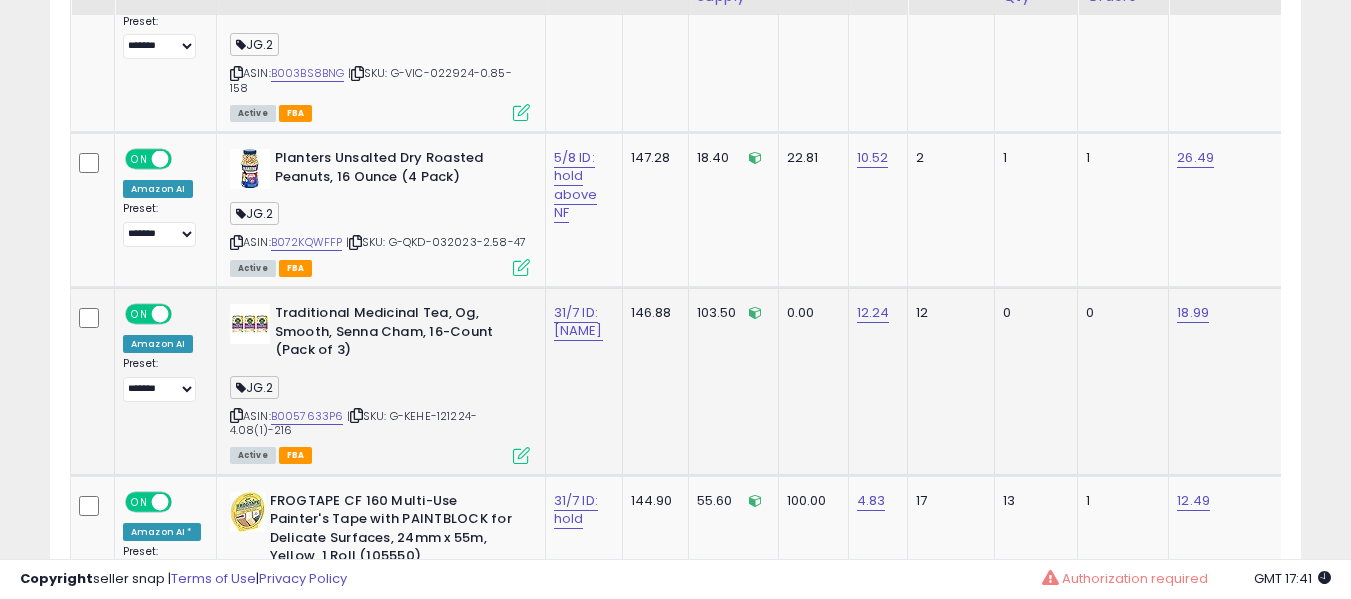 scroll, scrollTop: 3591, scrollLeft: 0, axis: vertical 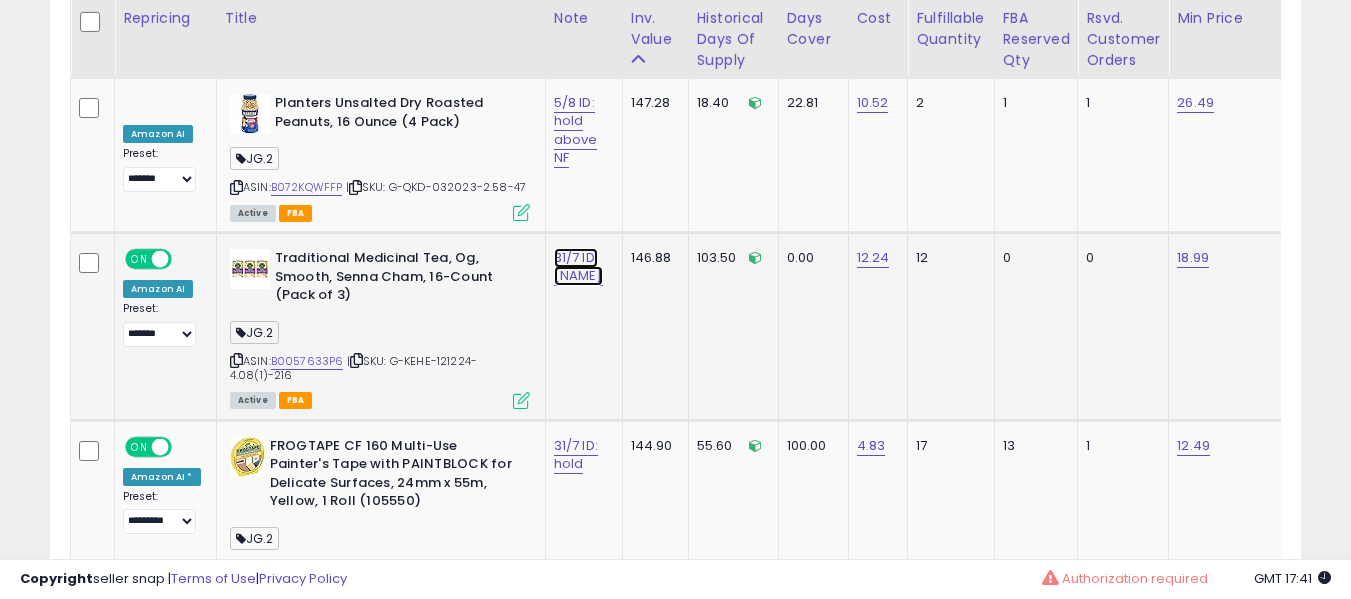 click on "31/7 ID: [NAME]" at bounding box center [578, -2458] 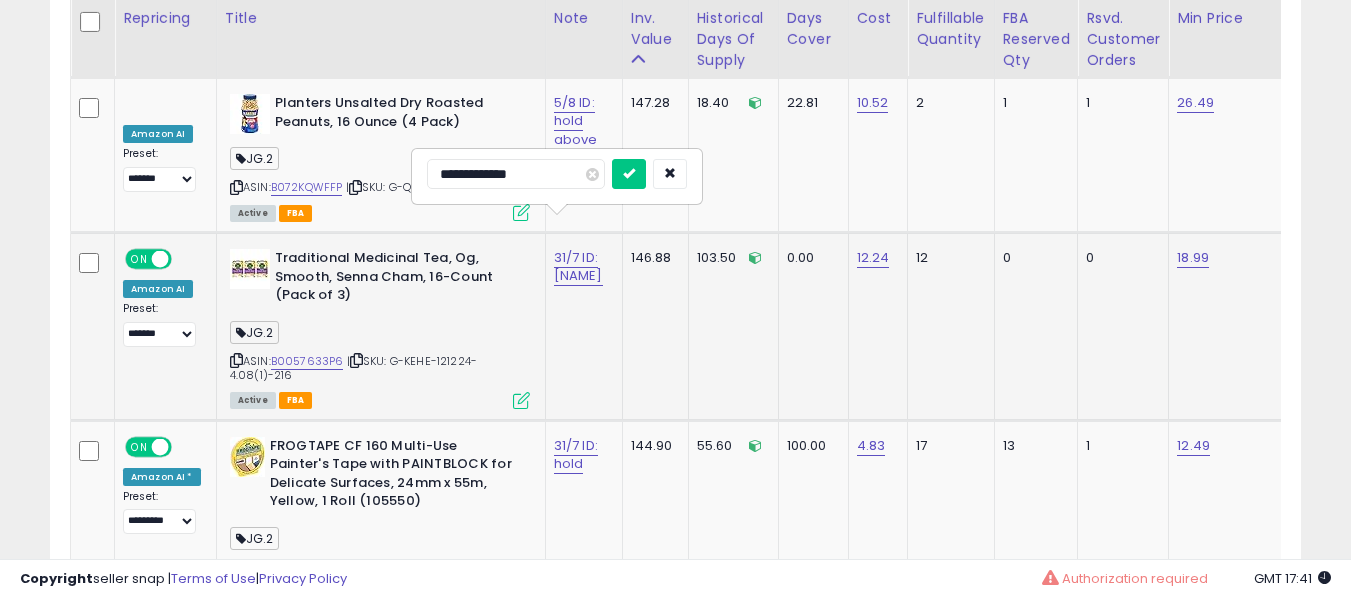 type on "**********" 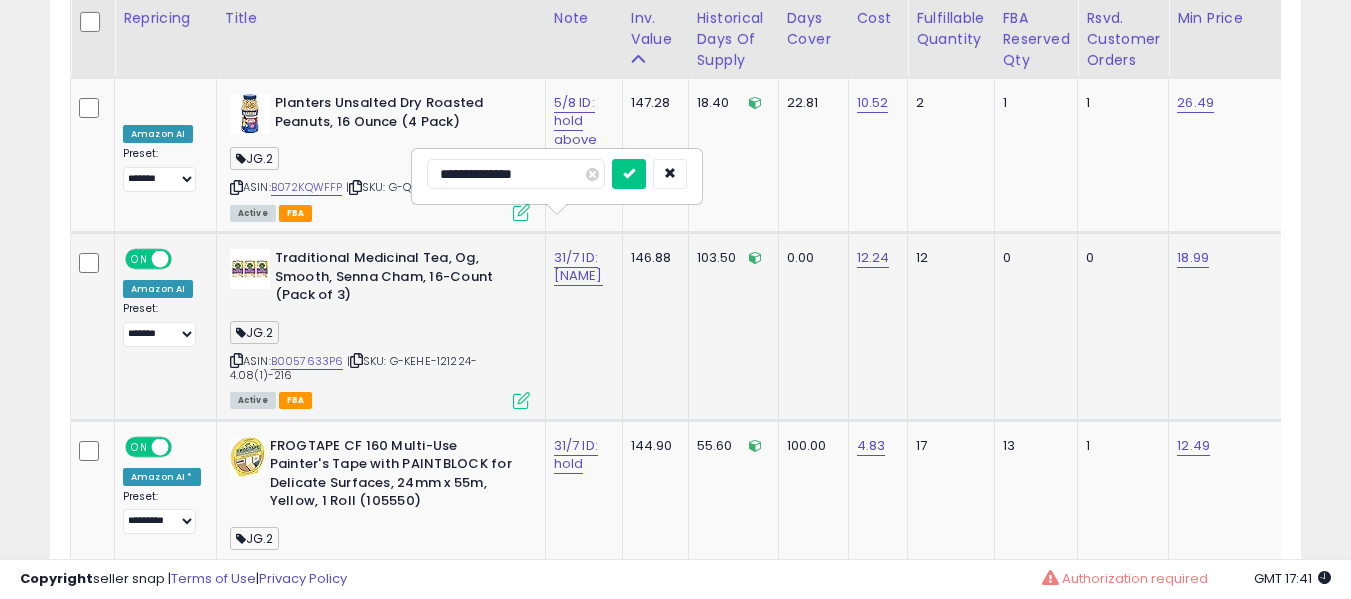 click at bounding box center [629, 174] 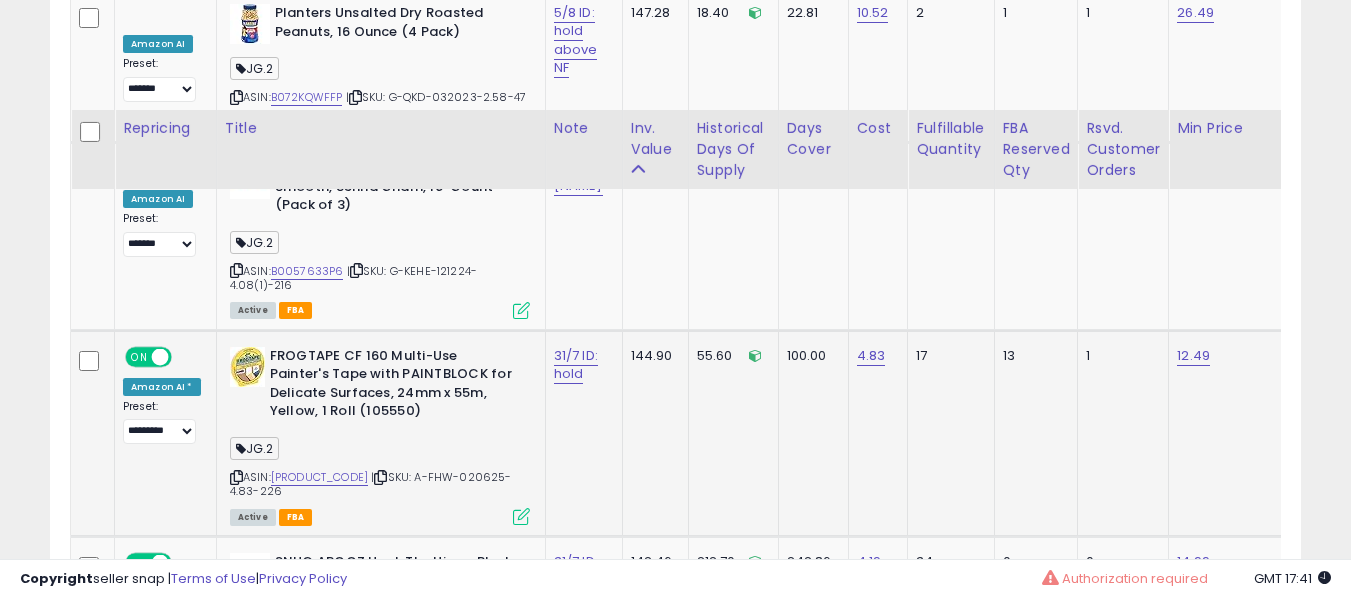 scroll, scrollTop: 3791, scrollLeft: 0, axis: vertical 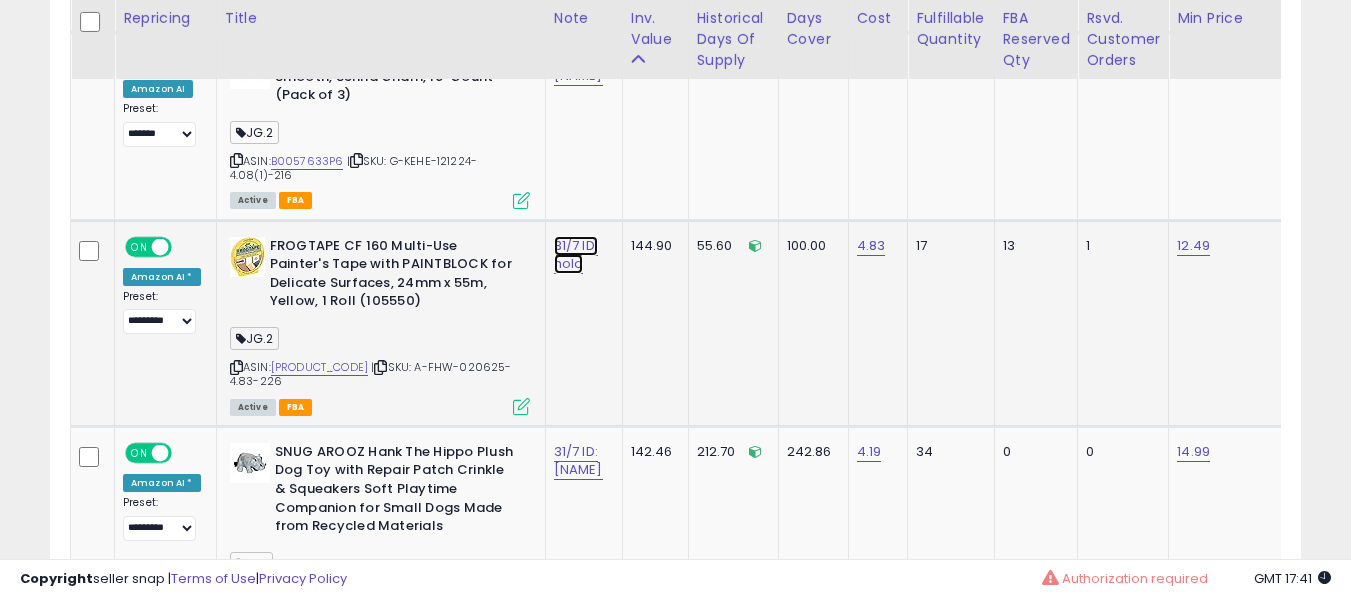 click on "31/7 ID: hold" at bounding box center (578, -2658) 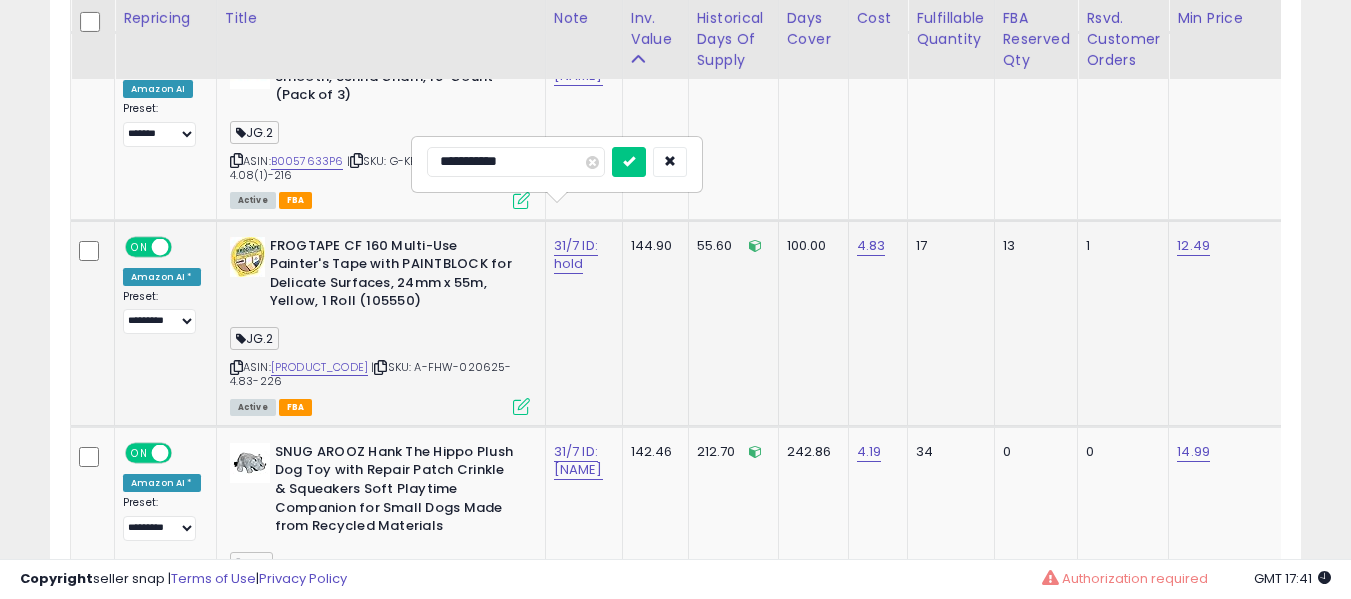 type on "**********" 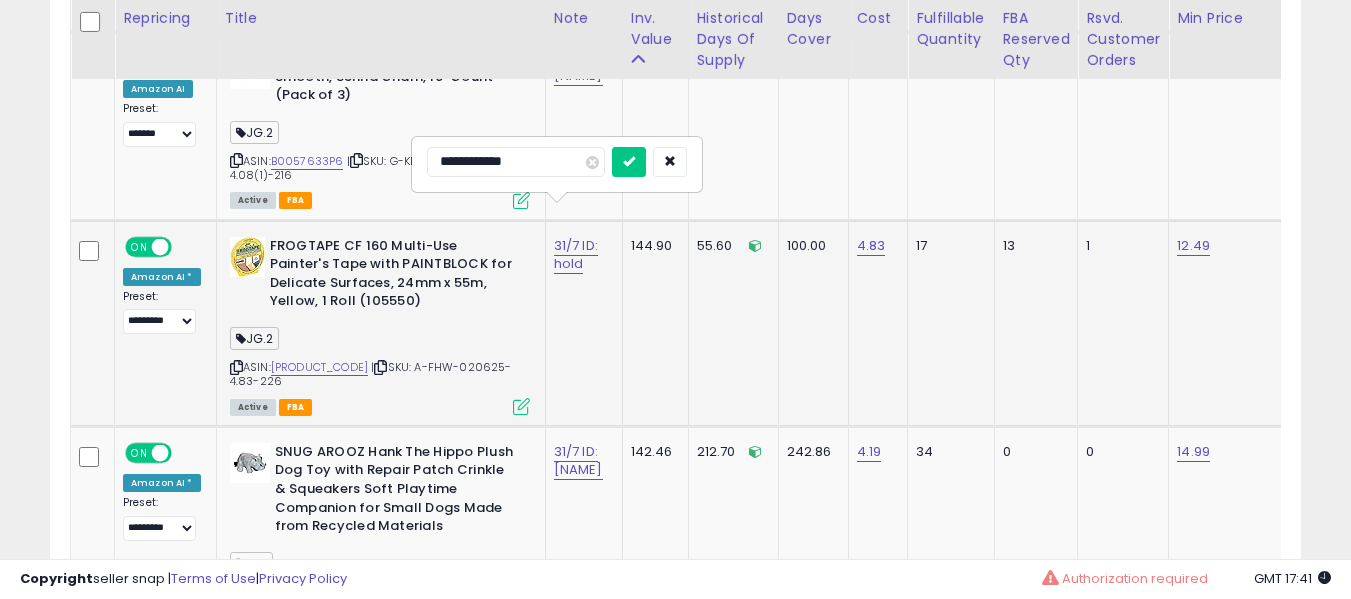 click at bounding box center (629, 162) 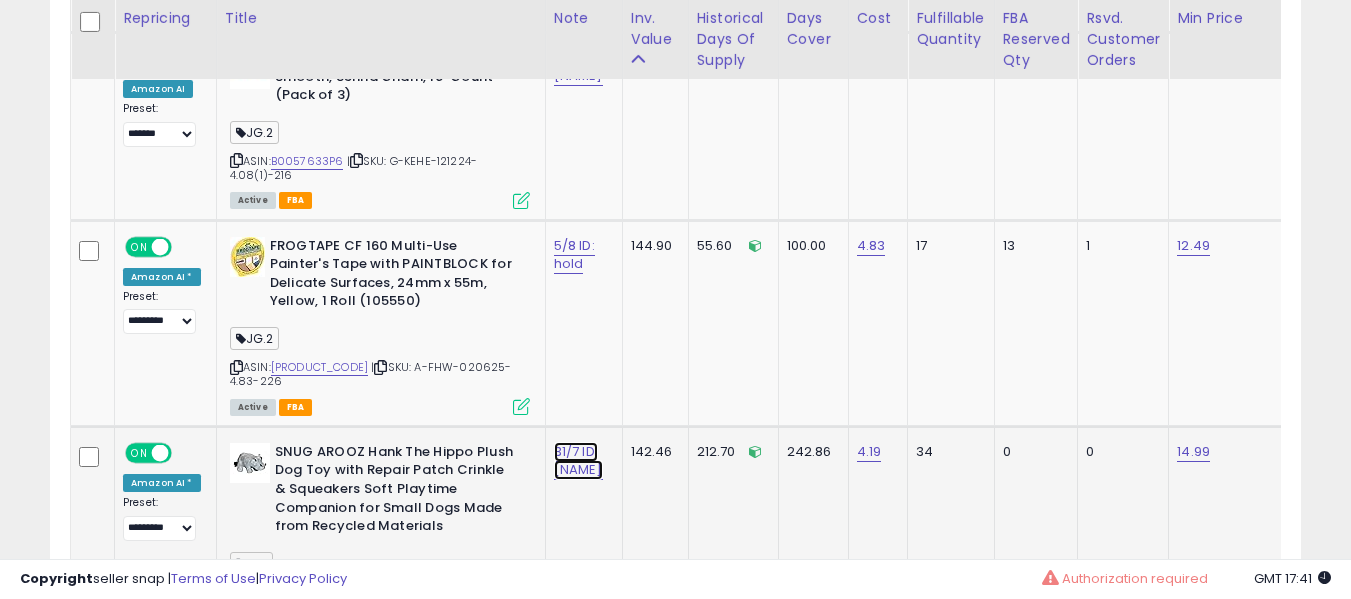 click on "31/7 ID: [NAME]" at bounding box center [578, -2658] 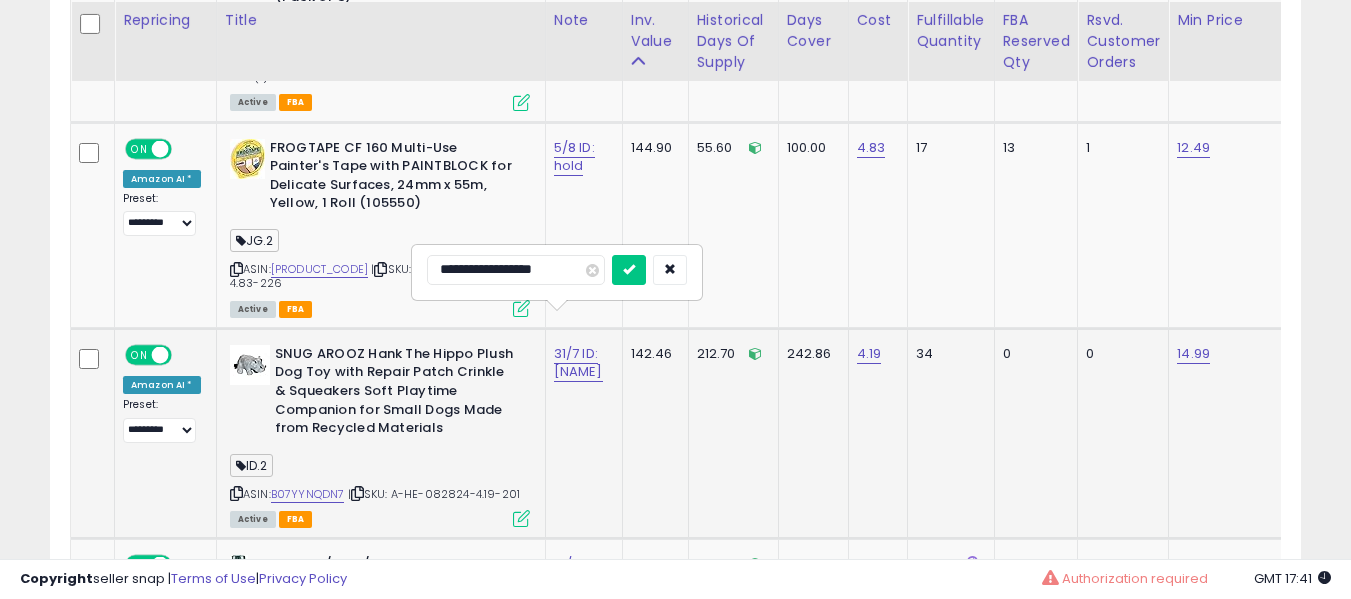 scroll, scrollTop: 3891, scrollLeft: 0, axis: vertical 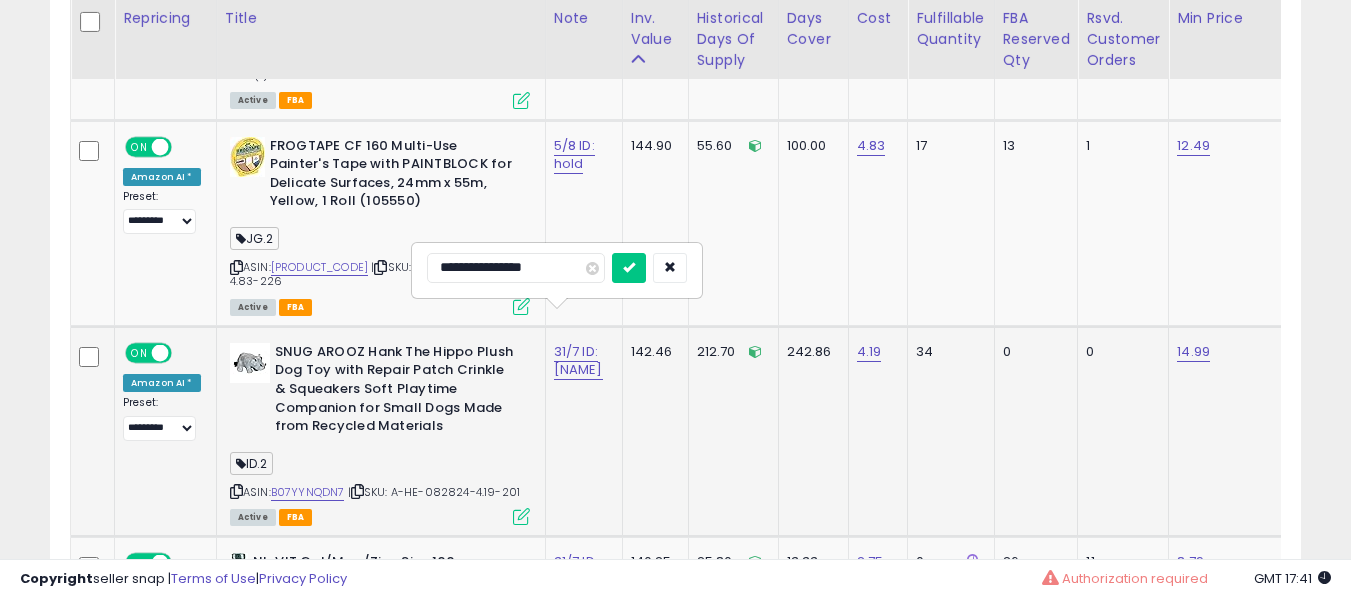 type on "**********" 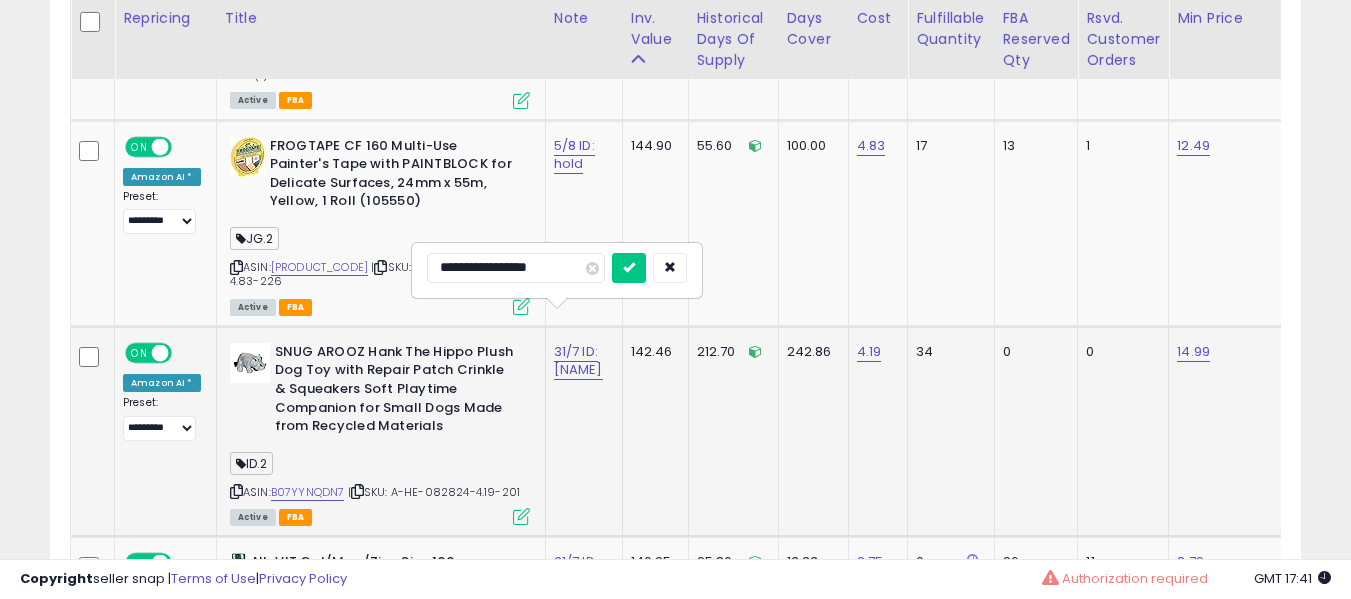 click at bounding box center (629, 268) 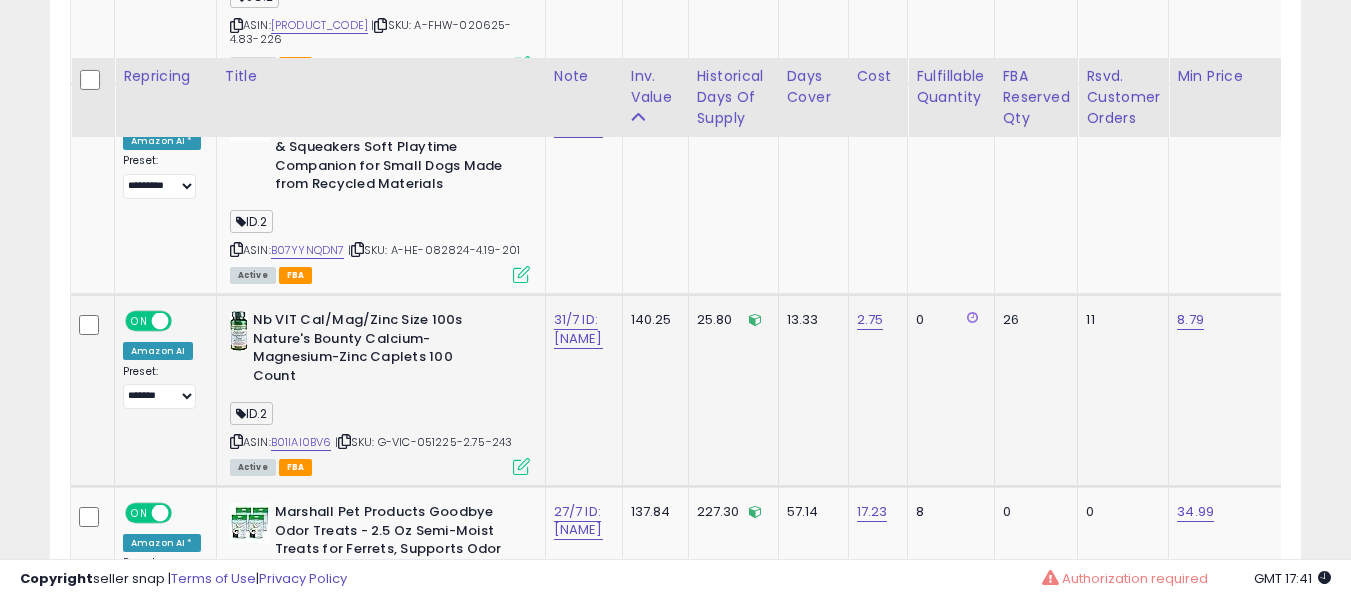 scroll, scrollTop: 4191, scrollLeft: 0, axis: vertical 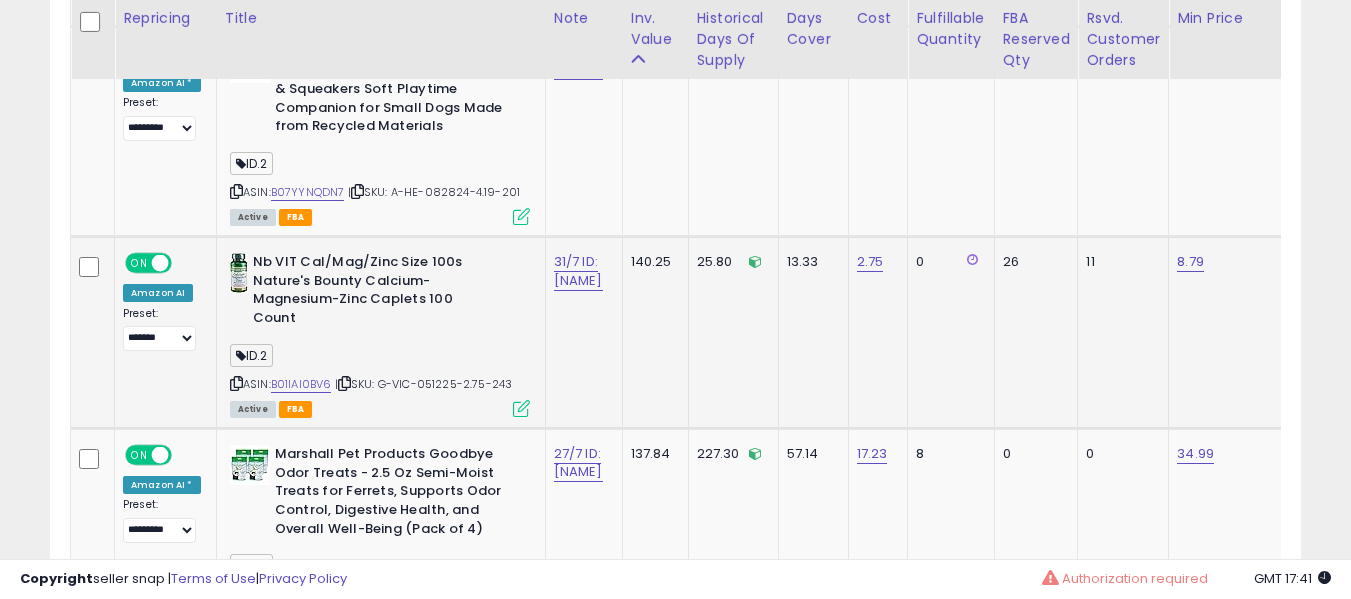 click on "31/7 ID: [NAME]" at bounding box center (580, 271) 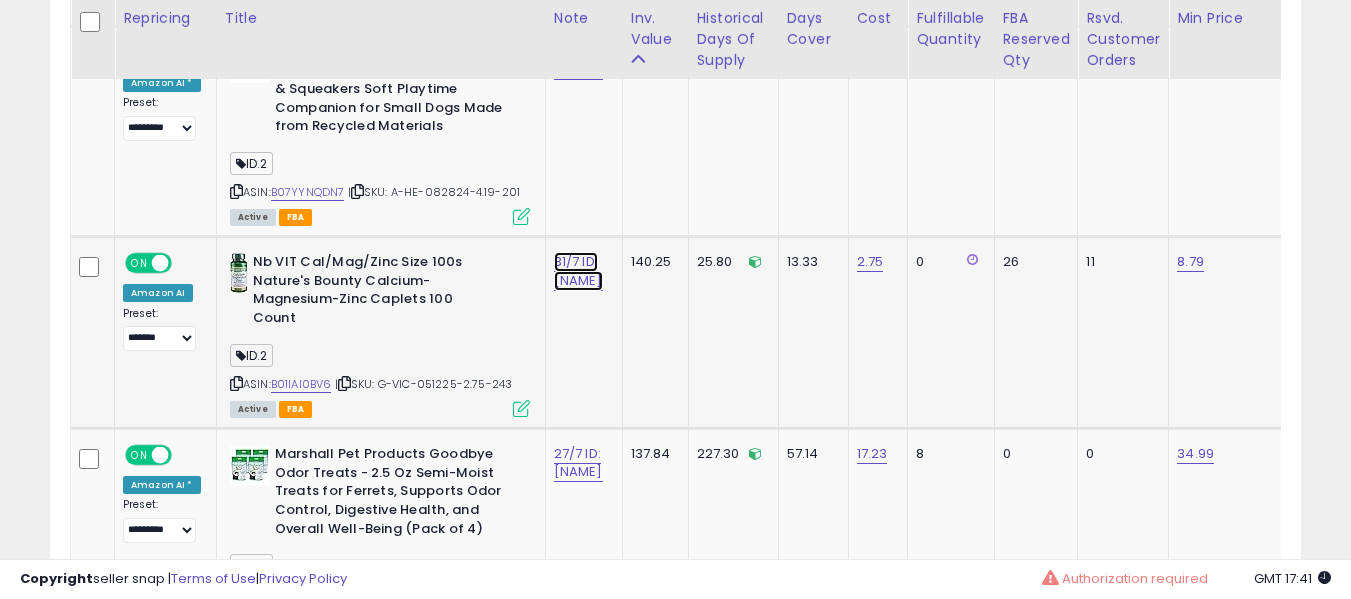 click on "31/7 ID: [NAME]" at bounding box center (578, -3058) 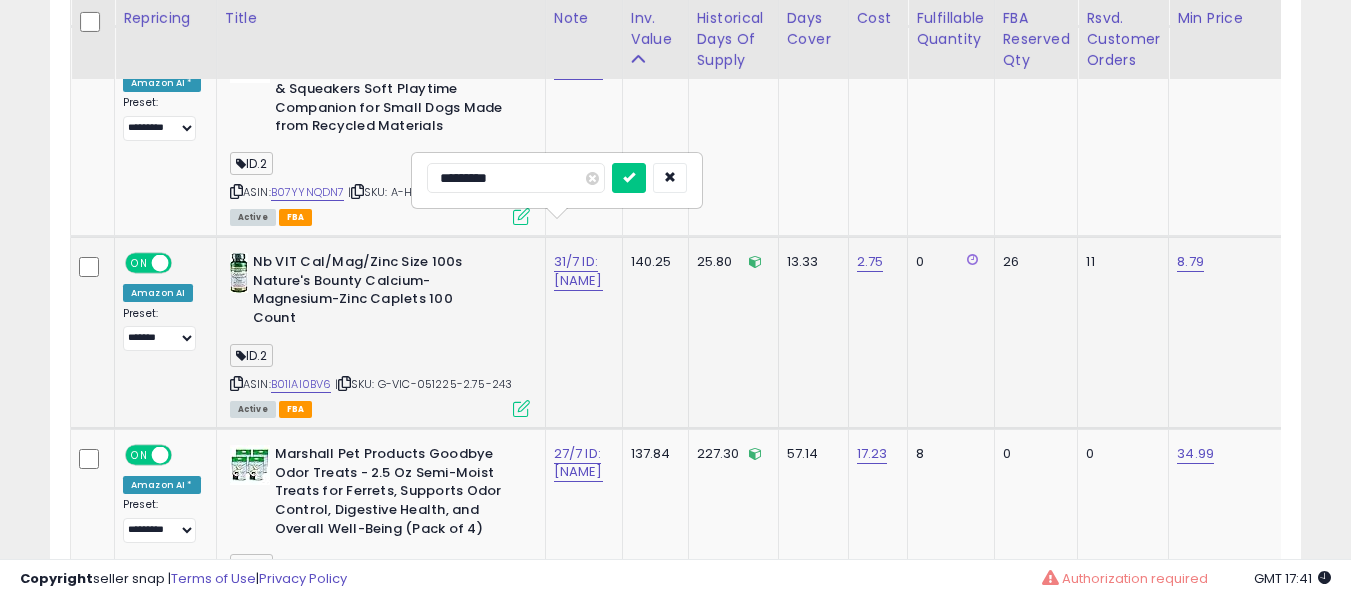 type on "**********" 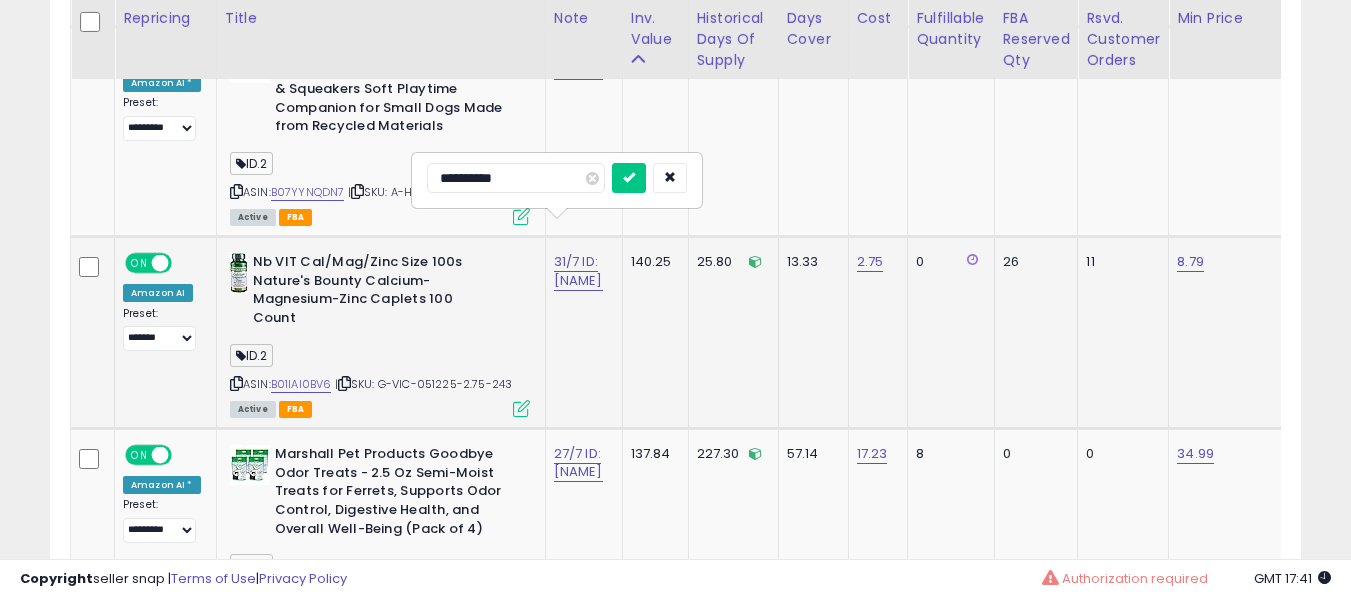 click at bounding box center [629, 178] 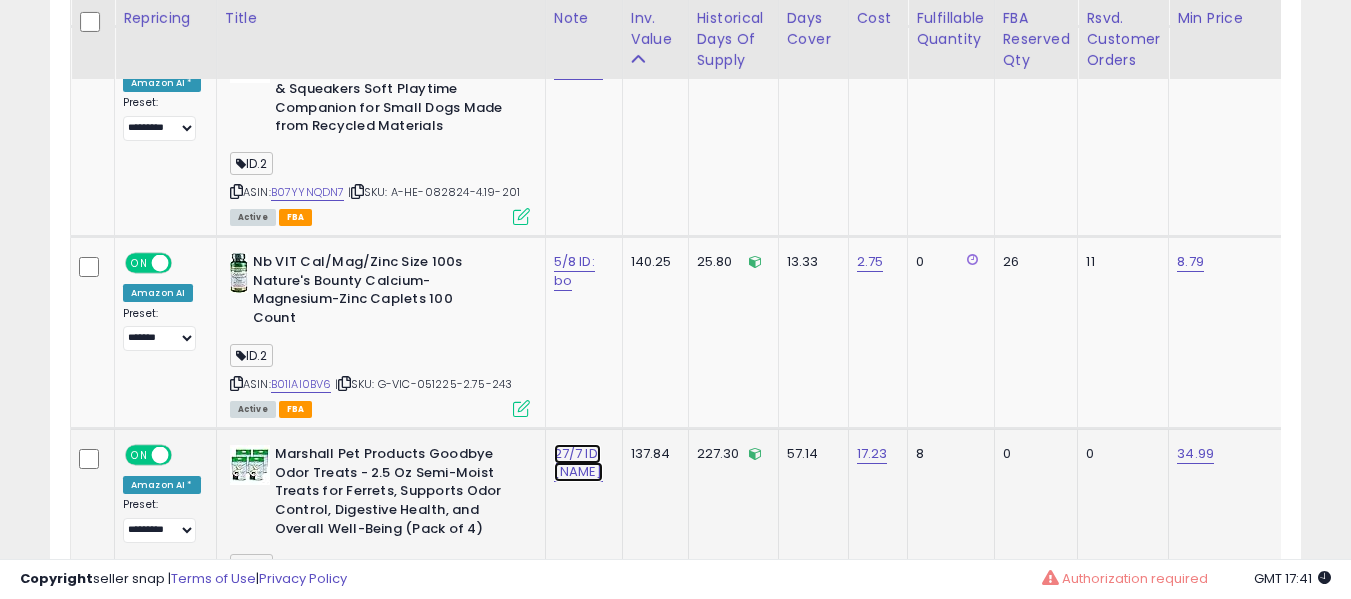 click on "27/7 ID: [NAME]" at bounding box center [578, -3058] 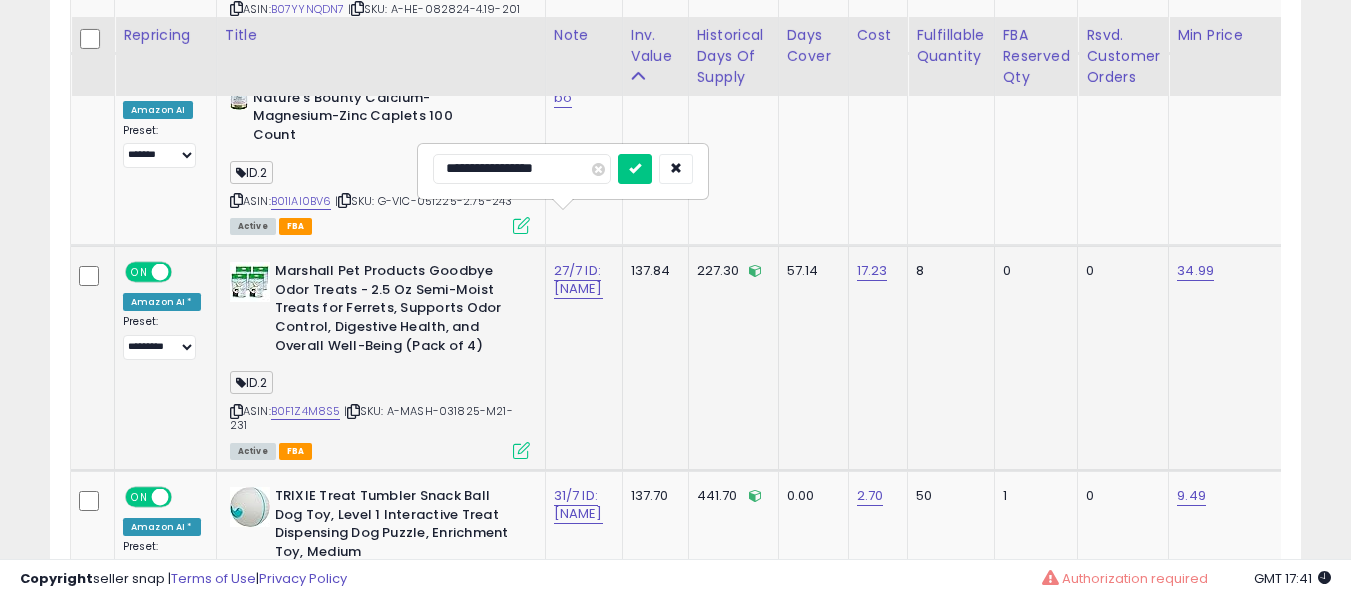 scroll, scrollTop: 4391, scrollLeft: 0, axis: vertical 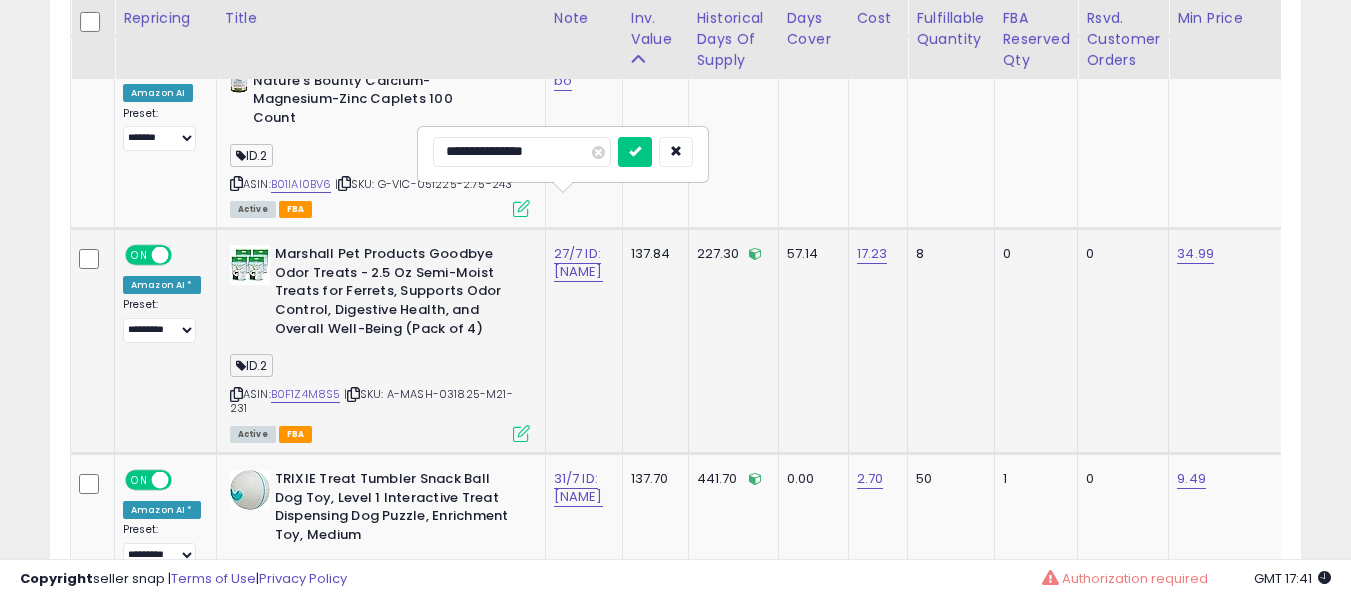 type on "**********" 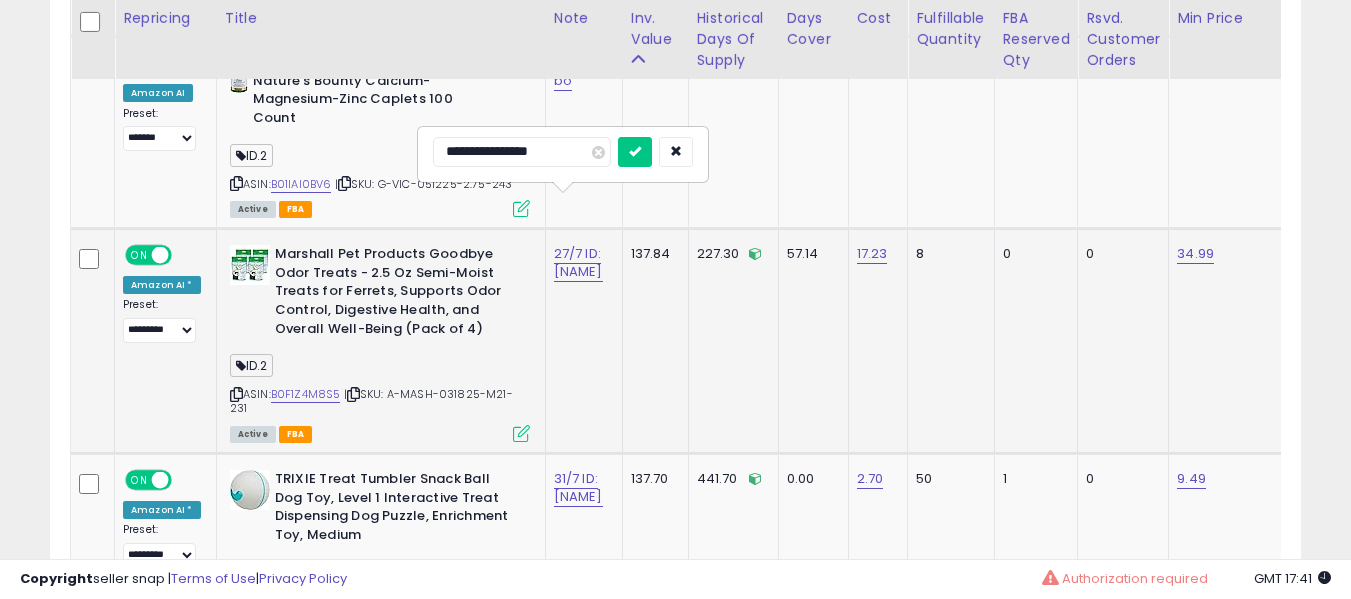 click at bounding box center [635, 152] 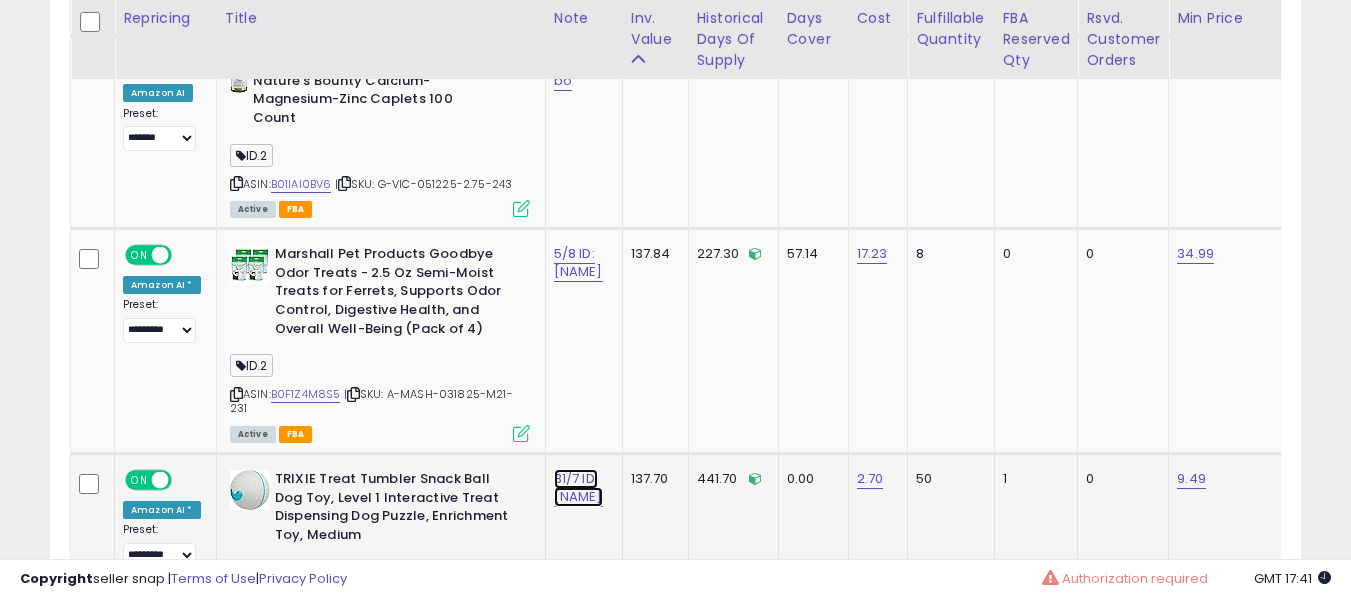 click on "31/7 ID: [NAME]" at bounding box center [578, -3258] 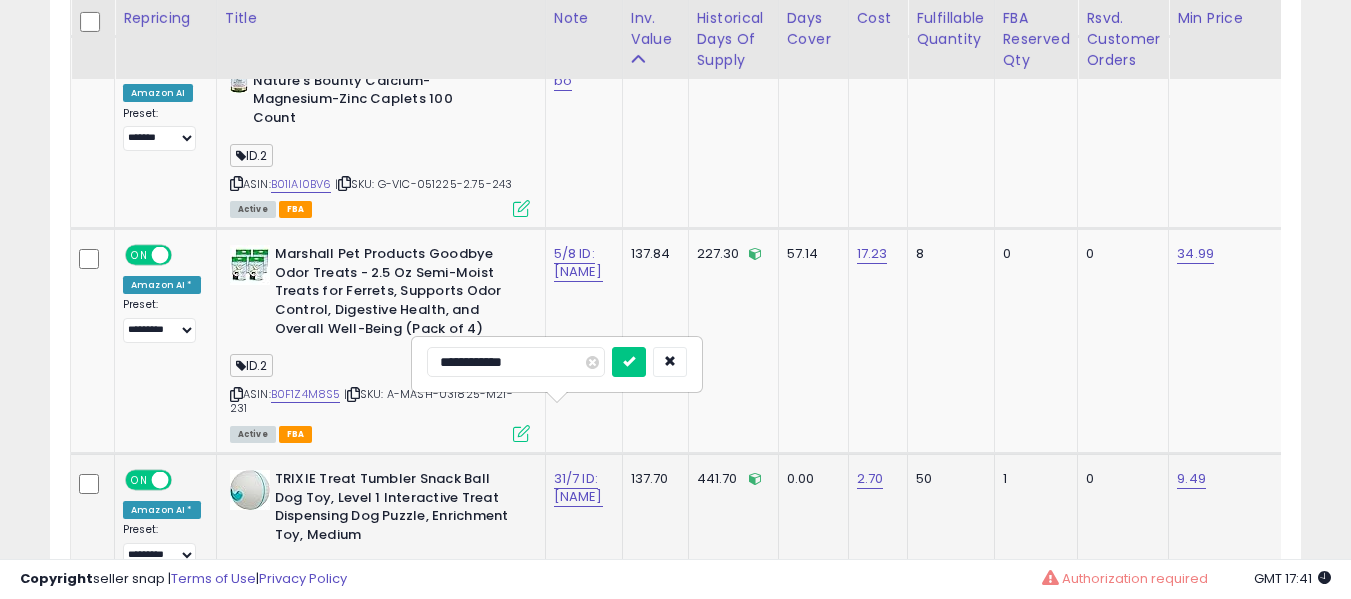 scroll, scrollTop: 4491, scrollLeft: 0, axis: vertical 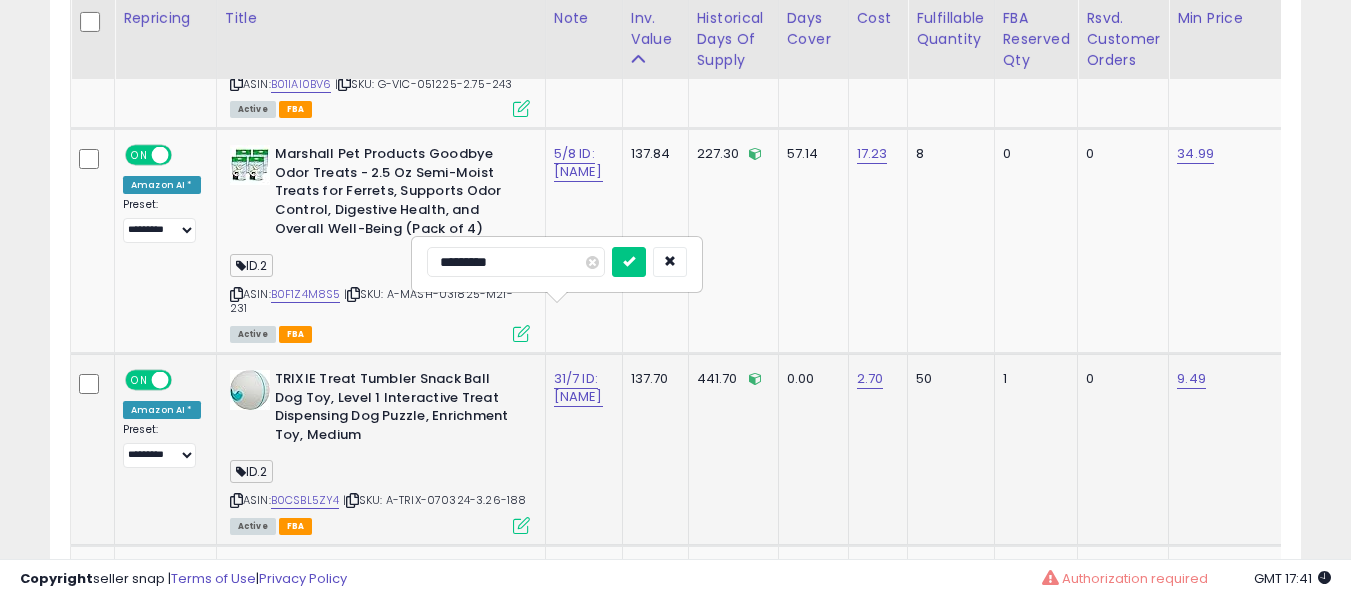 type on "**********" 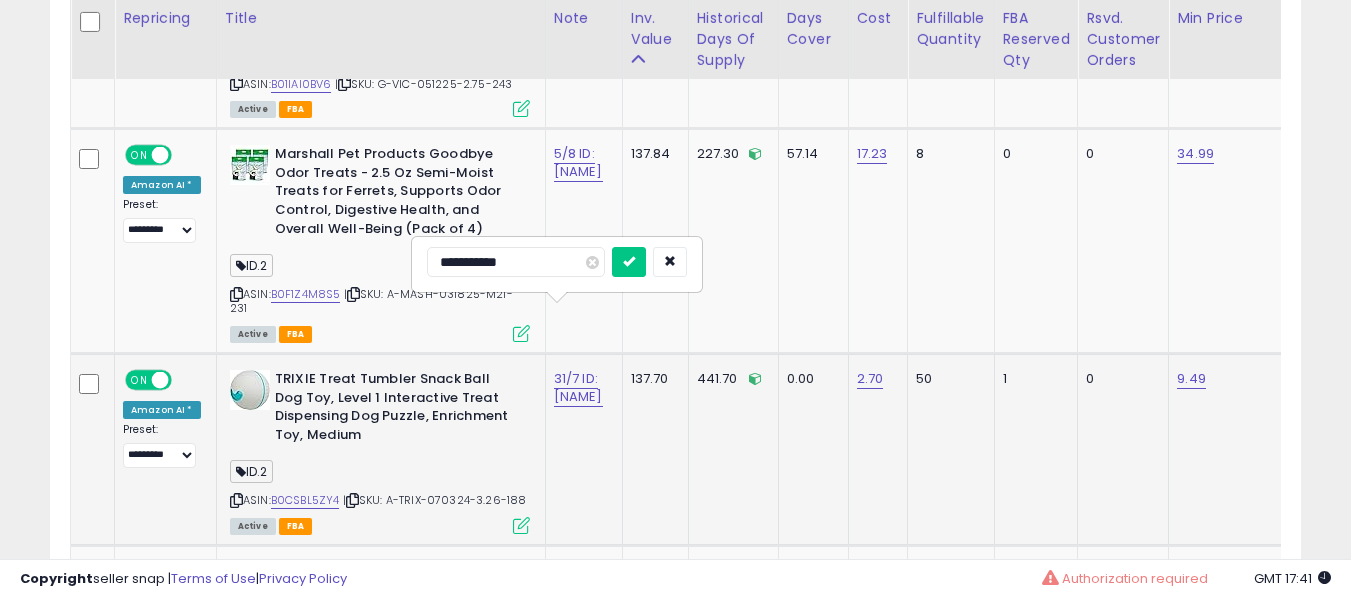 click at bounding box center (629, 262) 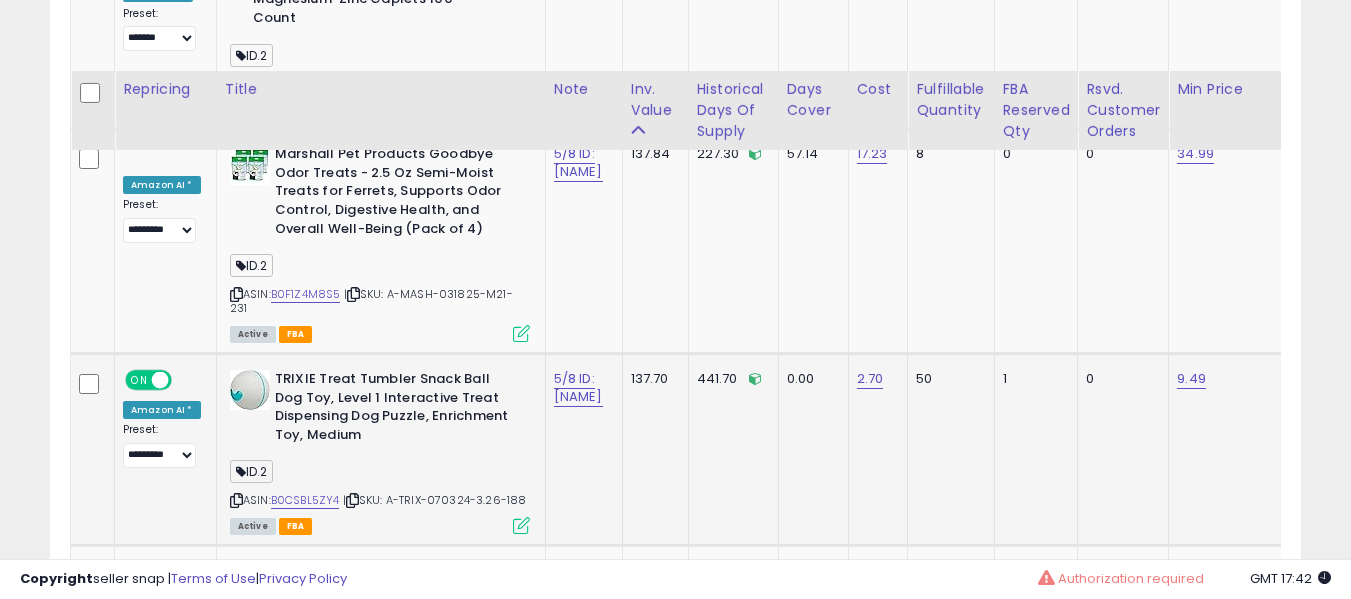 scroll, scrollTop: 4591, scrollLeft: 0, axis: vertical 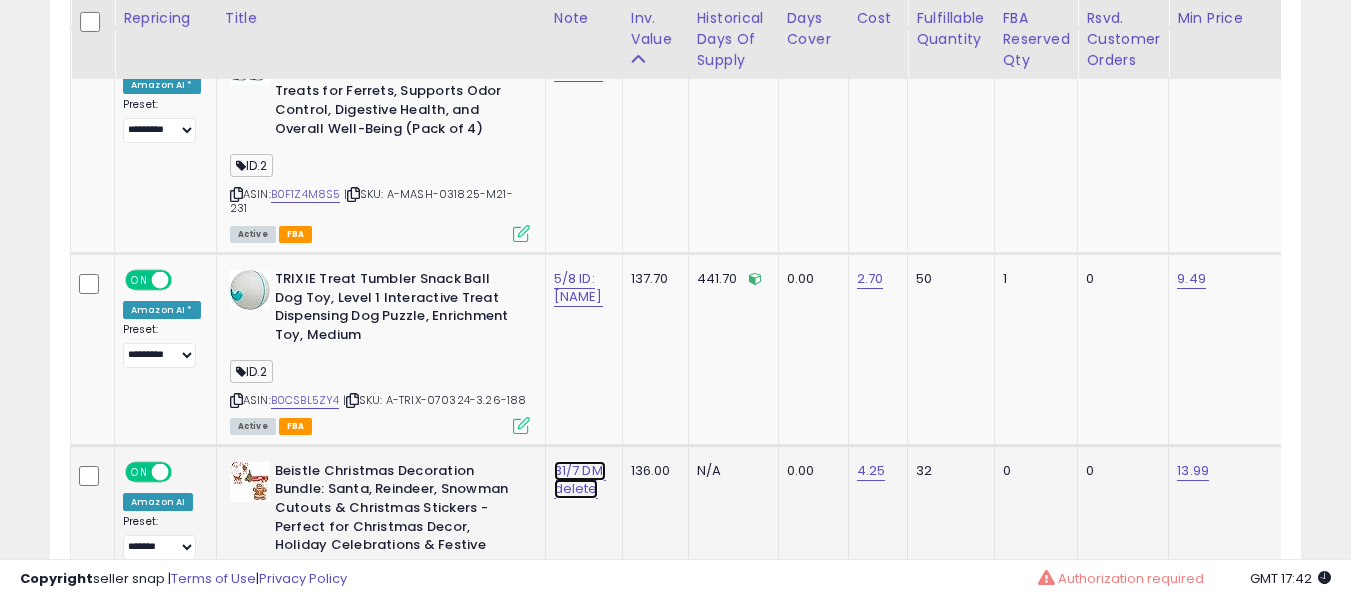 click on "31/7 DM: delete" at bounding box center (578, -3458) 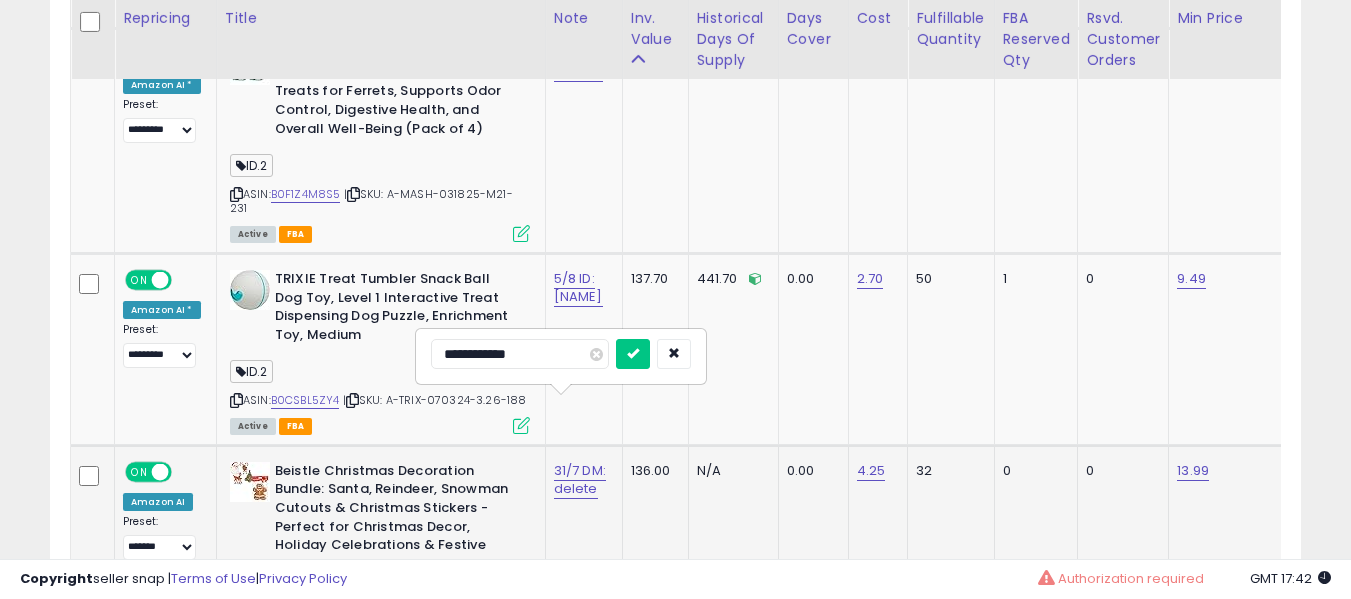 type on "**********" 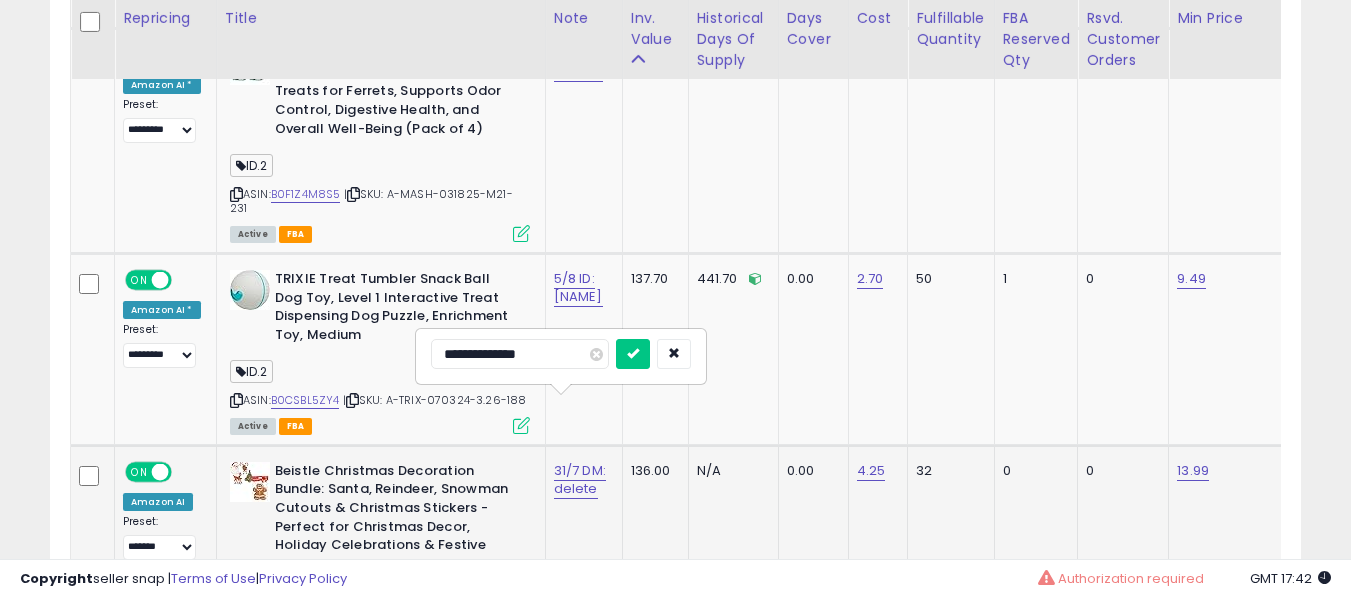 click at bounding box center [633, 354] 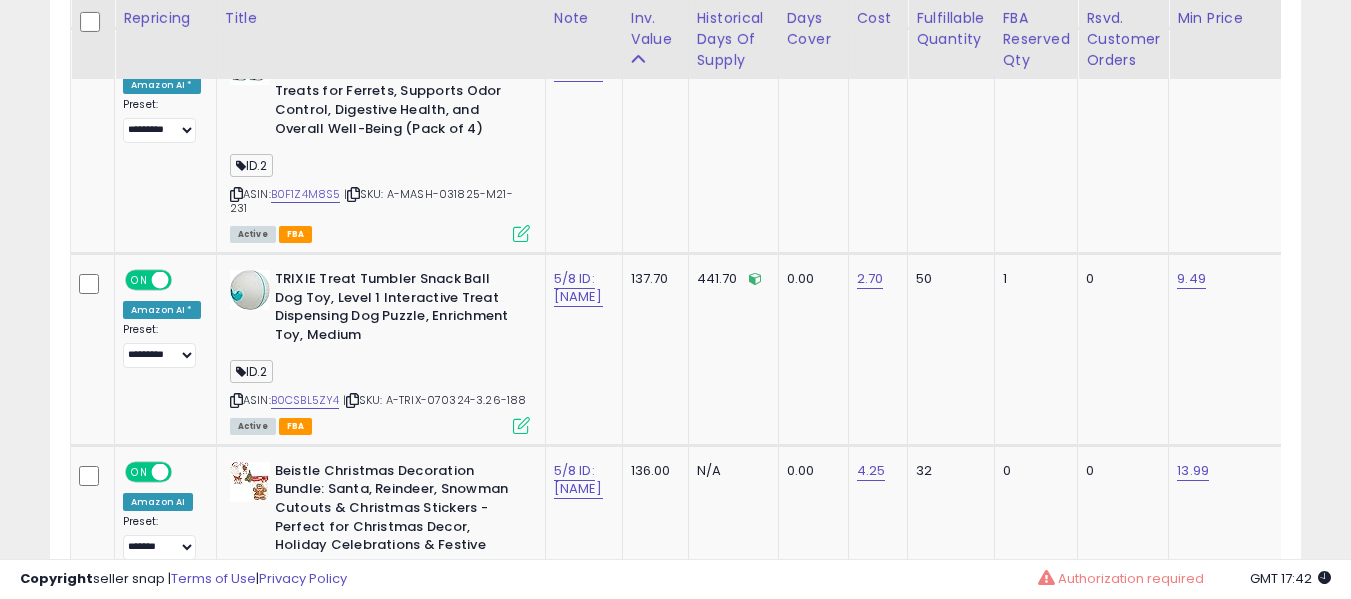 scroll, scrollTop: 964, scrollLeft: 0, axis: vertical 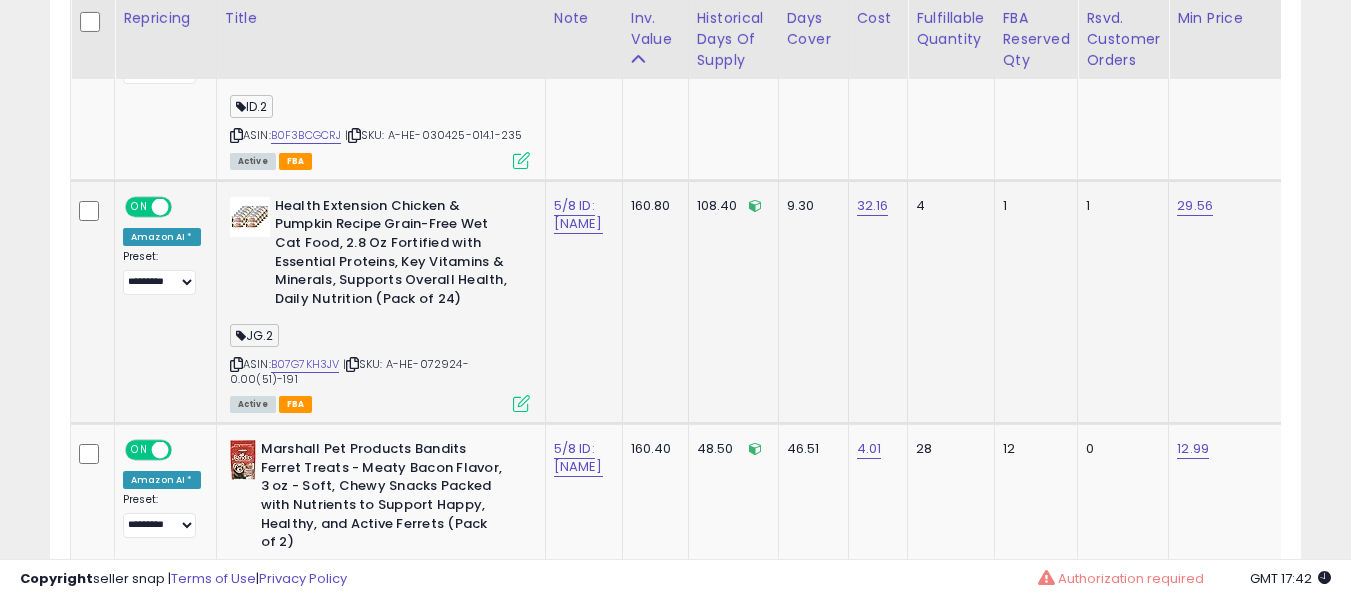 drag, startPoint x: 301, startPoint y: 334, endPoint x: 318, endPoint y: 345, distance: 20.248457 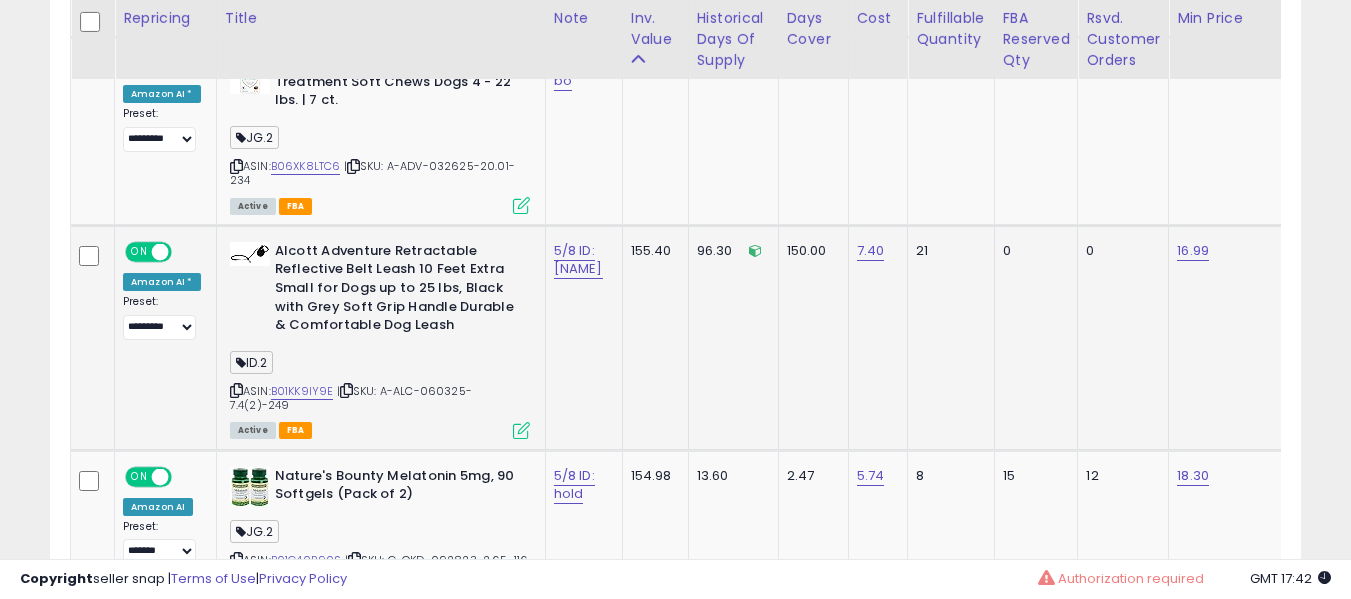 drag, startPoint x: 291, startPoint y: 356, endPoint x: 298, endPoint y: 364, distance: 10.630146 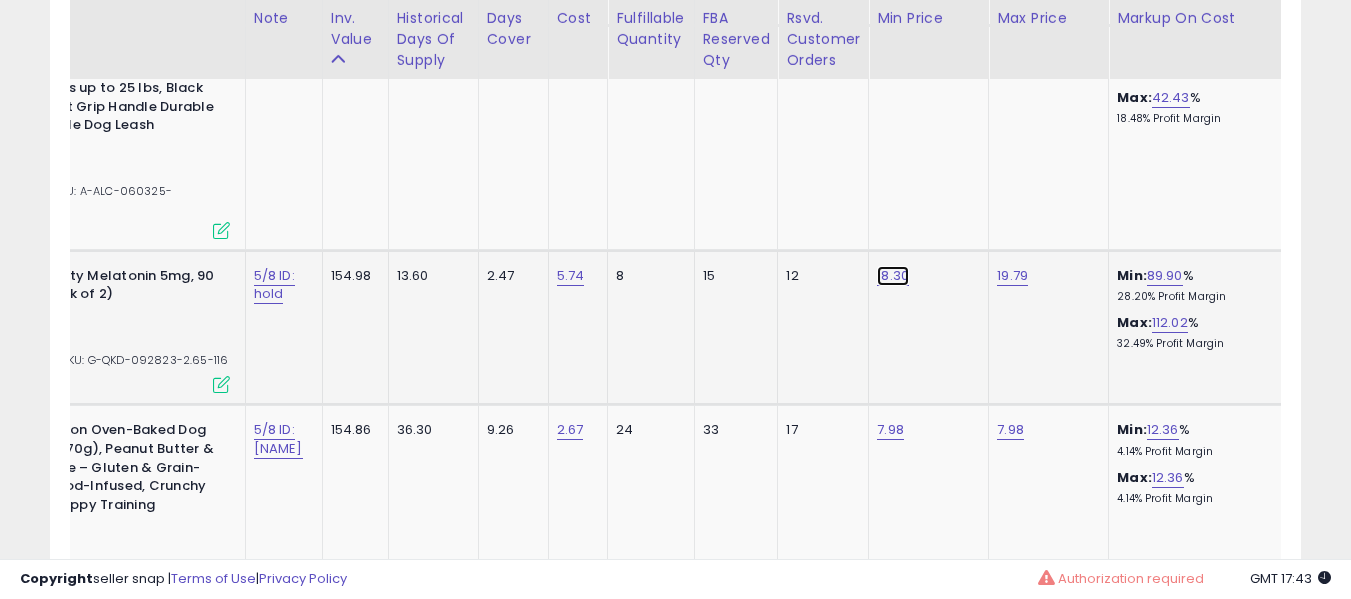 click on "18.30" at bounding box center (895, -1255) 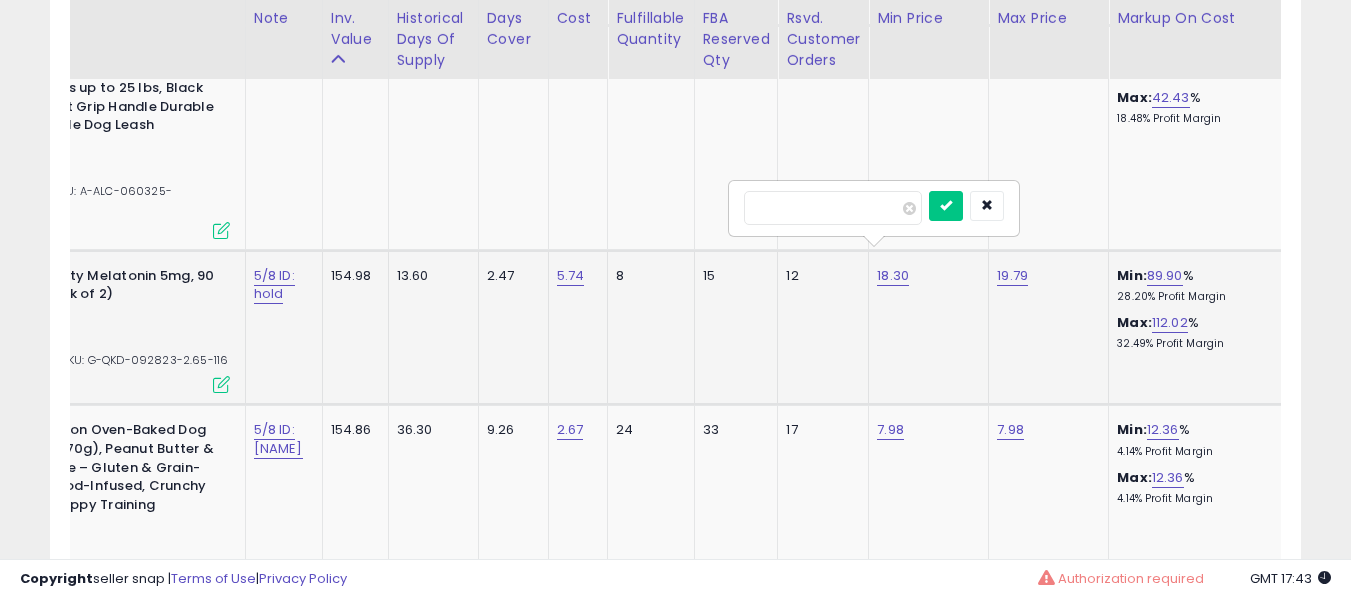 type on "*****" 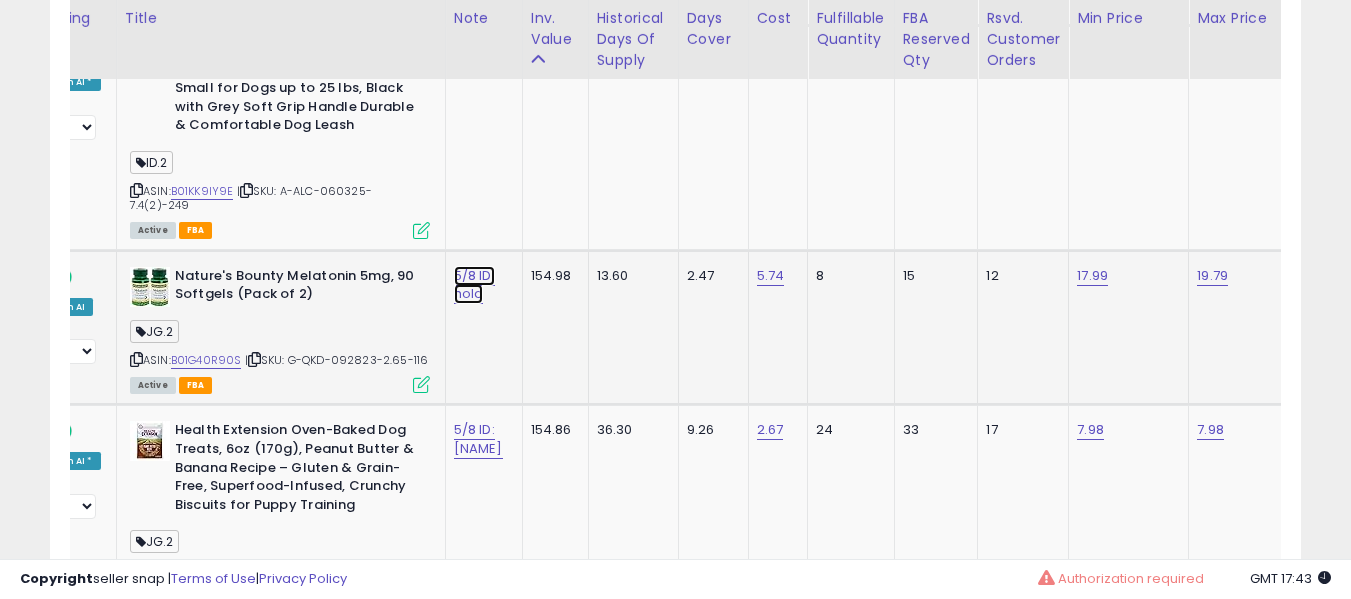 click on "5/8 ID: hold" at bounding box center [478, -1246] 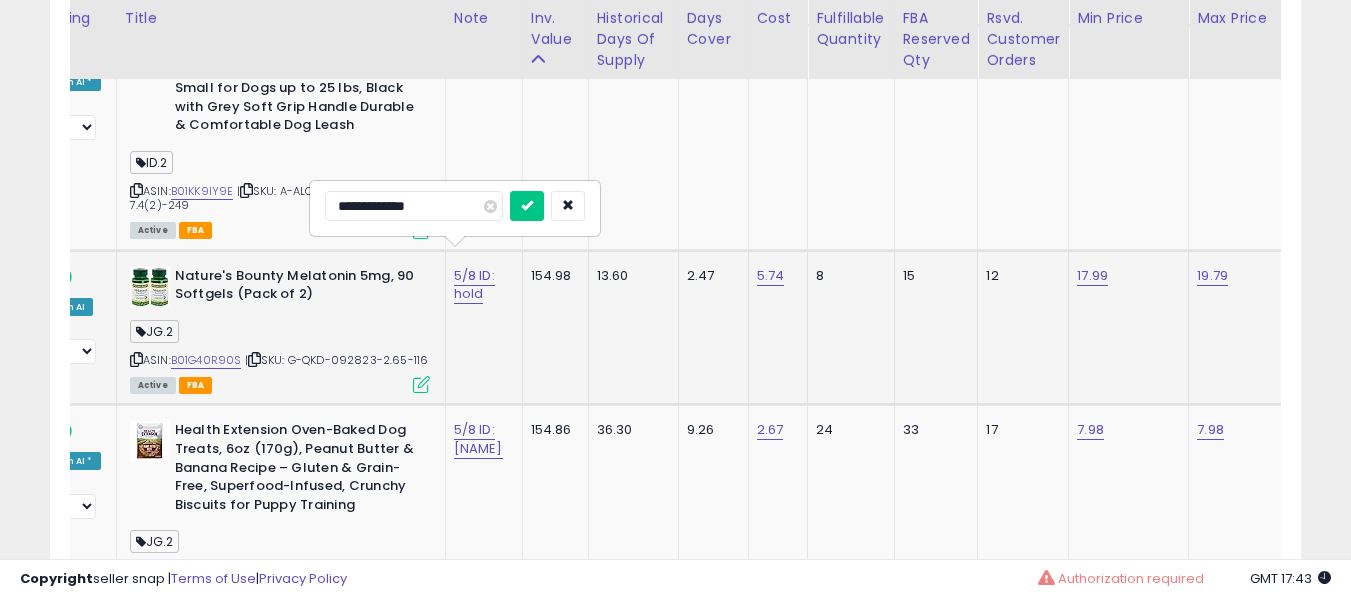 type on "**********" 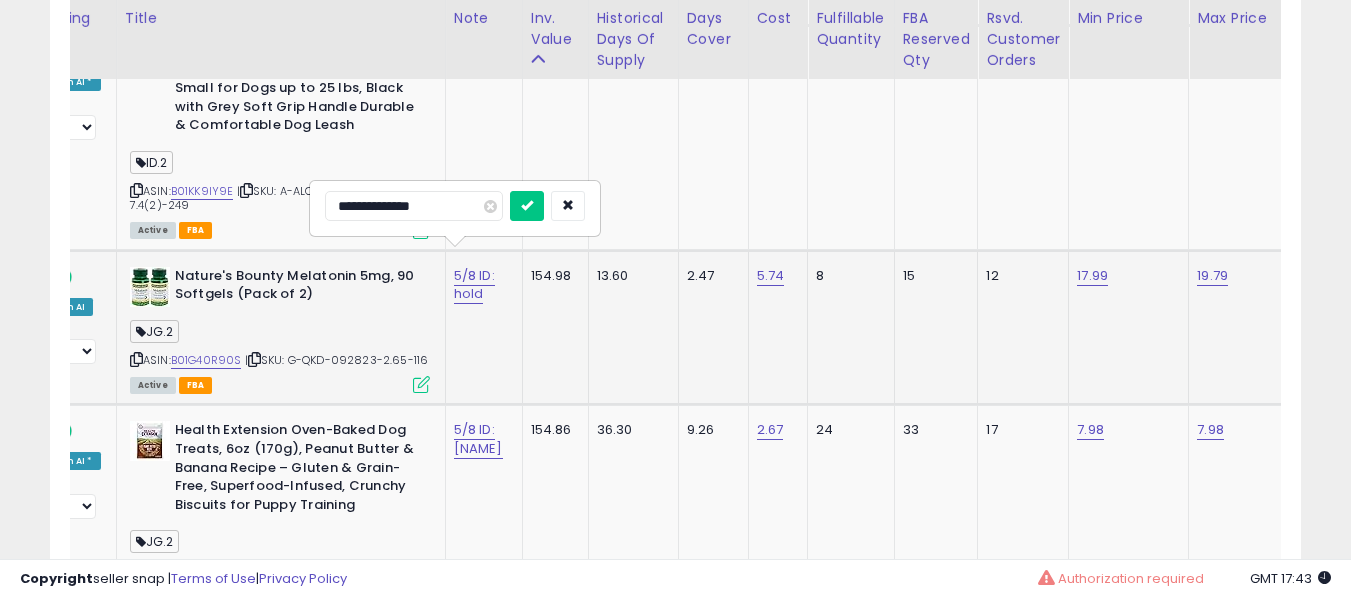 click at bounding box center [527, 206] 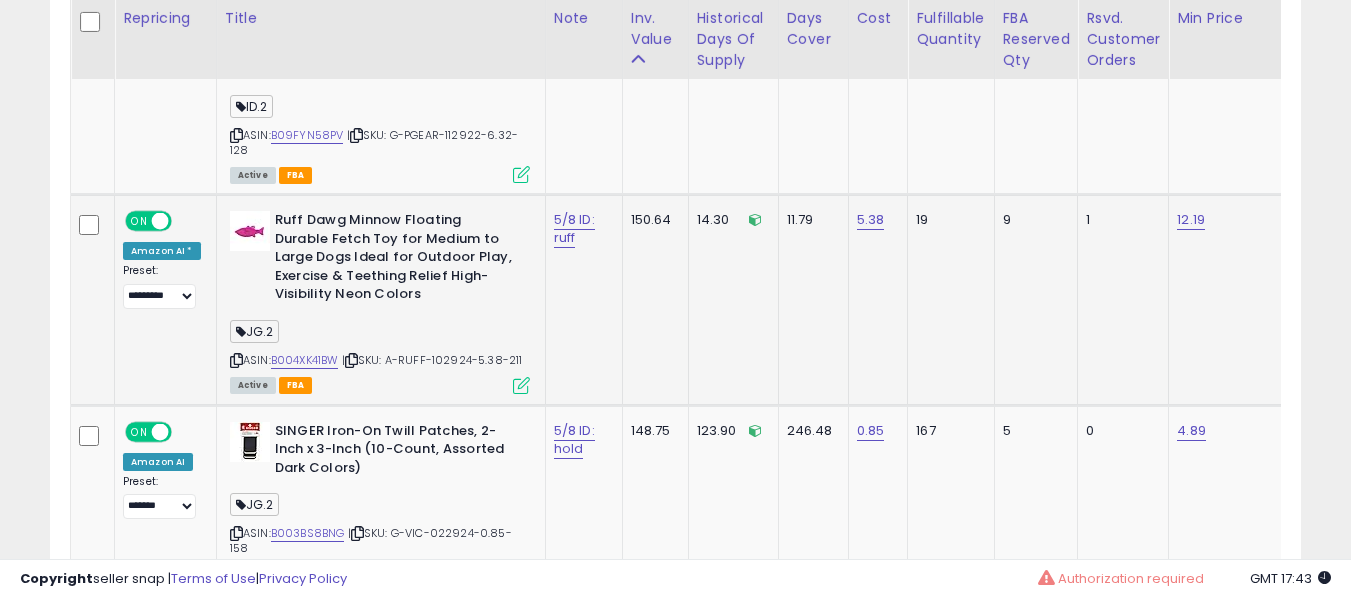 drag, startPoint x: 440, startPoint y: 255, endPoint x: 440, endPoint y: 271, distance: 16 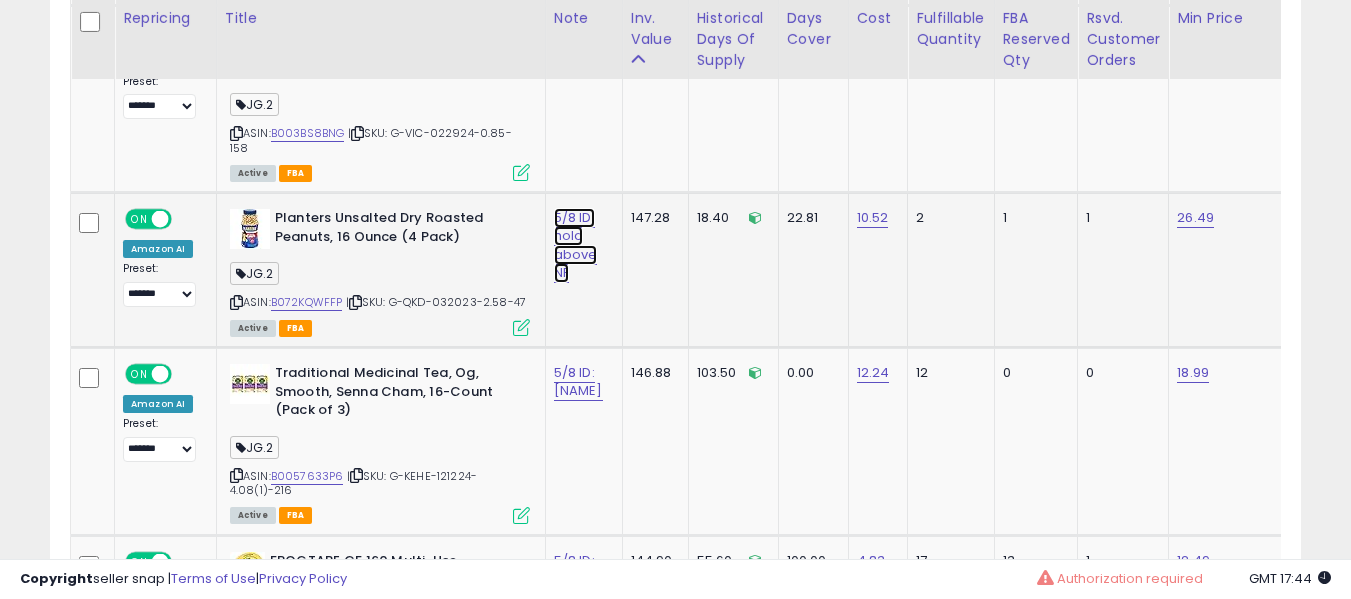 click on "5/8 ID: hold above NF" at bounding box center [578, -2343] 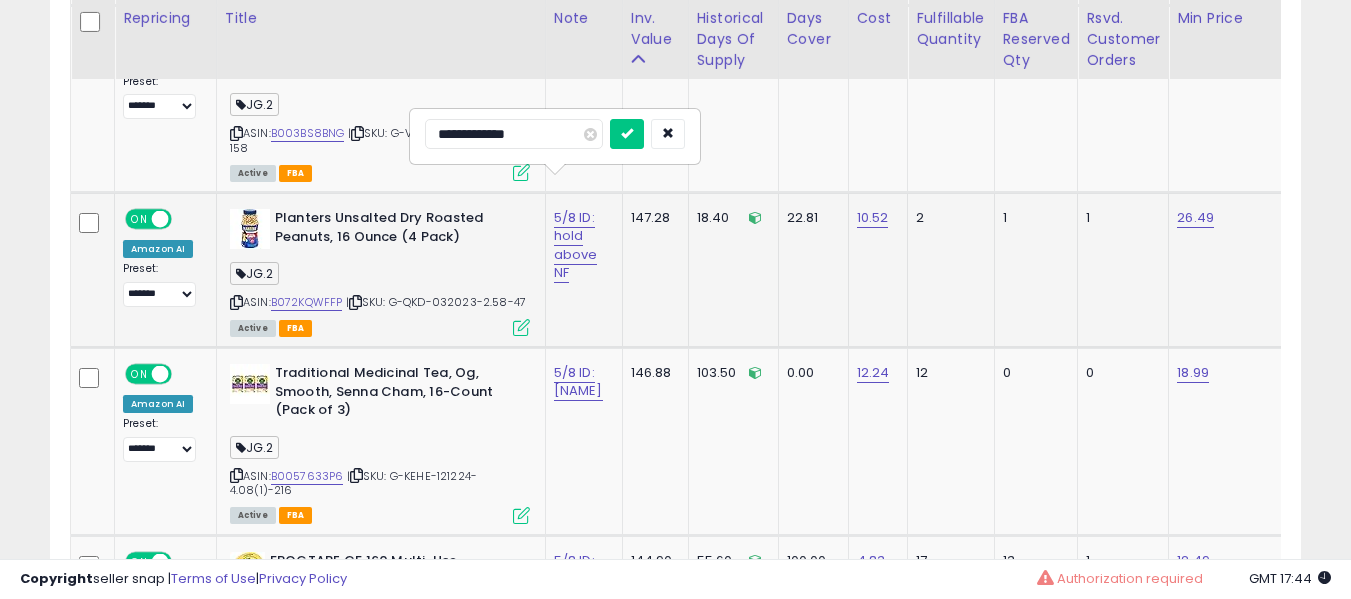 type on "**********" 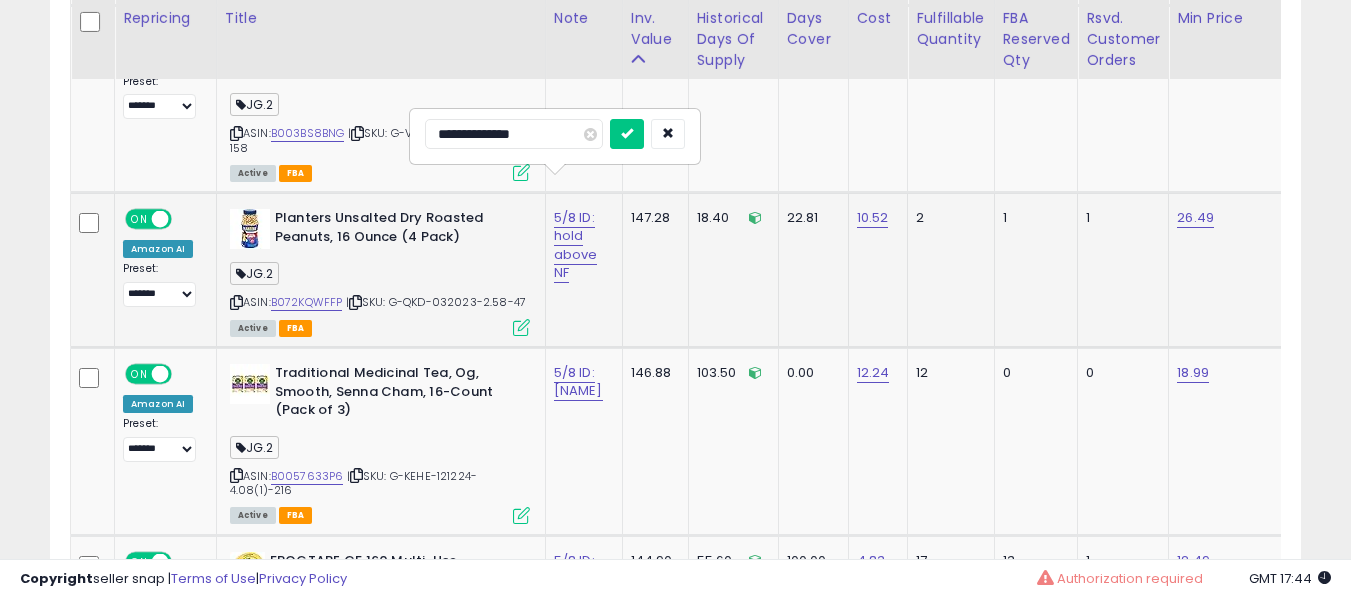 click at bounding box center (627, 134) 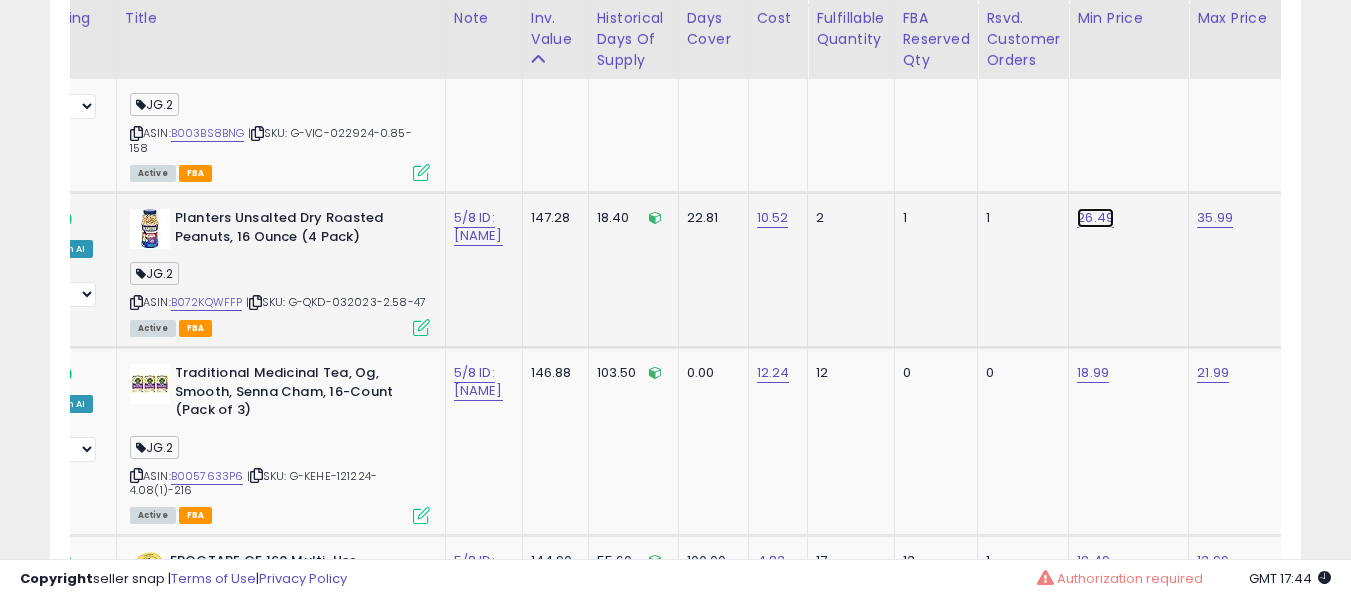 click on "26.49" at bounding box center (1095, -2352) 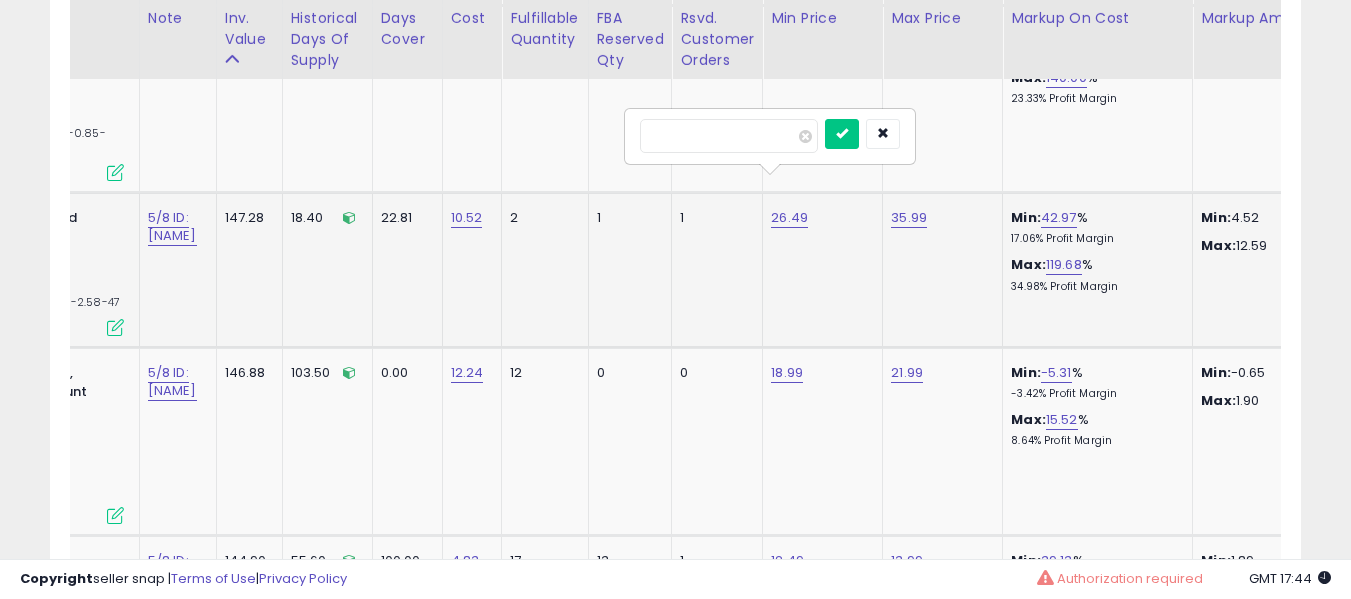 type on "*****" 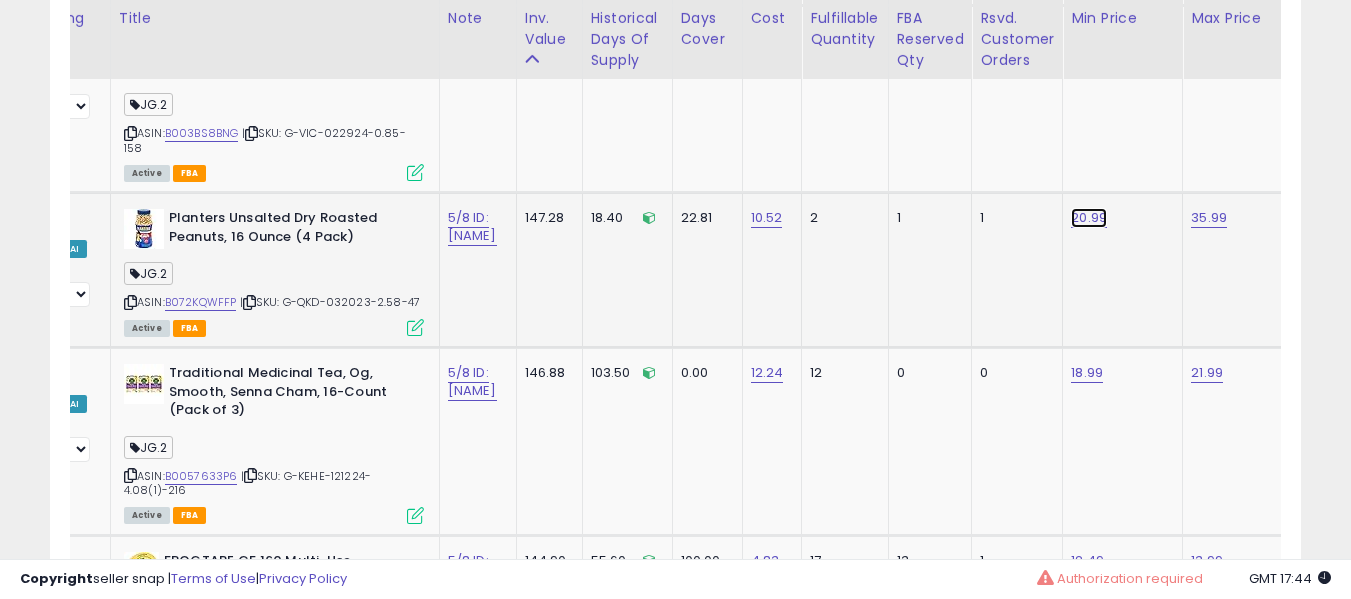 click on "20.99" at bounding box center (1089, -2352) 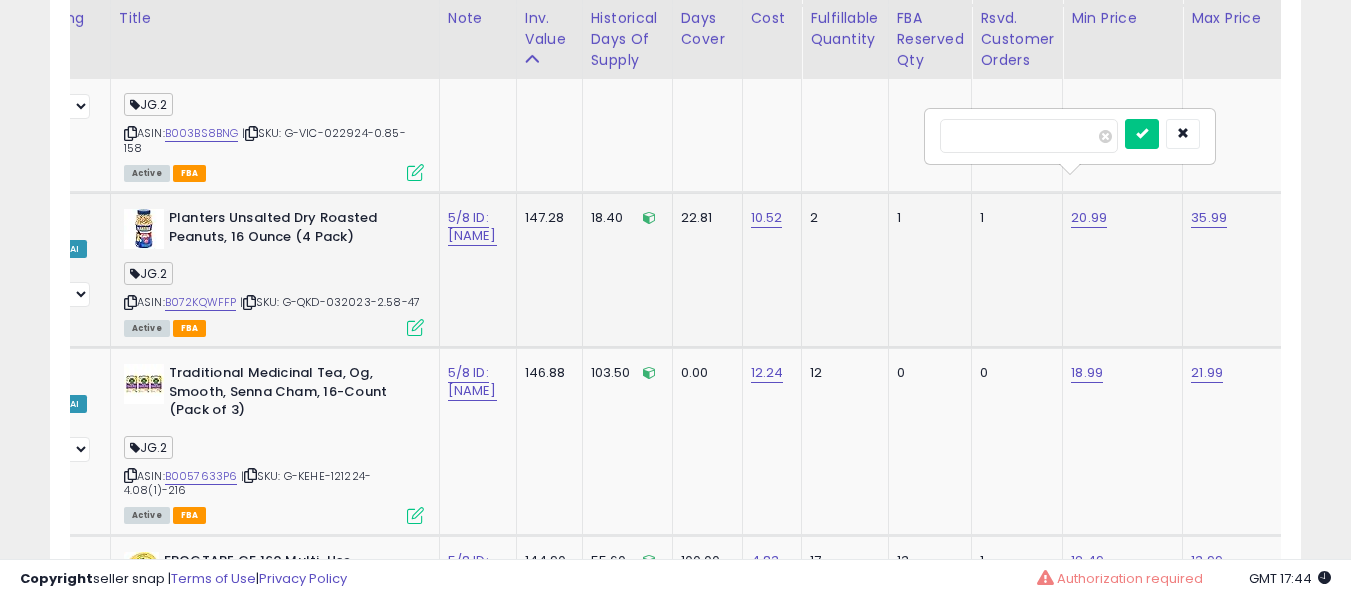 type on "*****" 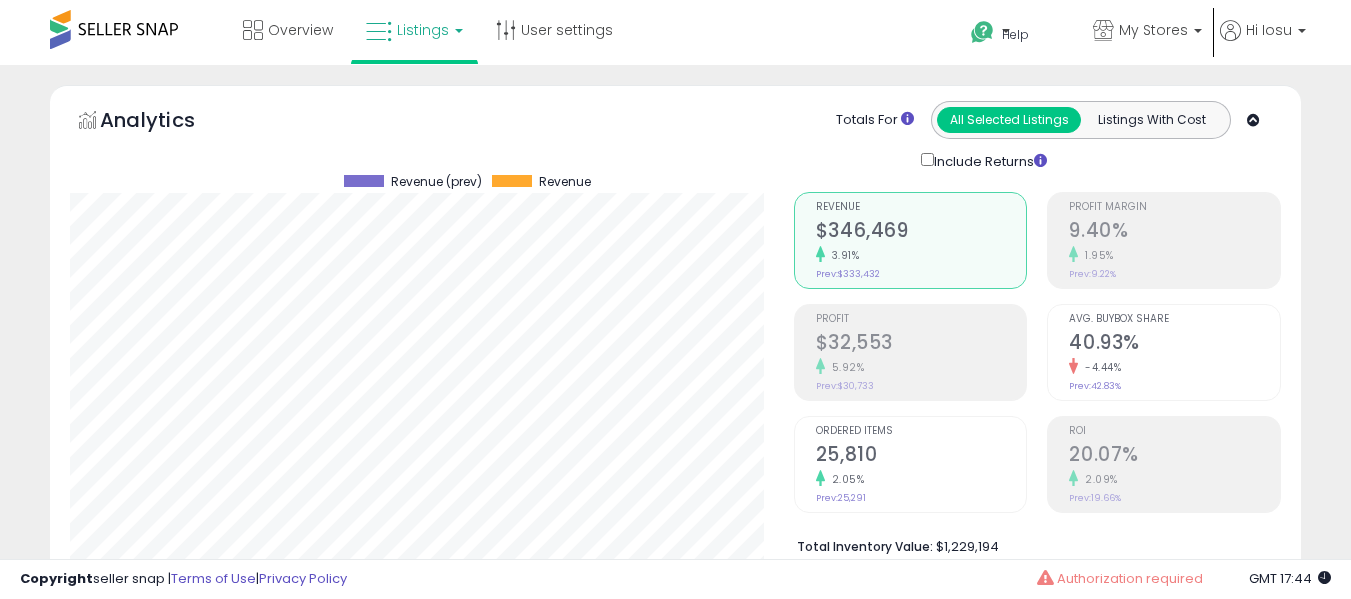 select on "**" 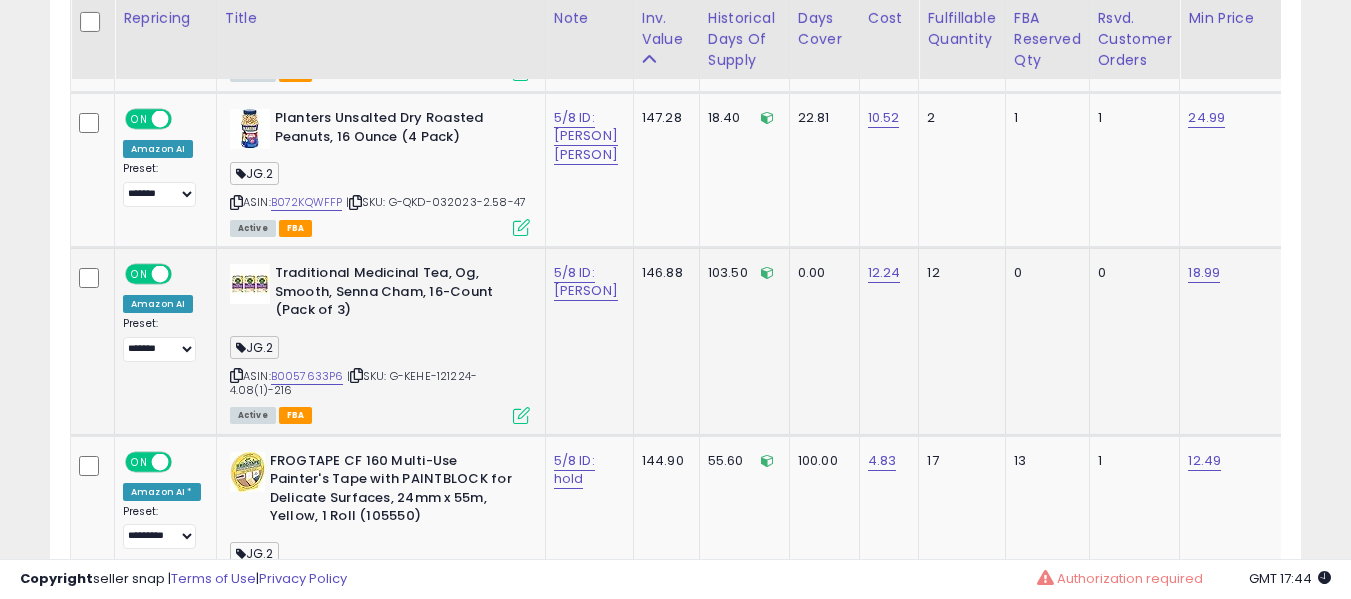 scroll, scrollTop: 3576, scrollLeft: 0, axis: vertical 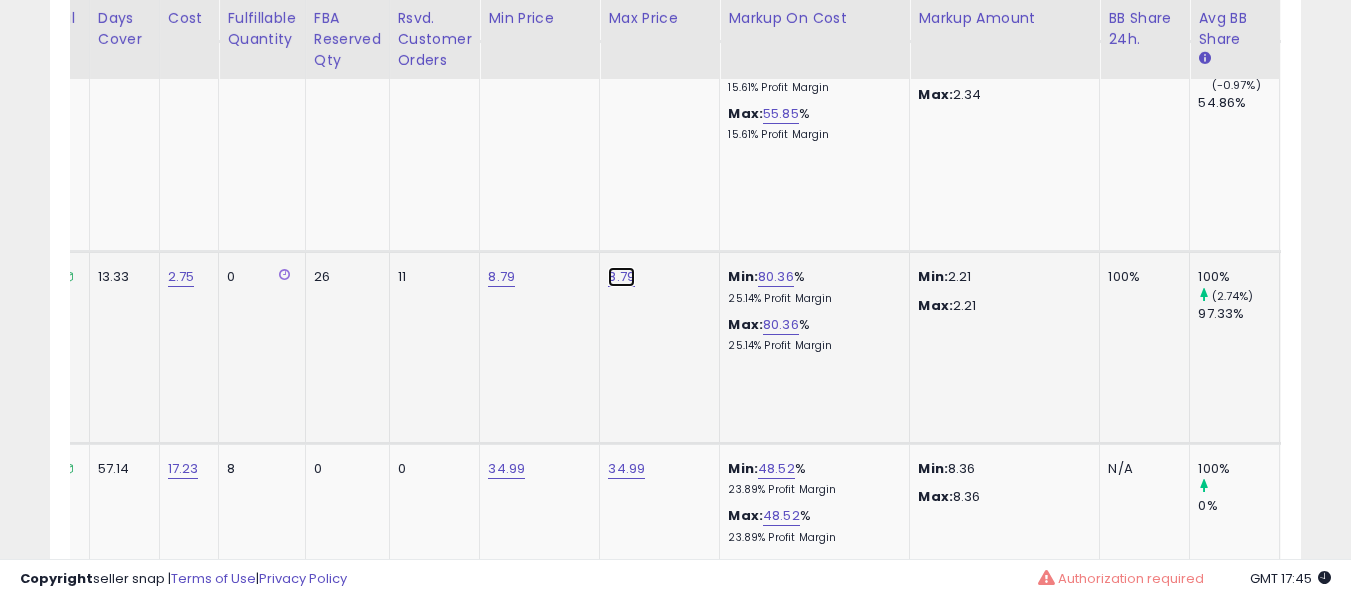 click on "8.79" at bounding box center (626, -3052) 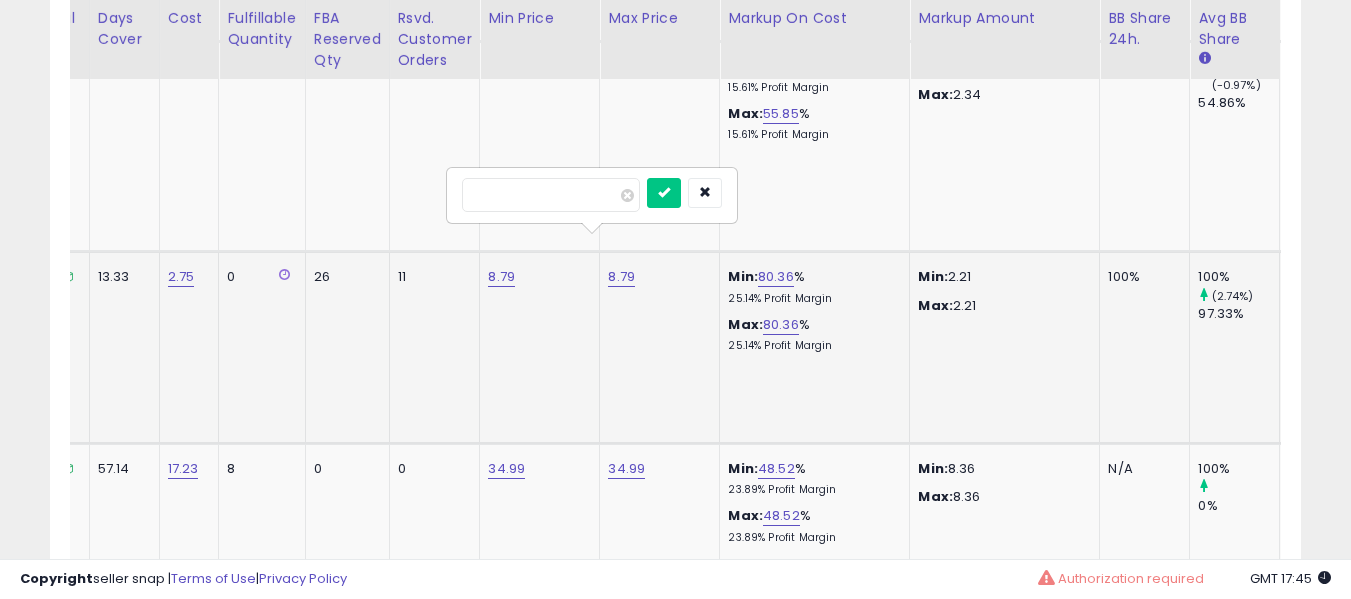 type on "****" 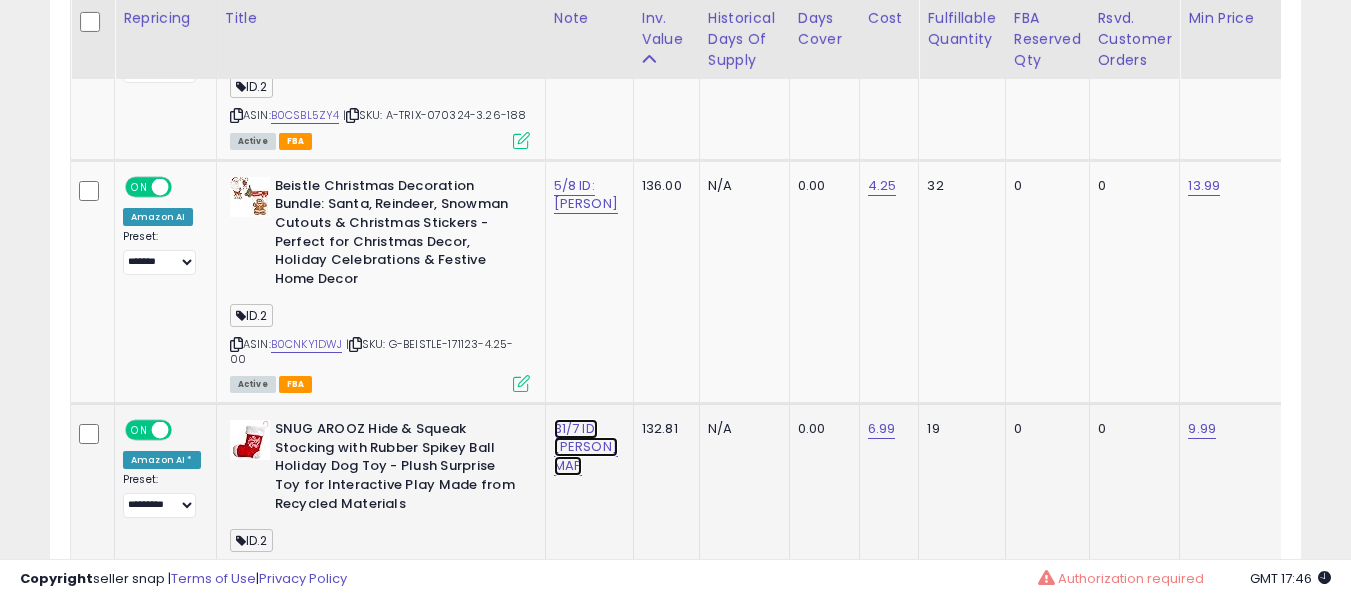 click on "31/7 ID: [NAME]" at bounding box center (586, -3734) 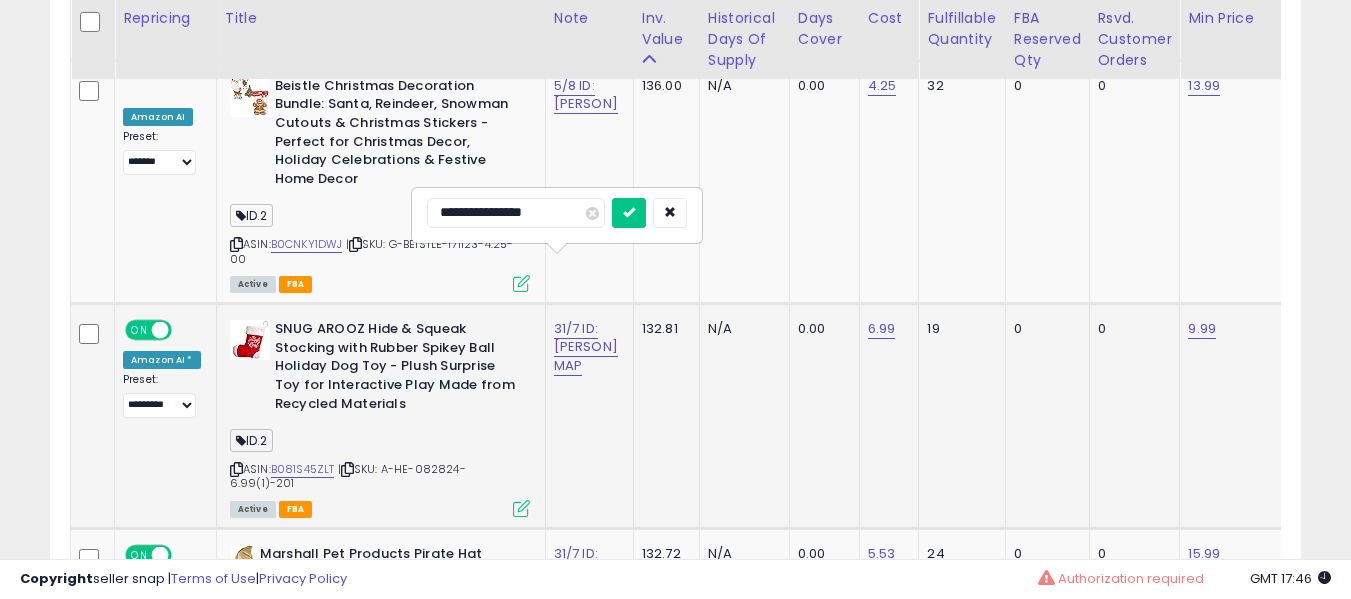 type on "**********" 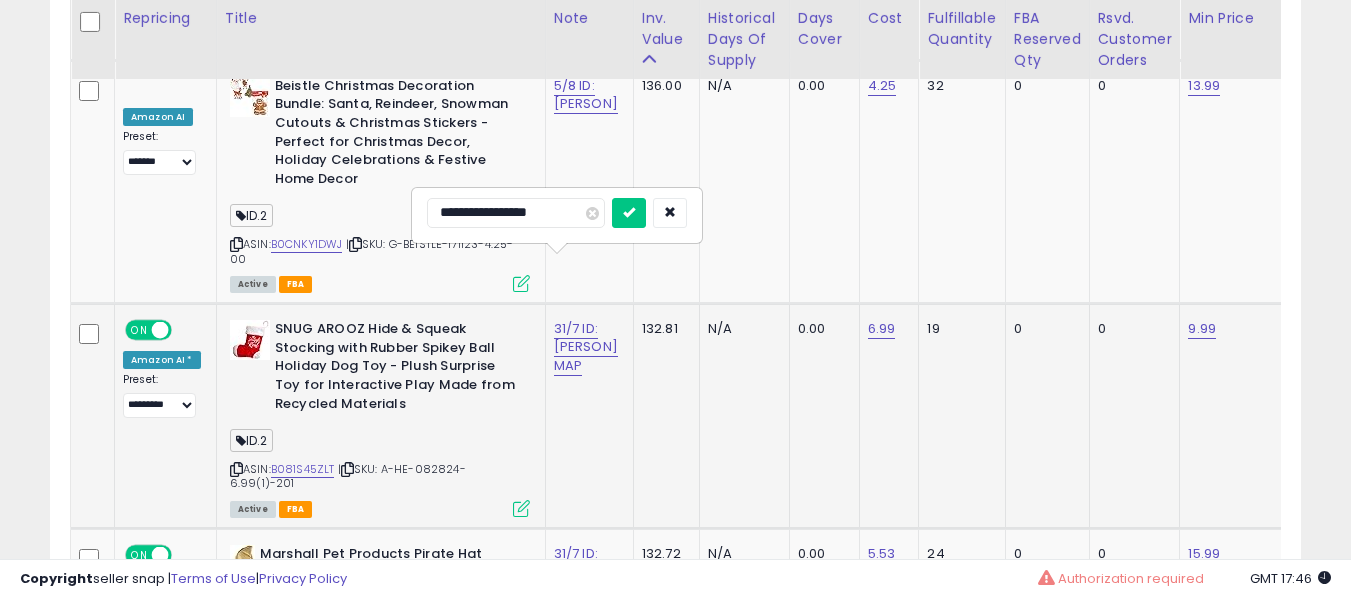 click at bounding box center [629, 213] 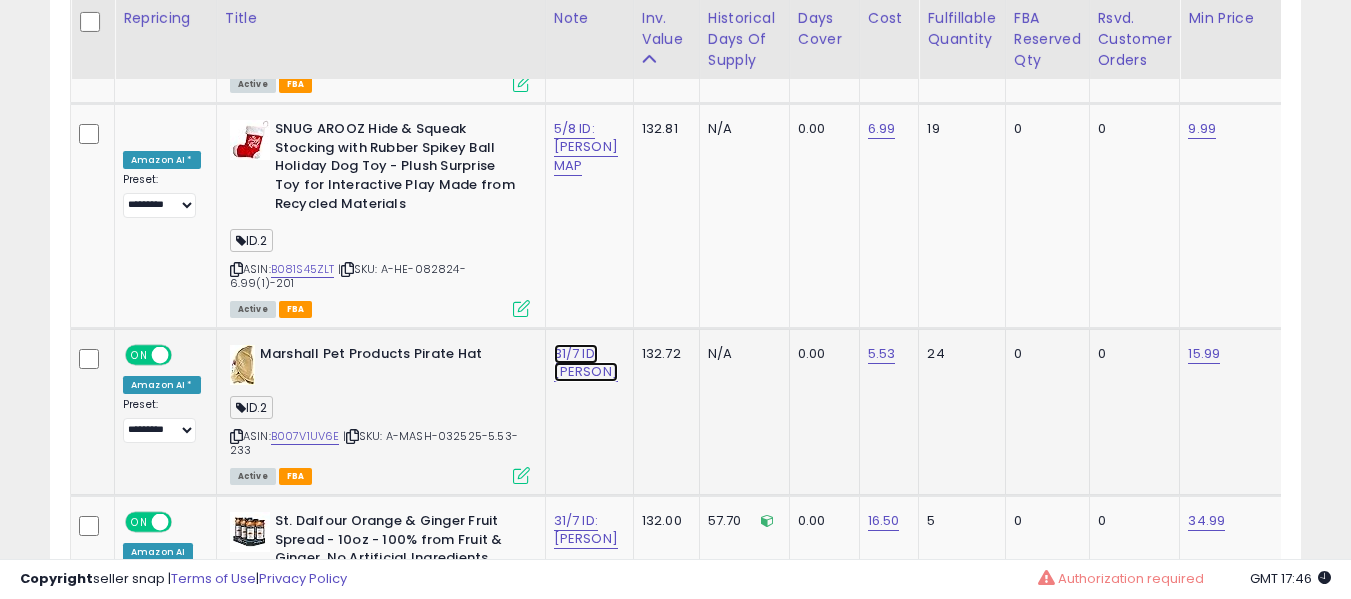 click on "31/7 ID: [NAME]" at bounding box center (586, -4034) 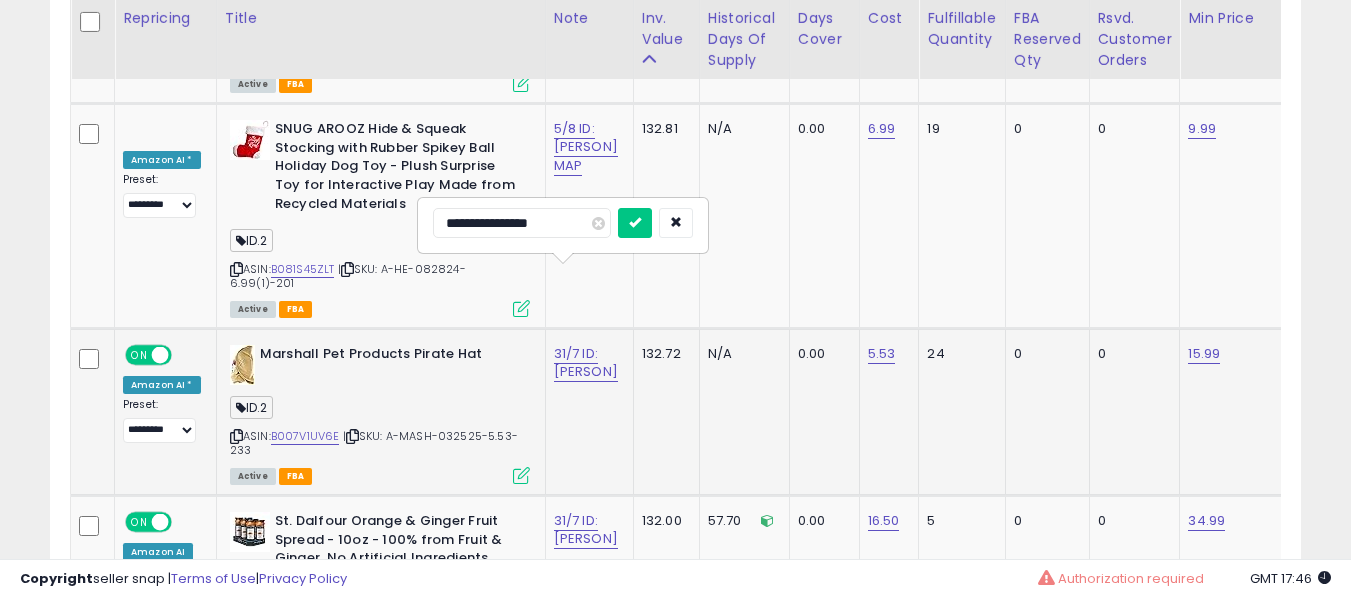 type on "**********" 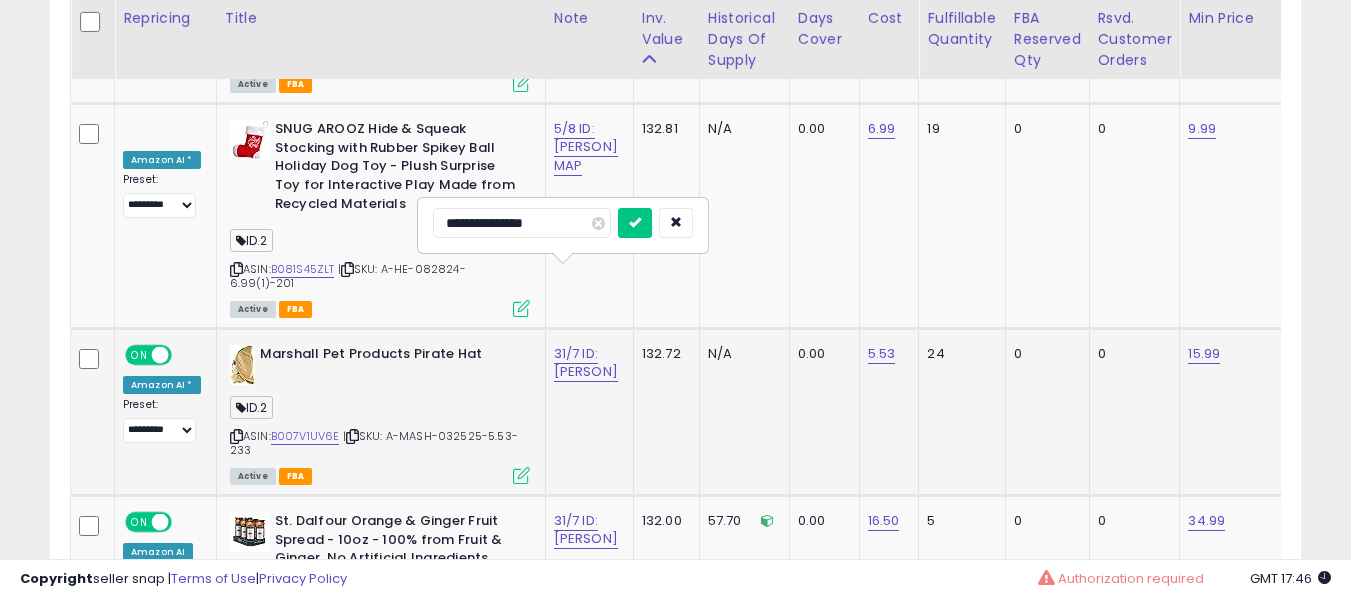 type on "**********" 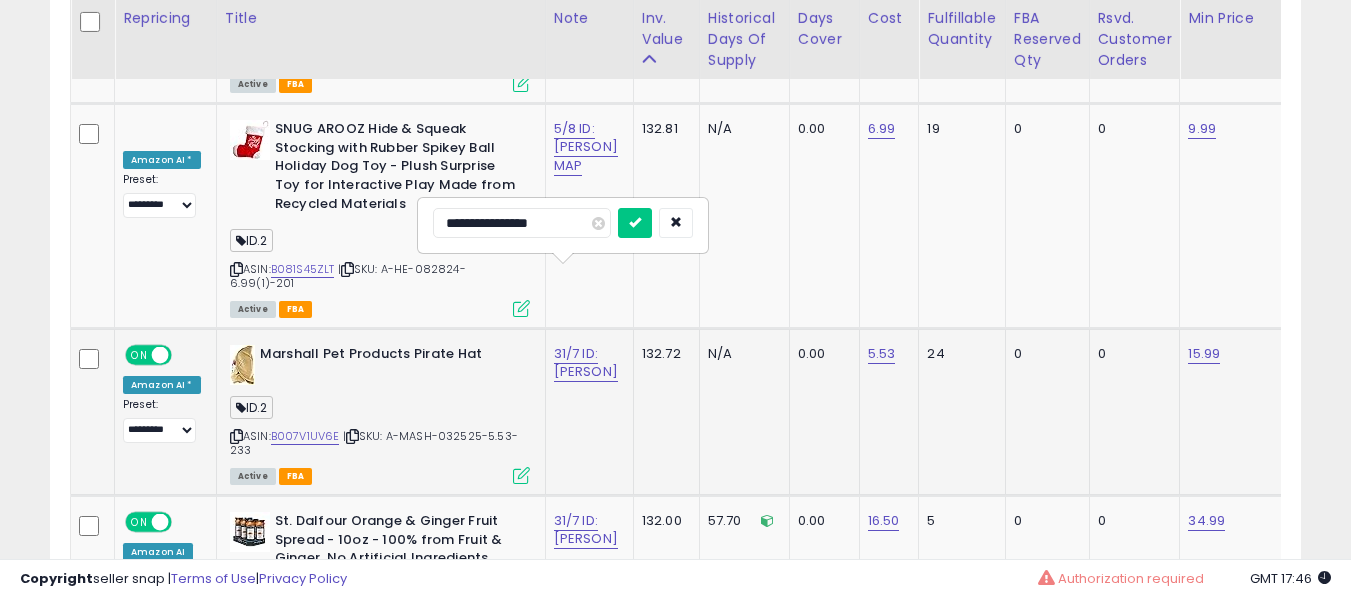 click at bounding box center (635, 223) 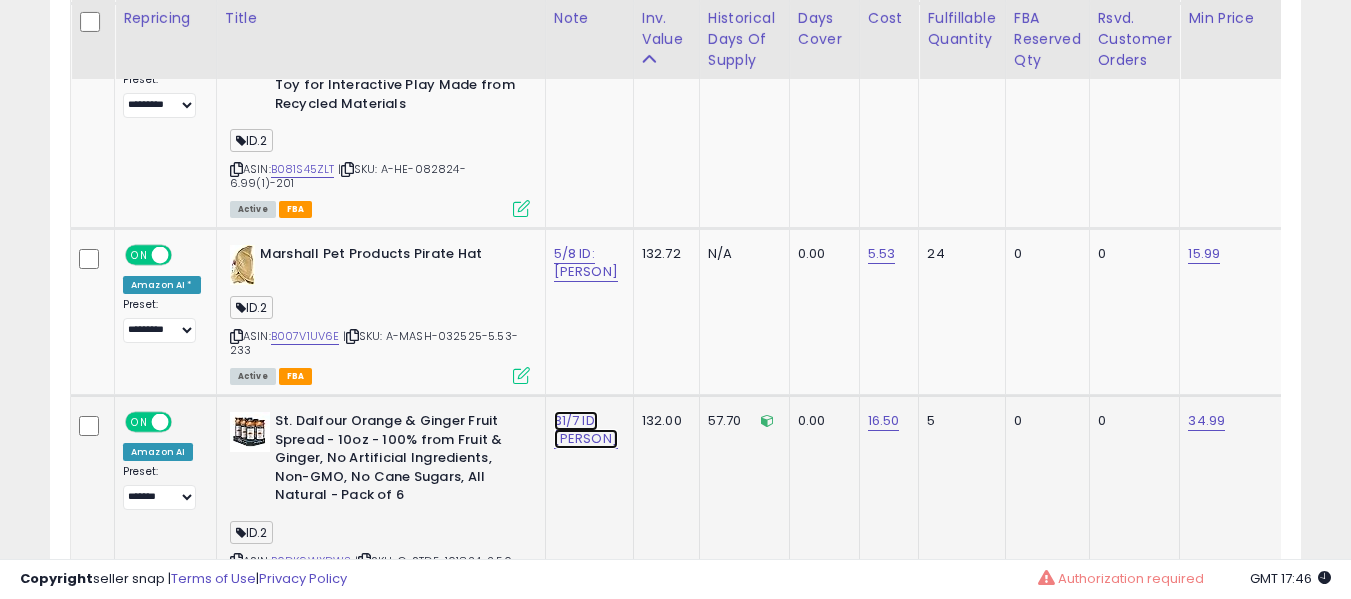 click on "31/7 ID: [NAME]" at bounding box center [586, -4134] 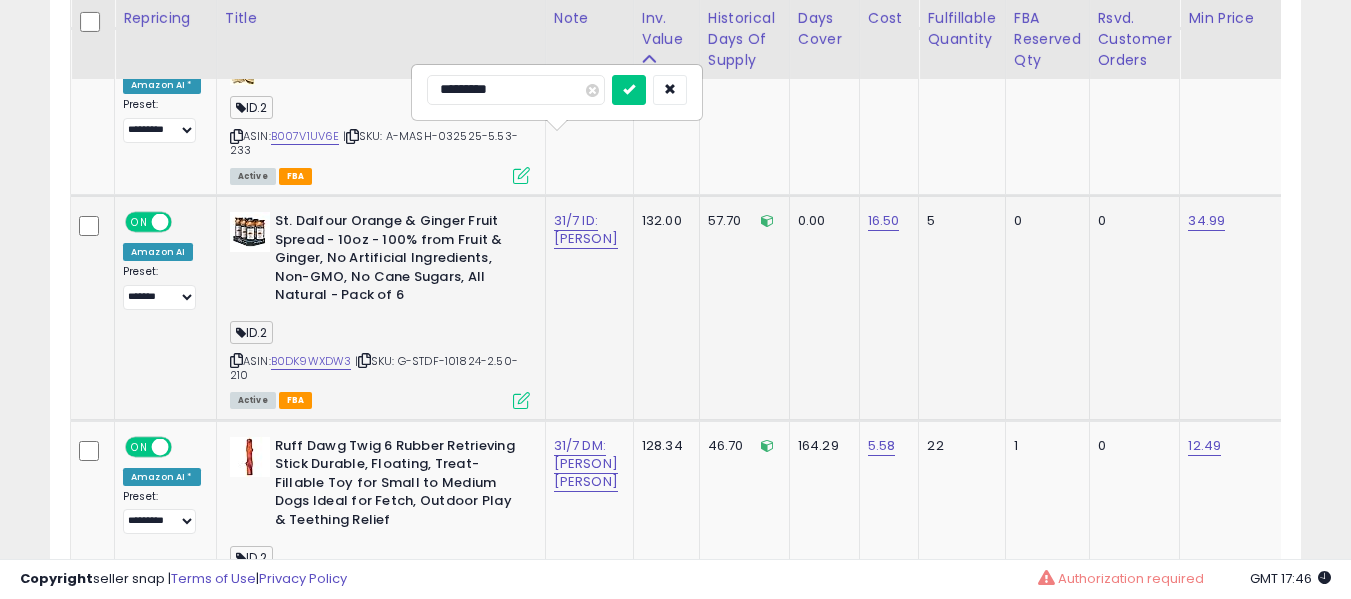 type on "**********" 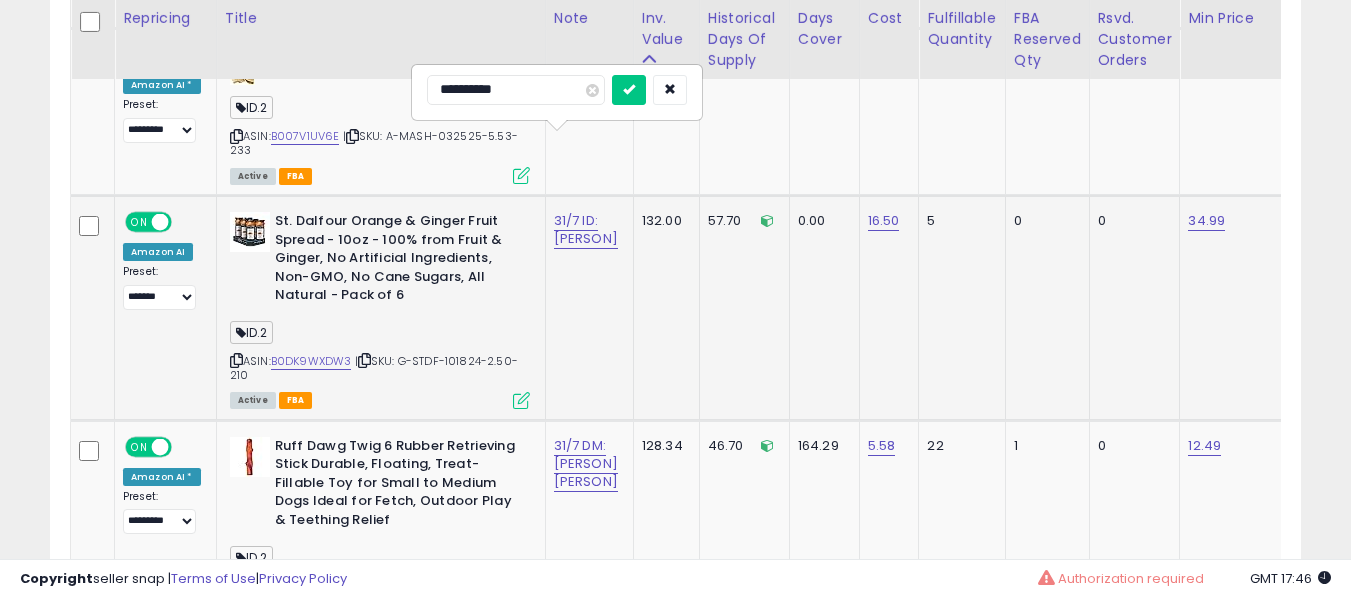 click at bounding box center [629, 90] 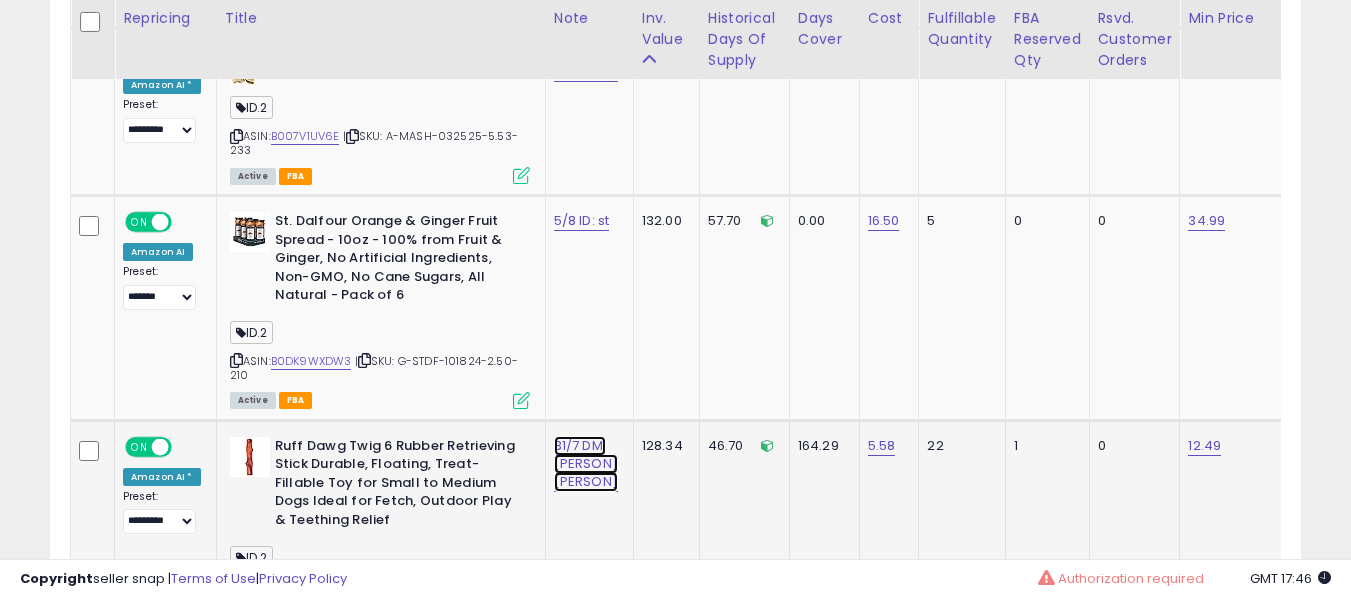 click on "31/7 DM: [NAME] [NAME] [NAME]" at bounding box center (586, -4334) 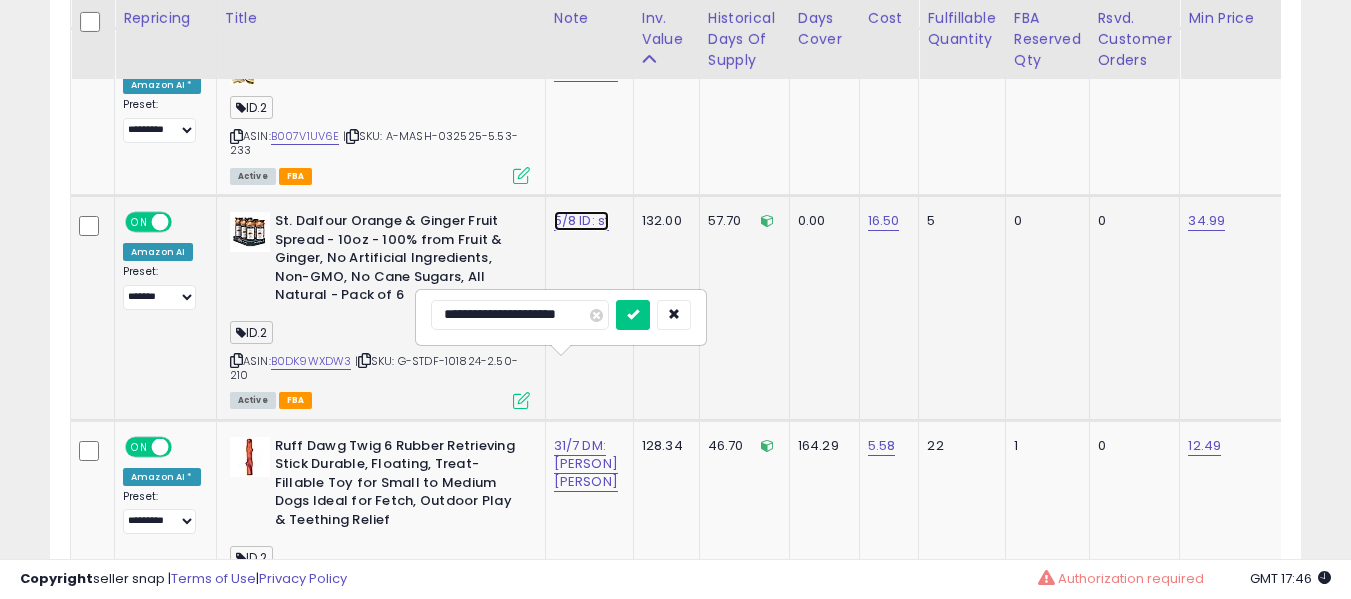 click on "5/8 ID: st" at bounding box center (582, 221) 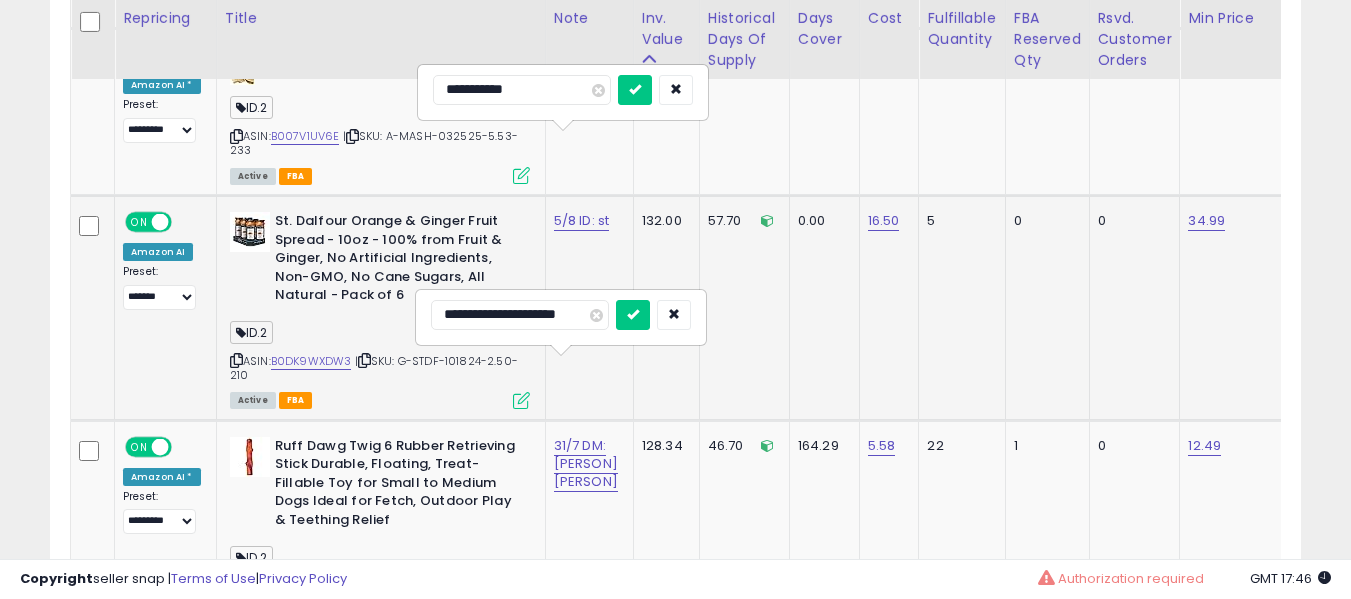 click at bounding box center (635, 90) 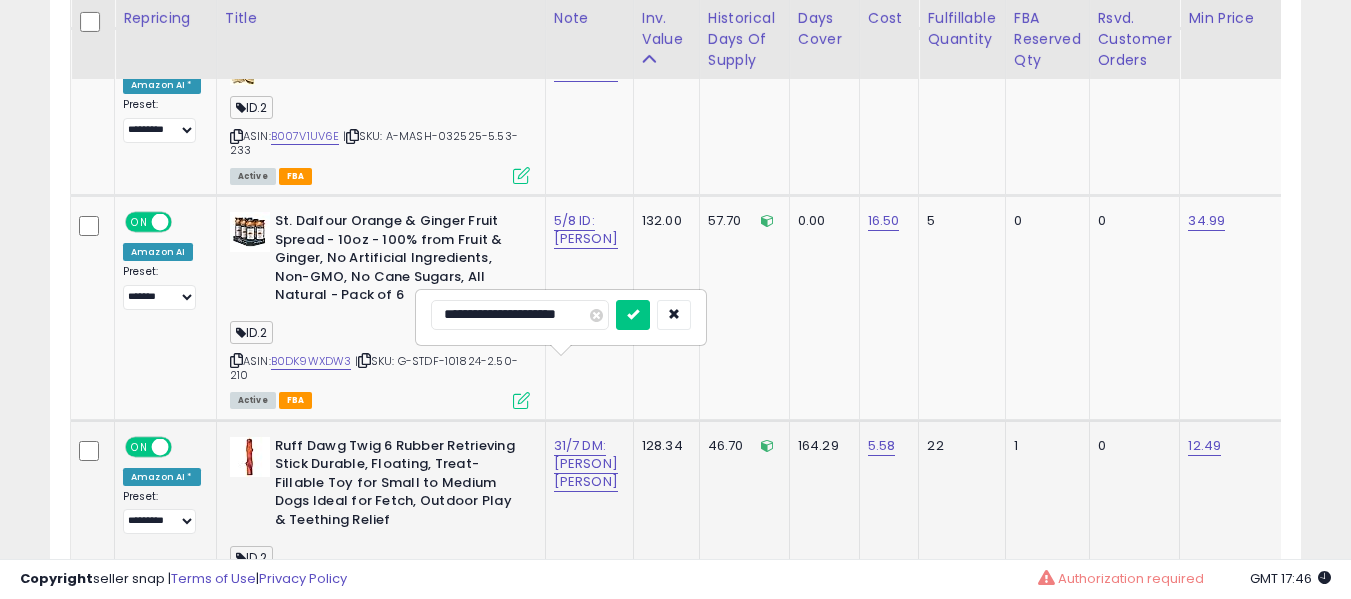 click on "**********" at bounding box center (561, 317) 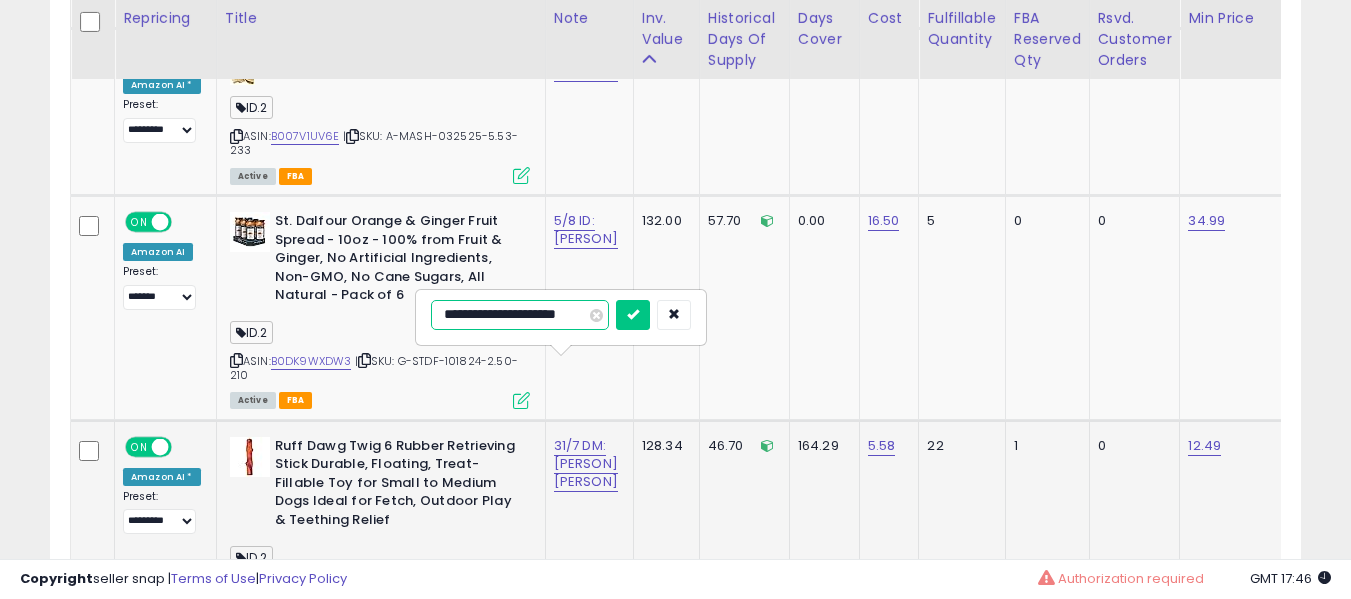 click on "**********" at bounding box center [520, 315] 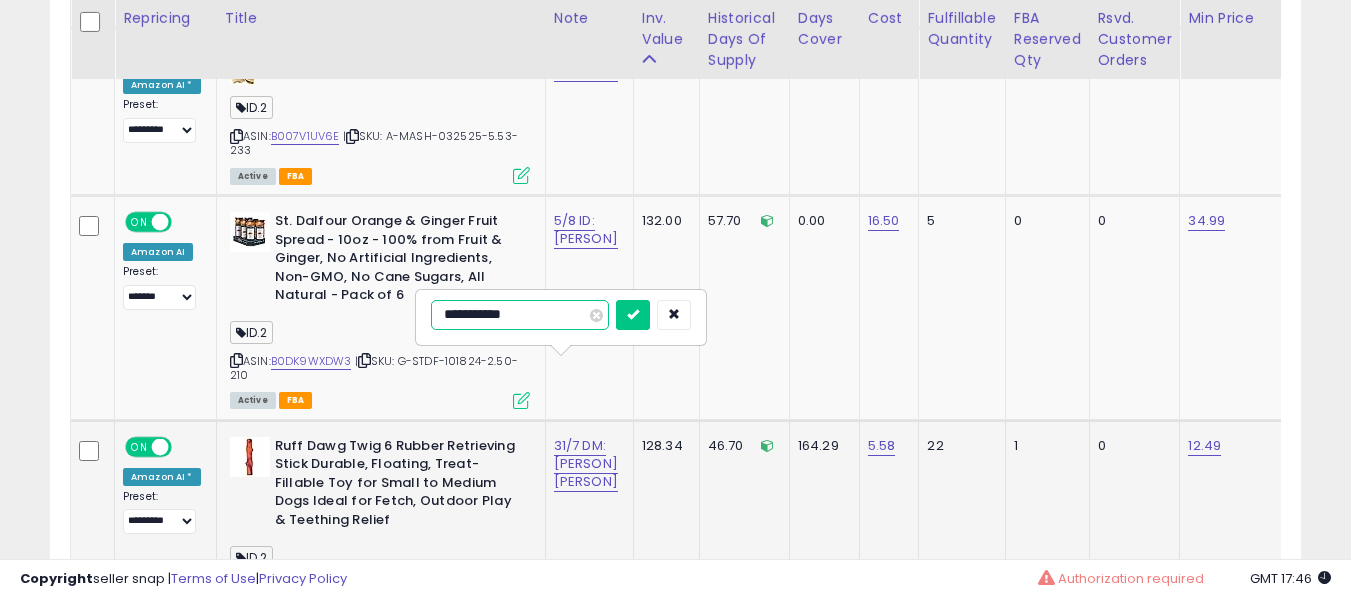 type on "**********" 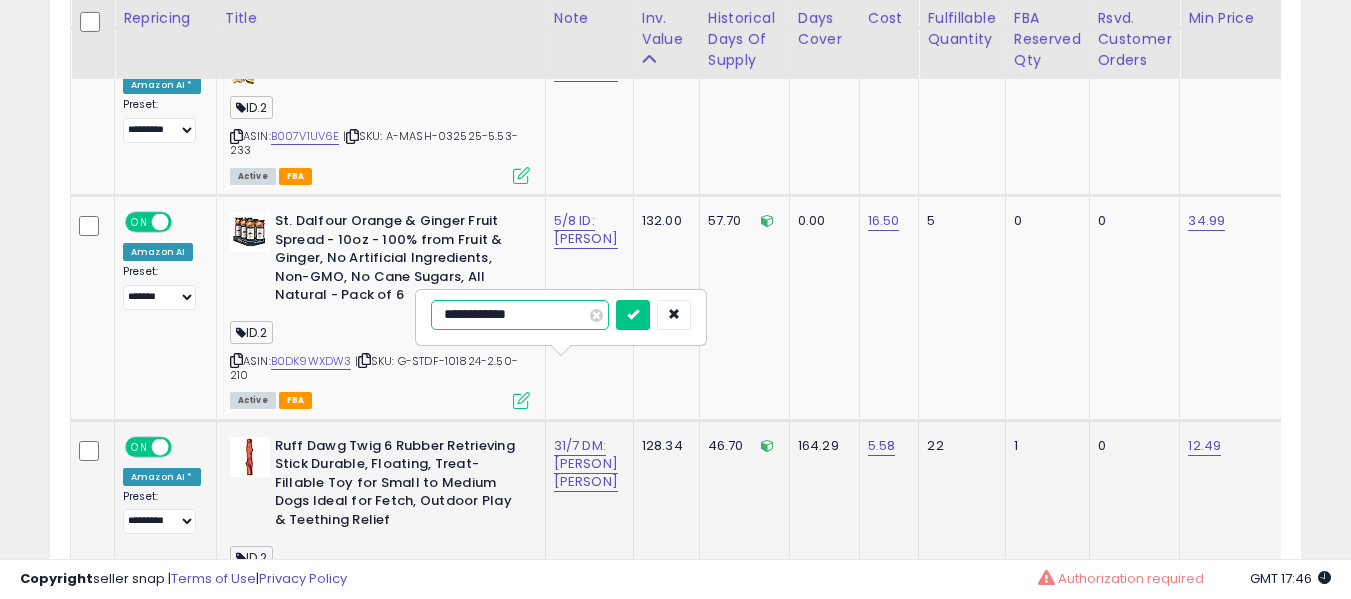 click at bounding box center (633, 315) 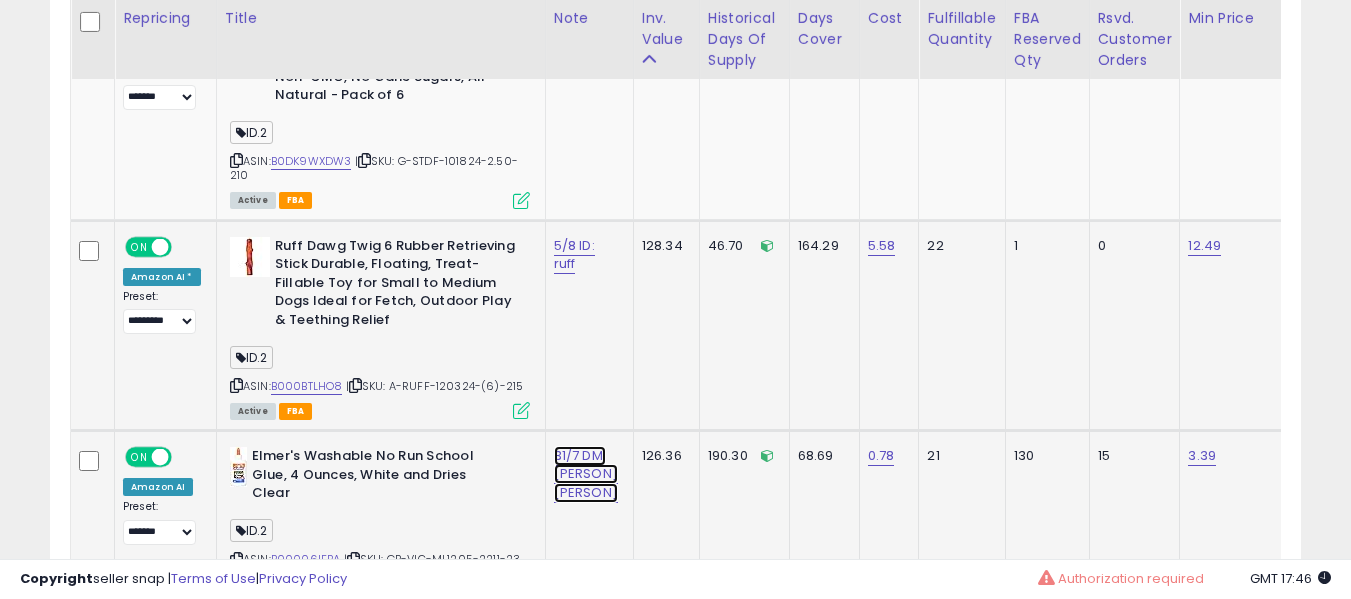 click on "31/7 DM: [NAME]" at bounding box center [586, -4534] 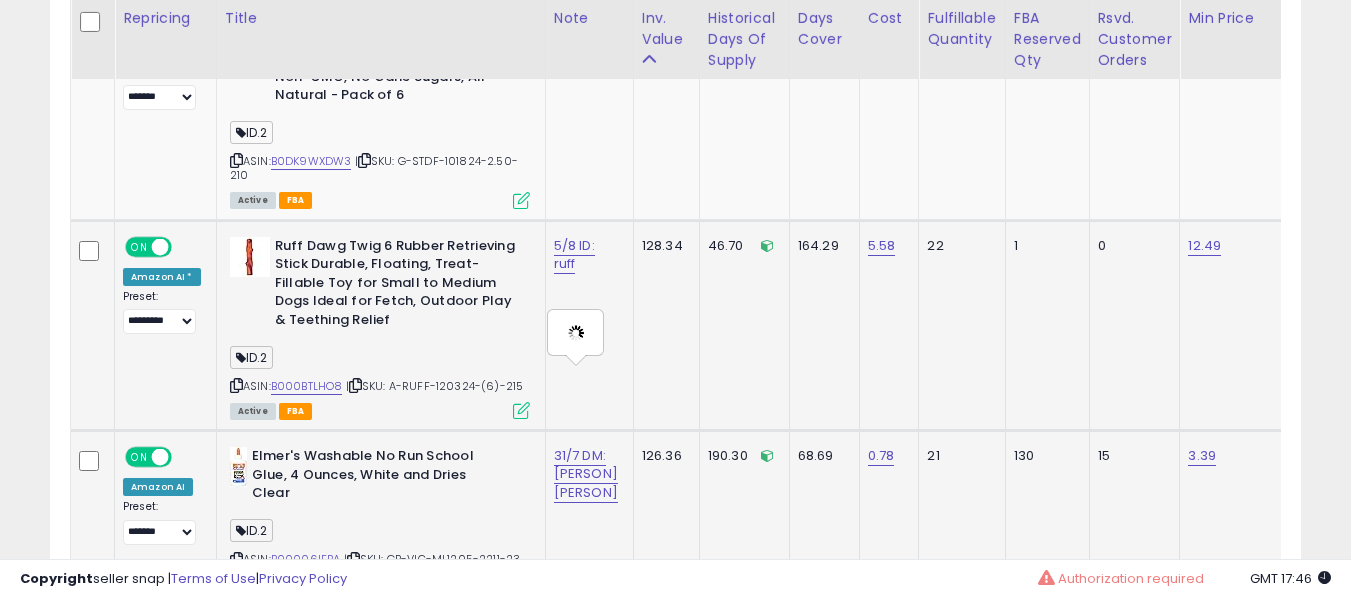 type on "**********" 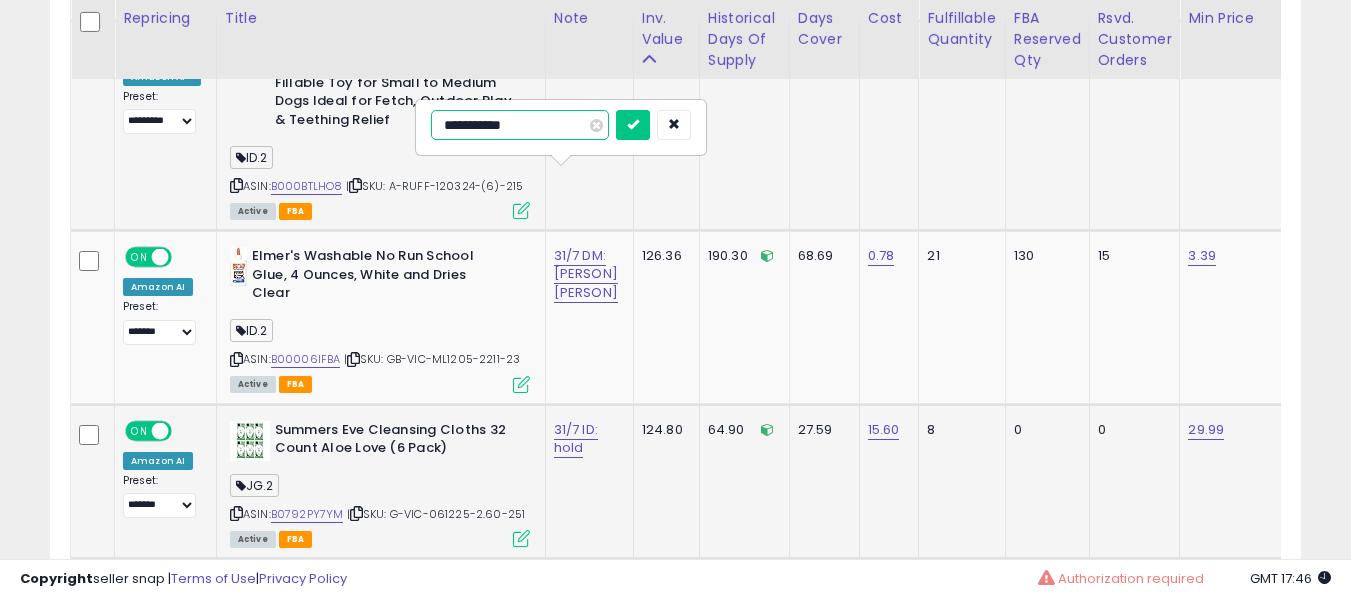 type on "**********" 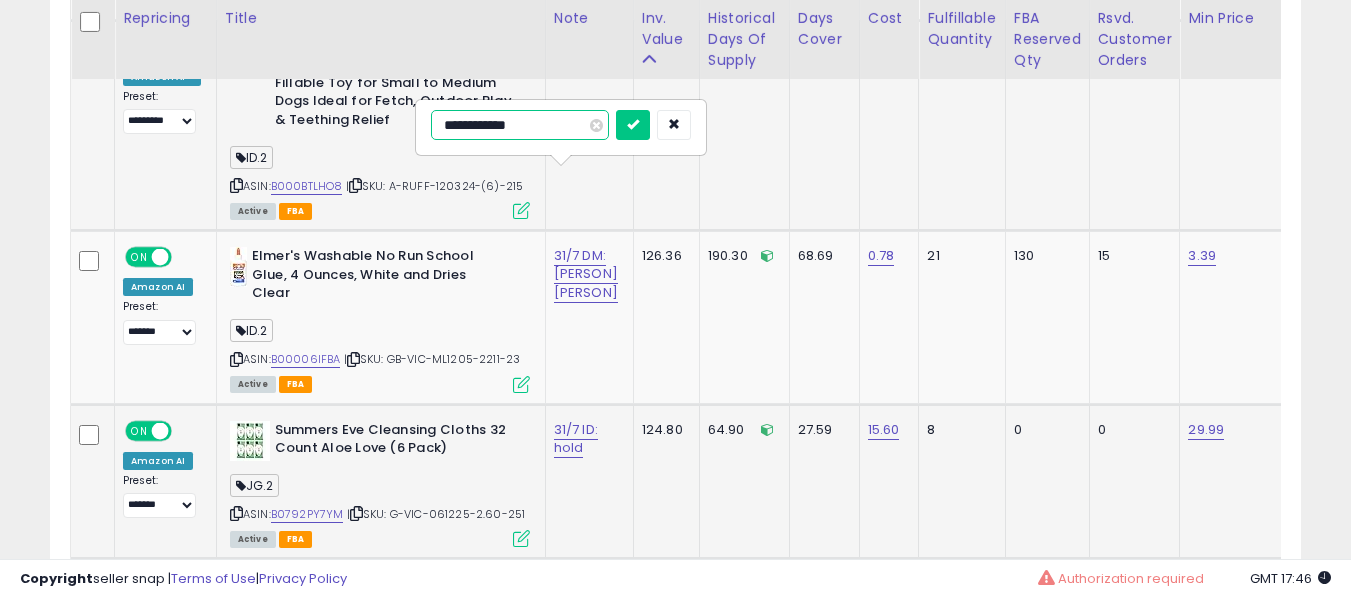 click at bounding box center [633, 125] 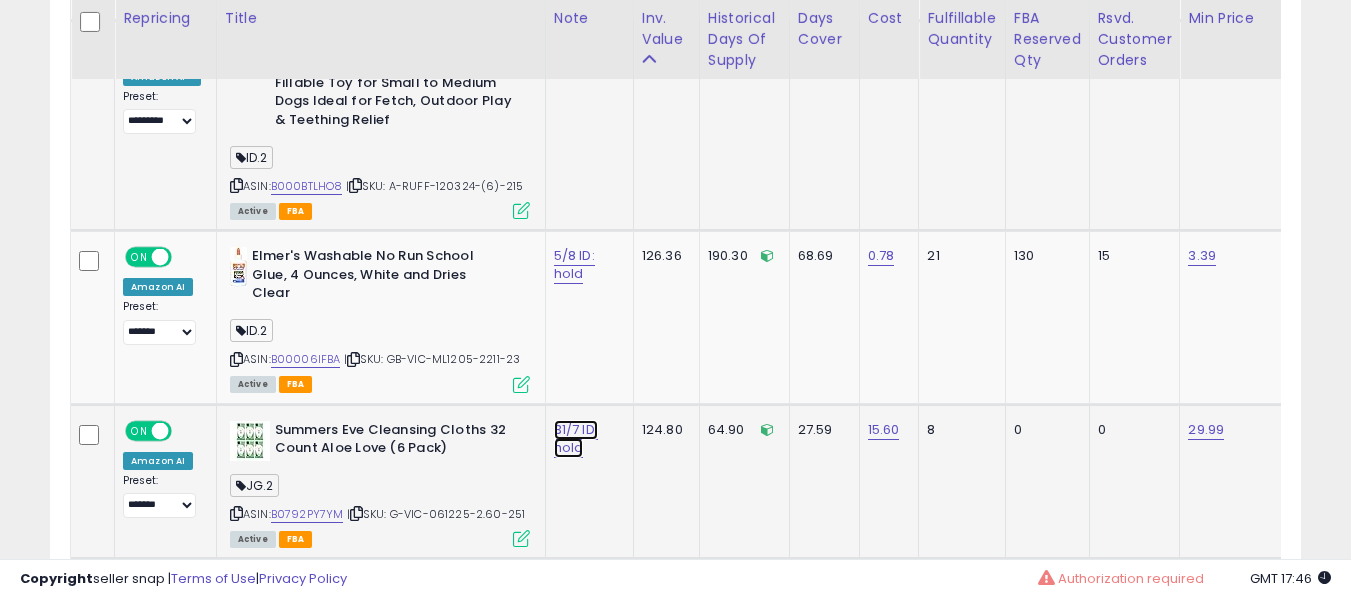 click on "31/7 ID: hold" at bounding box center (586, -4734) 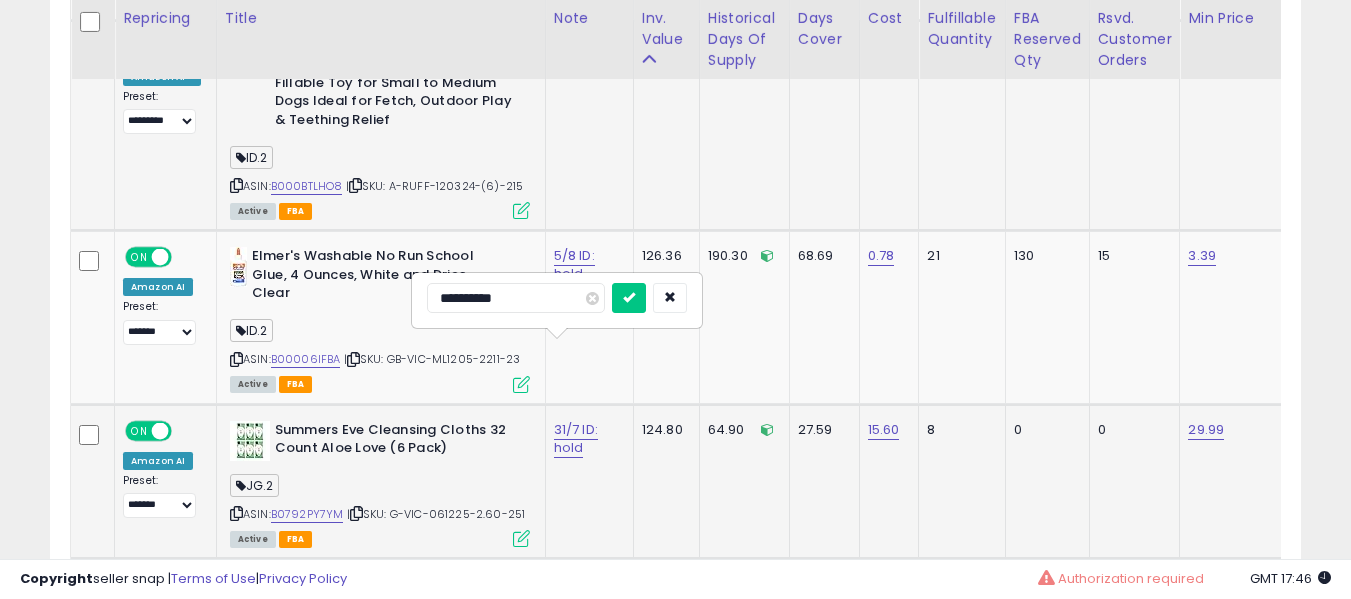 type on "**********" 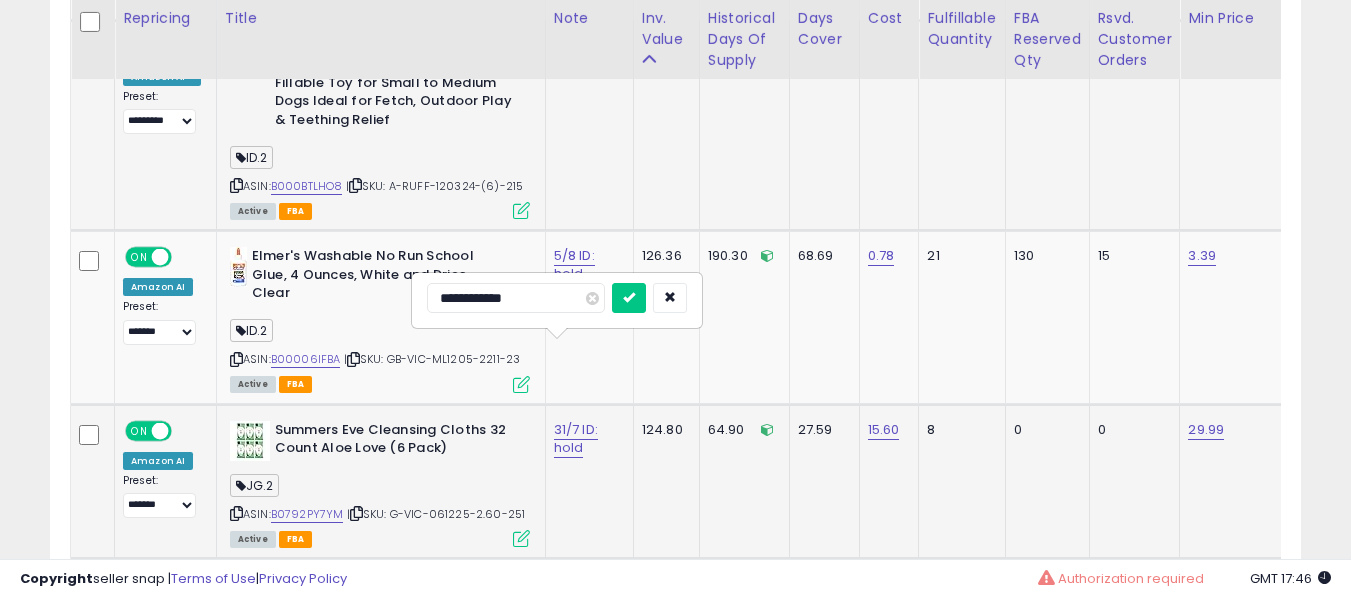 click at bounding box center [629, 298] 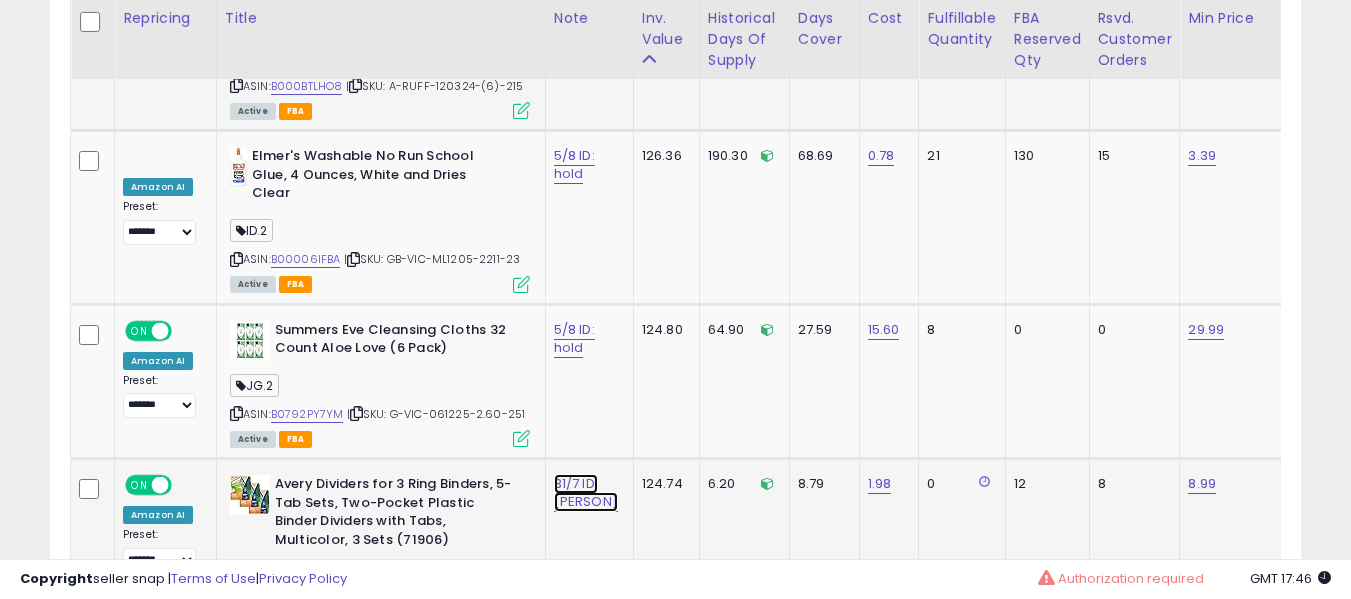 click on "31/7 ID: [NAME]" at bounding box center (586, -4834) 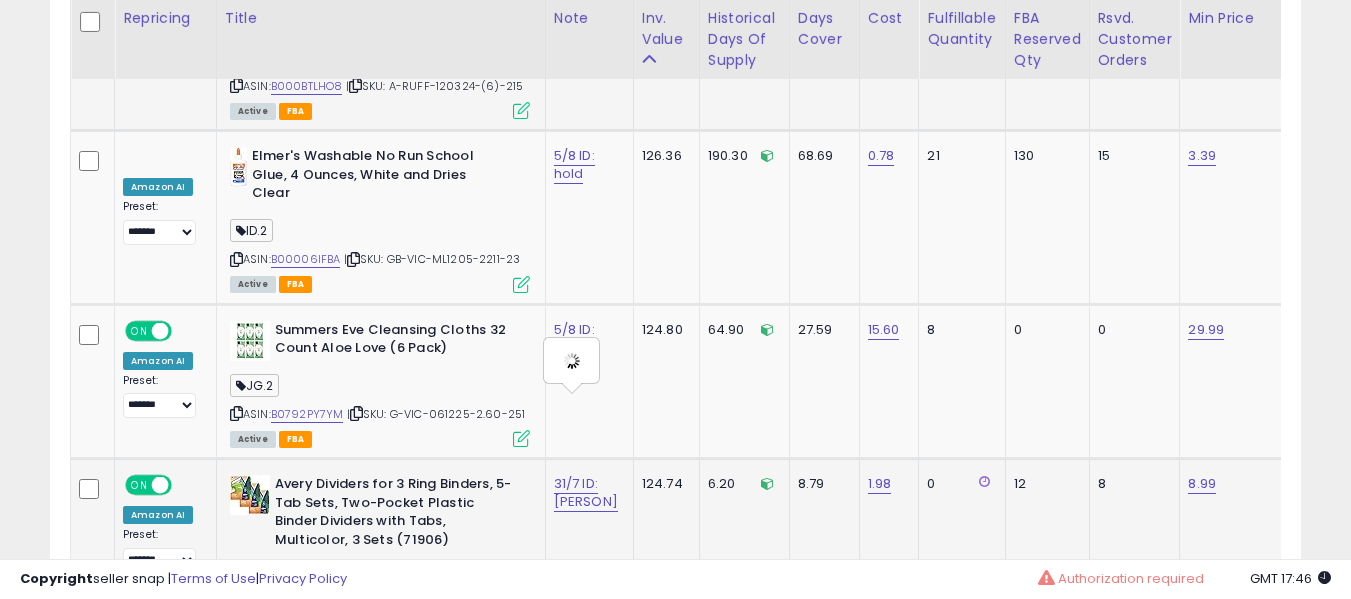 type on "**********" 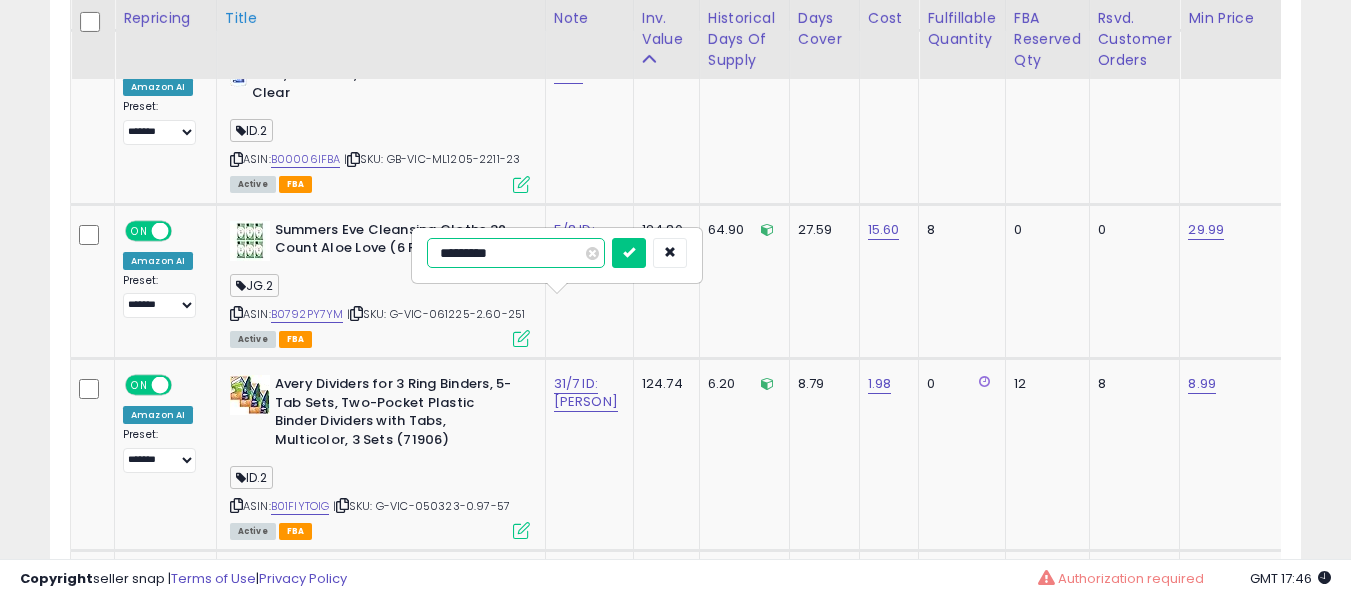 type on "**********" 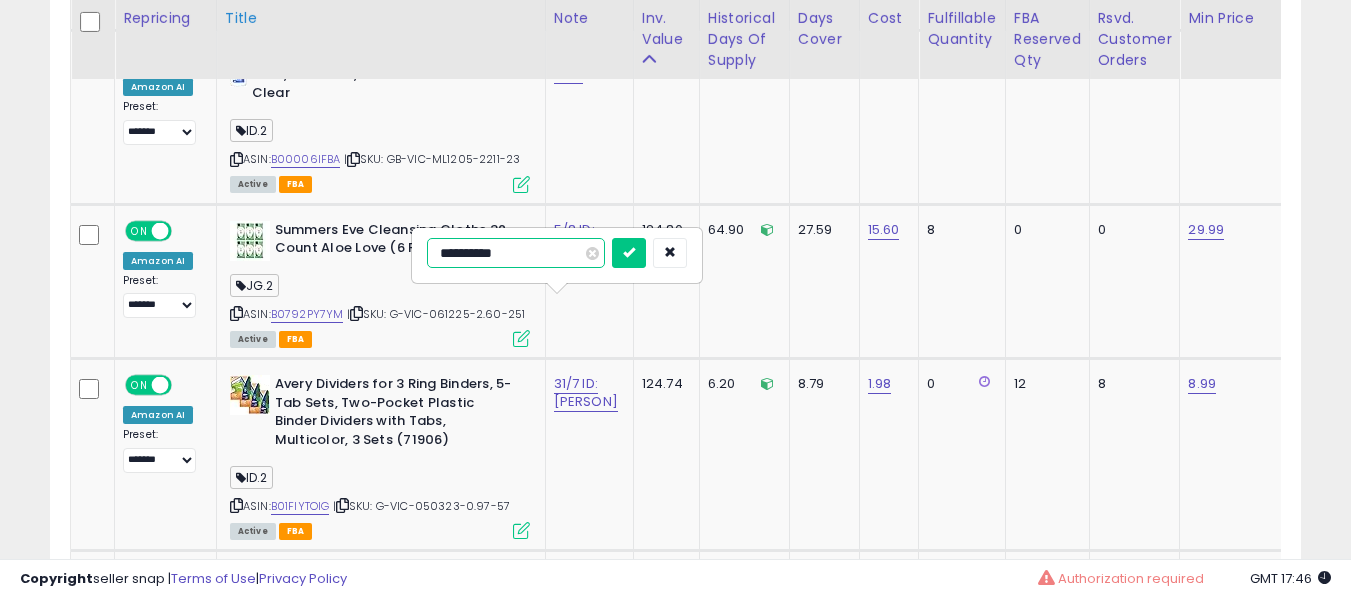 click at bounding box center [629, 253] 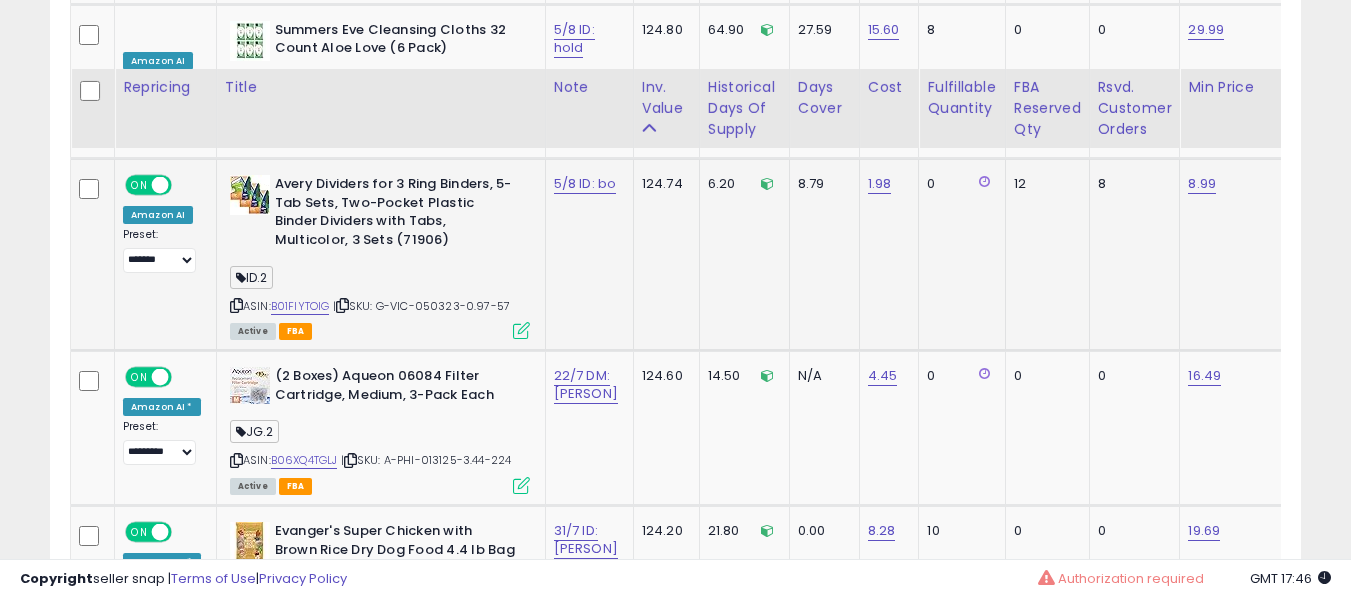 scroll, scrollTop: 6376, scrollLeft: 0, axis: vertical 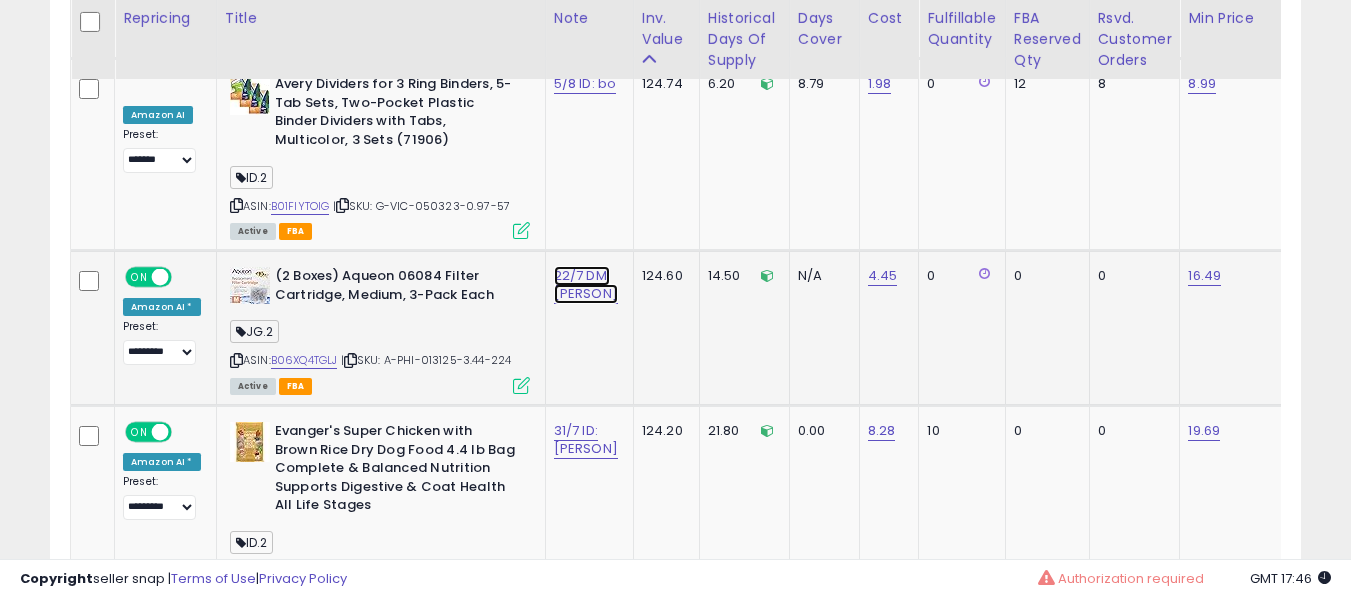 click on "22/7 DM: [NAME]" at bounding box center [586, -5234] 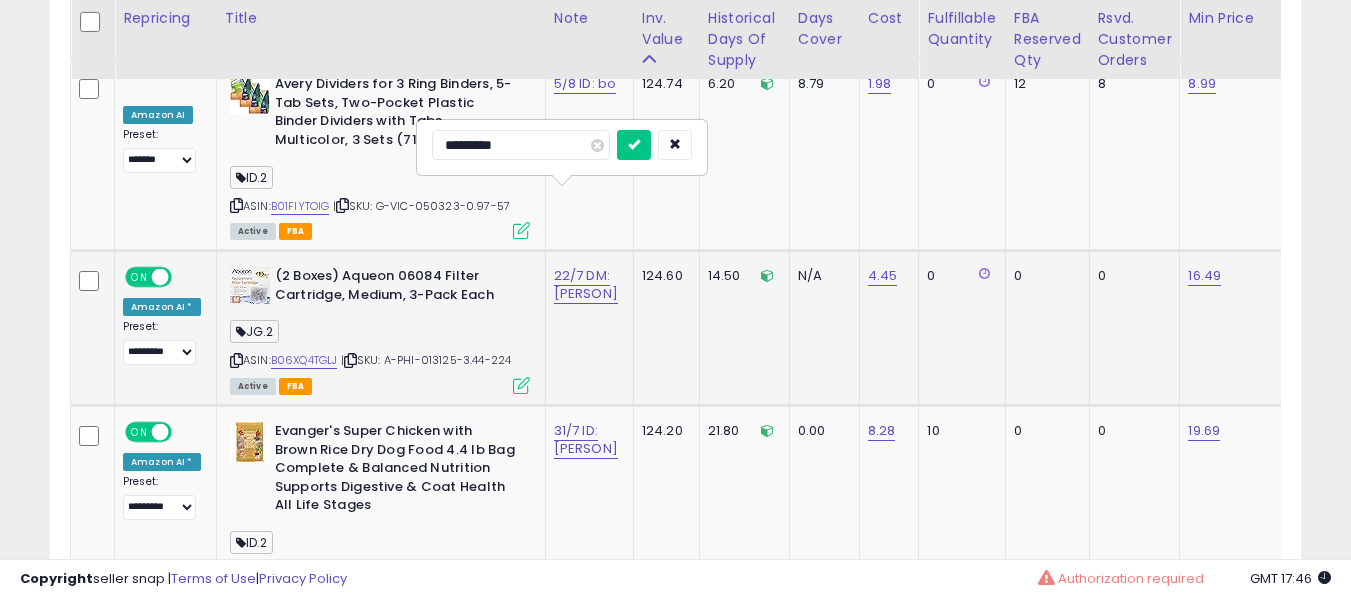 type on "**********" 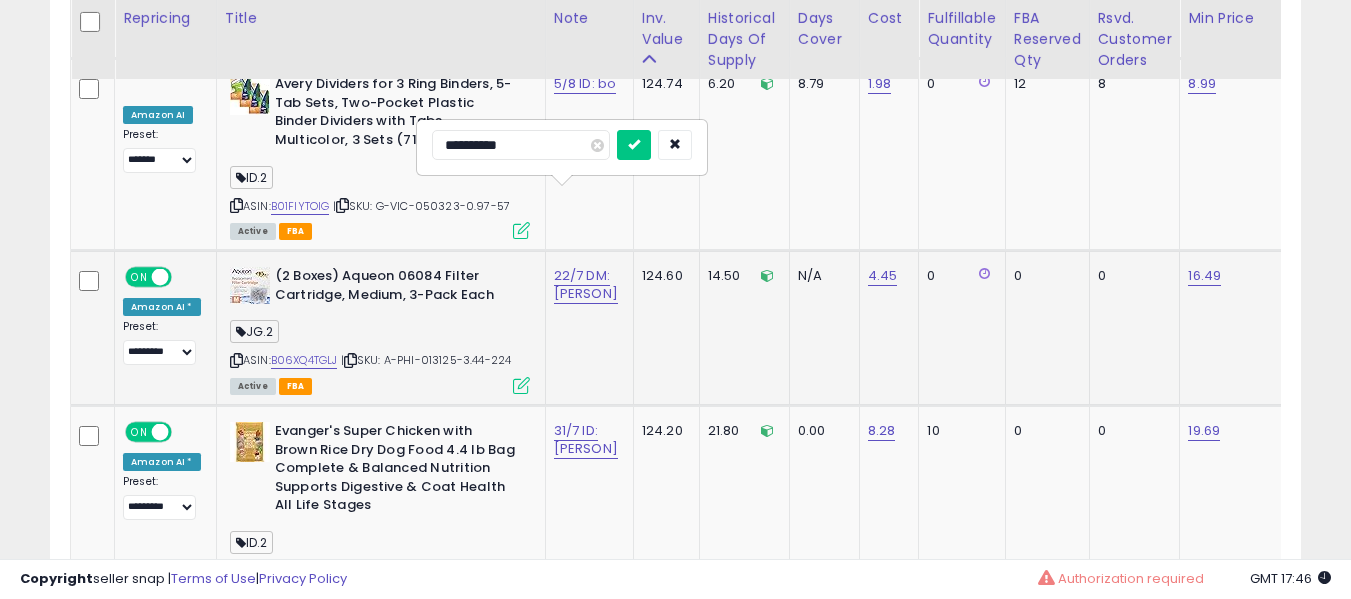 click at bounding box center [634, 145] 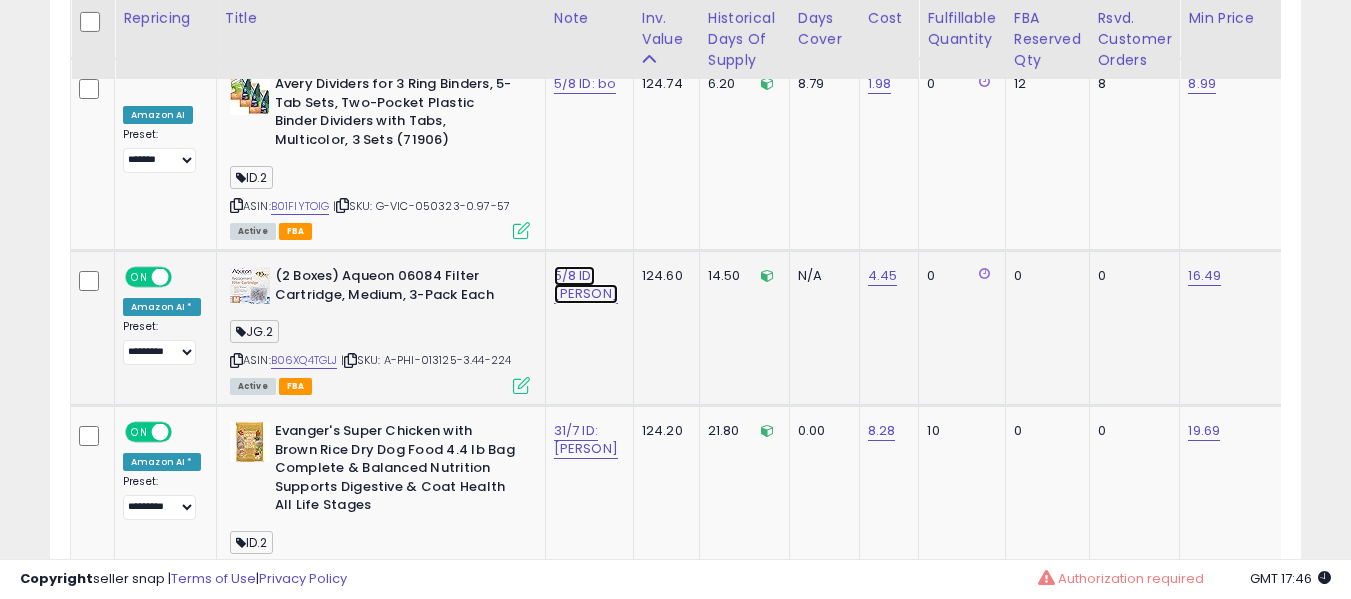 click on "5/8 ID: ob" at bounding box center (586, 285) 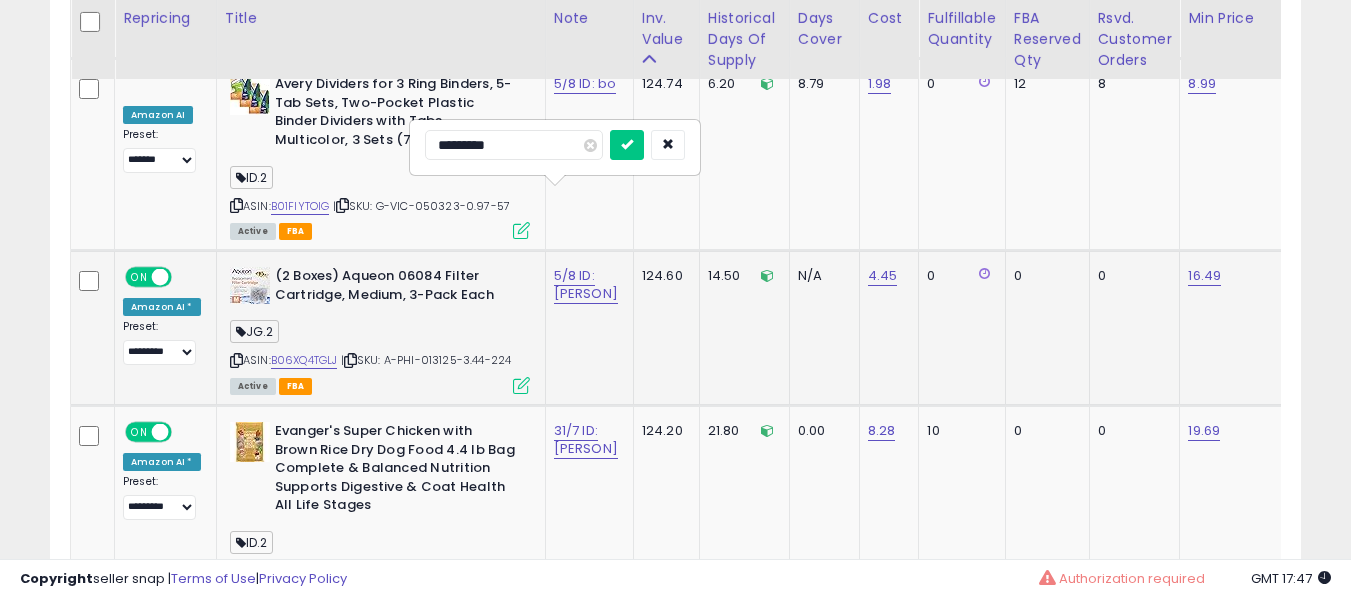 type on "**********" 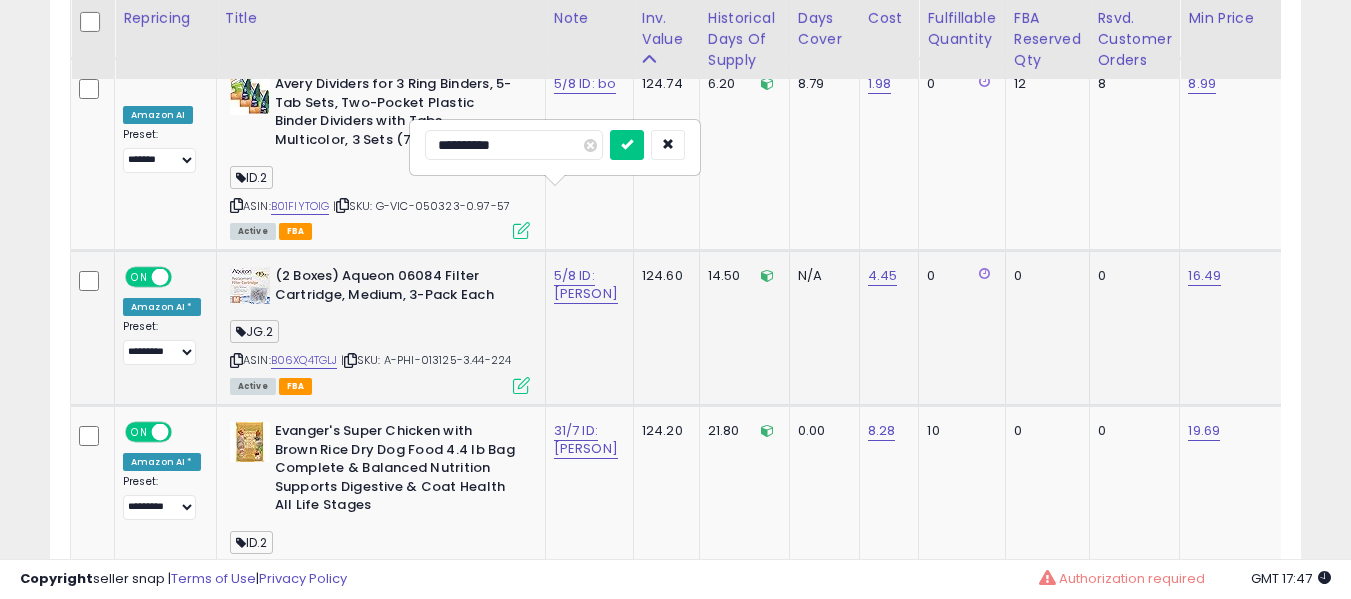 click at bounding box center [627, 145] 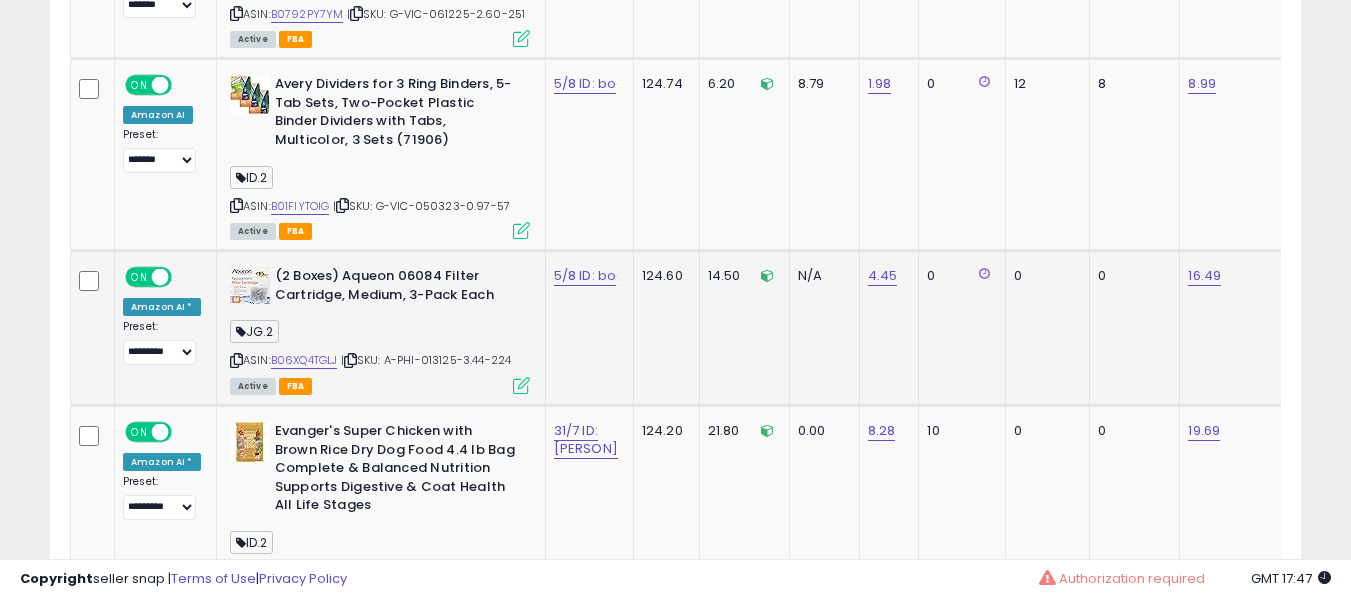 scroll, scrollTop: 5080, scrollLeft: 0, axis: vertical 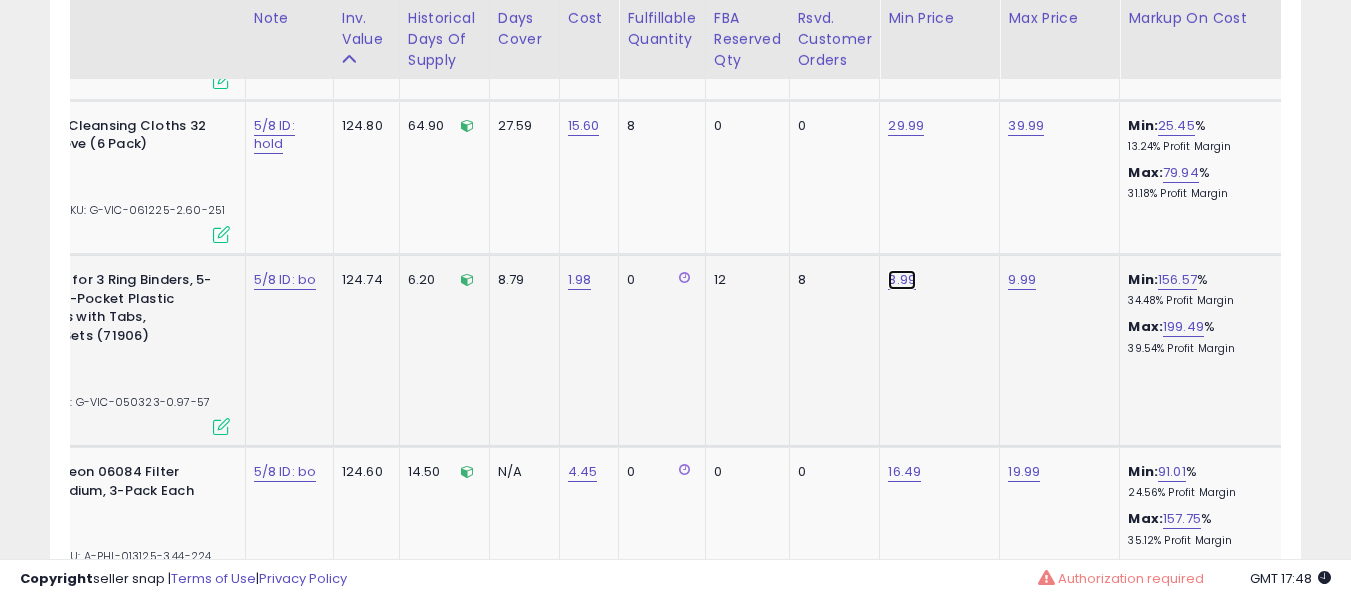 click on "8.99" at bounding box center (906, -5056) 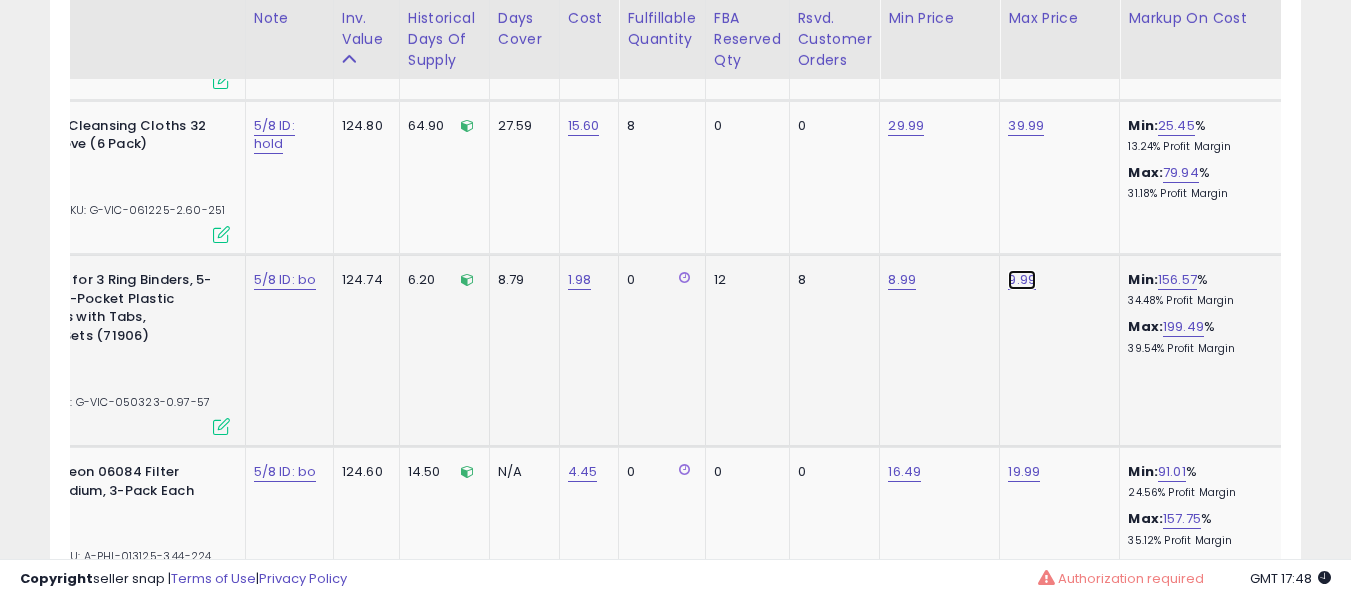 click on "9.99" at bounding box center (1026, -5056) 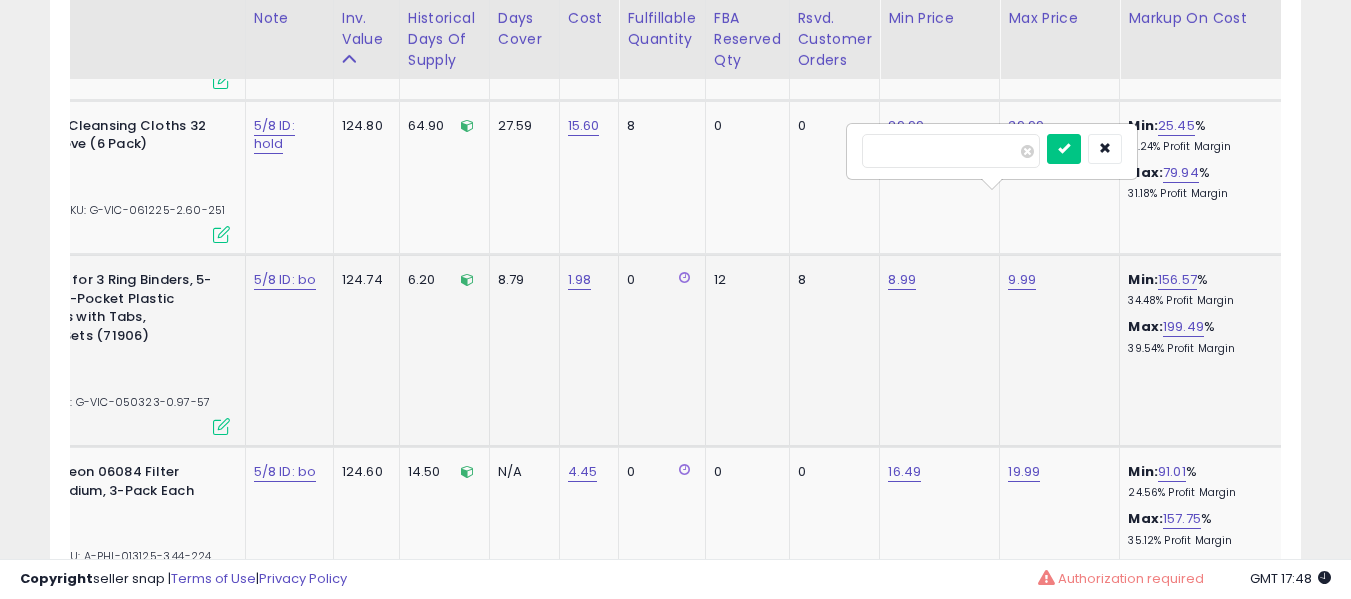 type on "*****" 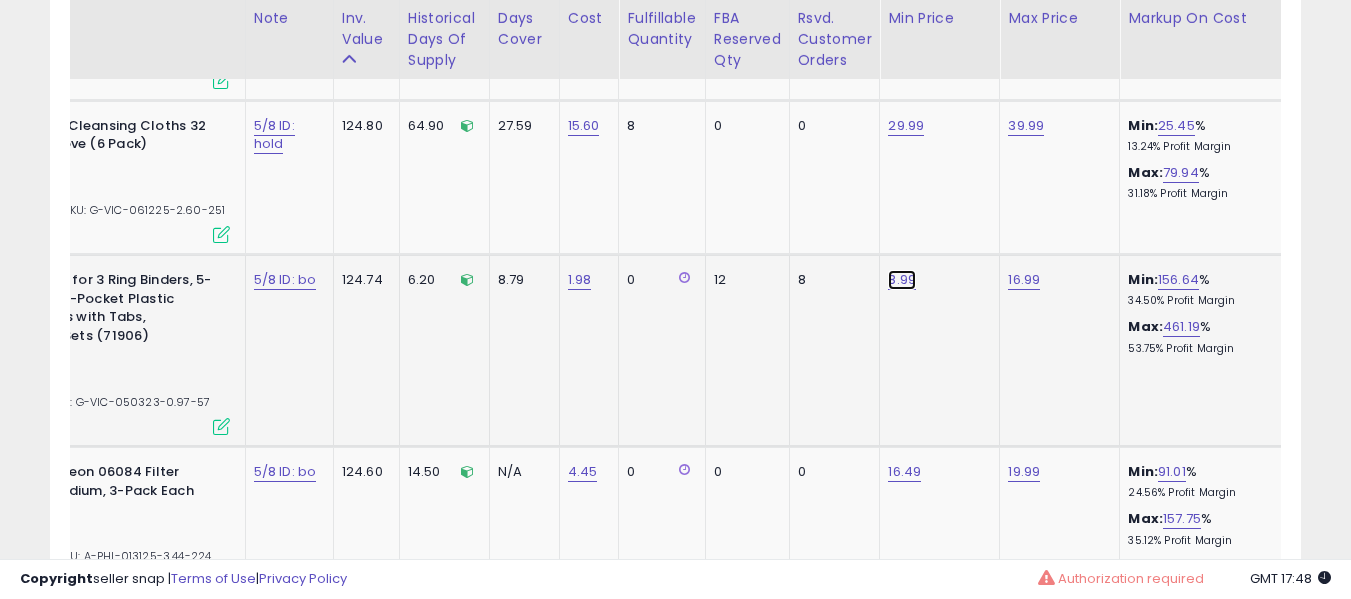 click on "8.99" at bounding box center [906, -5056] 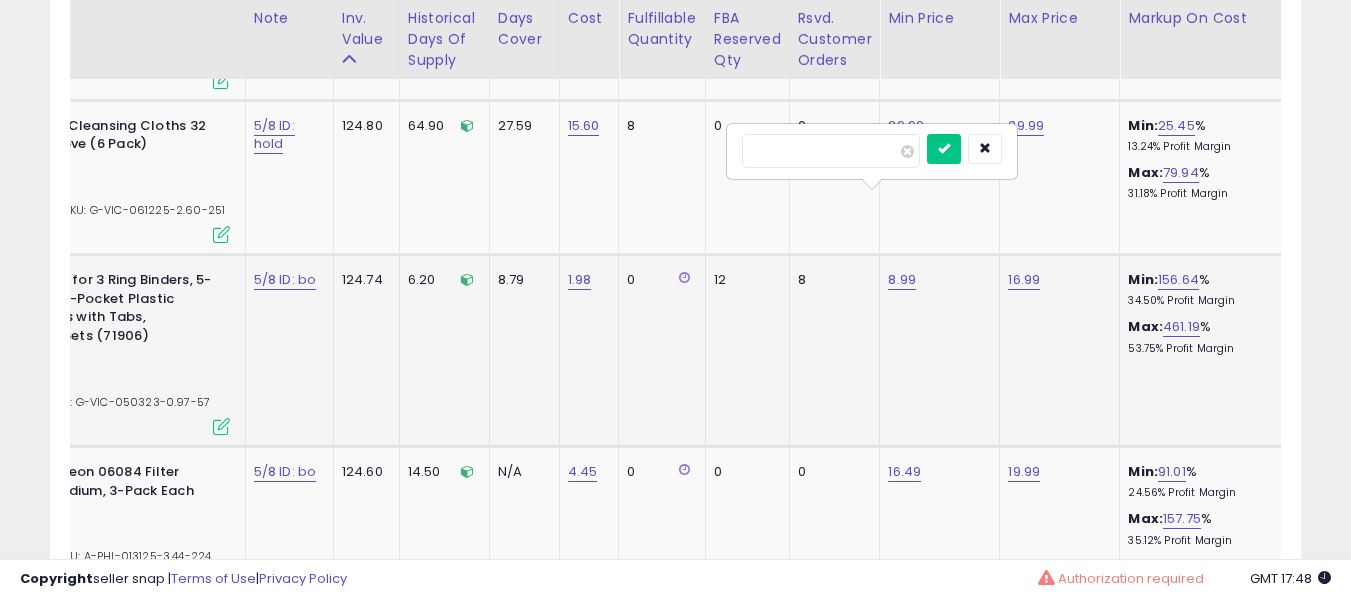 type on "*****" 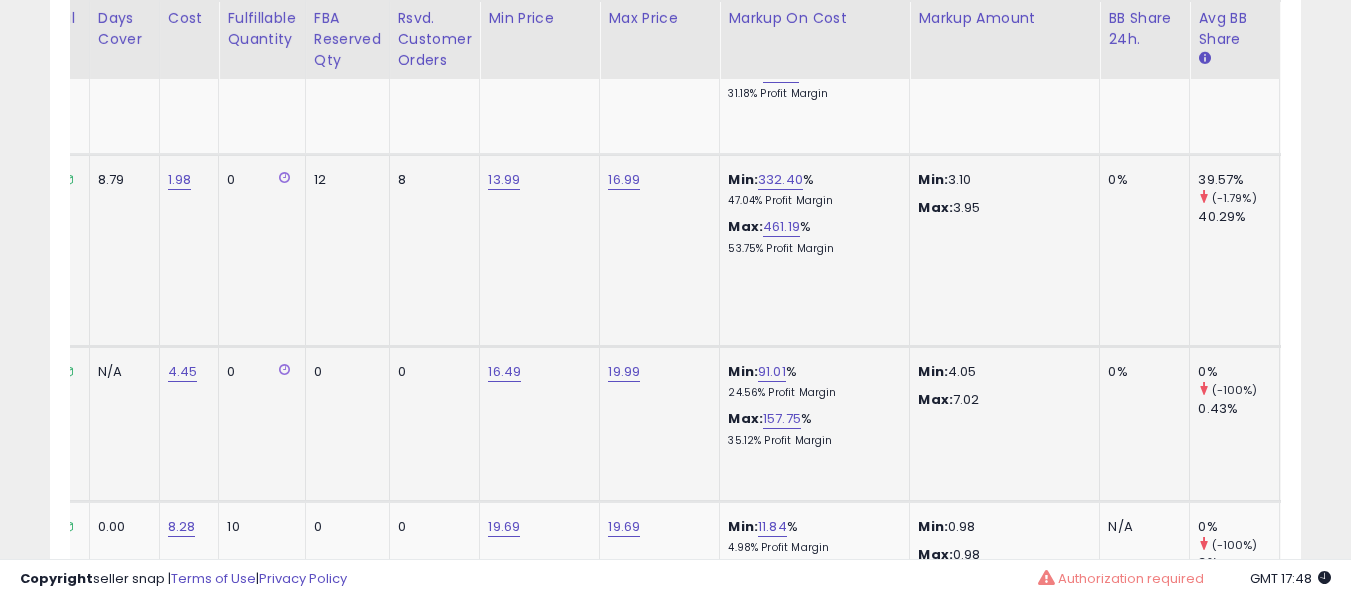 click on "16.49" at bounding box center [536, 372] 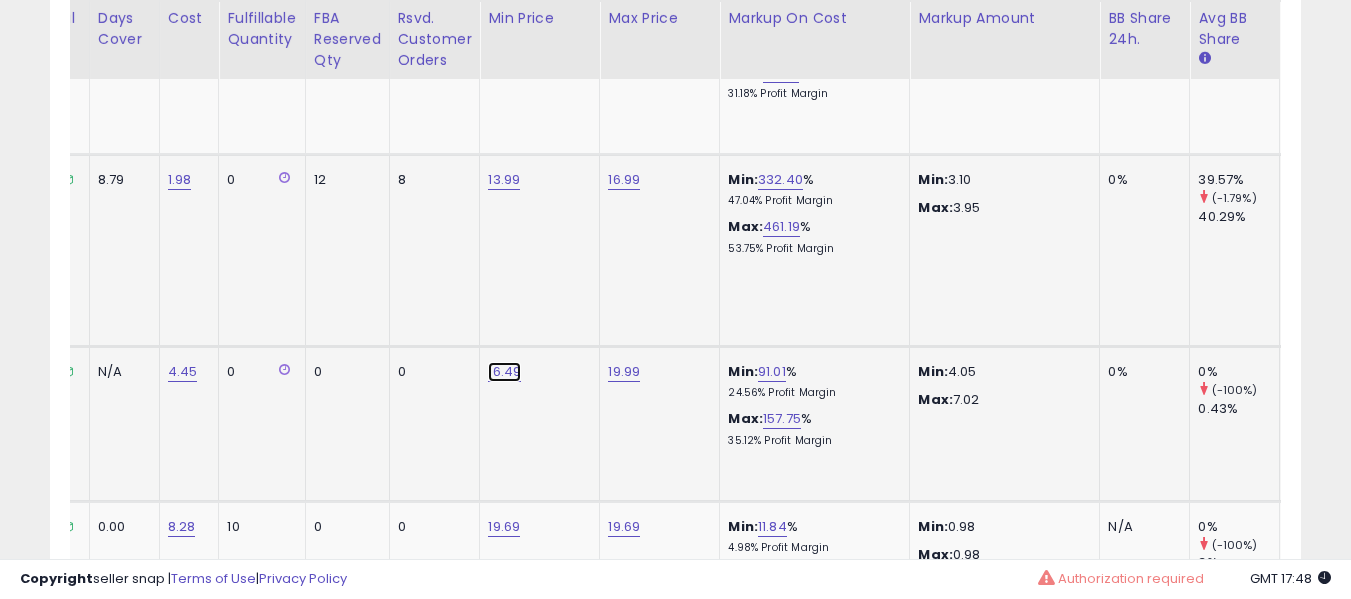 click on "16.49" at bounding box center (506, -5156) 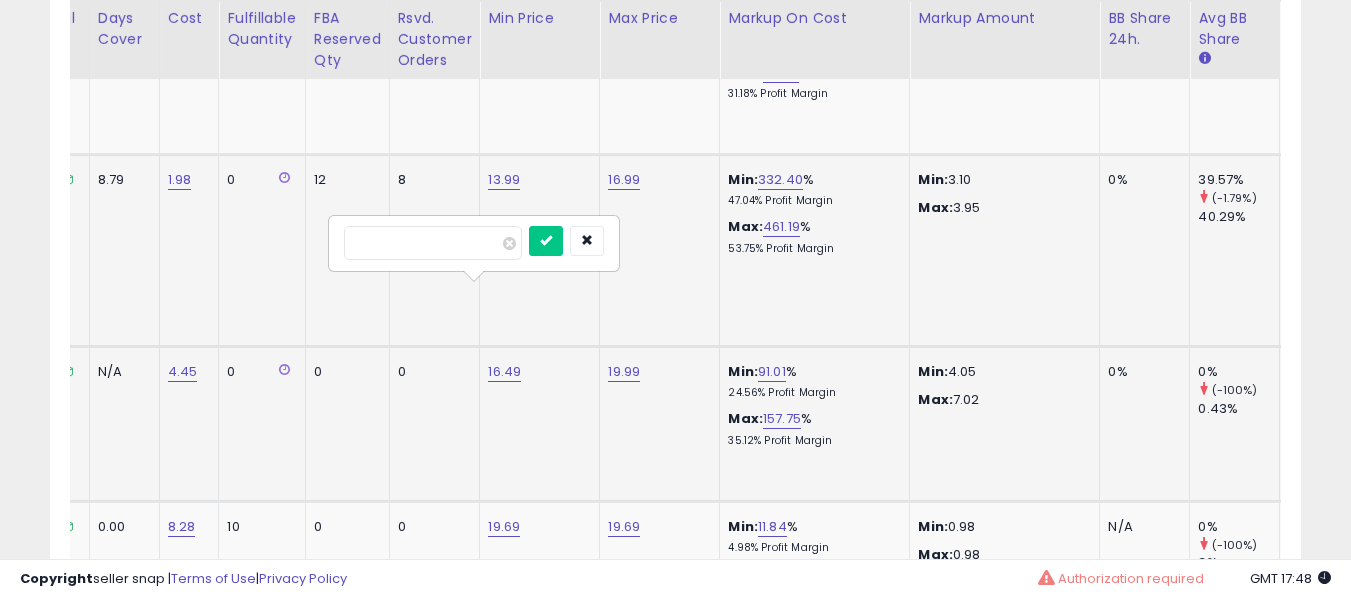 type on "*****" 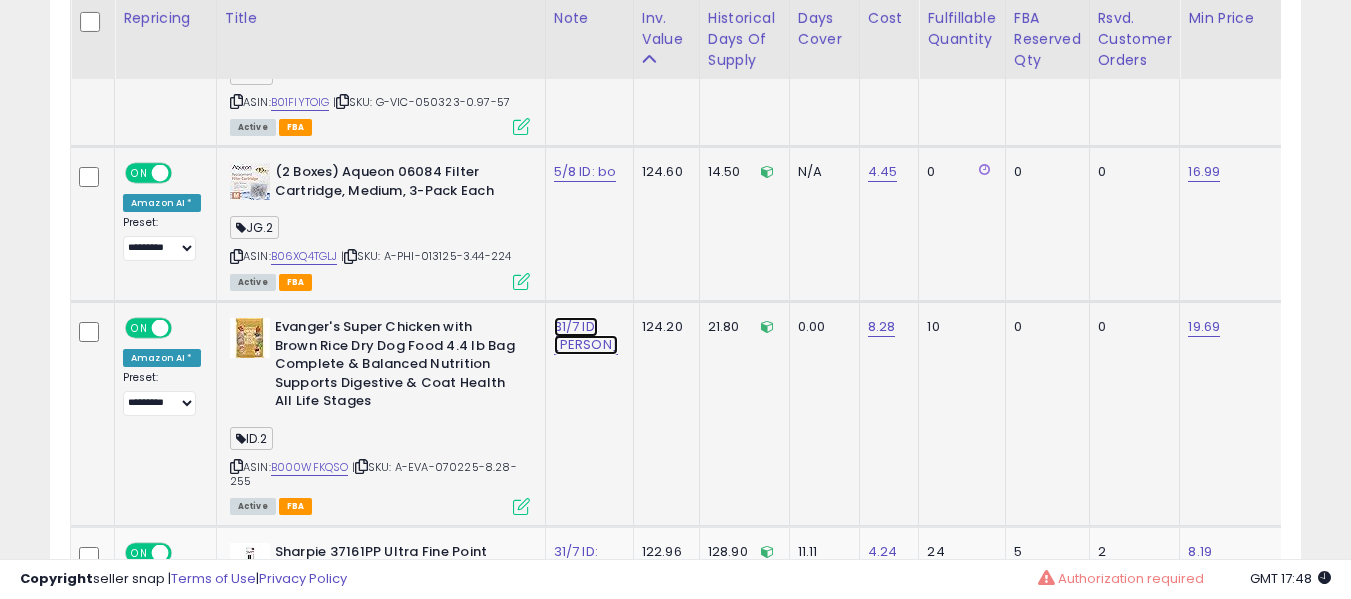 click on "31/7 ID: [NAME]" at bounding box center [586, -5338] 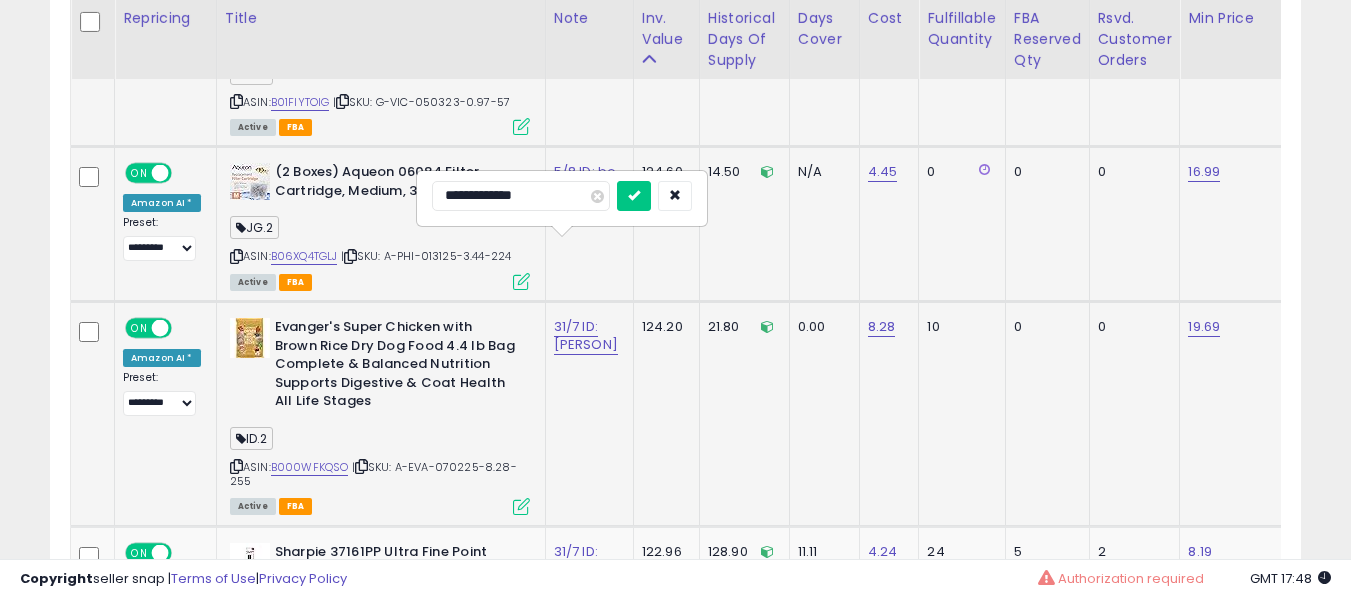 type on "**********" 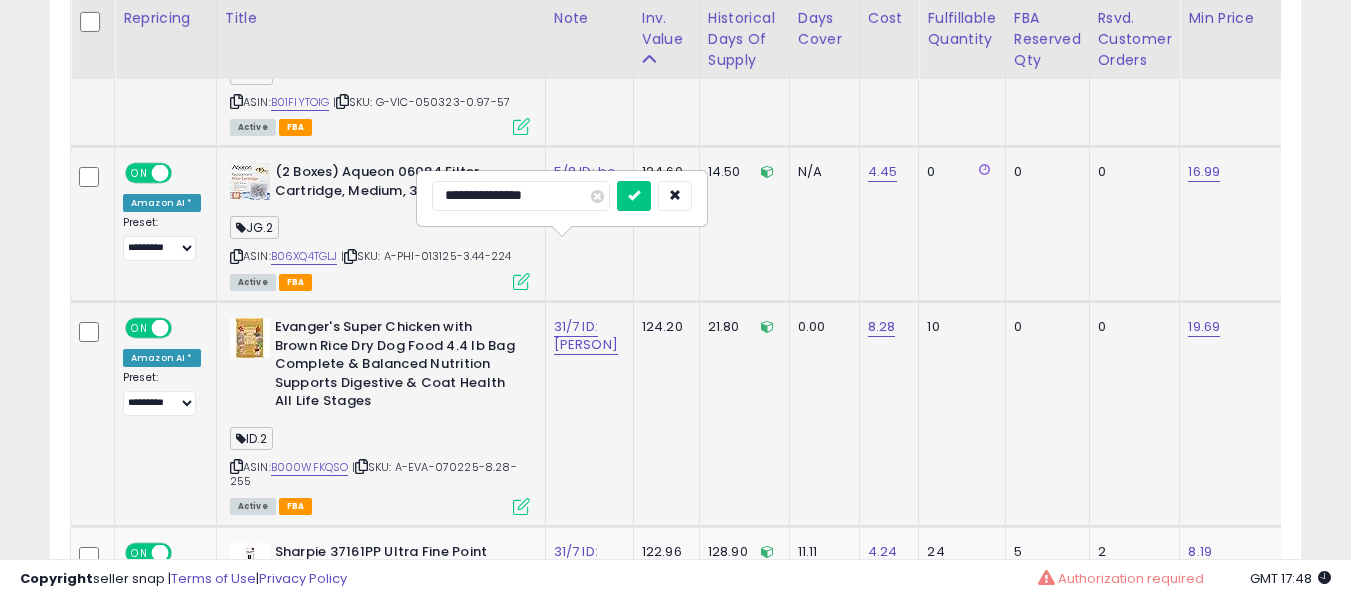 click at bounding box center (634, 196) 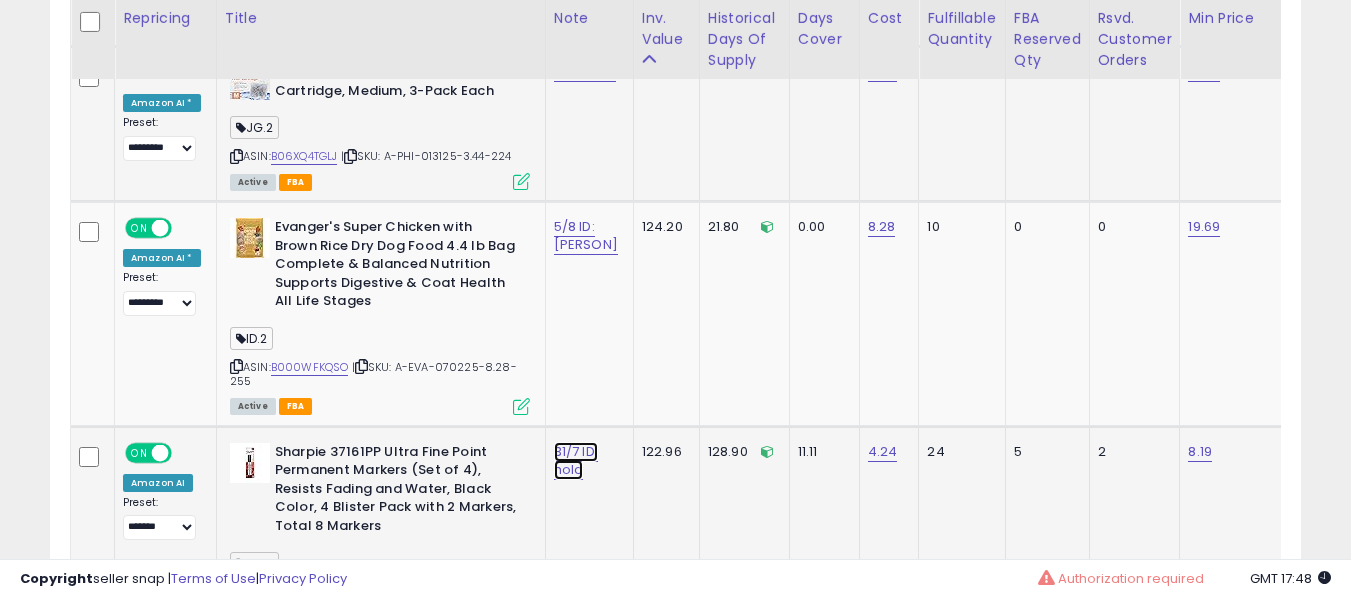 click on "31/7 ID: hold" at bounding box center [586, -5438] 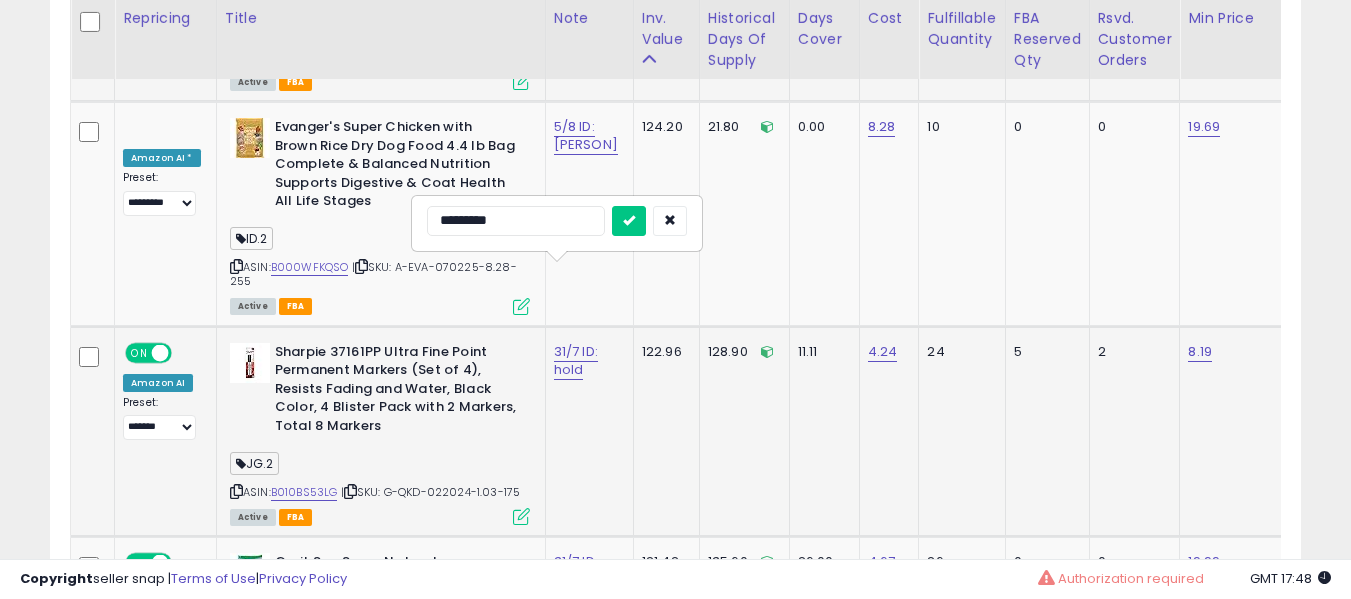 type on "**********" 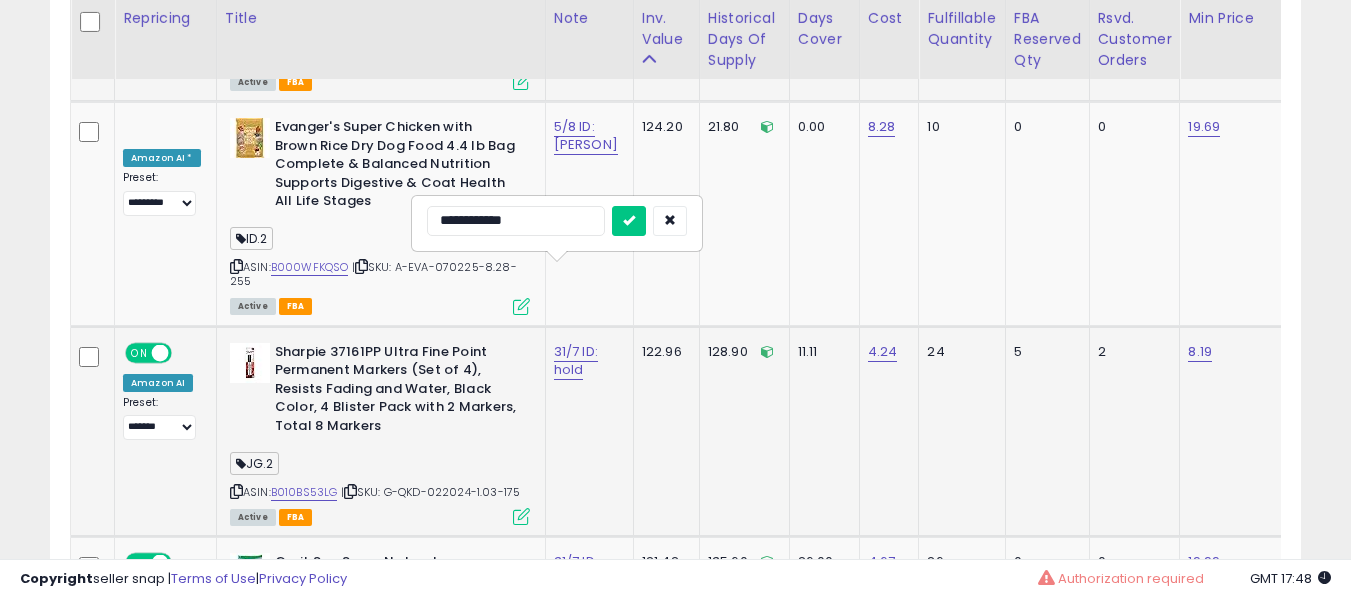 click at bounding box center (629, 221) 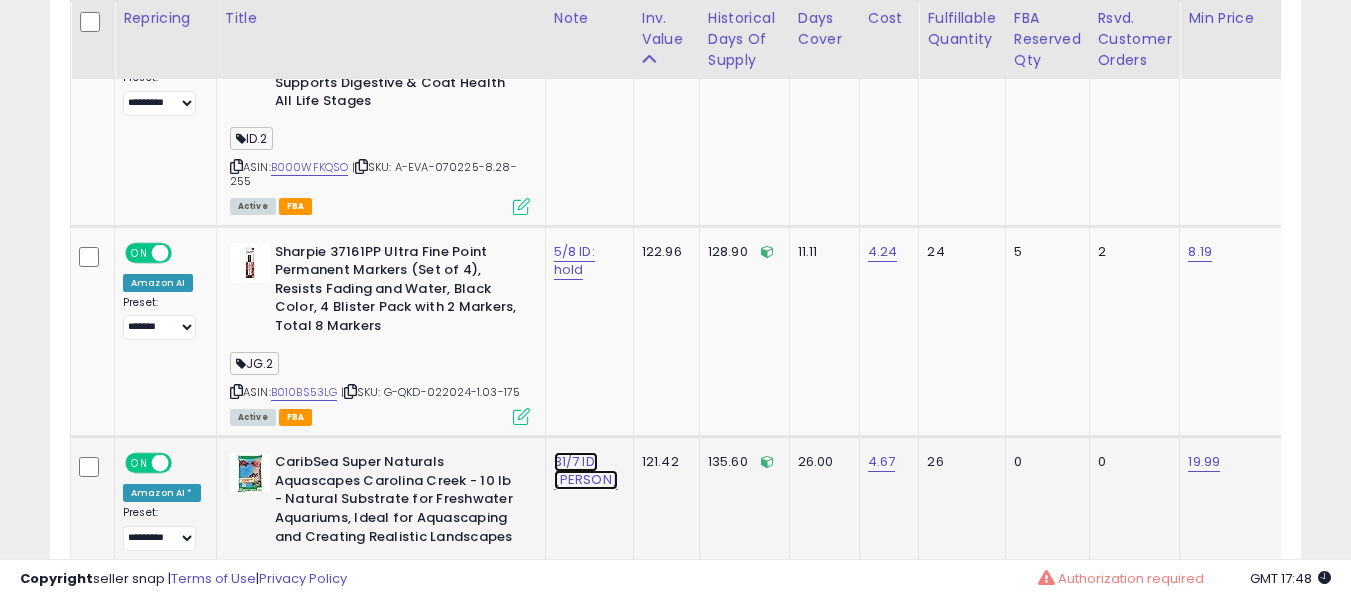 click on "31/7 ID: [NAME]" at bounding box center (586, -5638) 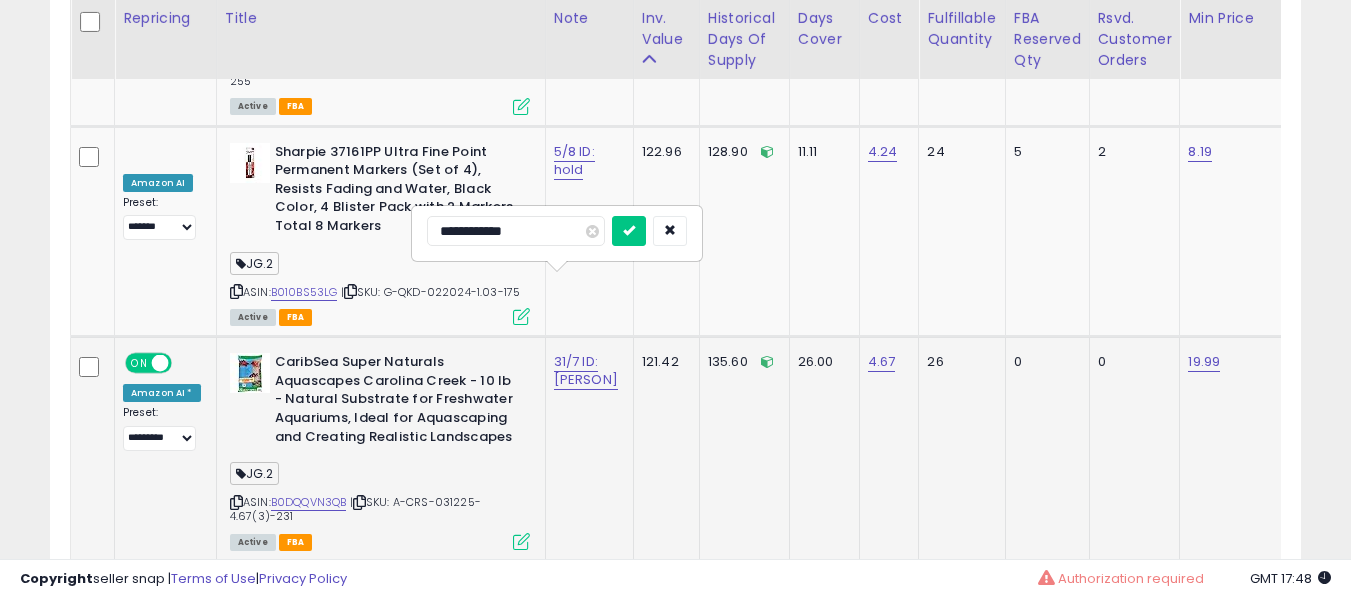 type on "**********" 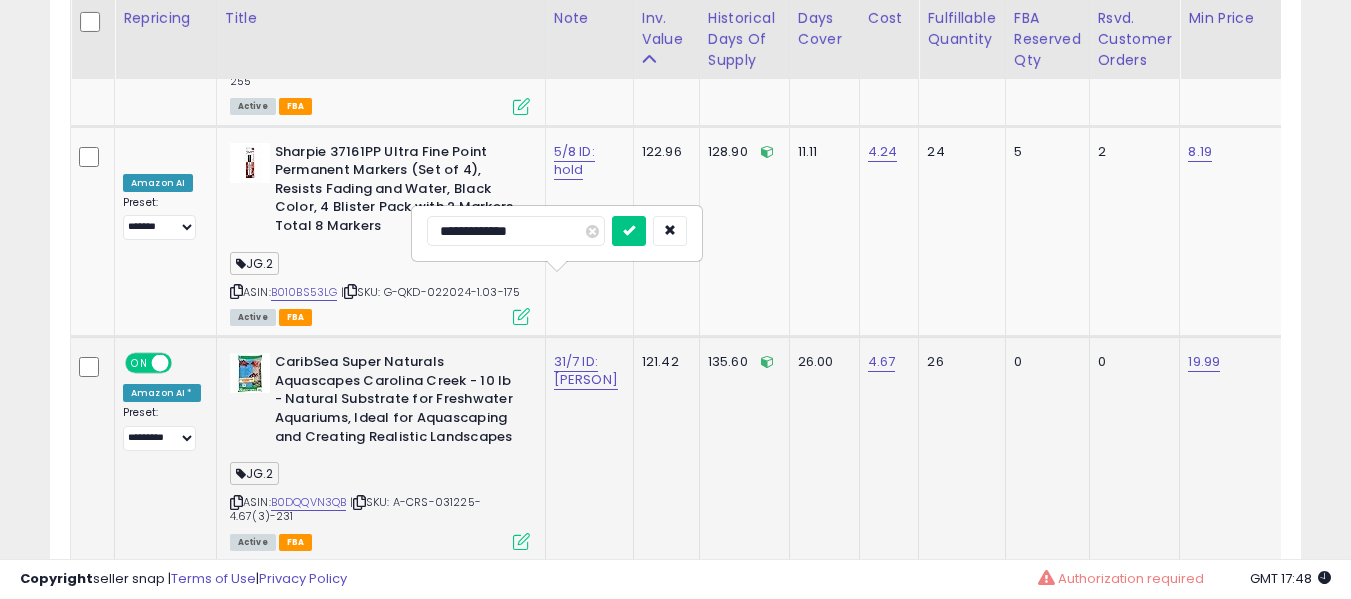 click at bounding box center [629, 231] 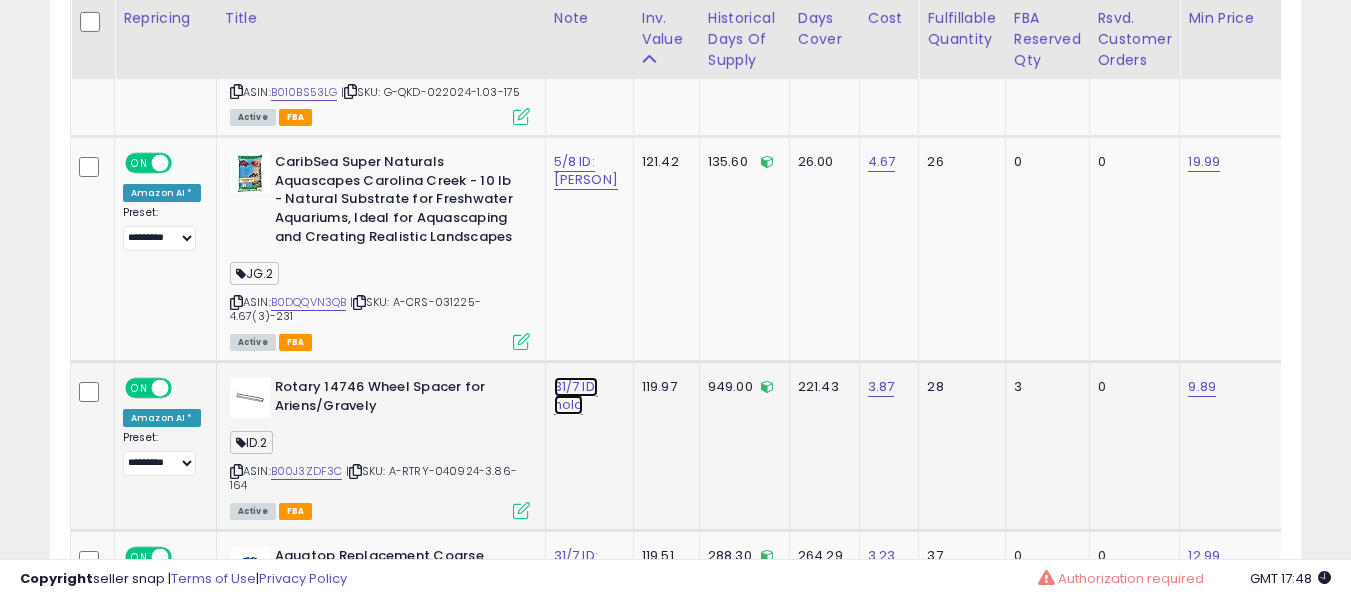click on "31/7 ID: hold" at bounding box center (586, -5938) 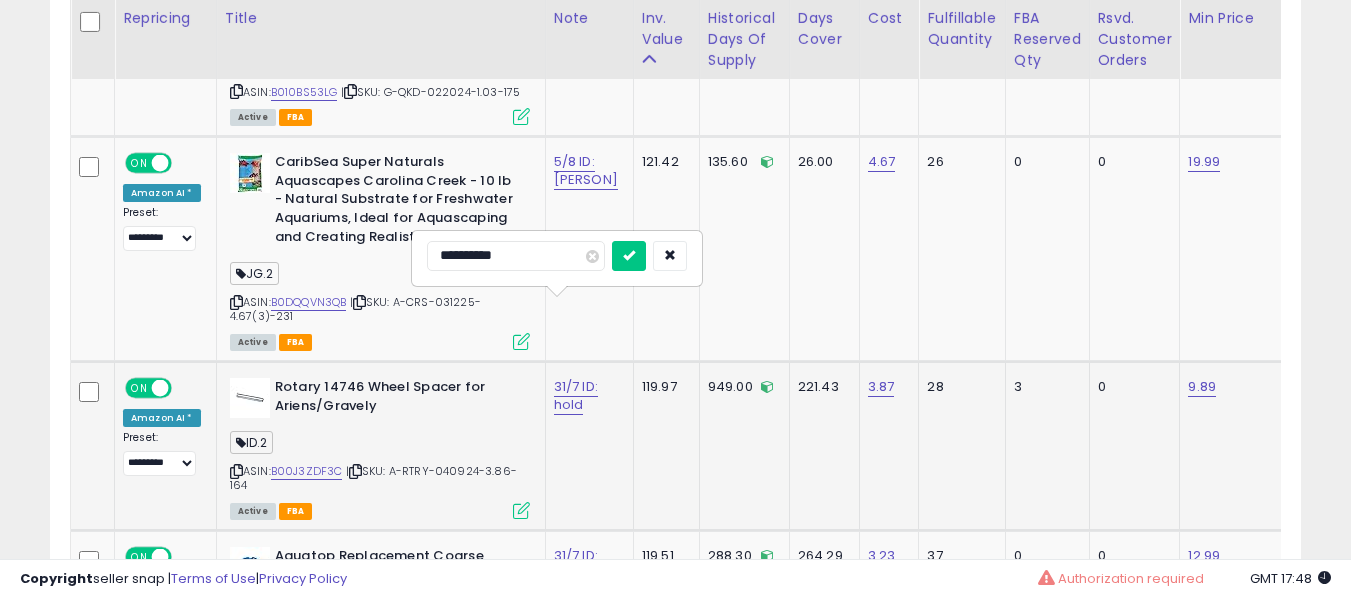 type on "**********" 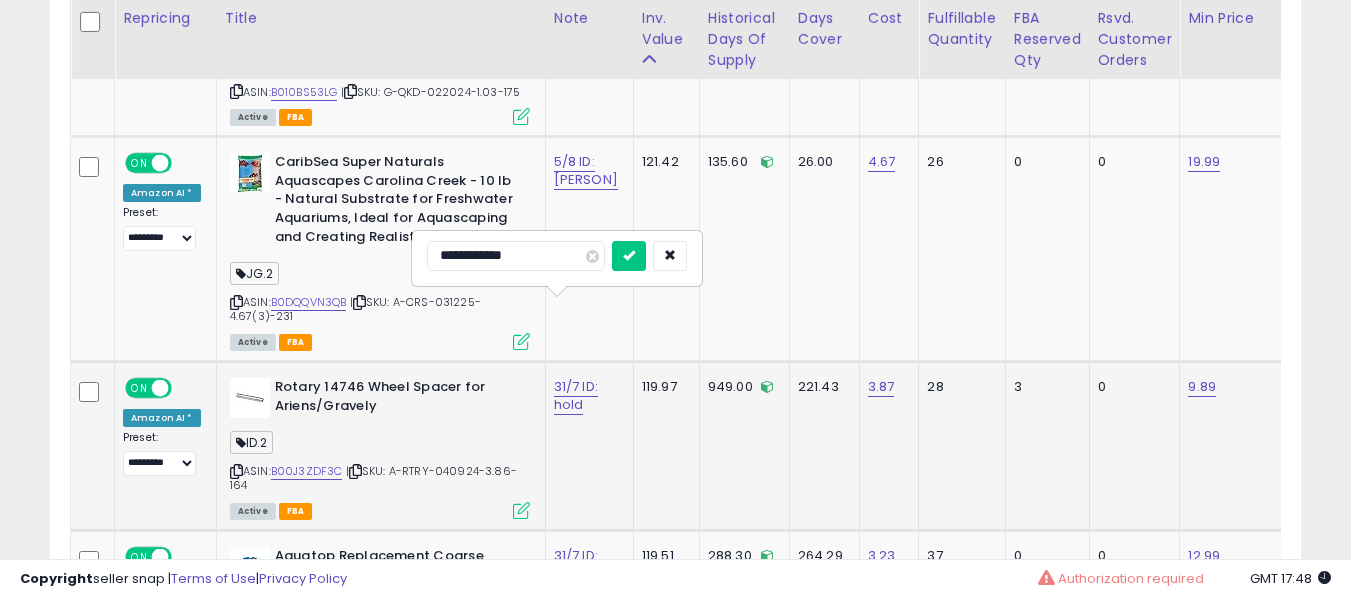 click at bounding box center (629, 256) 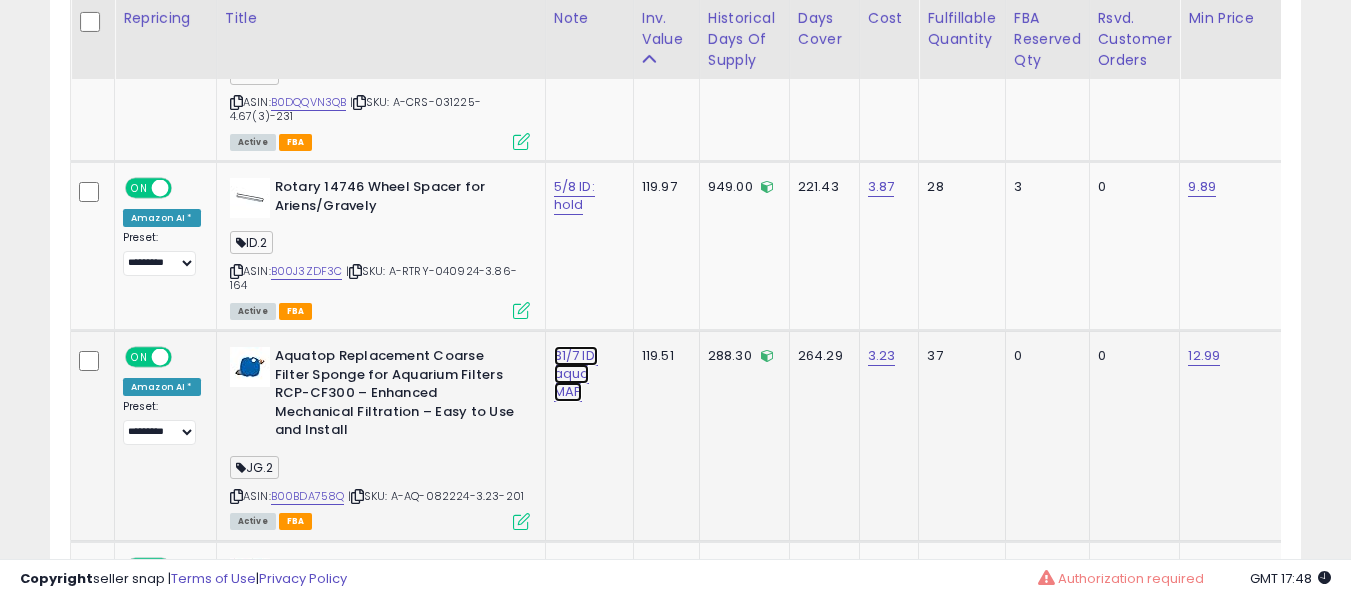 click on "31/7 ID: aqua MAP" at bounding box center [586, -6138] 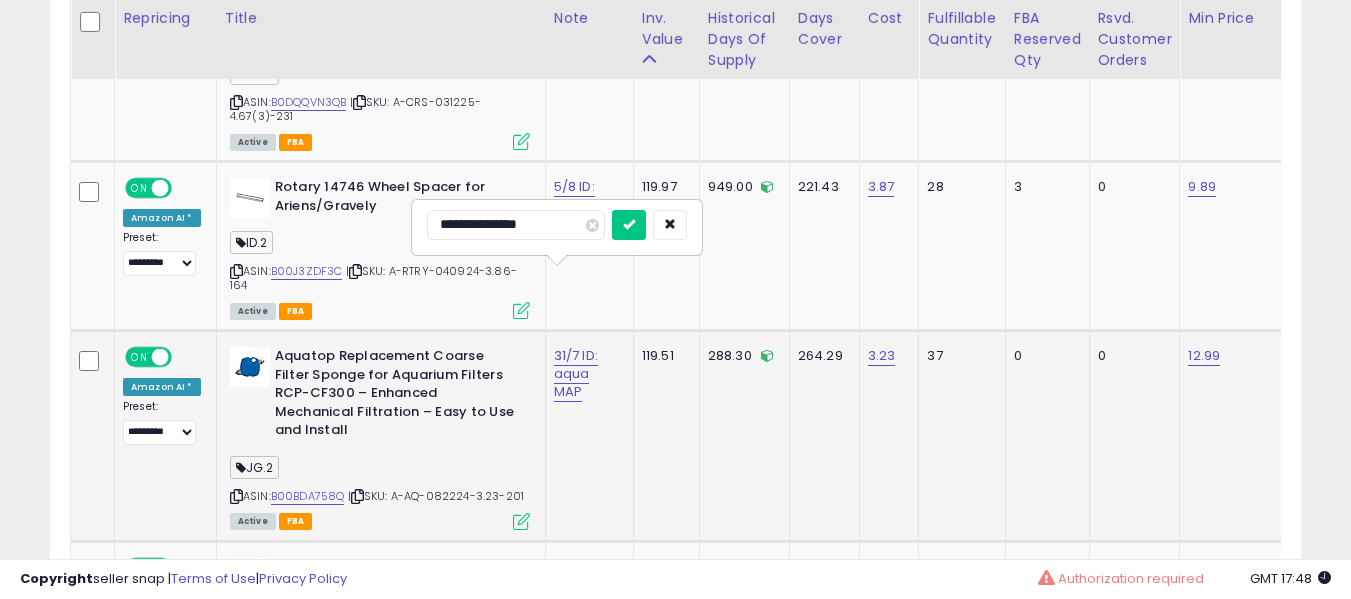 type on "**********" 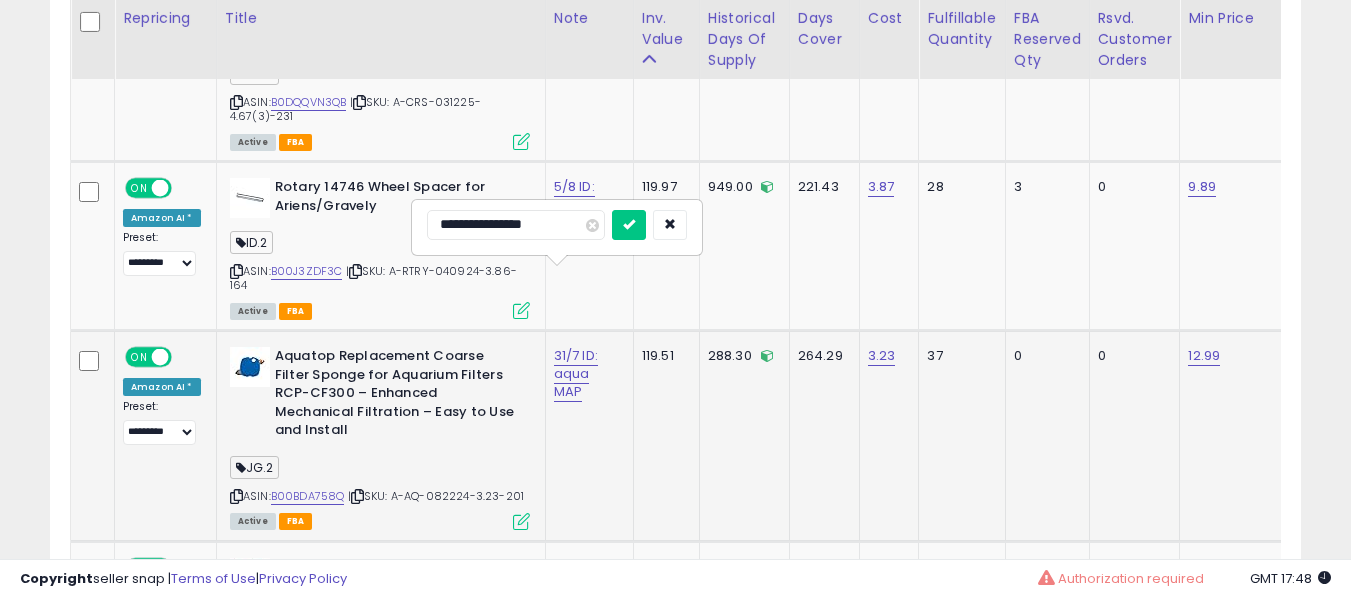 click at bounding box center [629, 225] 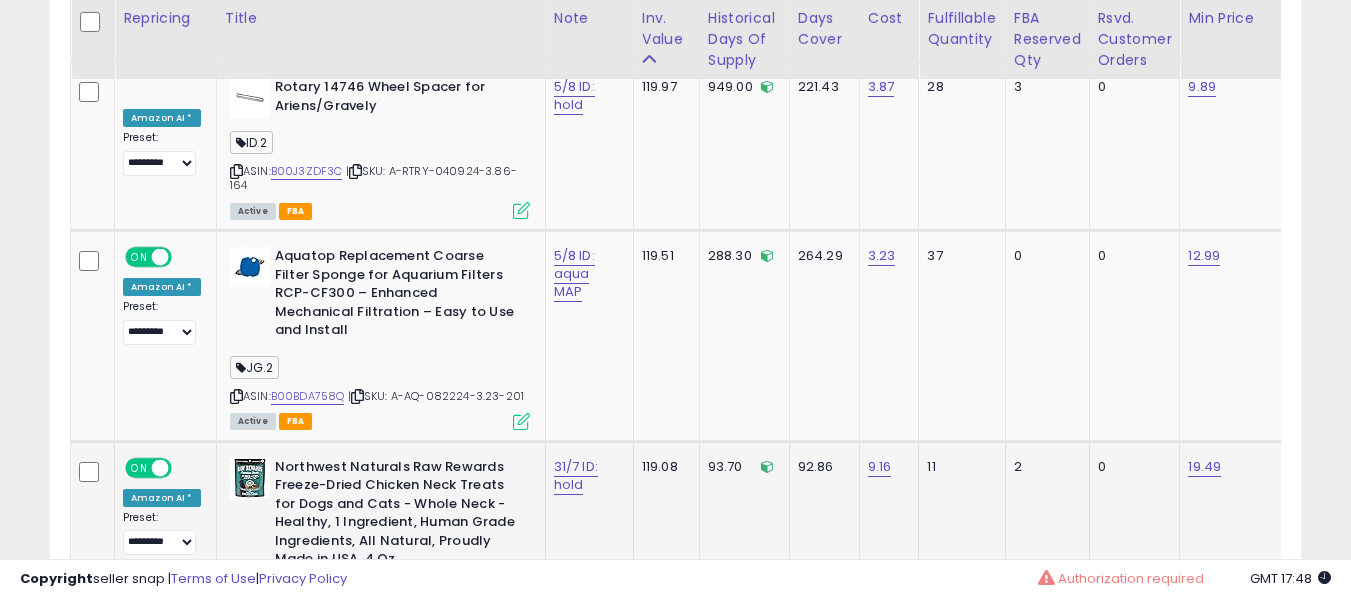 drag, startPoint x: 534, startPoint y: 393, endPoint x: 555, endPoint y: 385, distance: 22.472204 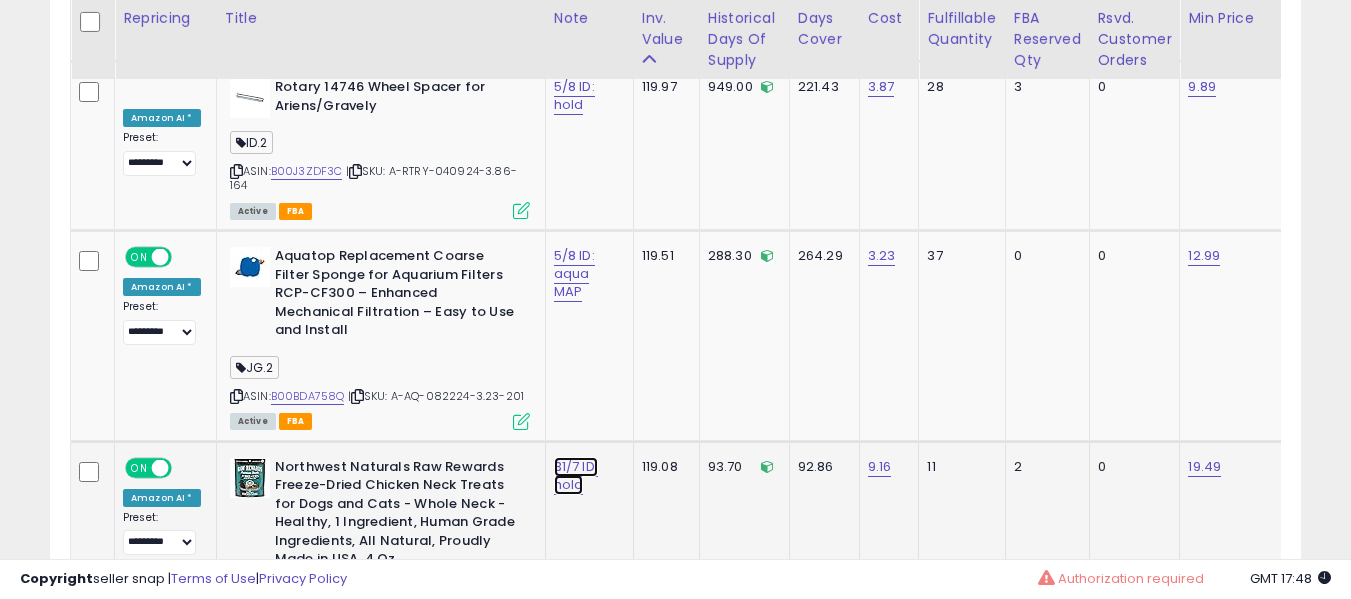 click on "31/7 ID: hold" at bounding box center (586, -6238) 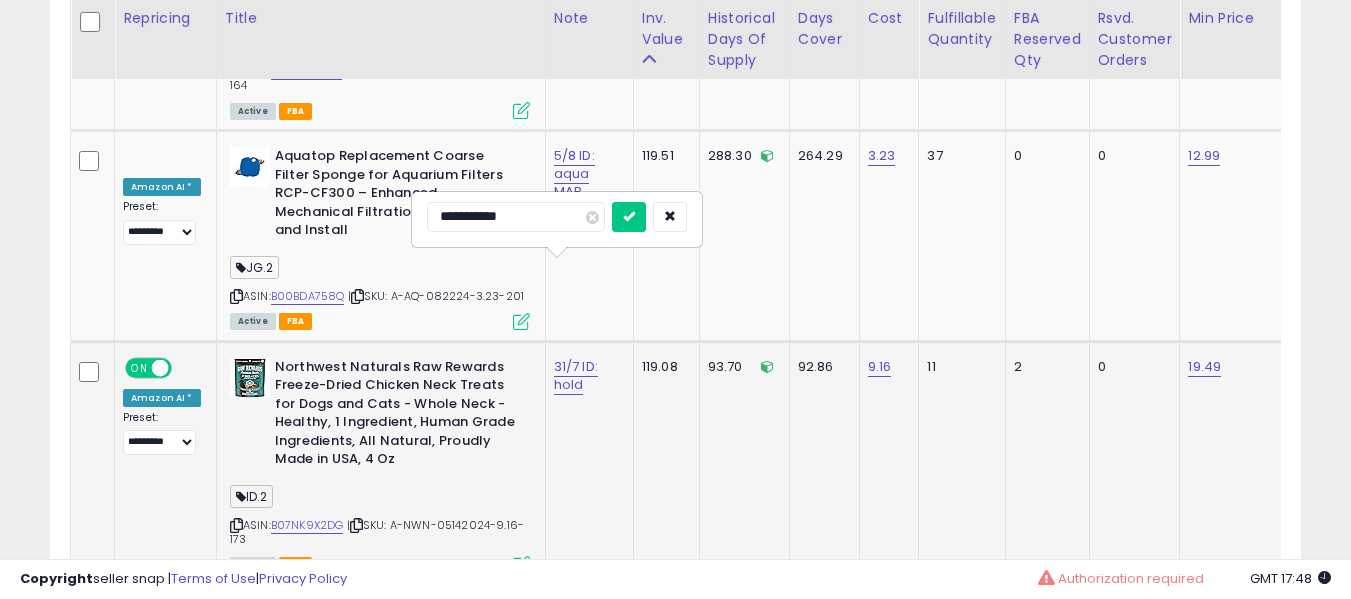 type on "**********" 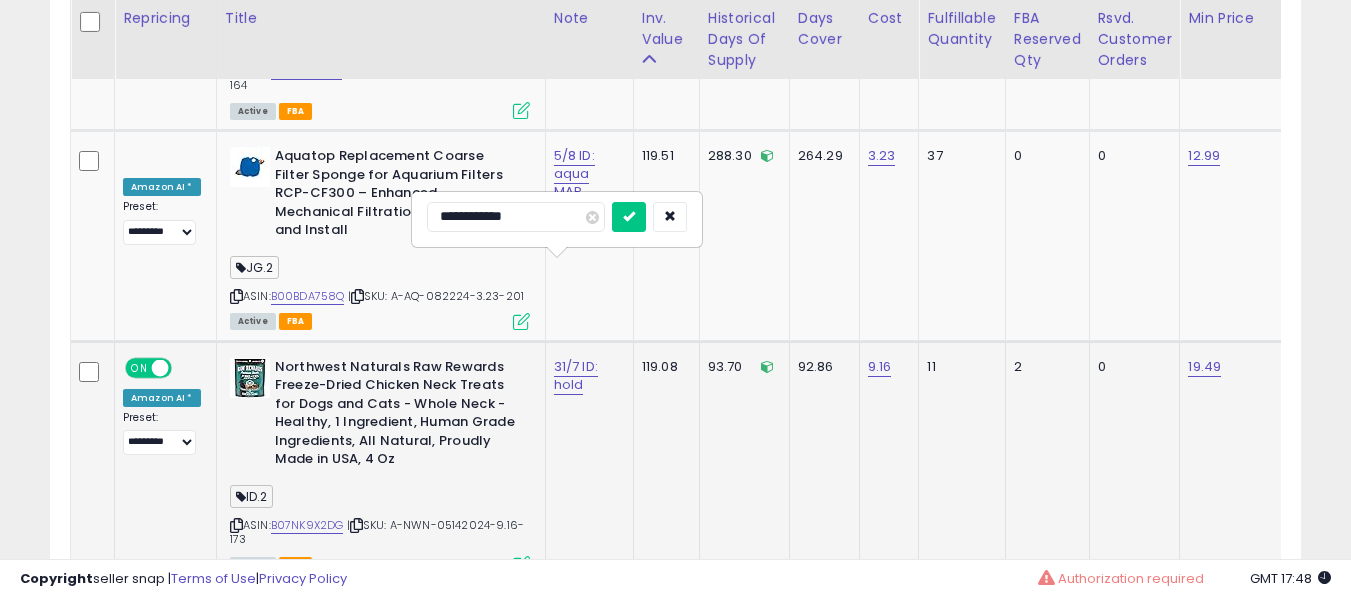 click at bounding box center [629, 217] 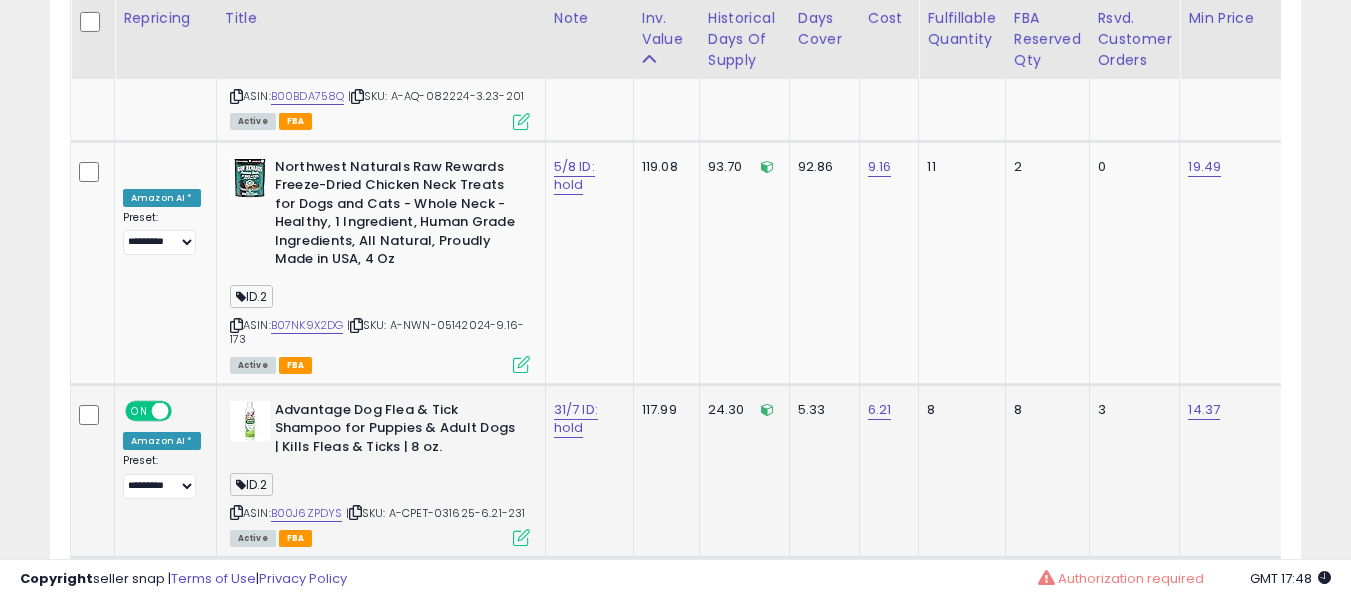 click on "31/7 ID: hold" 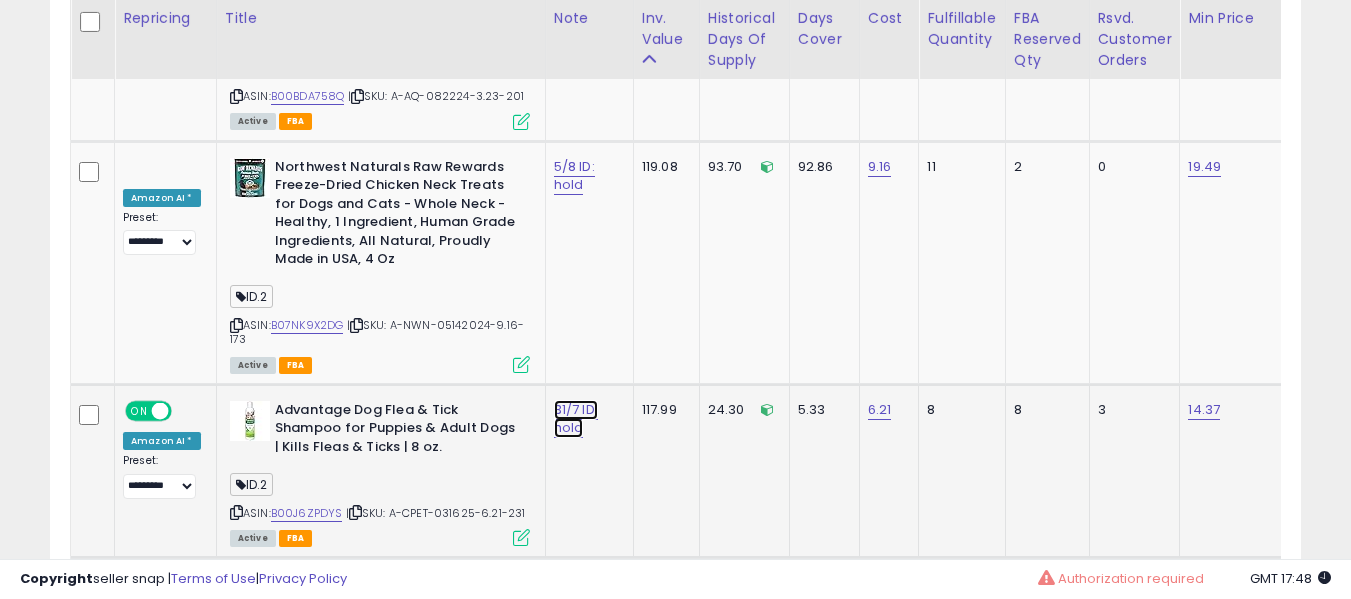 click on "31/7 ID: hold" at bounding box center (586, -6538) 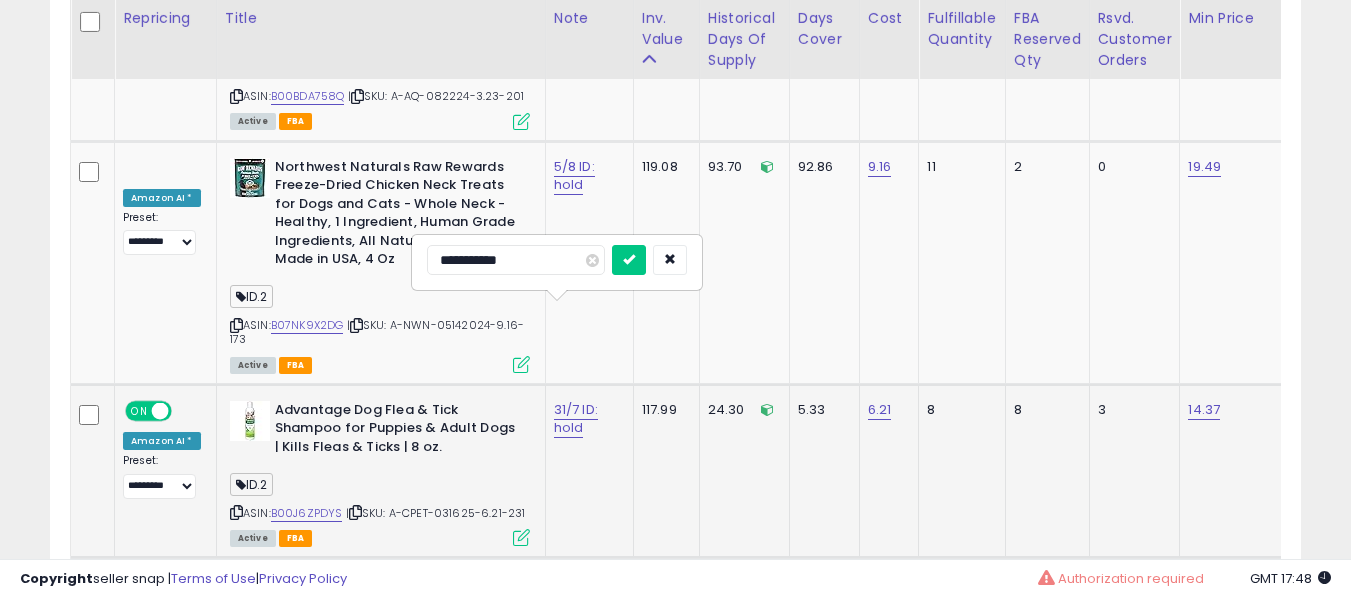 type on "**********" 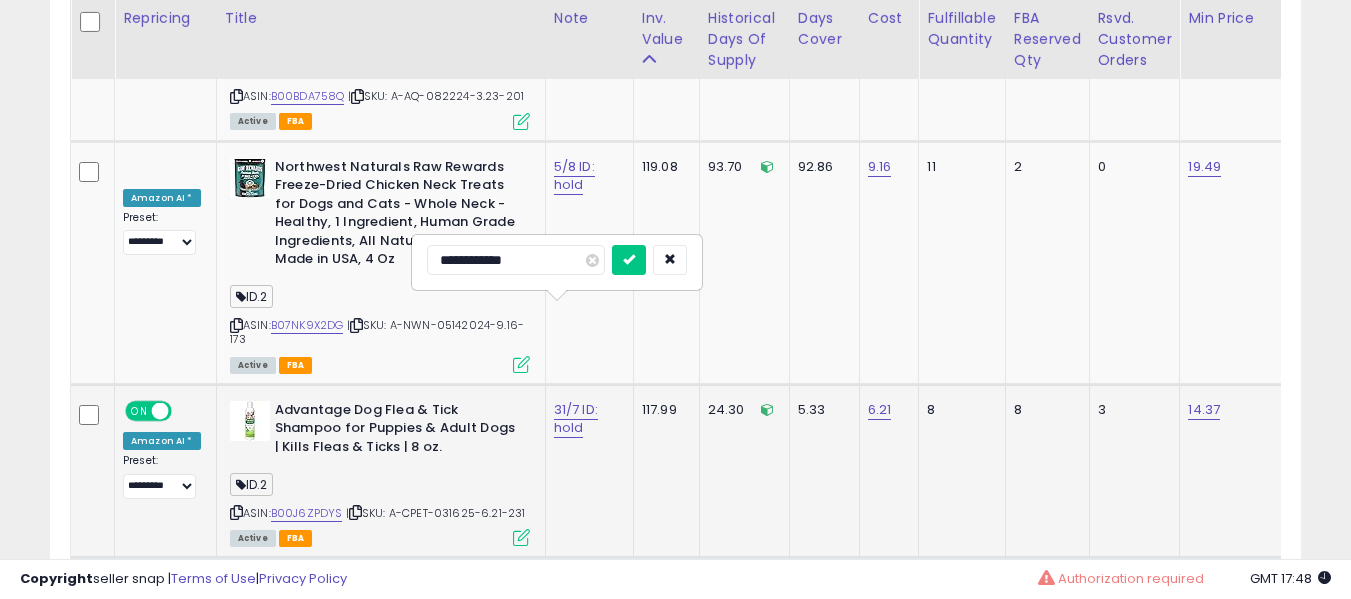 click at bounding box center (629, 260) 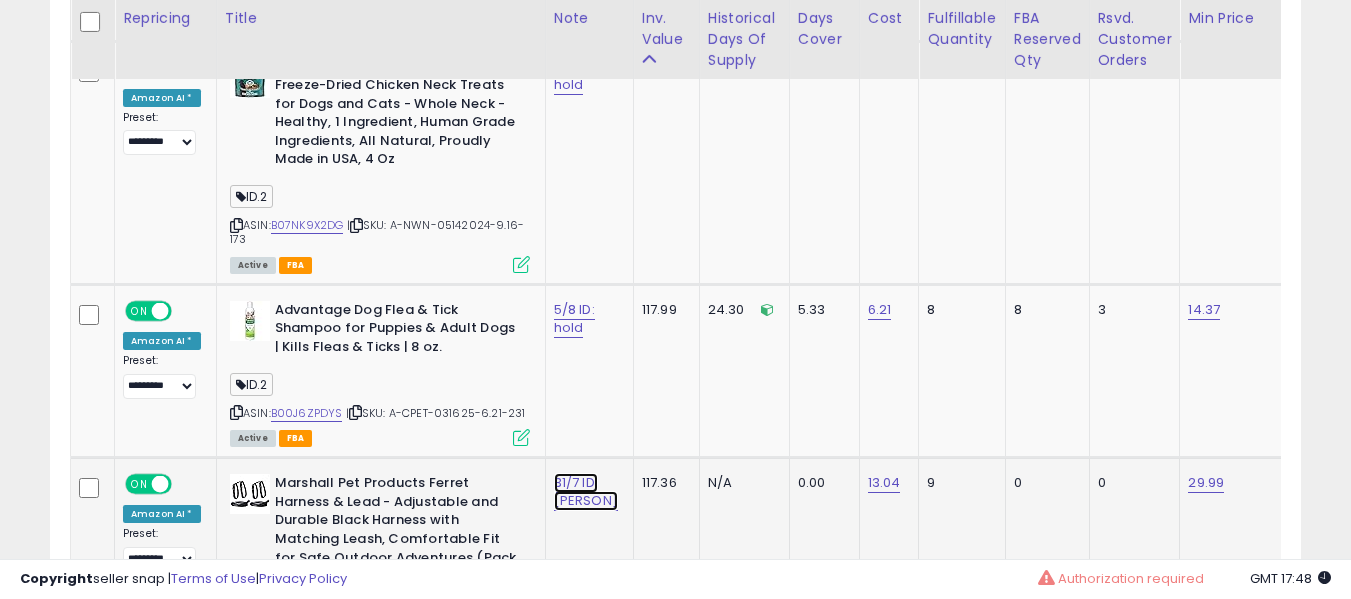 click on "31/7 ID: [NAME]" at bounding box center (586, -6638) 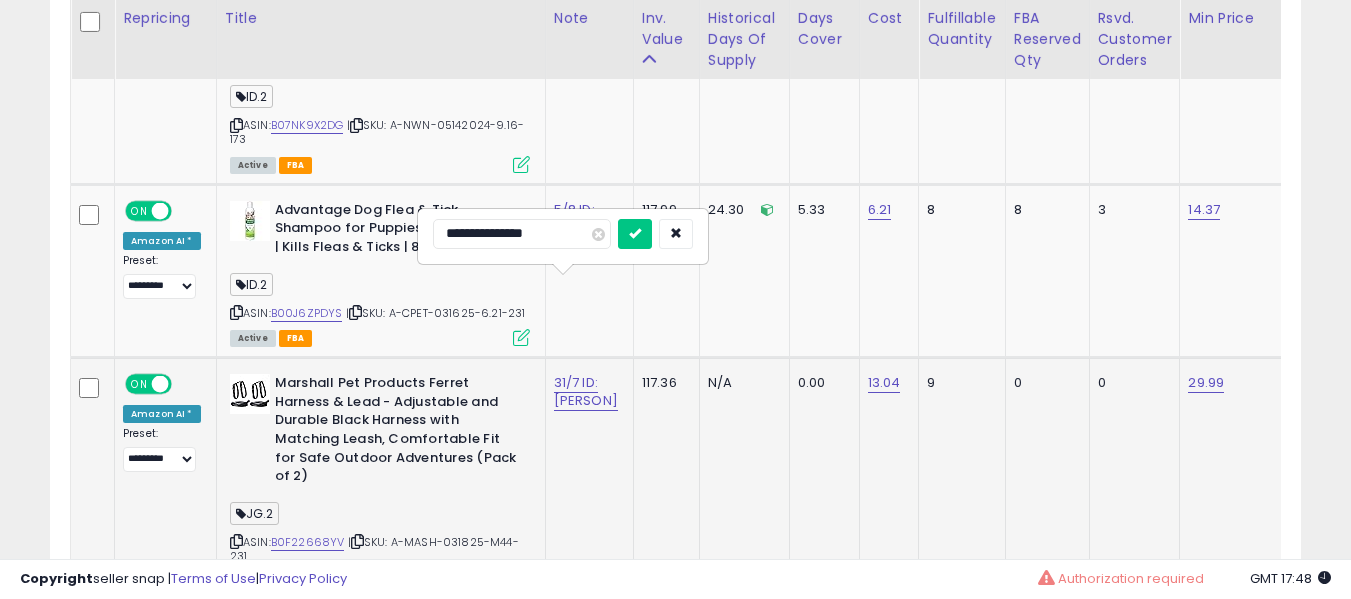 type on "**********" 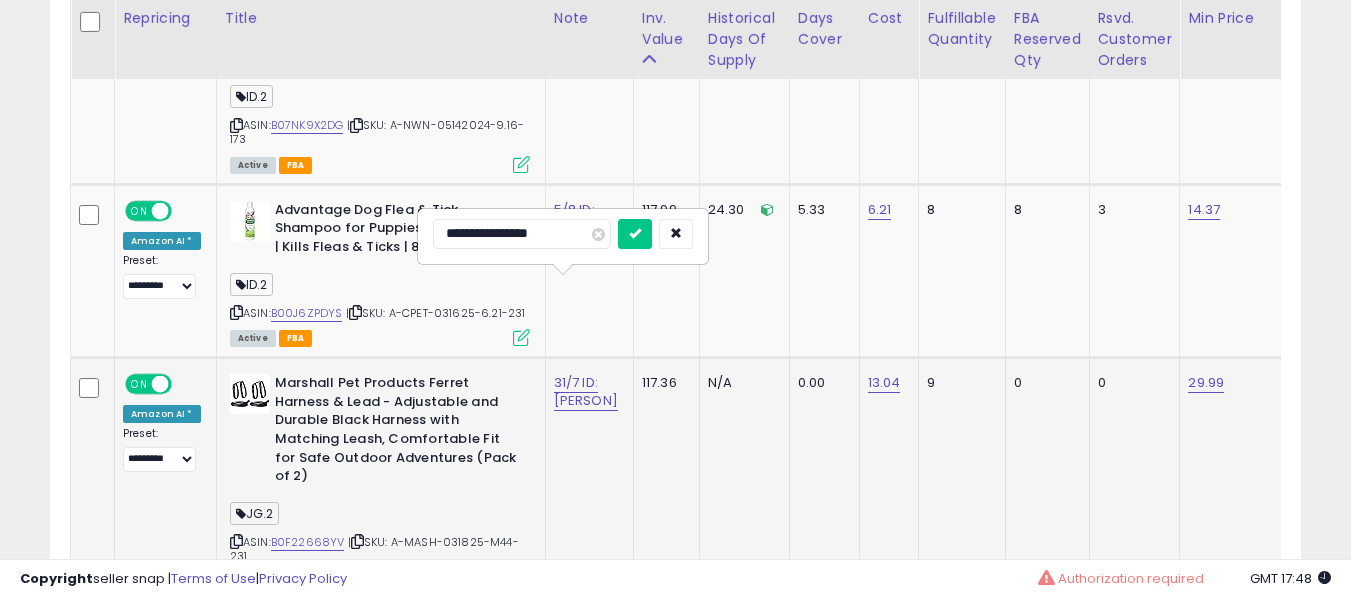 click at bounding box center (635, 234) 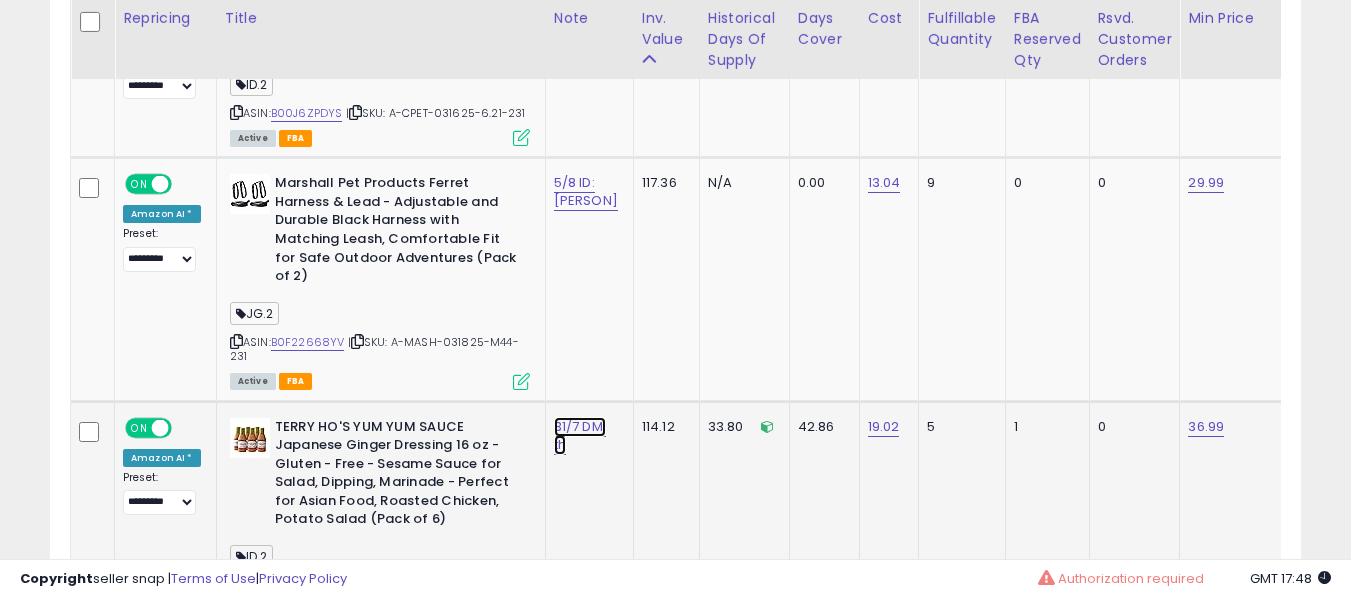 click on "31/7 DM: th" at bounding box center (586, -6938) 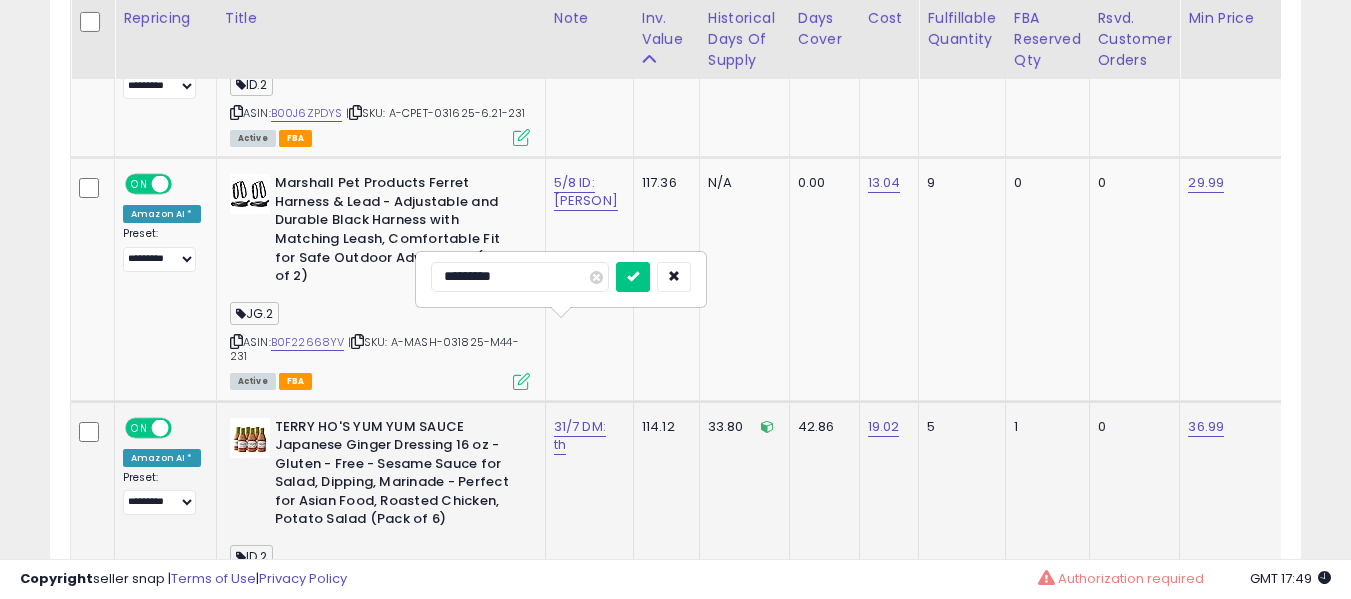 type on "**********" 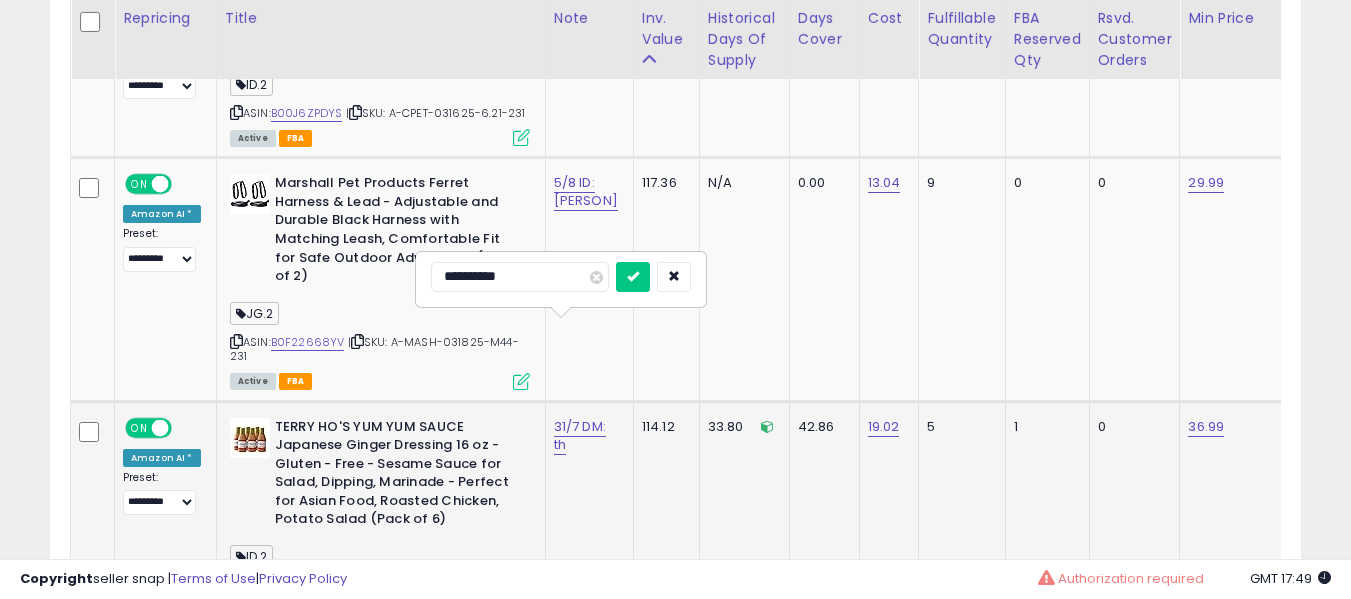 click at bounding box center (633, 277) 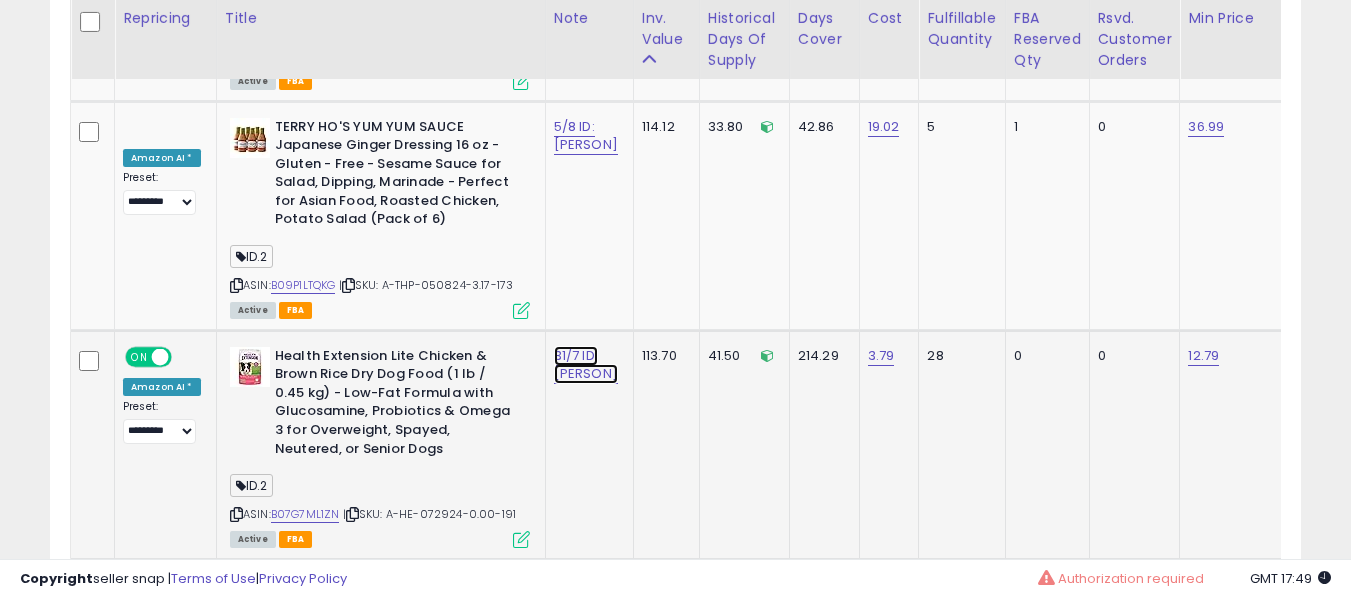 click on "31/7 ID: [NAME]" at bounding box center (586, -7238) 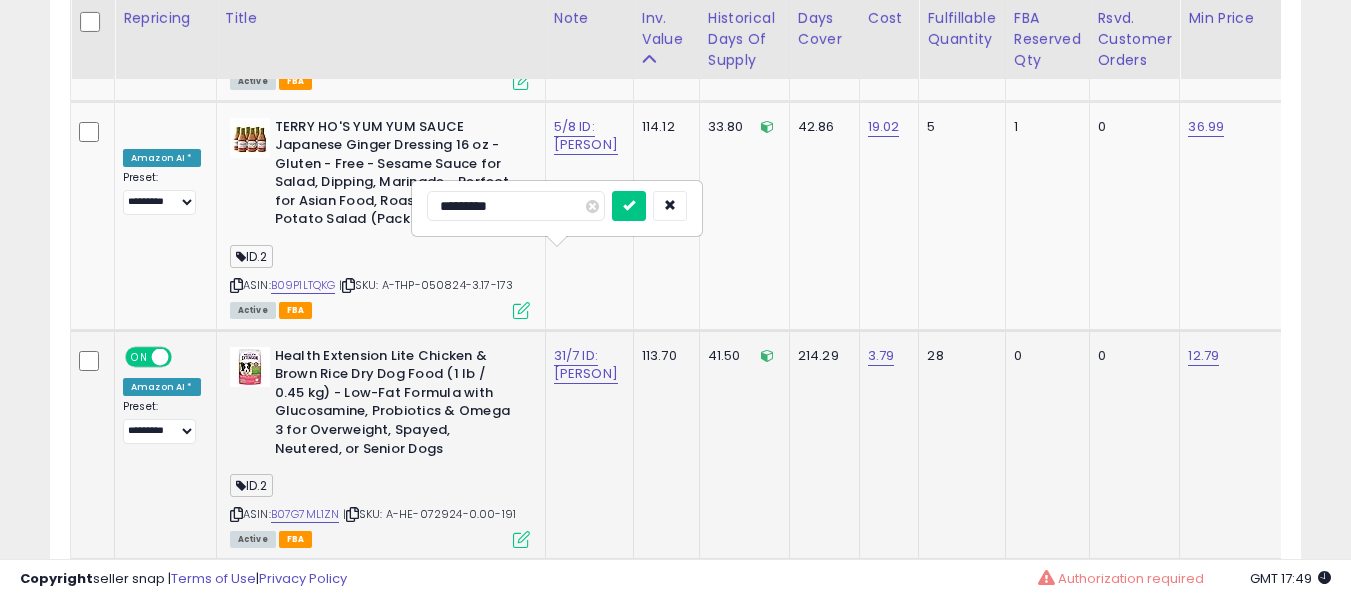 type on "**********" 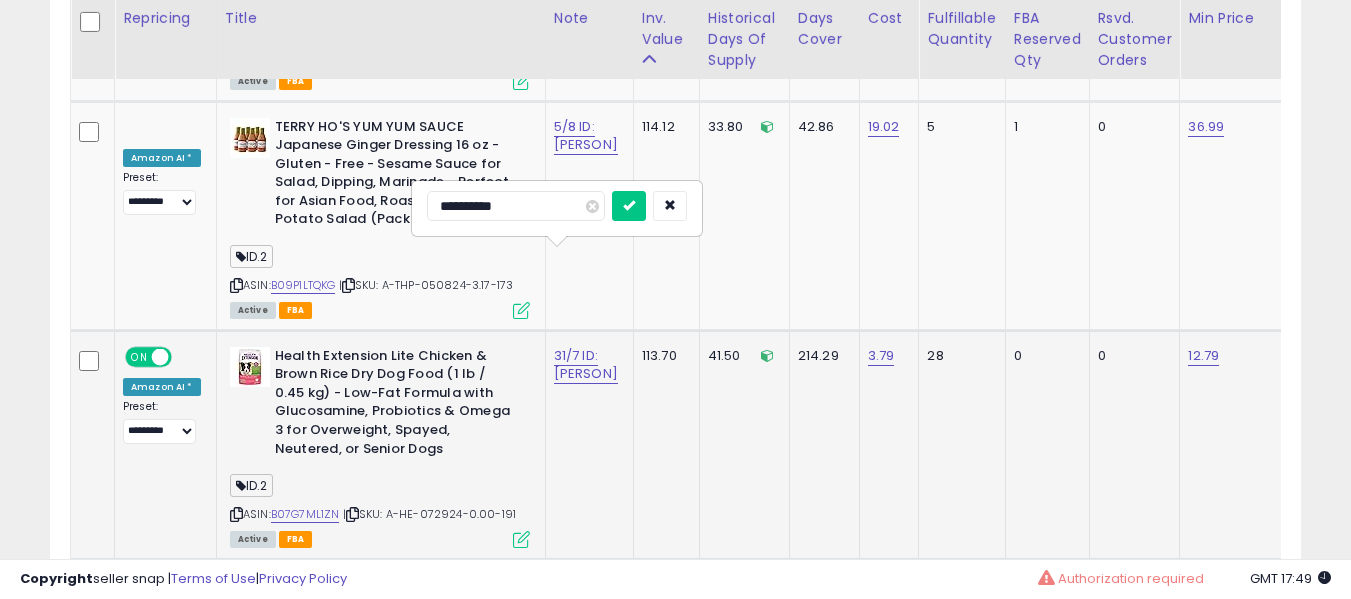 click at bounding box center (629, 206) 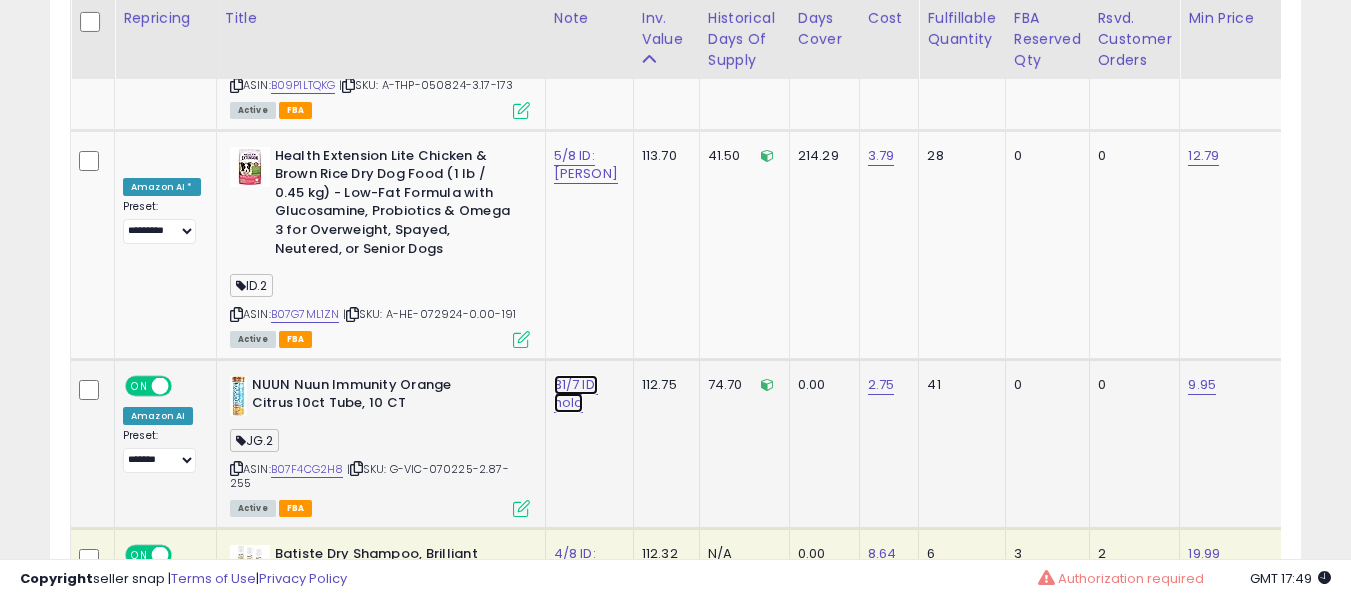 click on "31/7 ID: hold" at bounding box center [586, -7438] 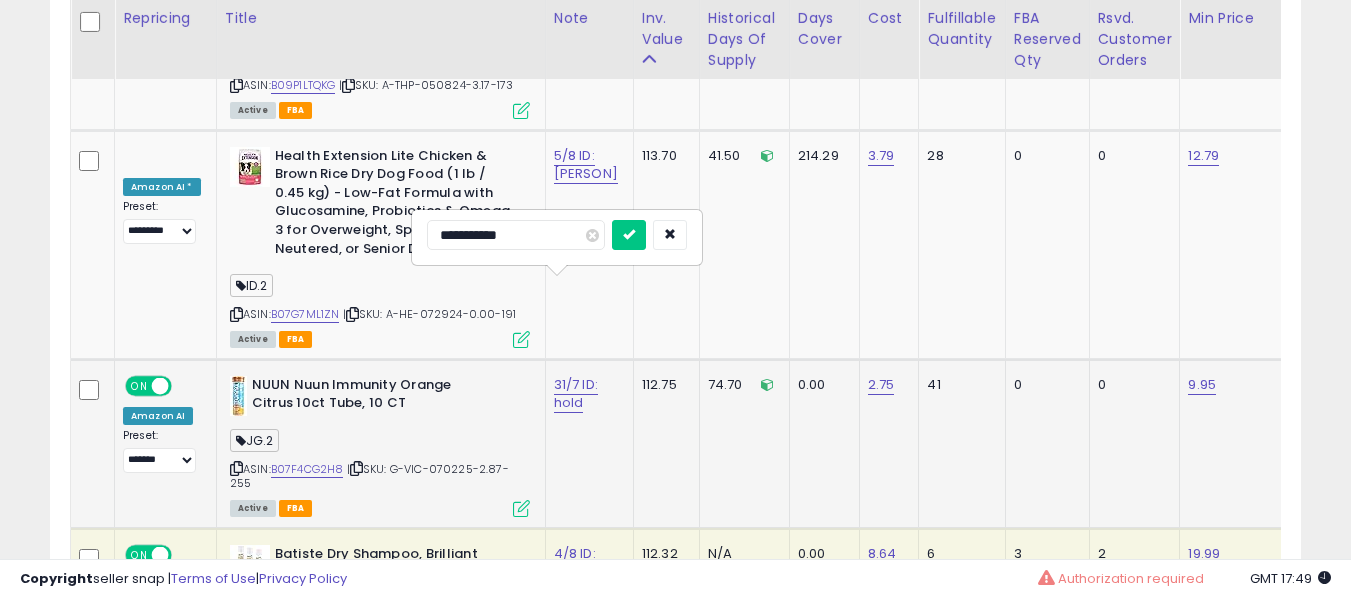 type on "**********" 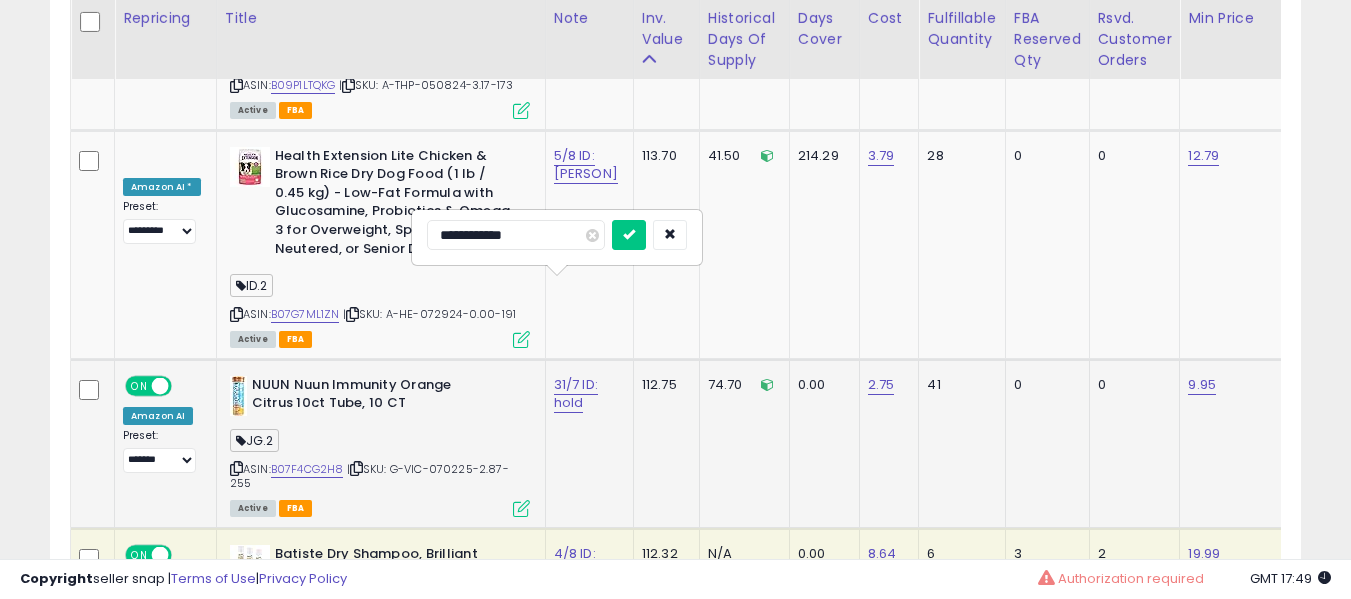 click at bounding box center [629, 235] 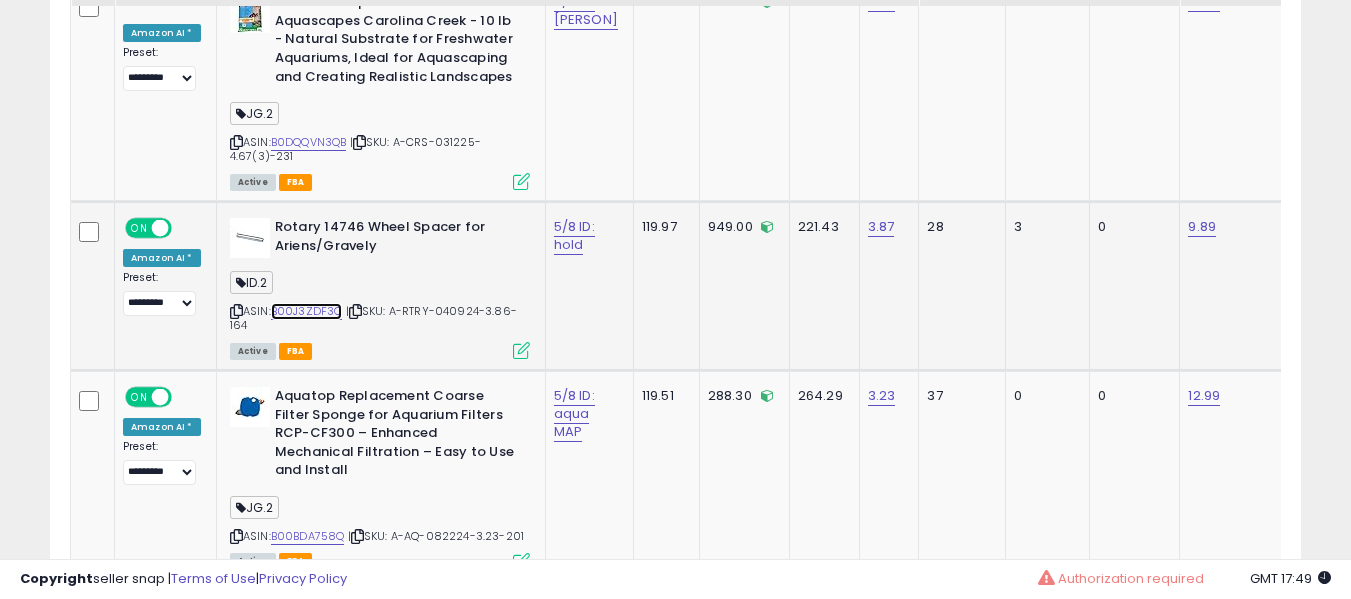 scroll, scrollTop: 7167, scrollLeft: 0, axis: vertical 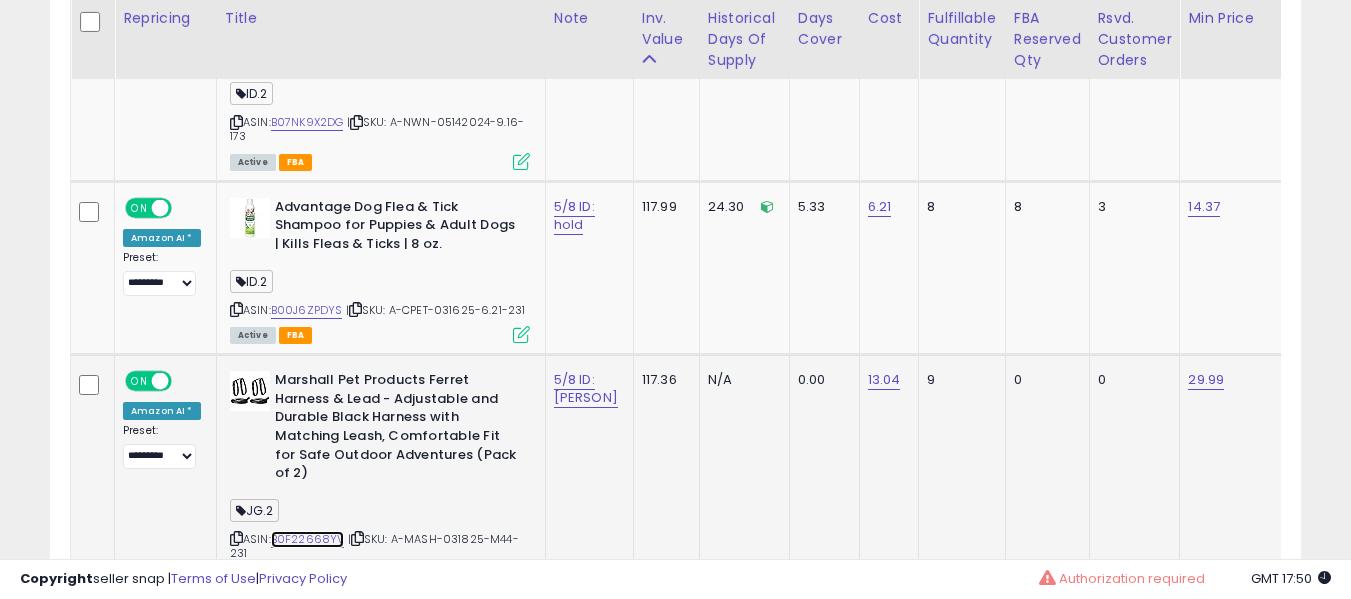 click on "B0F22668YV" at bounding box center [308, 539] 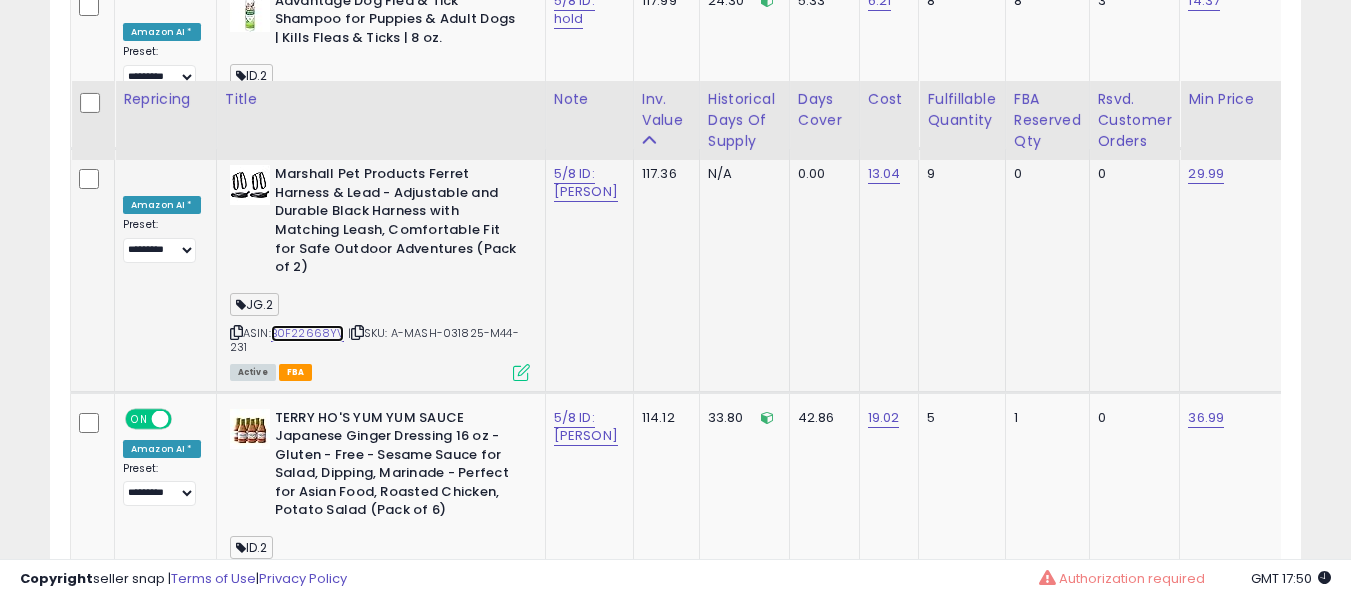 scroll, scrollTop: 8177, scrollLeft: 0, axis: vertical 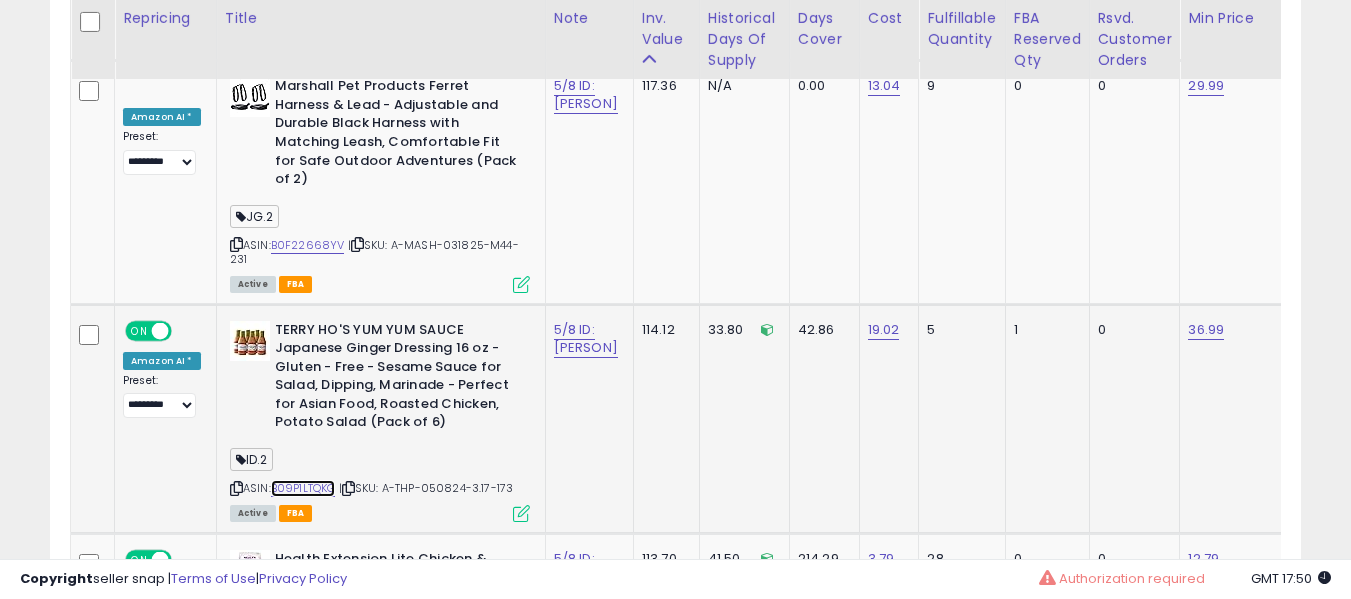 click on "B09P1LTQKG" at bounding box center [303, 488] 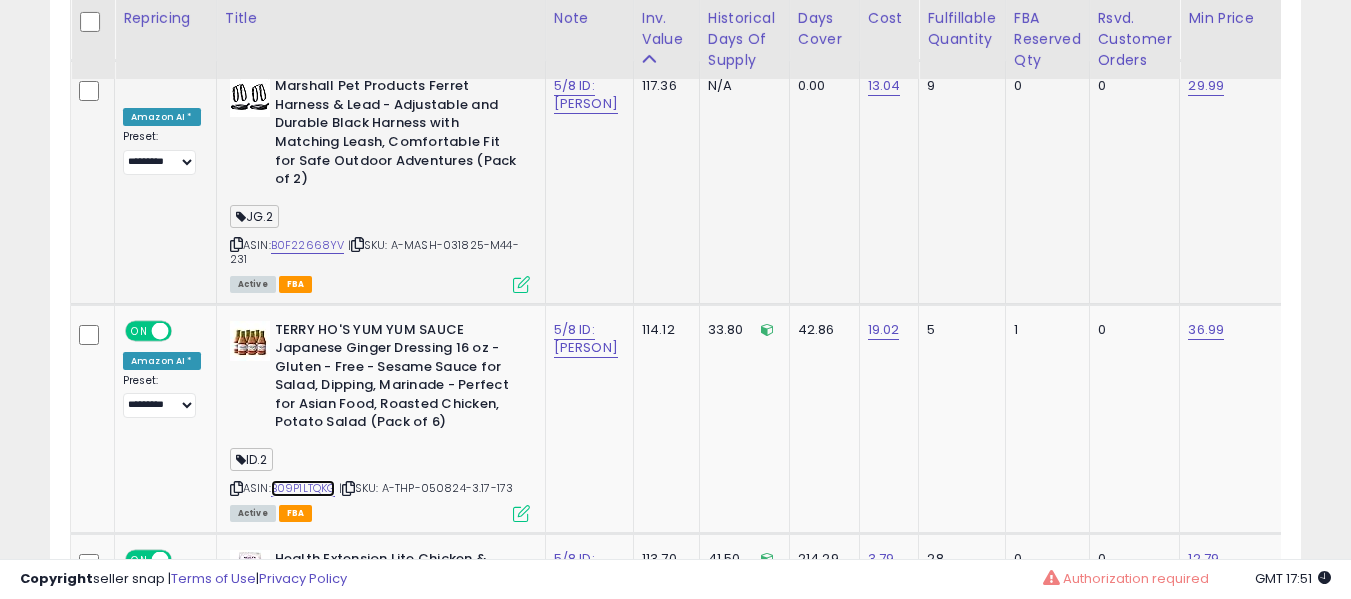 scroll, scrollTop: 0, scrollLeft: 300, axis: horizontal 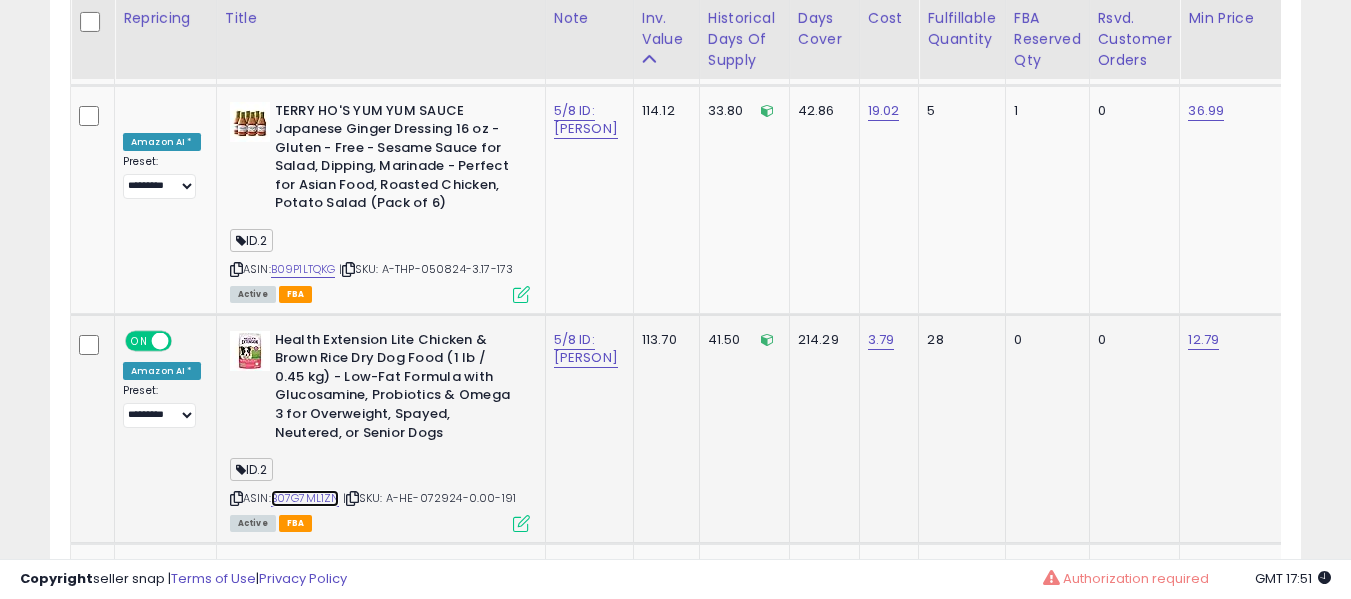 click on "B07G7ML1ZN" at bounding box center [305, 498] 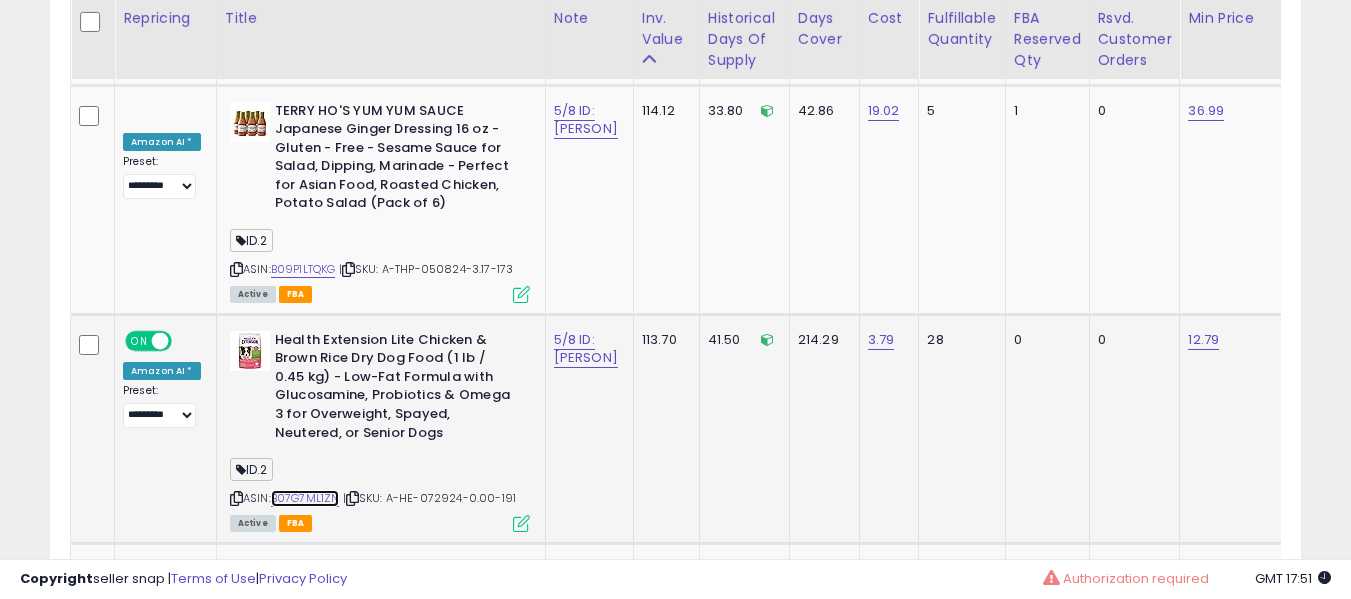 scroll, scrollTop: 0, scrollLeft: 400, axis: horizontal 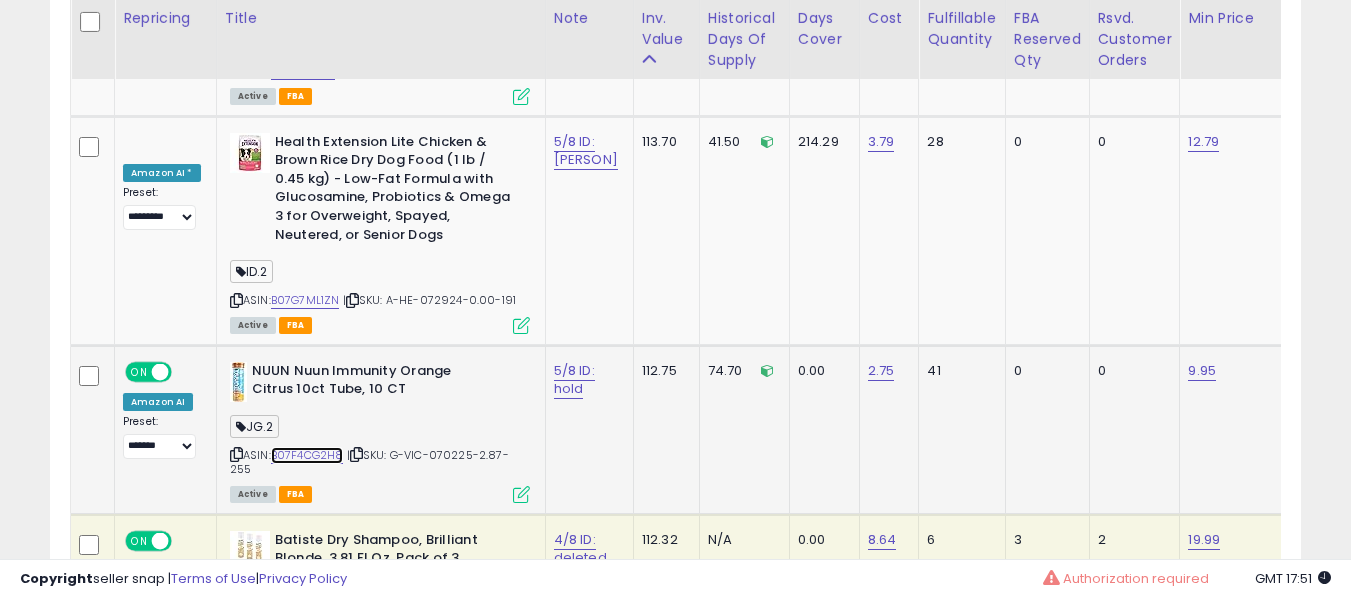 click on "B07F4CG2H8" at bounding box center (307, 455) 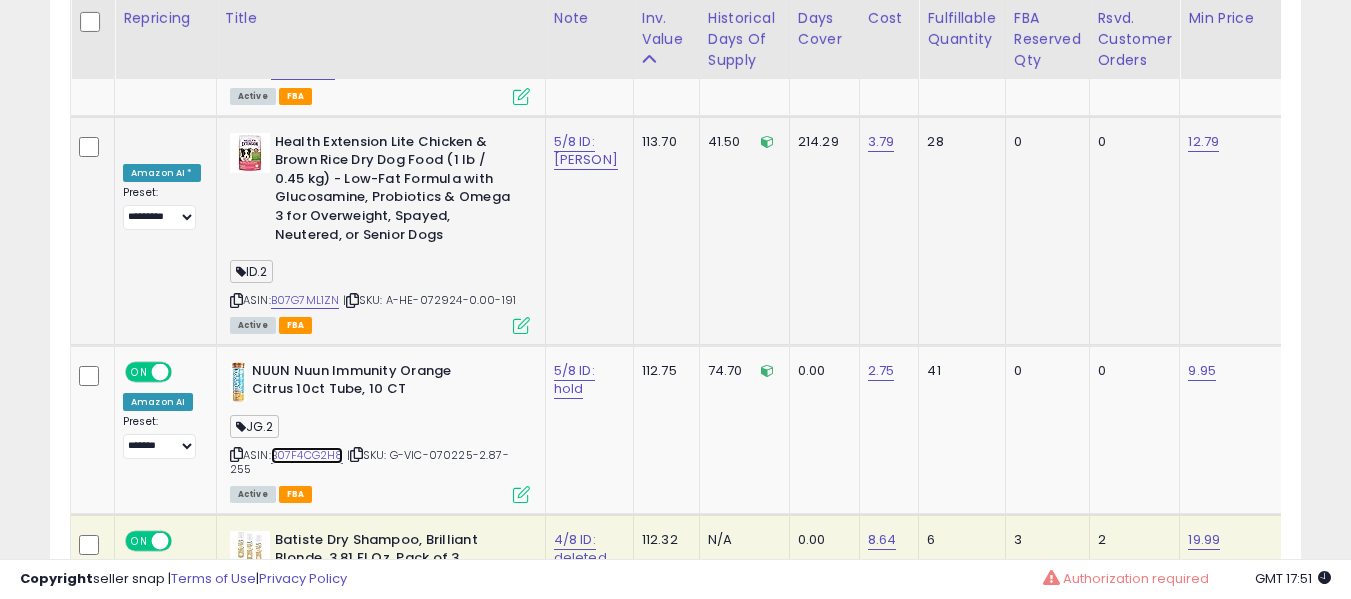 scroll, scrollTop: 0, scrollLeft: 548, axis: horizontal 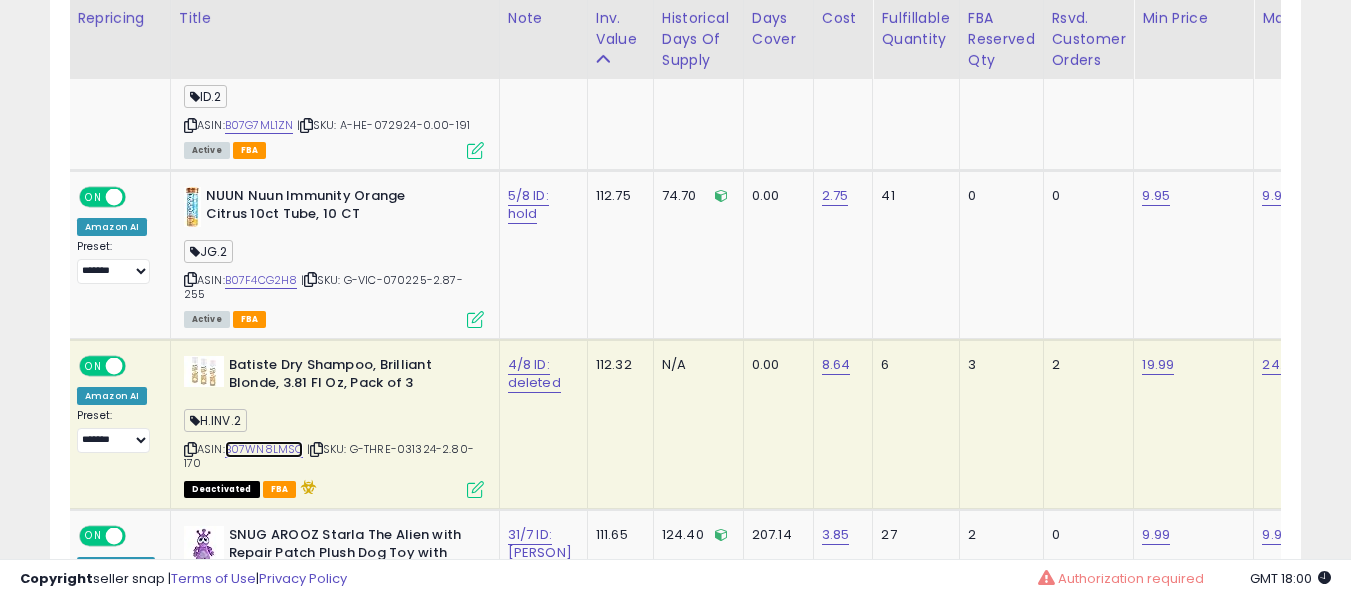 click on "B07WN8LMSQ" at bounding box center (264, 449) 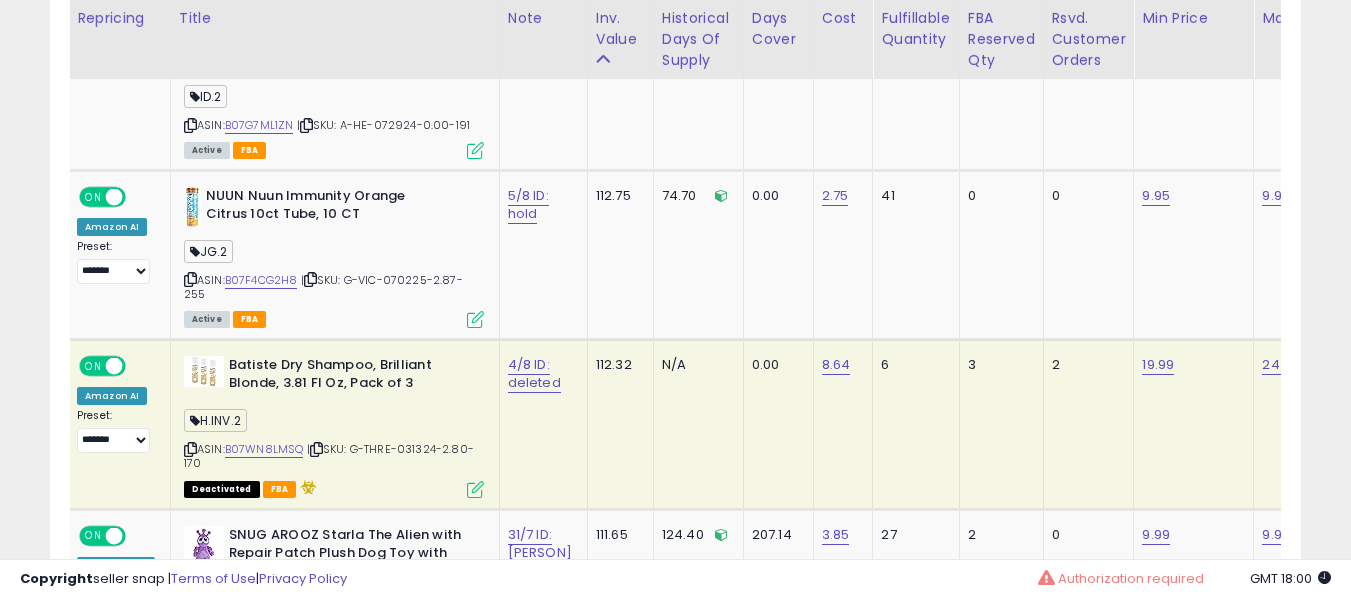 click on "4/8 ID: deleted" 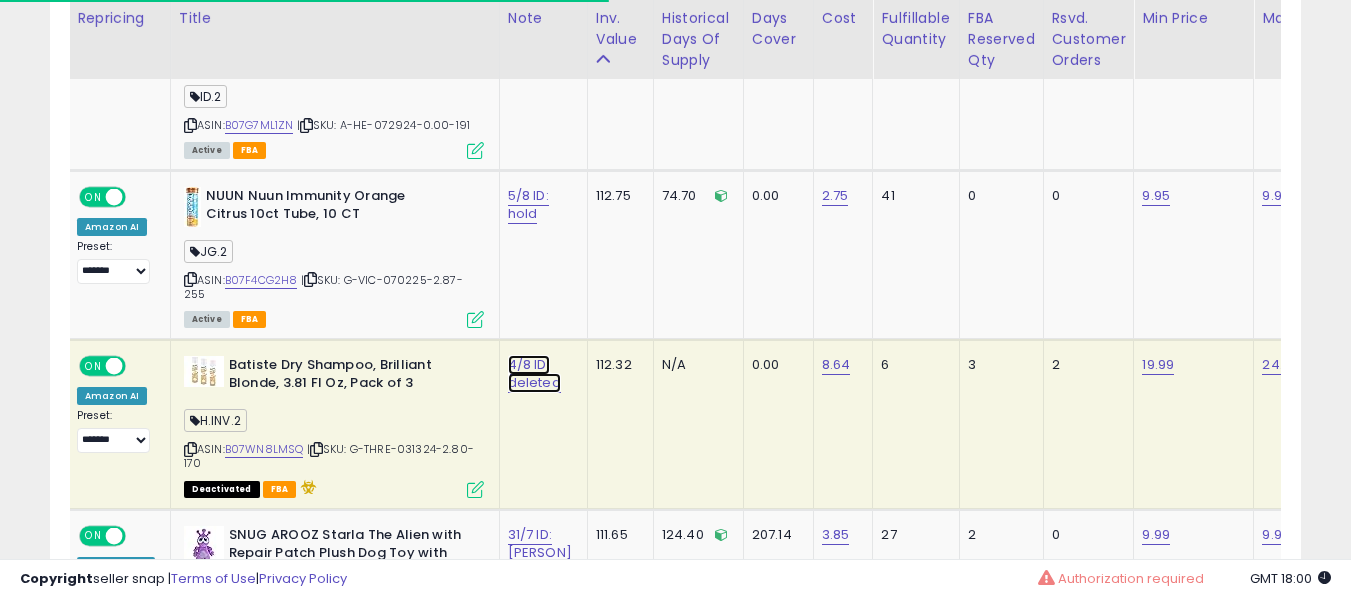 click on "4/8 ID: deleted" at bounding box center [534, 374] 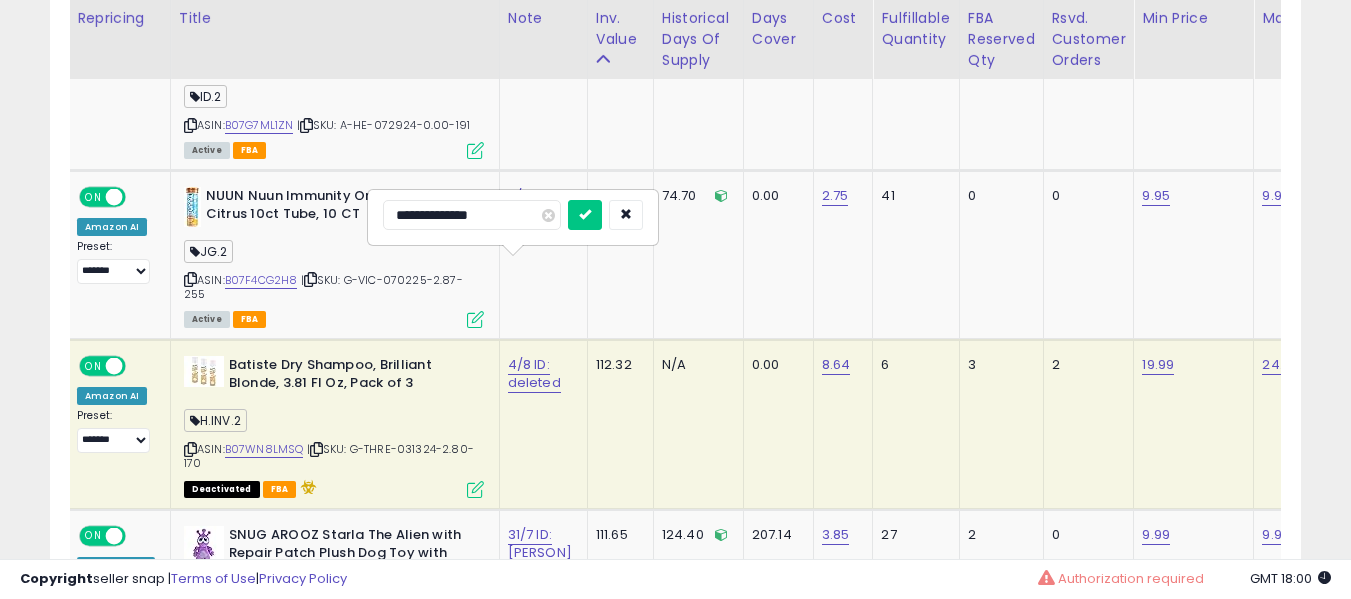 type on "**********" 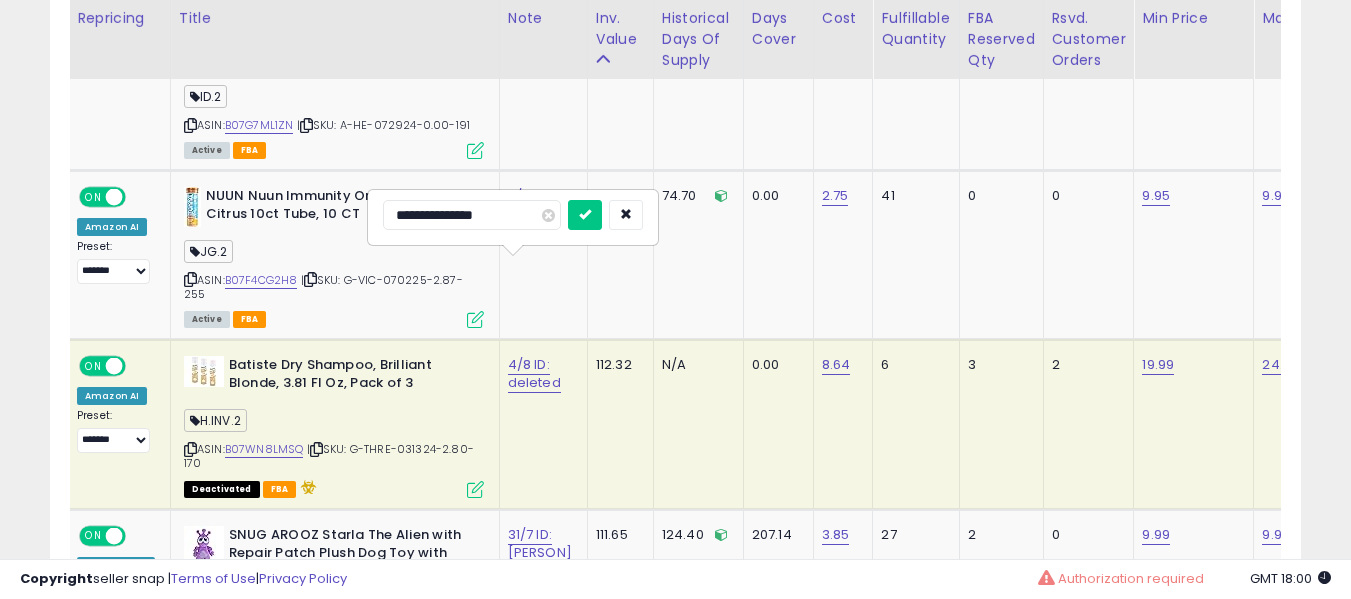 click at bounding box center (585, 215) 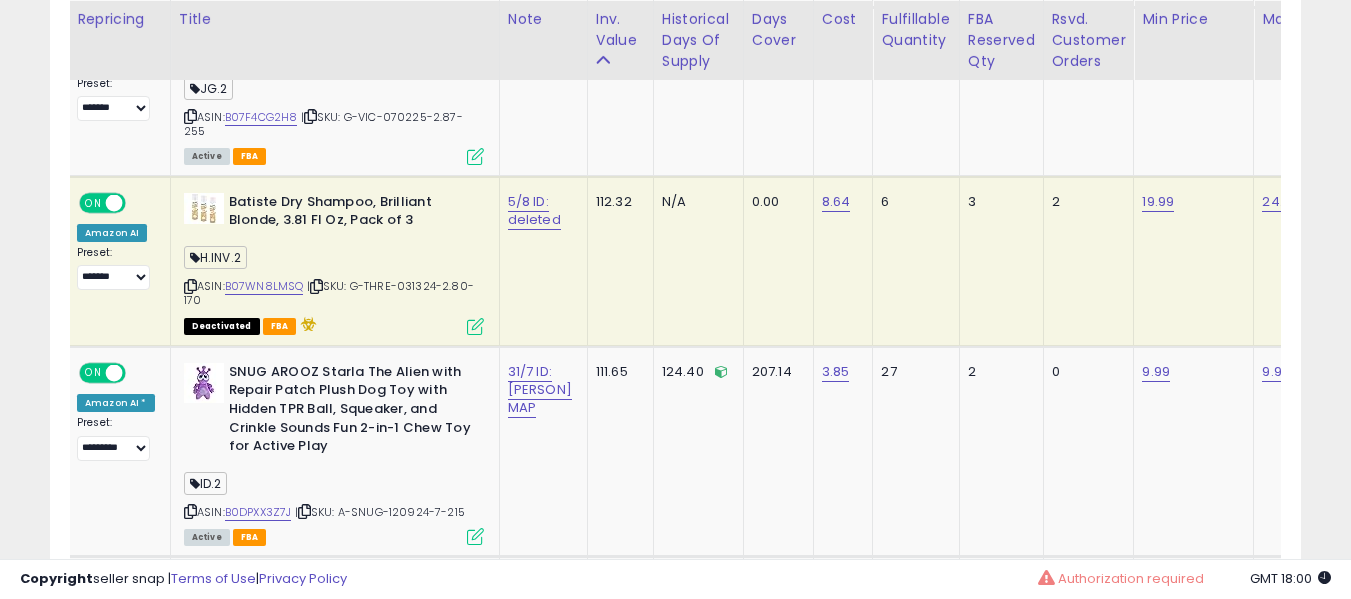 scroll, scrollTop: 8933, scrollLeft: 0, axis: vertical 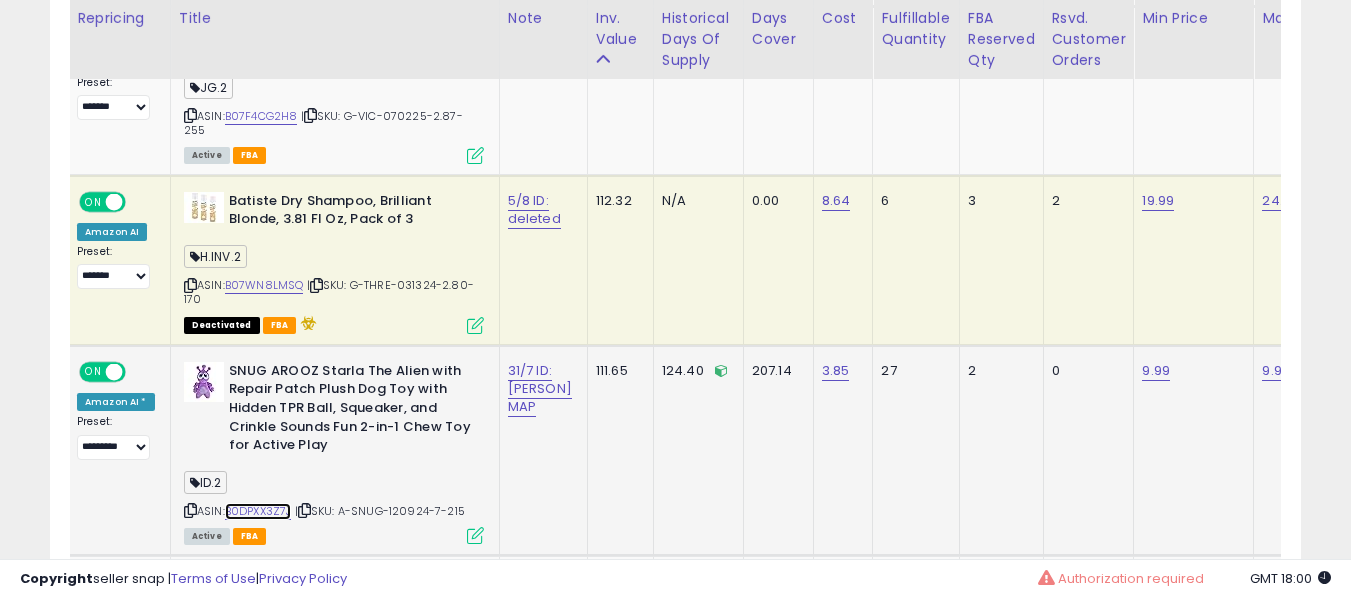 click on "B0DPXX3Z7J" at bounding box center [258, 511] 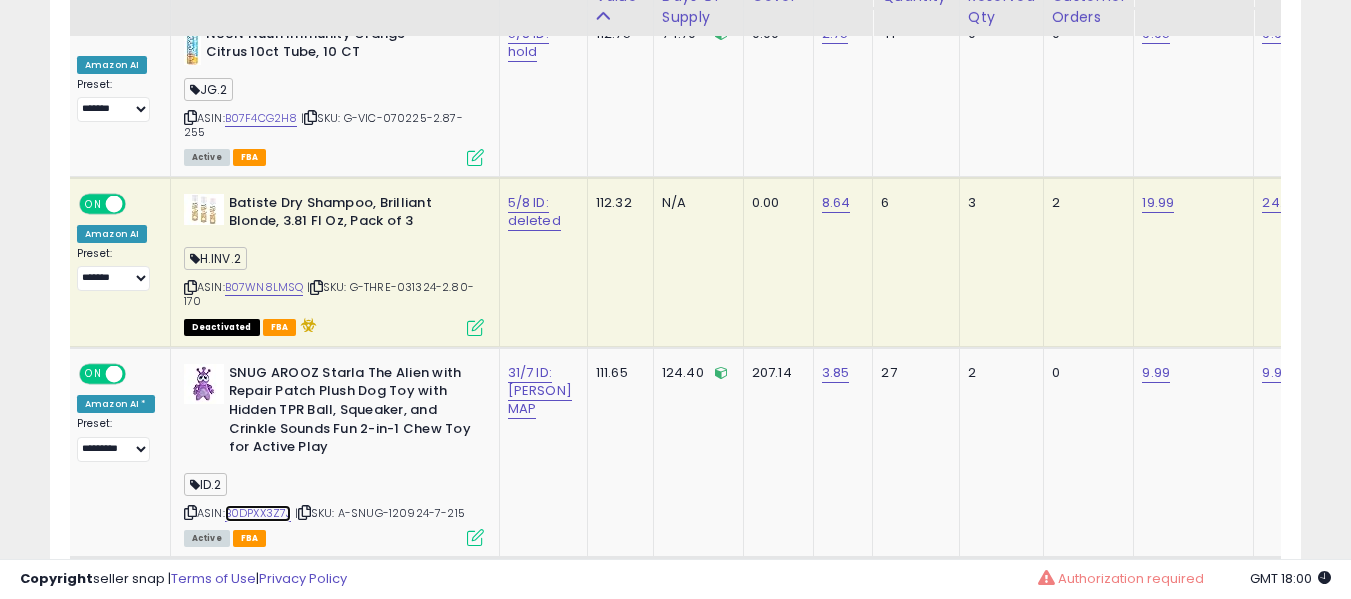 scroll, scrollTop: 8880, scrollLeft: 0, axis: vertical 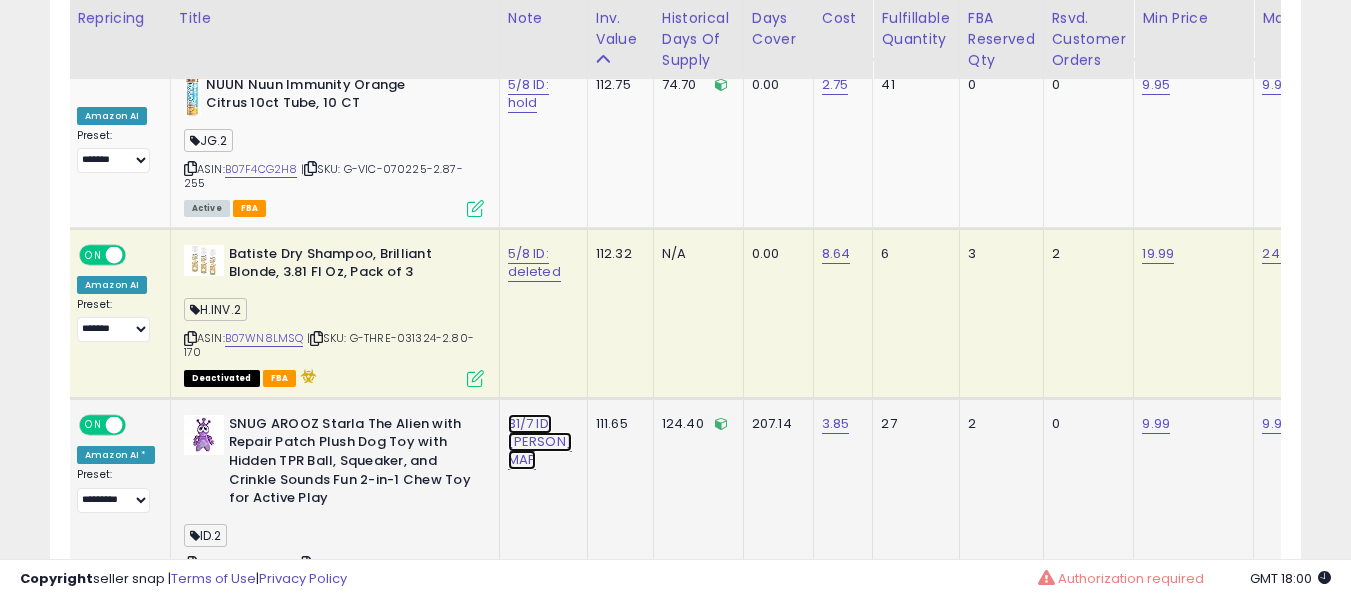 click on "31/7 ID: [NAME]" at bounding box center [540, -7738] 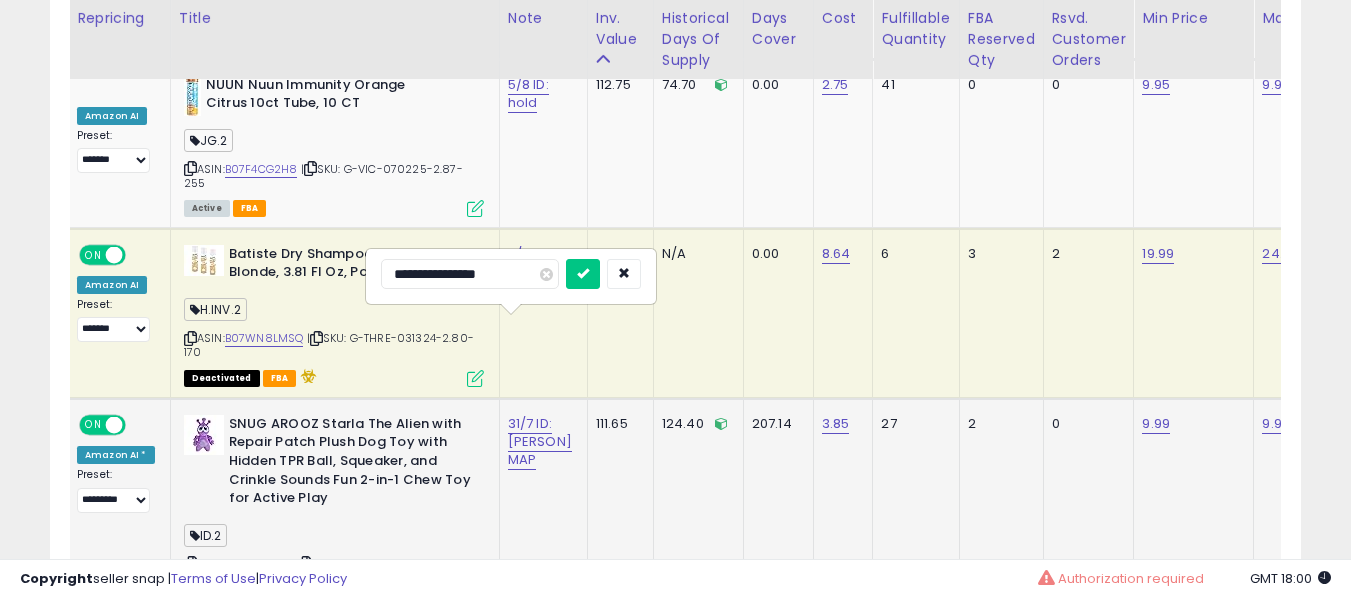 type on "**********" 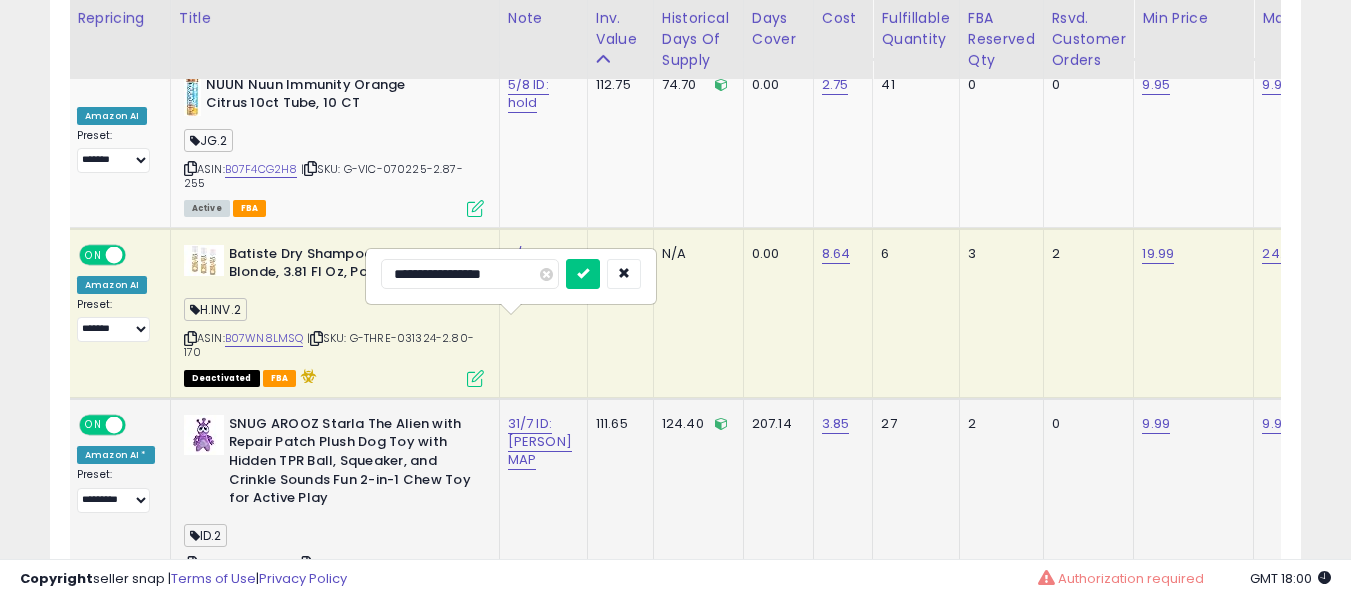 click at bounding box center [583, 274] 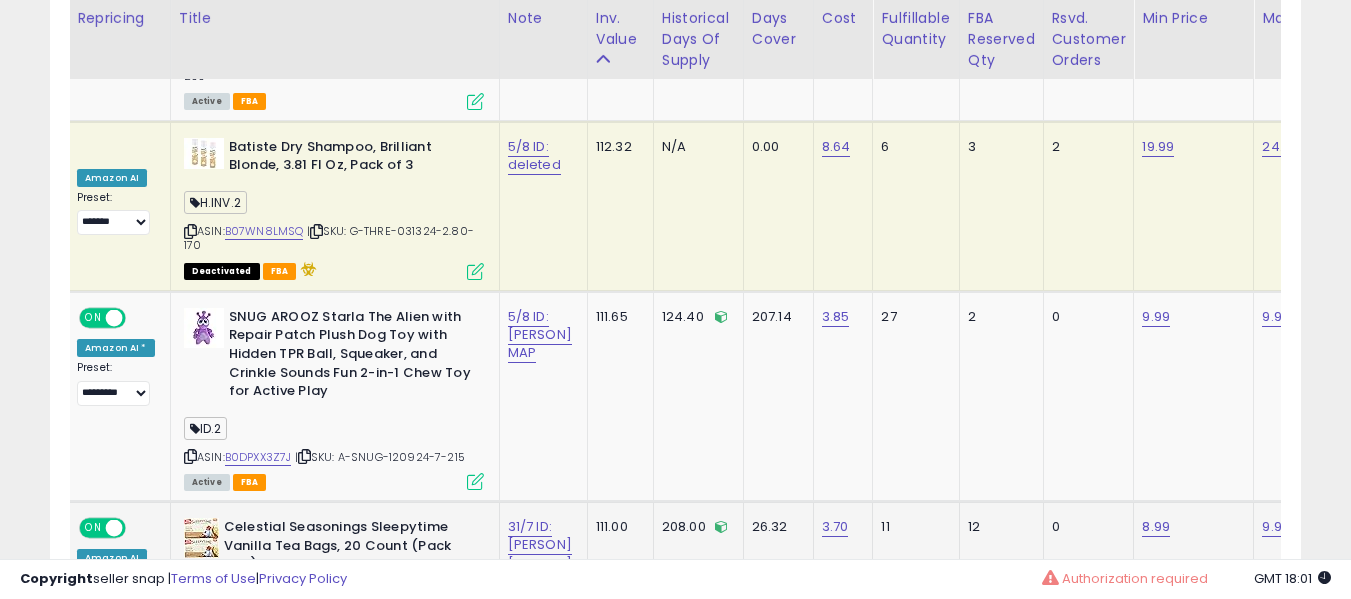 scroll, scrollTop: 8969, scrollLeft: 0, axis: vertical 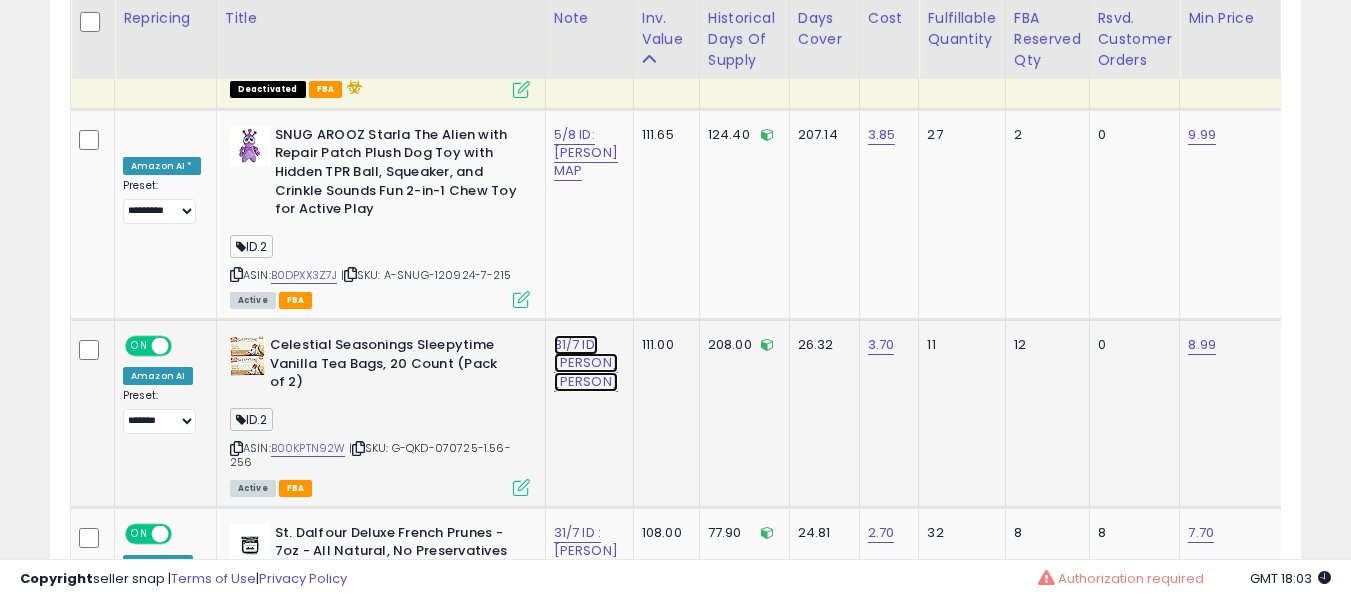 click on "31/7 ID: [NAME]" at bounding box center (586, -8027) 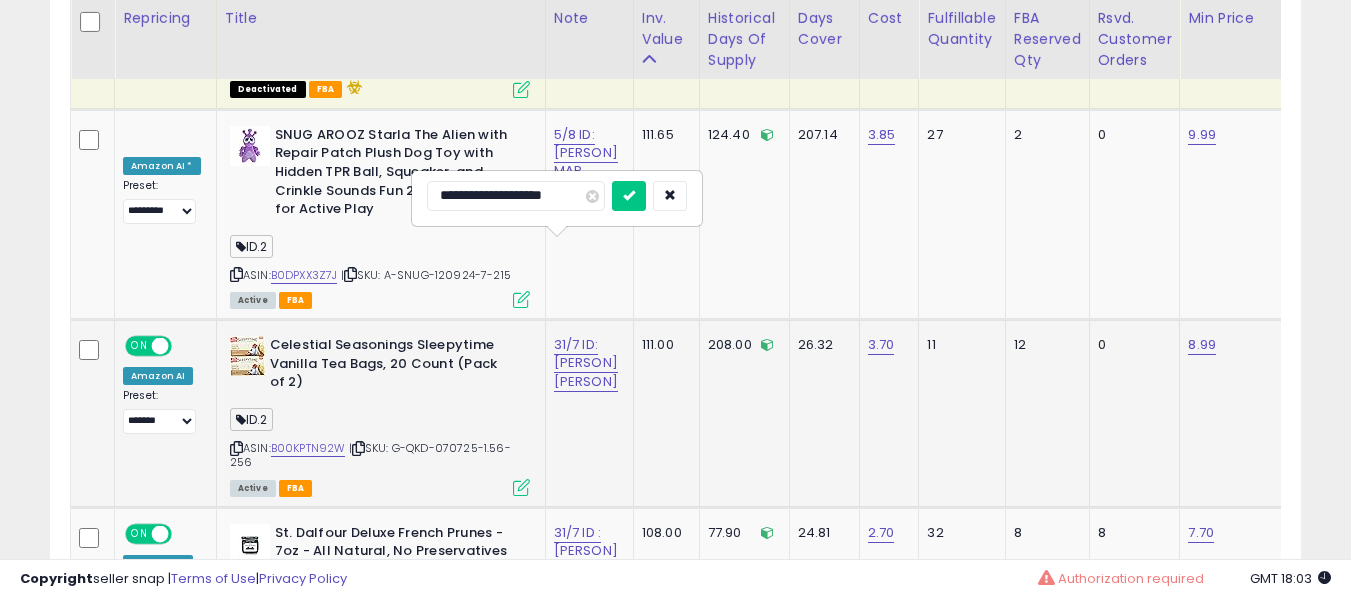 type on "**********" 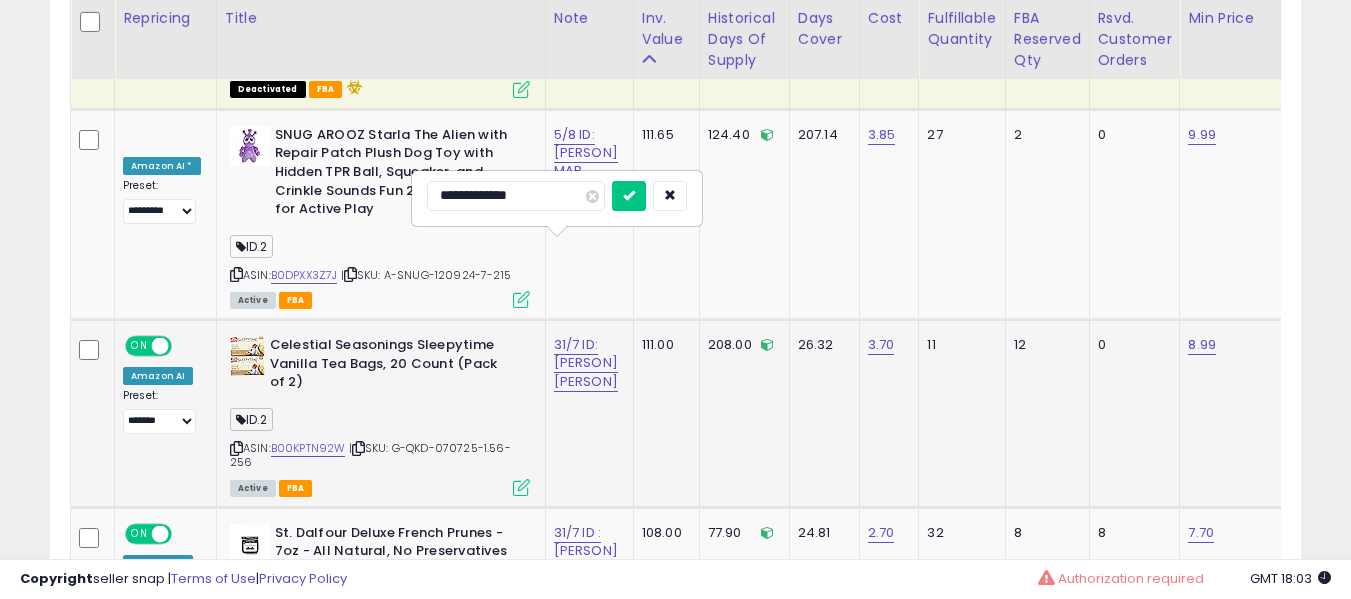 type on "**********" 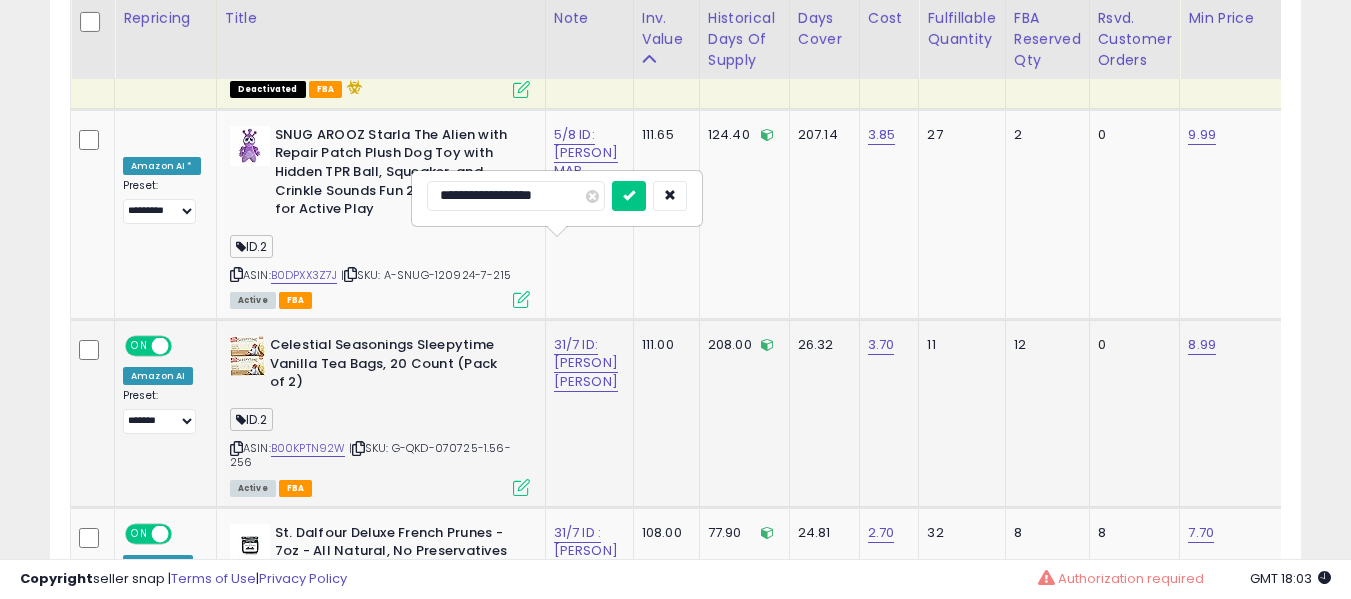 click at bounding box center [629, 196] 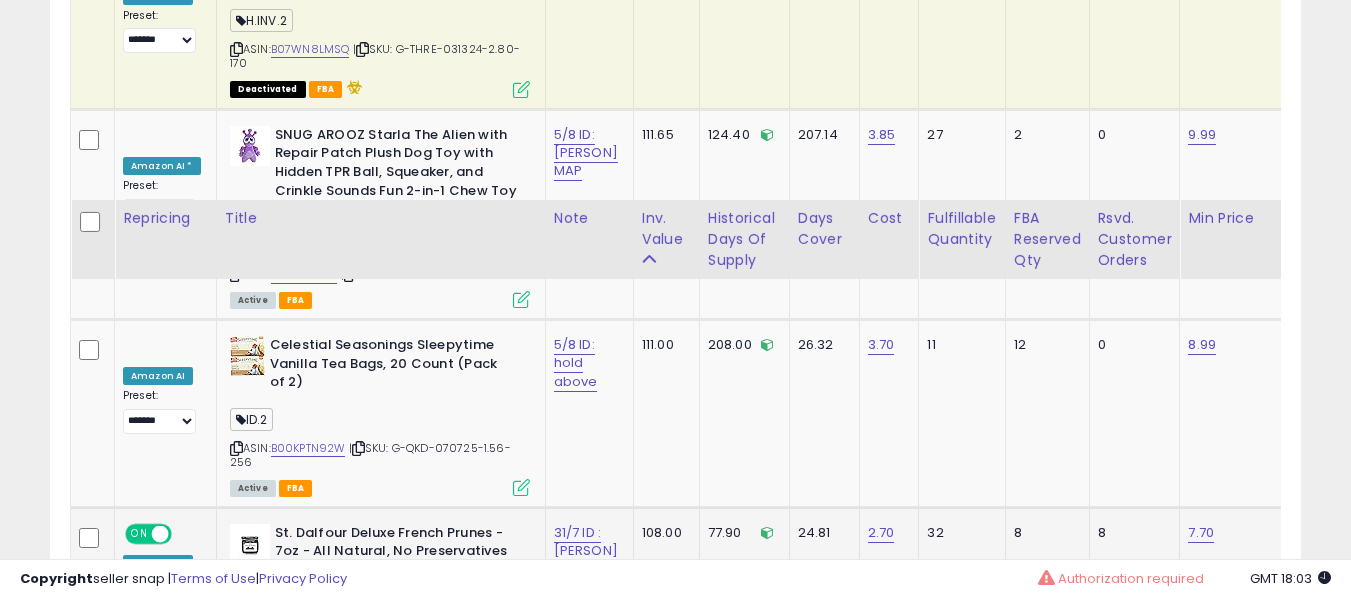 scroll, scrollTop: 9369, scrollLeft: 0, axis: vertical 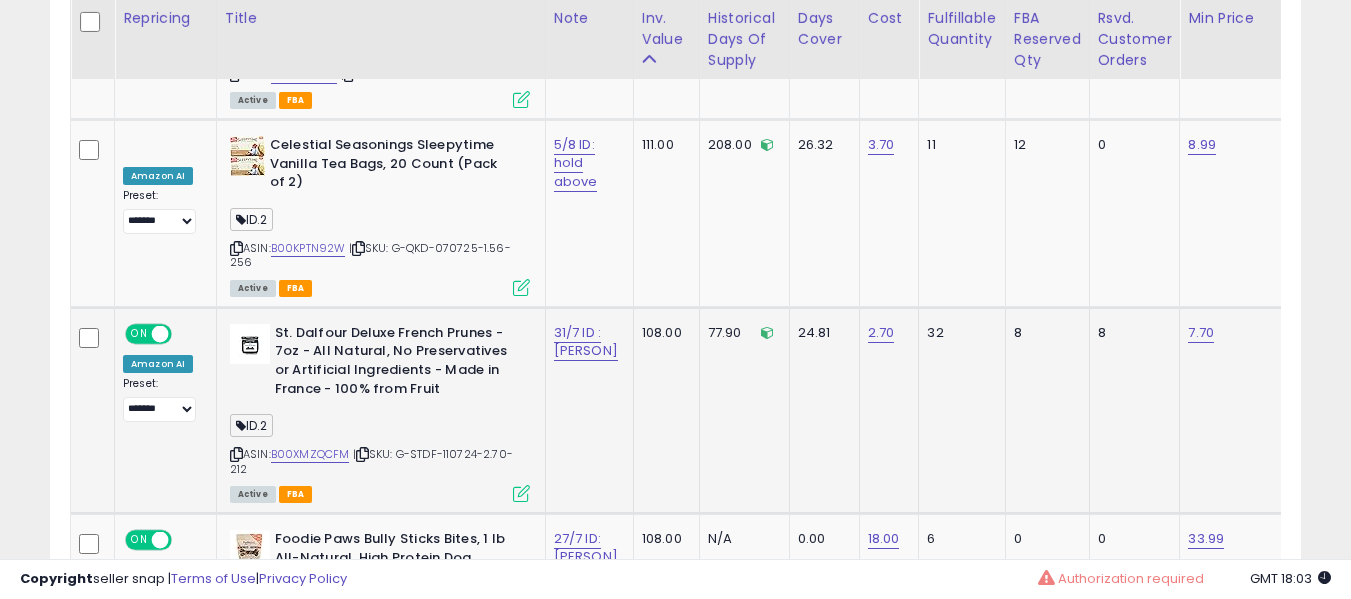 click on "31/7 ID :[NAME]" 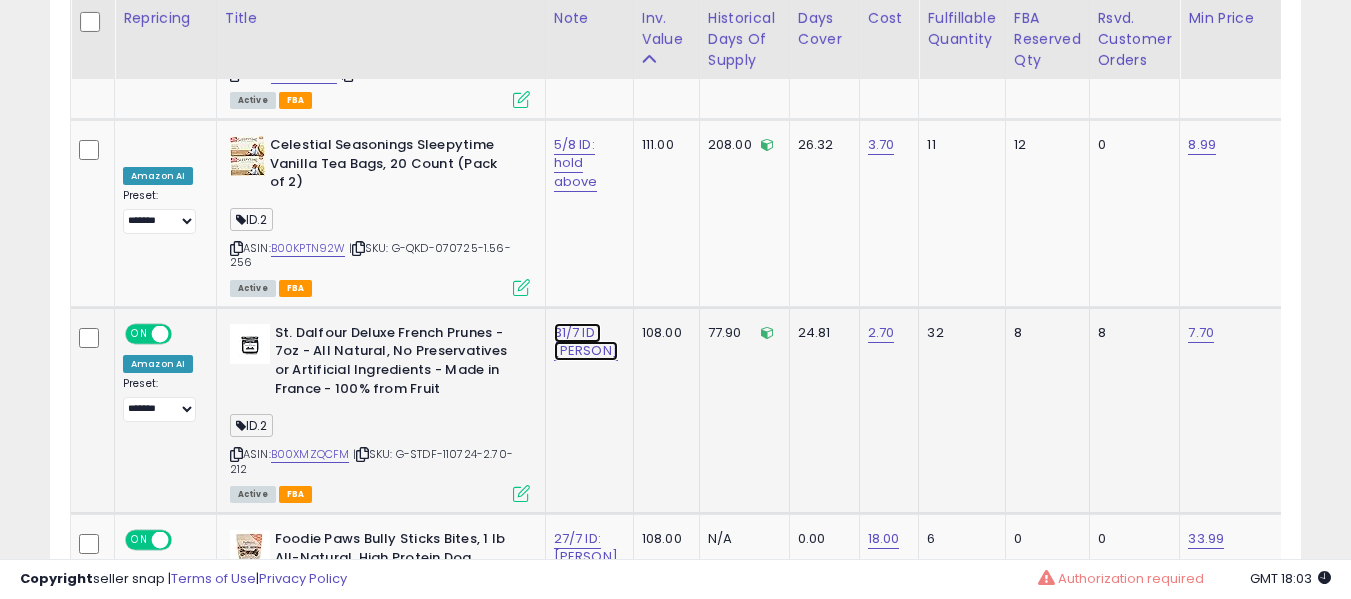 click on "31/7 ID :[NAME]" at bounding box center [586, -8227] 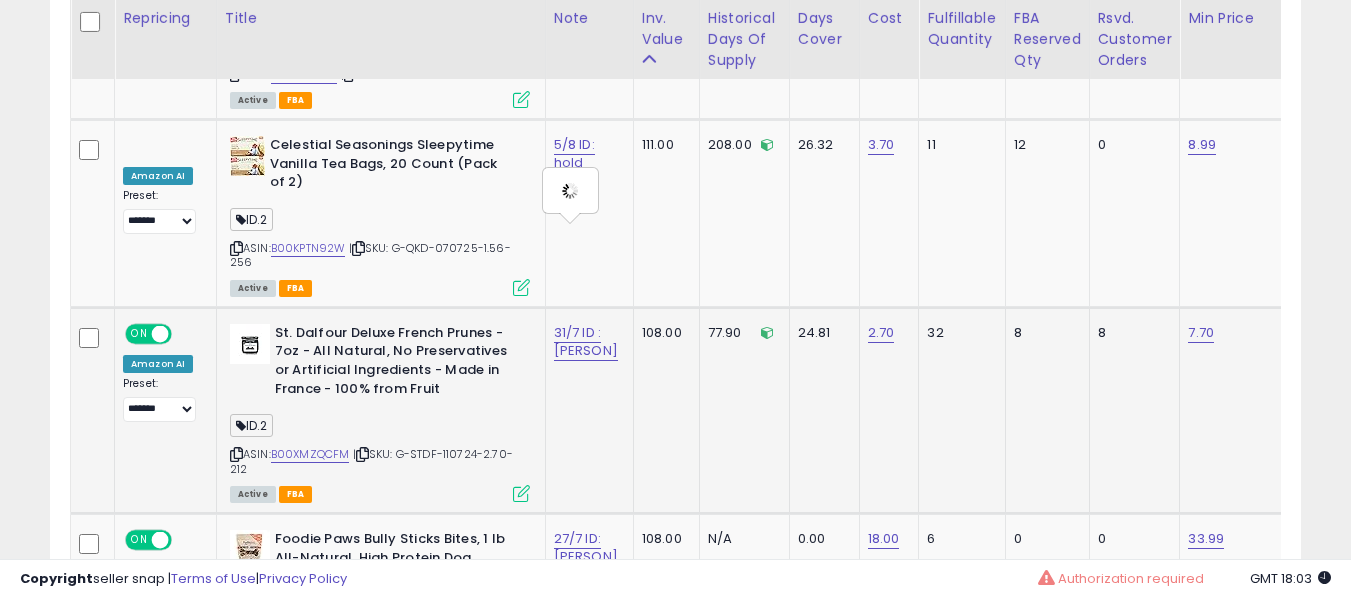 type on "**********" 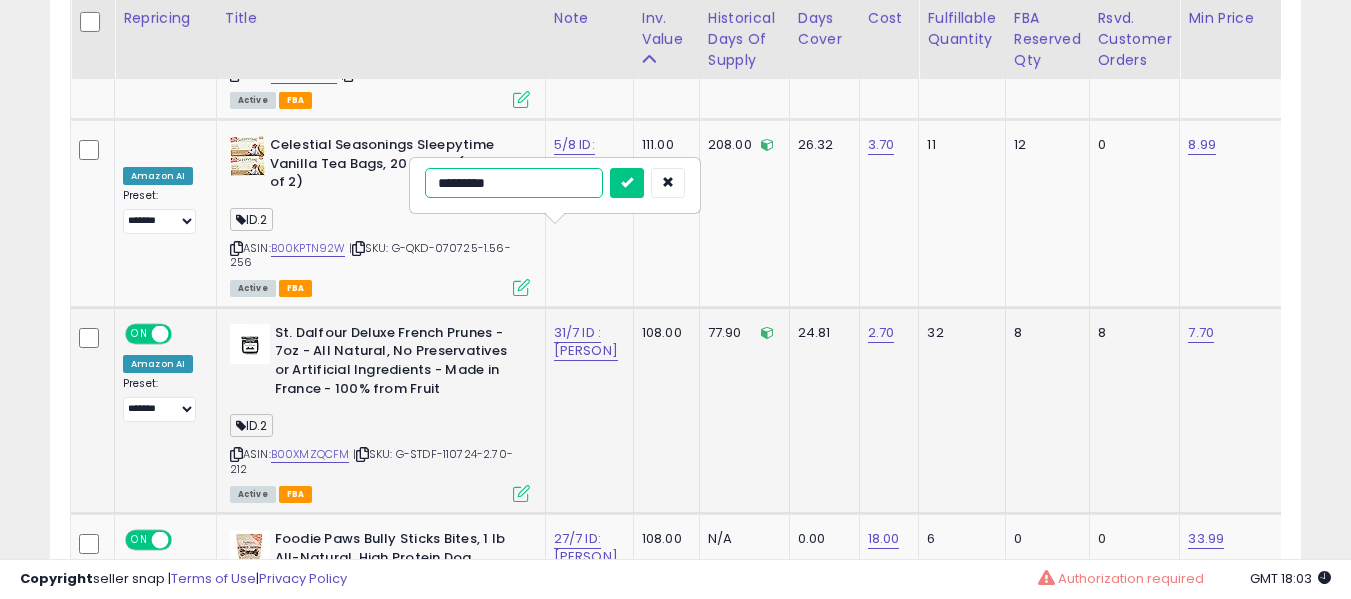 type on "**********" 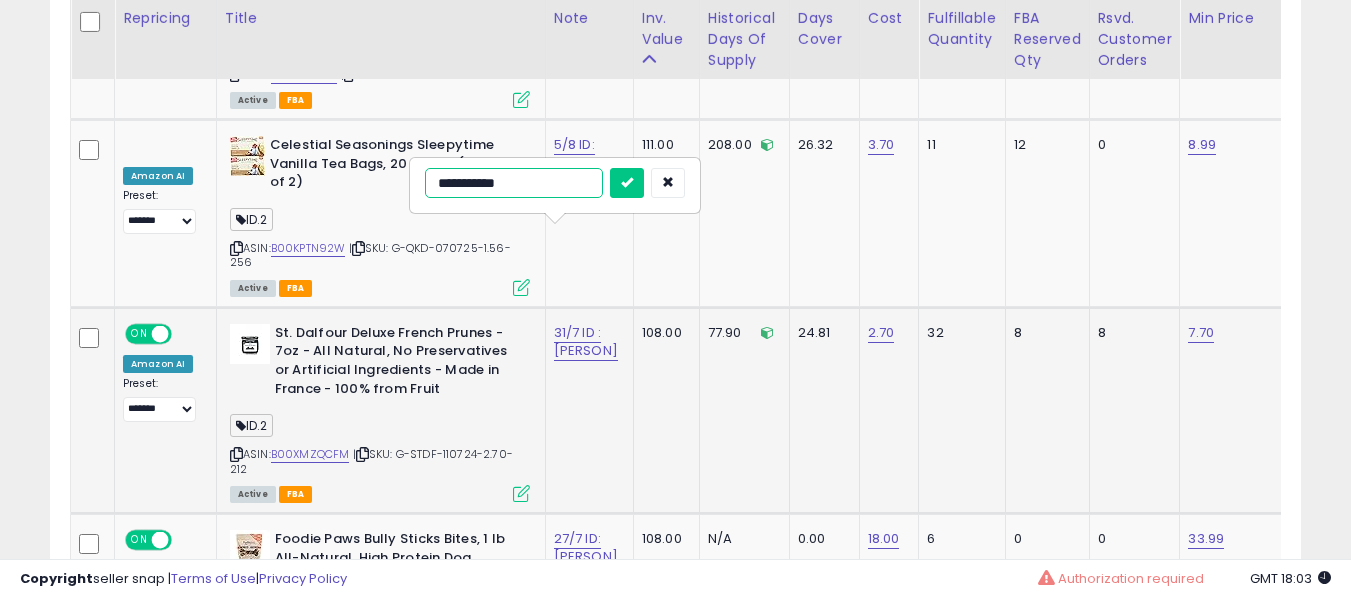 click at bounding box center [627, 183] 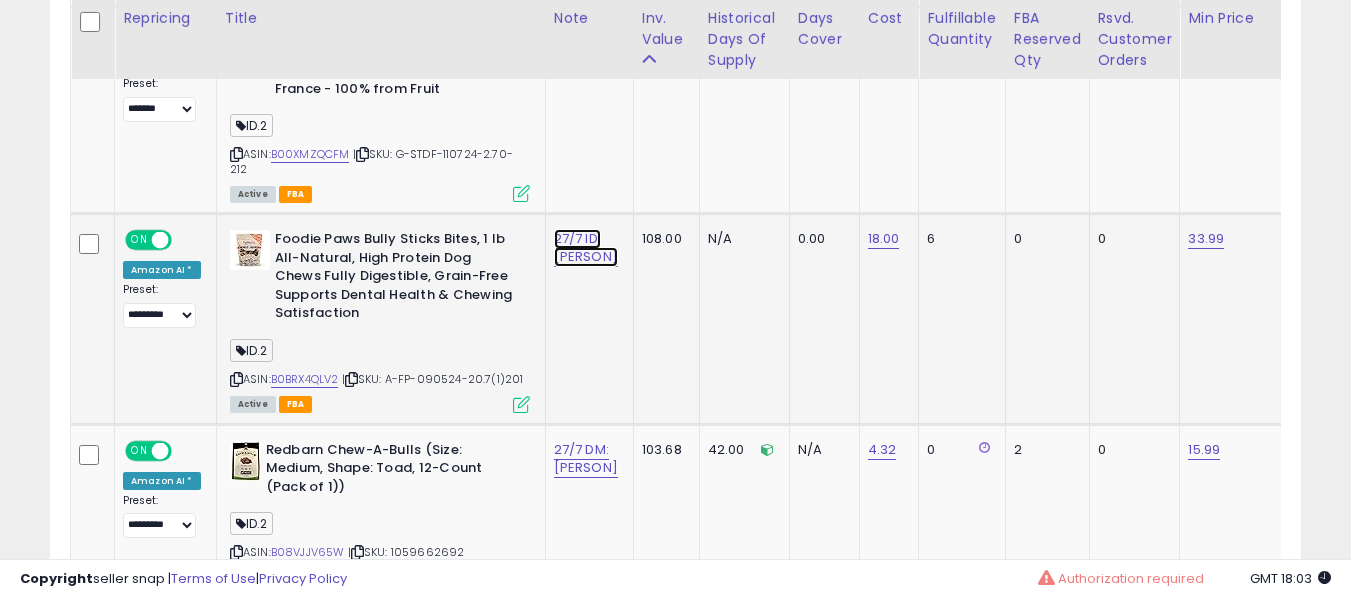 click on "27/7 ID: [NAME]" at bounding box center (586, -8527) 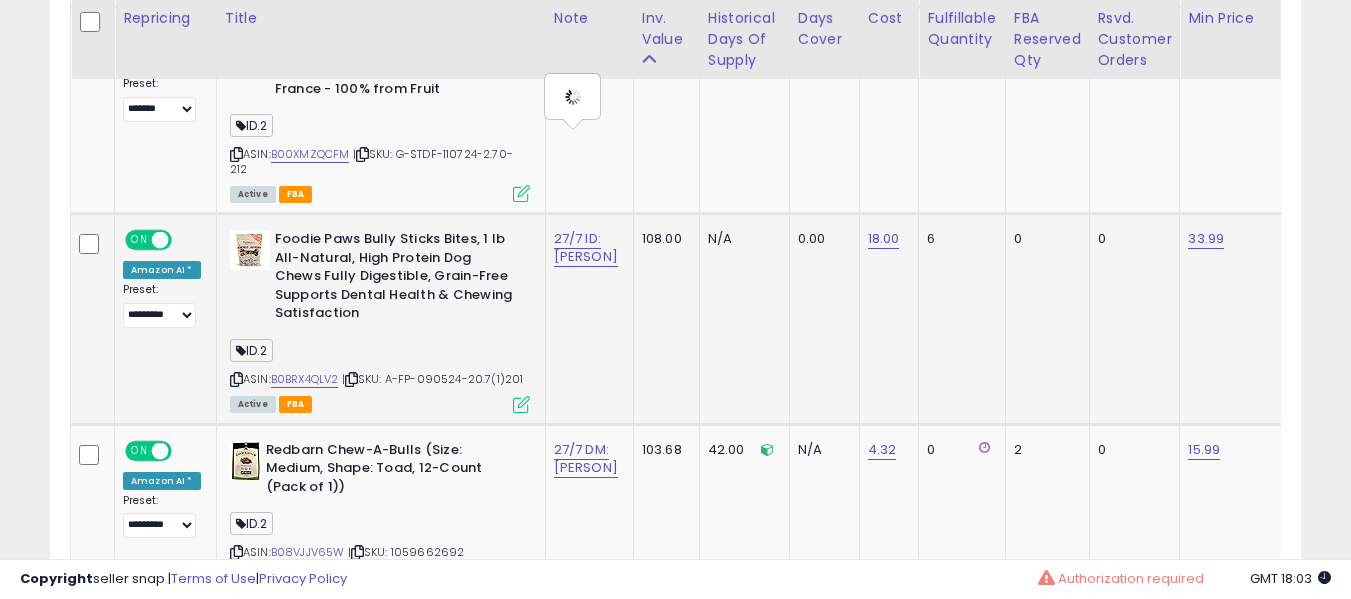 type on "**********" 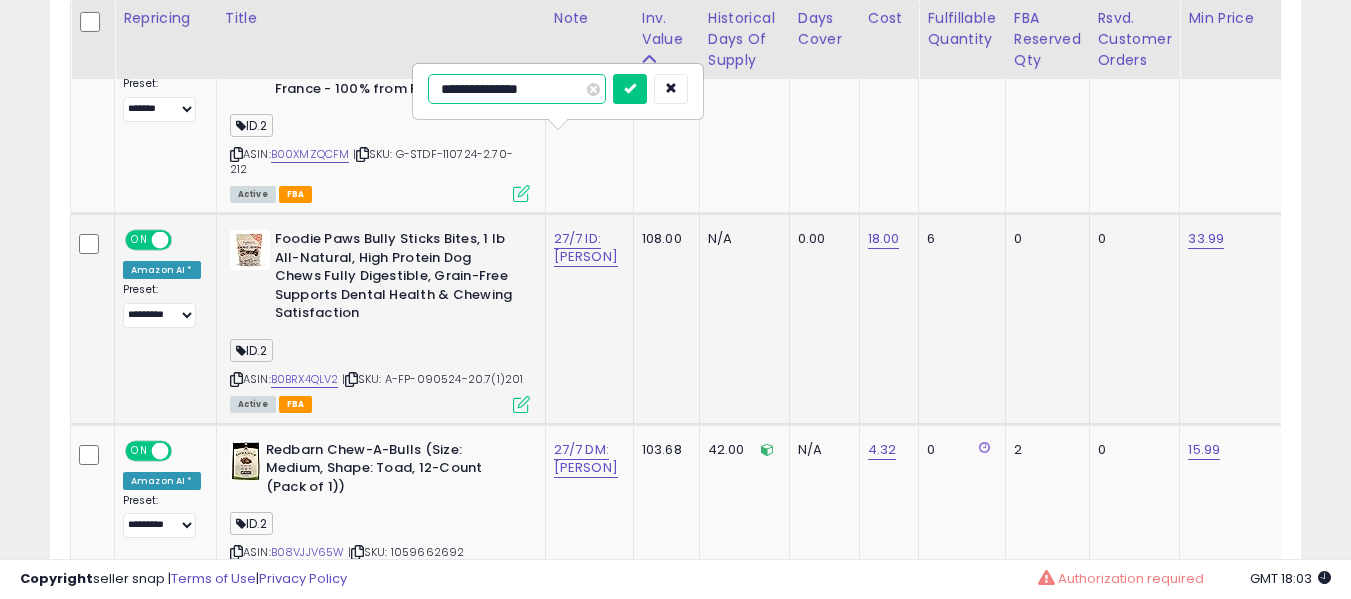 scroll, scrollTop: 9569, scrollLeft: 0, axis: vertical 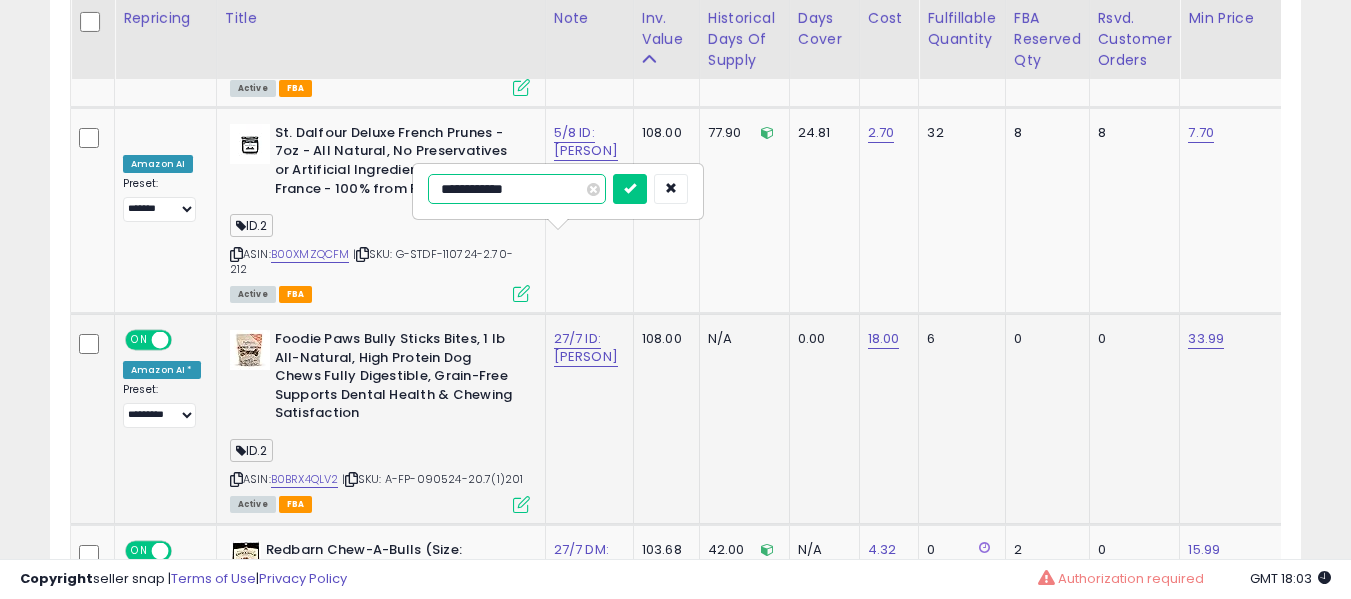 type on "**********" 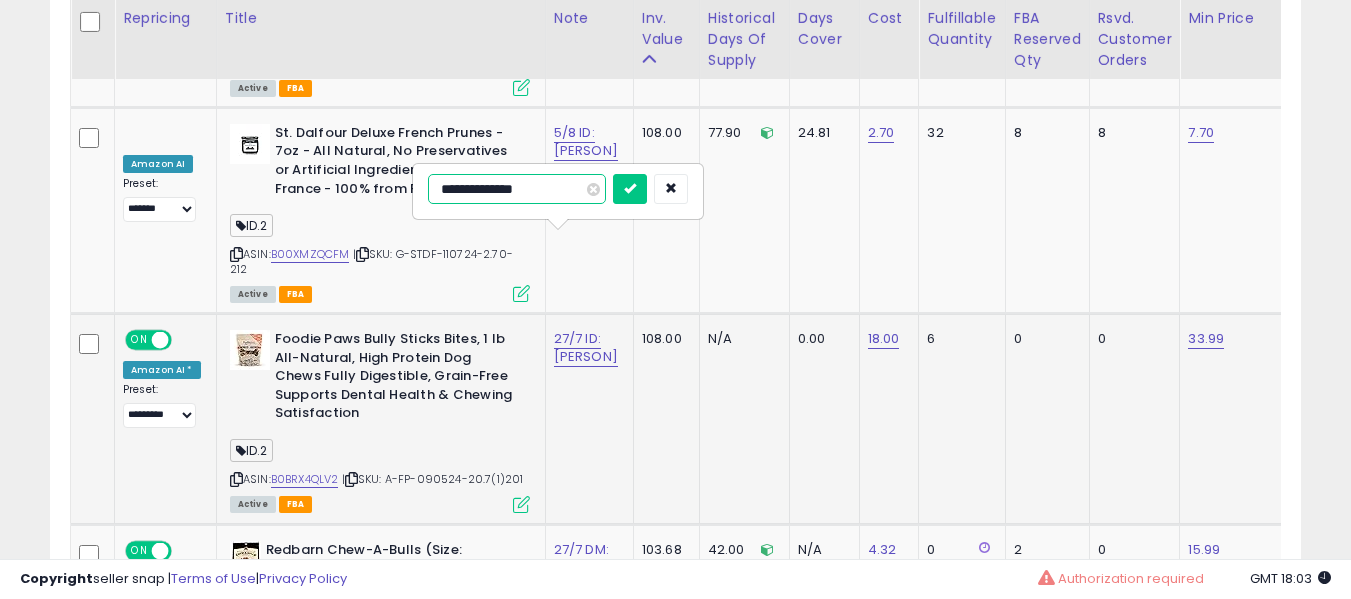 click at bounding box center (630, 189) 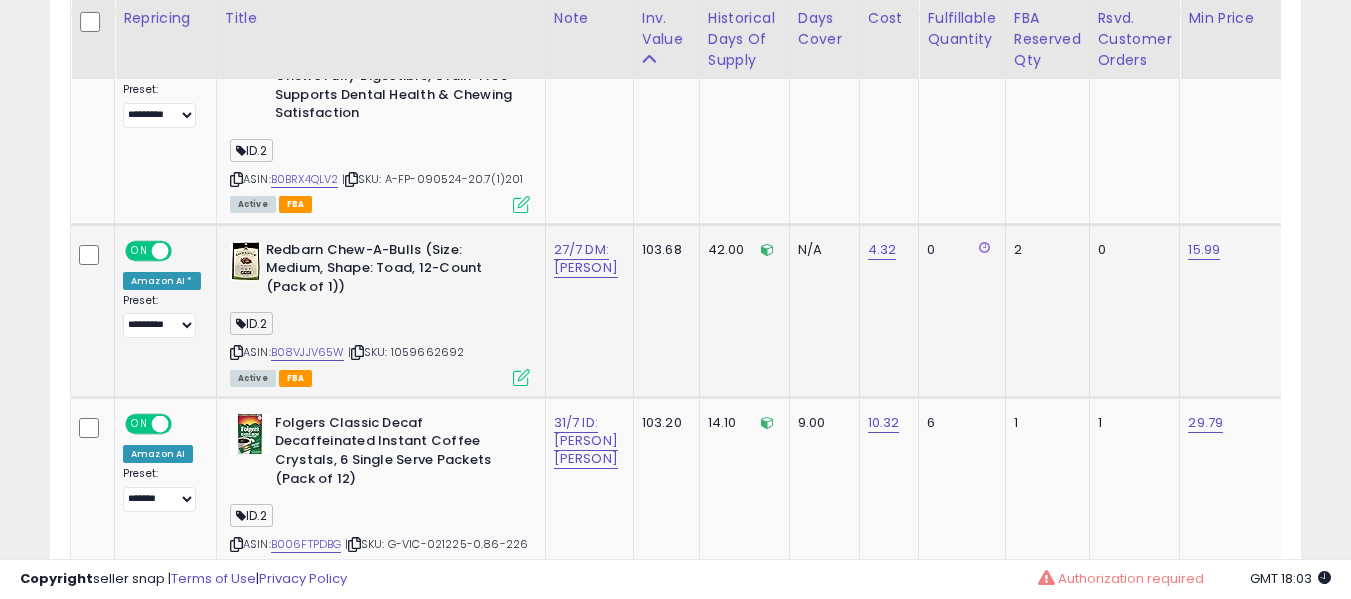click on "27/7 DM: [NAME]" at bounding box center [586, 259] 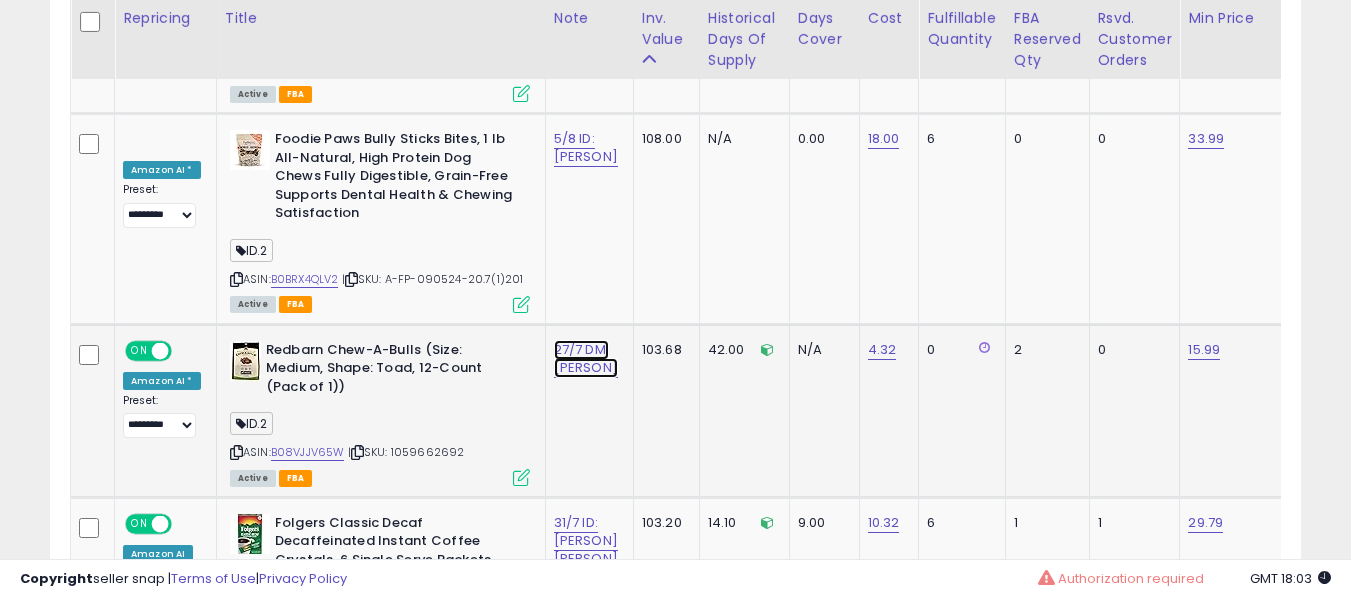 click on "27/7 DM: [NAME]" at bounding box center [586, -8627] 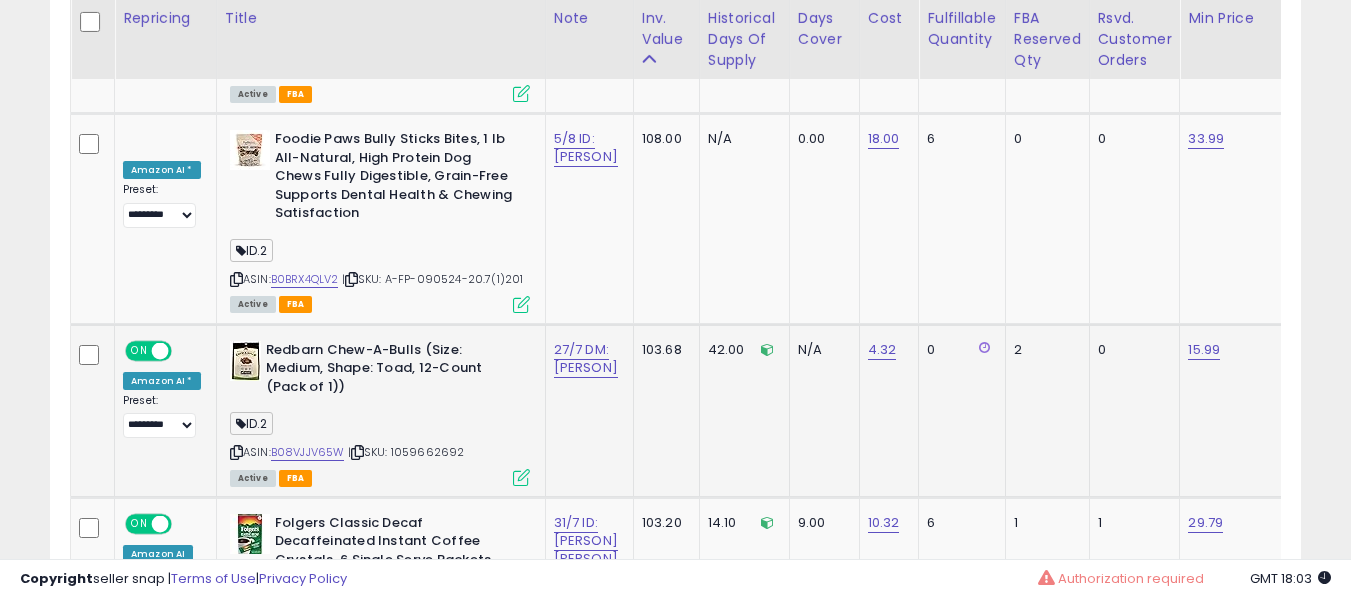 scroll, scrollTop: 9569, scrollLeft: 0, axis: vertical 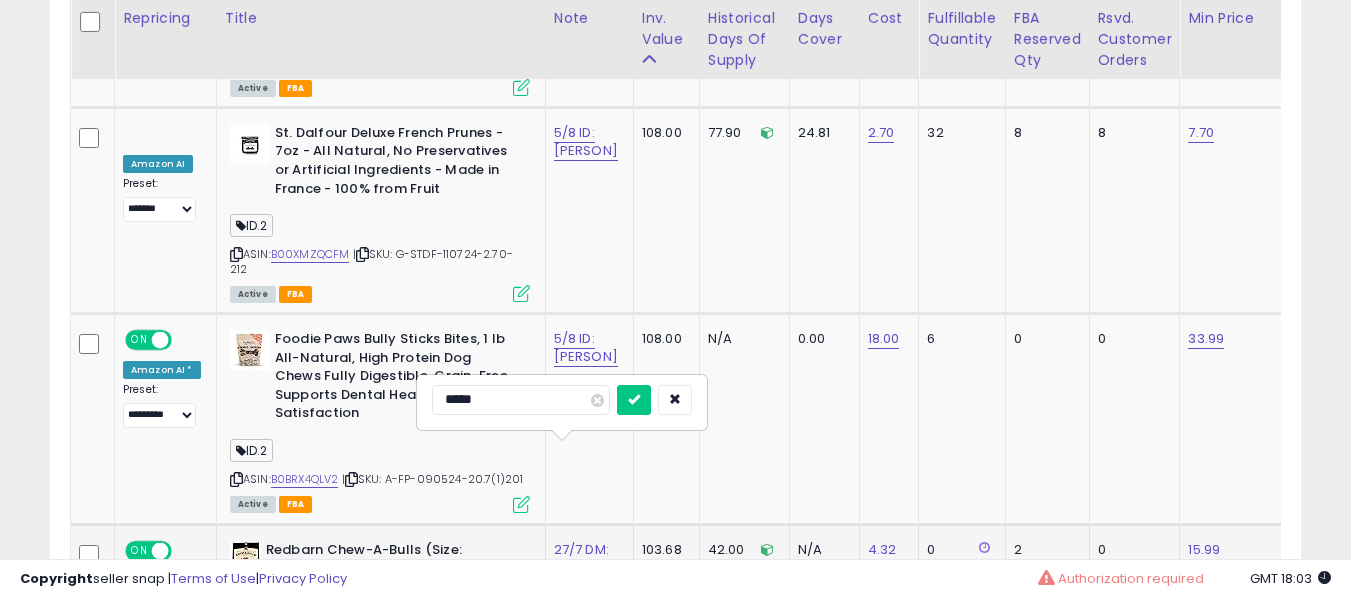 type on "******" 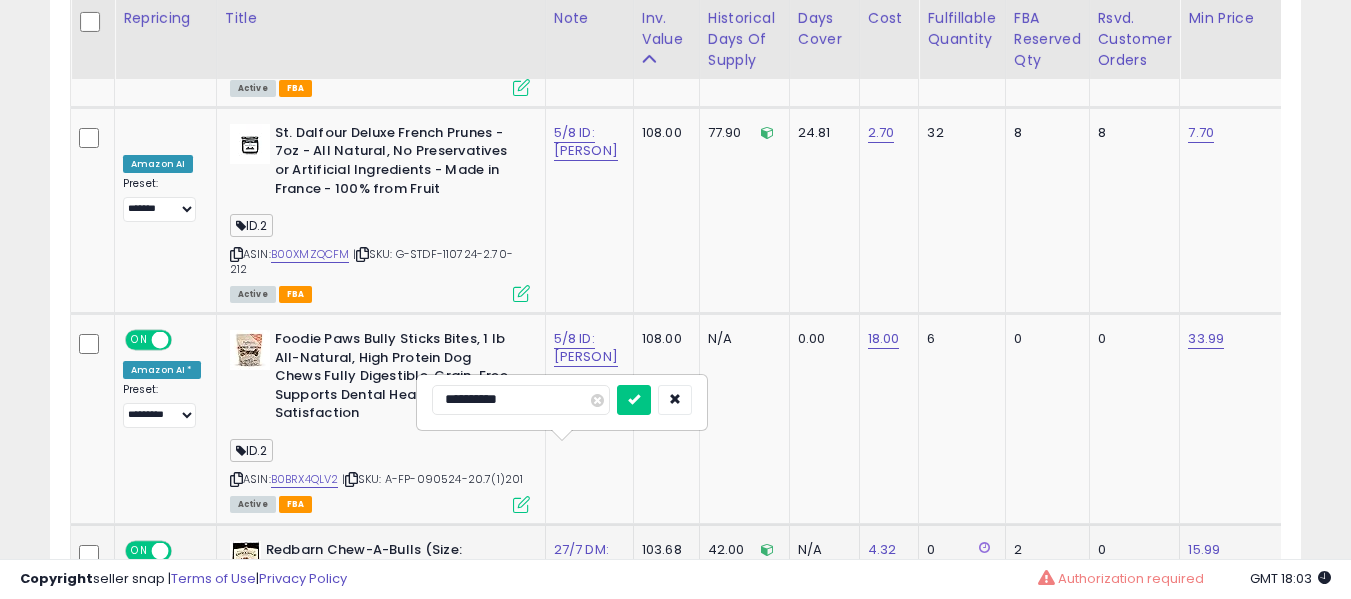 click at bounding box center [634, 400] 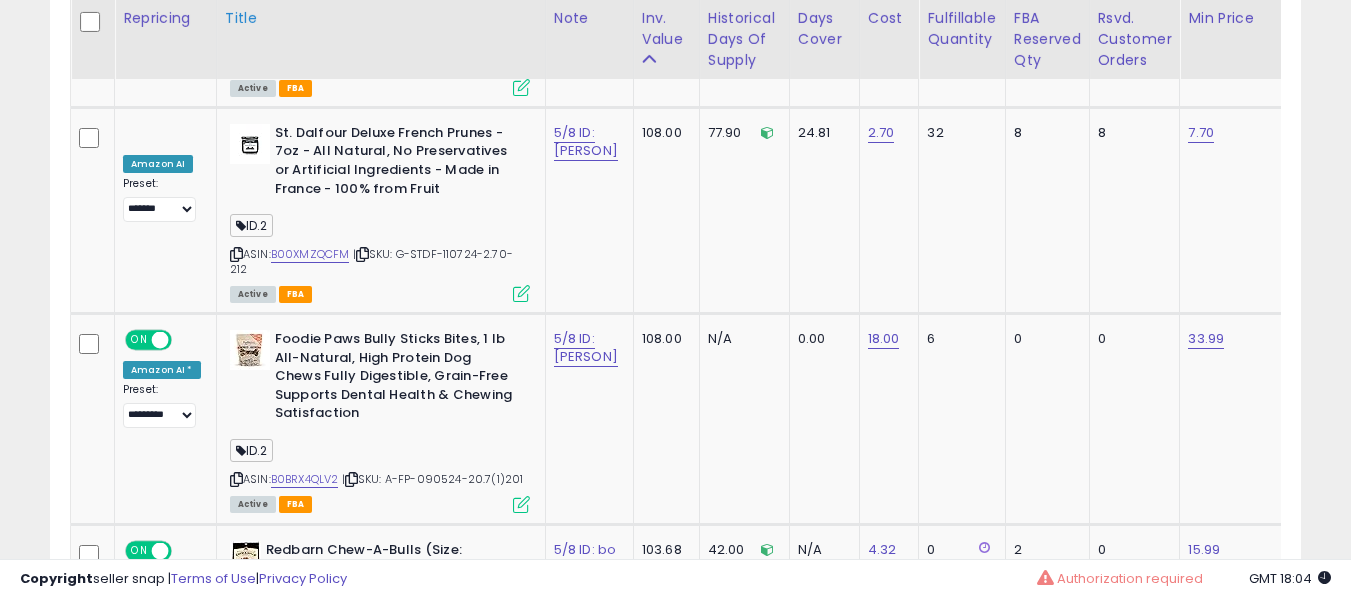 scroll, scrollTop: 9269, scrollLeft: 0, axis: vertical 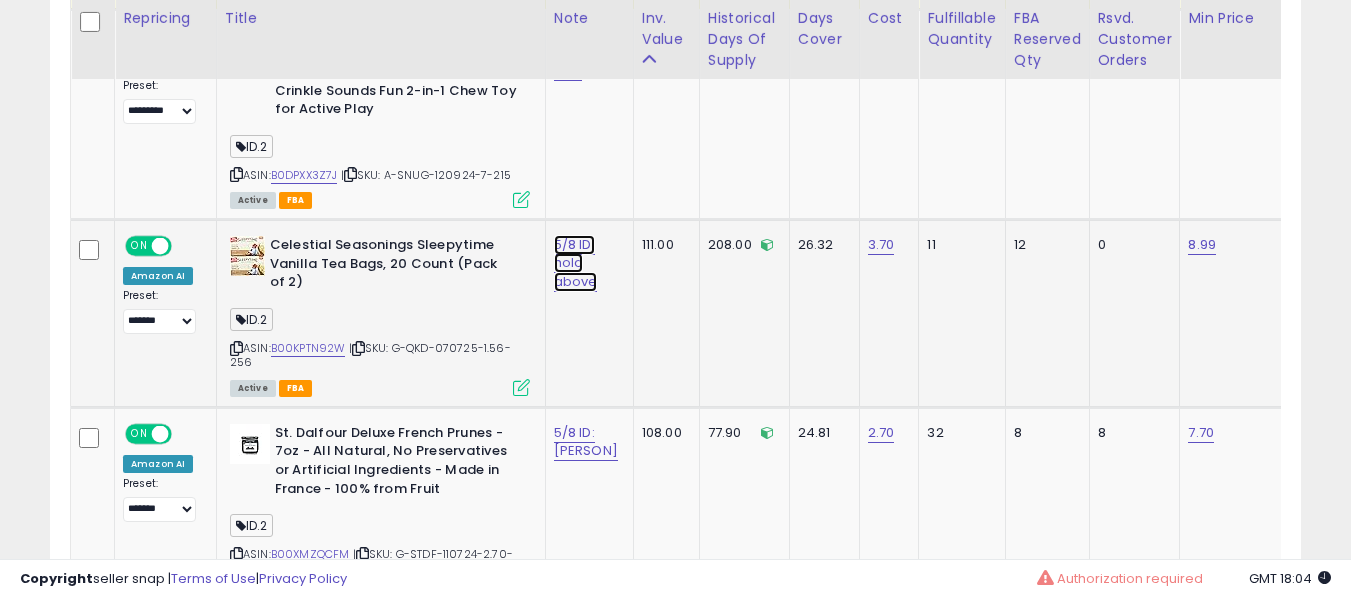 click on "5/8 ID: hold above" at bounding box center (586, -8127) 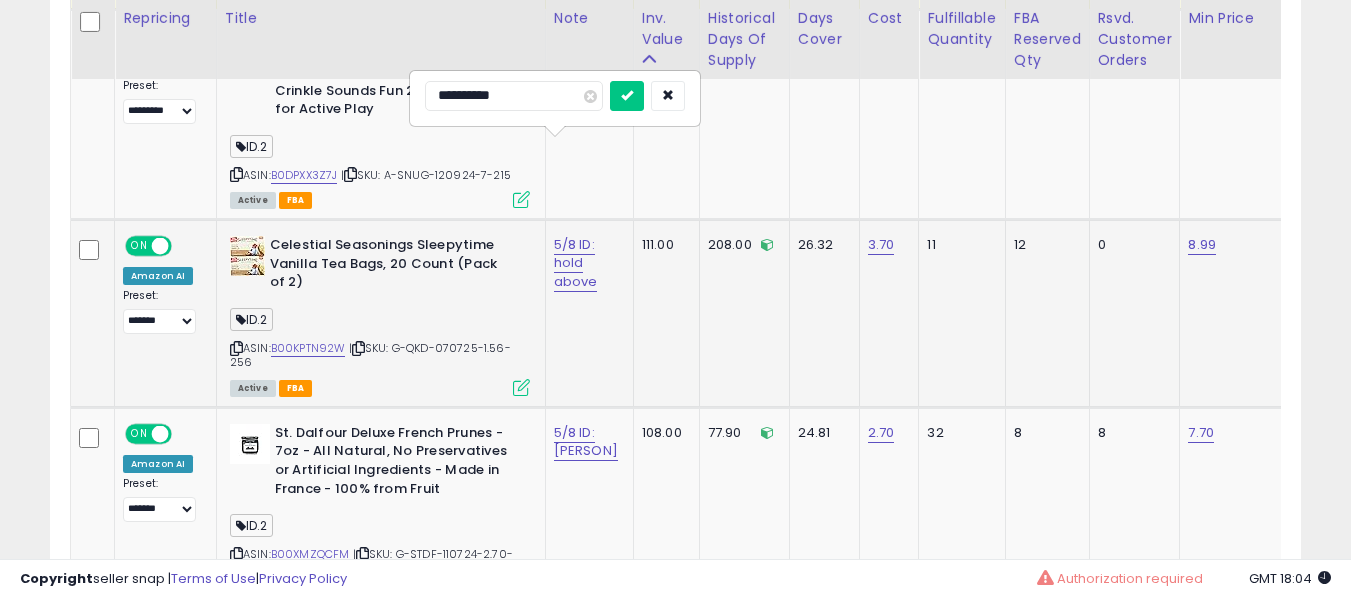 type on "**********" 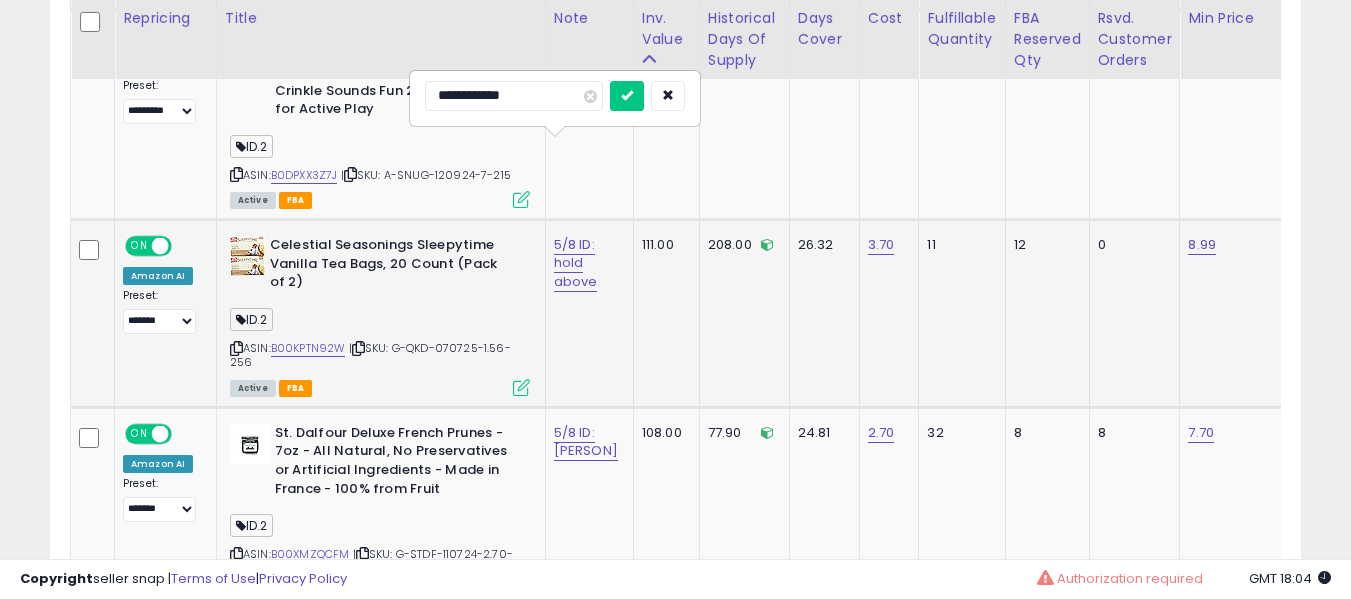 click at bounding box center (627, 96) 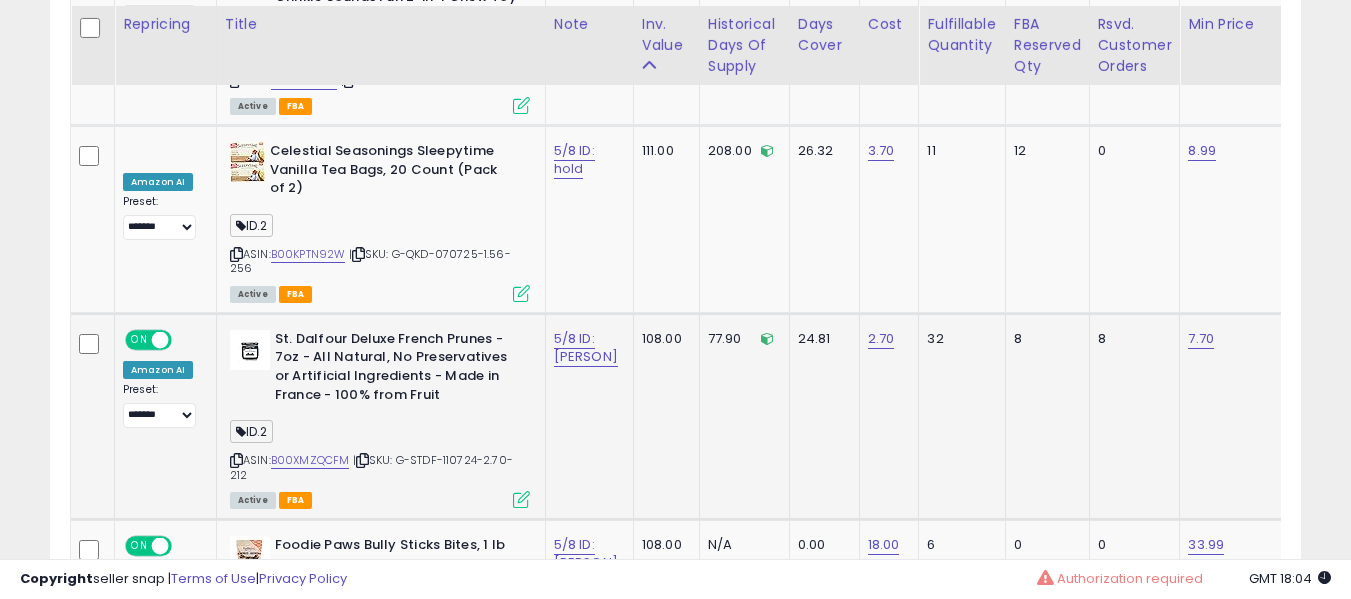 scroll, scrollTop: 9369, scrollLeft: 0, axis: vertical 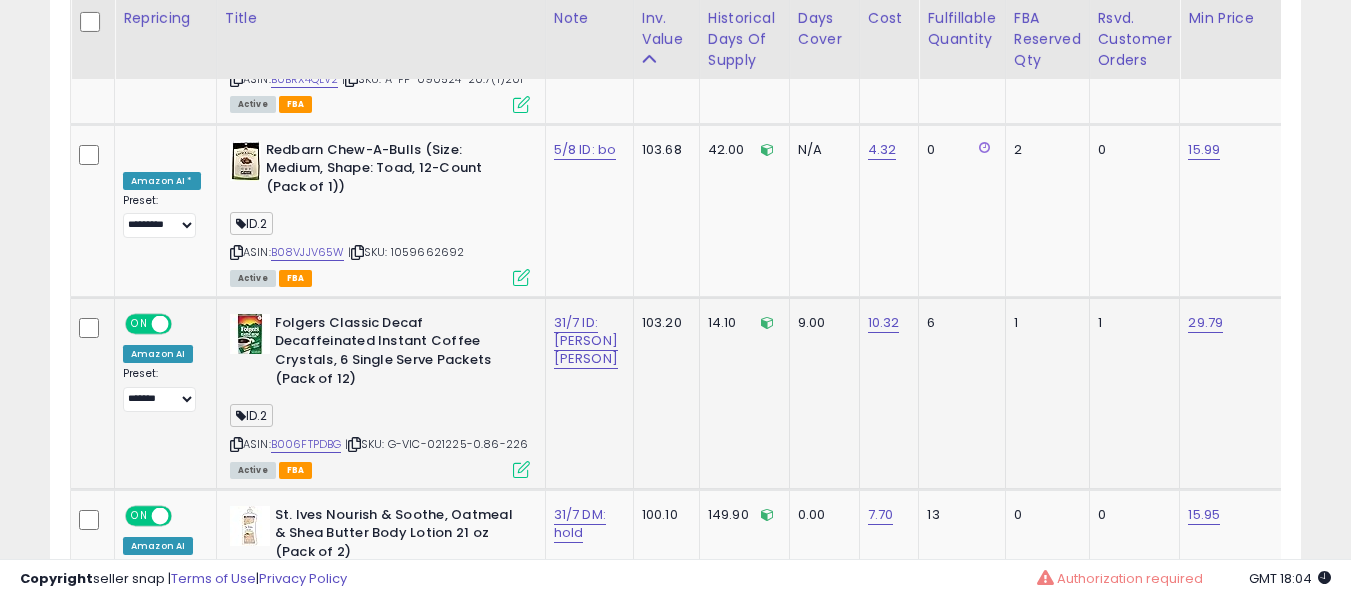 click on "31/7 ID: [NAME]" 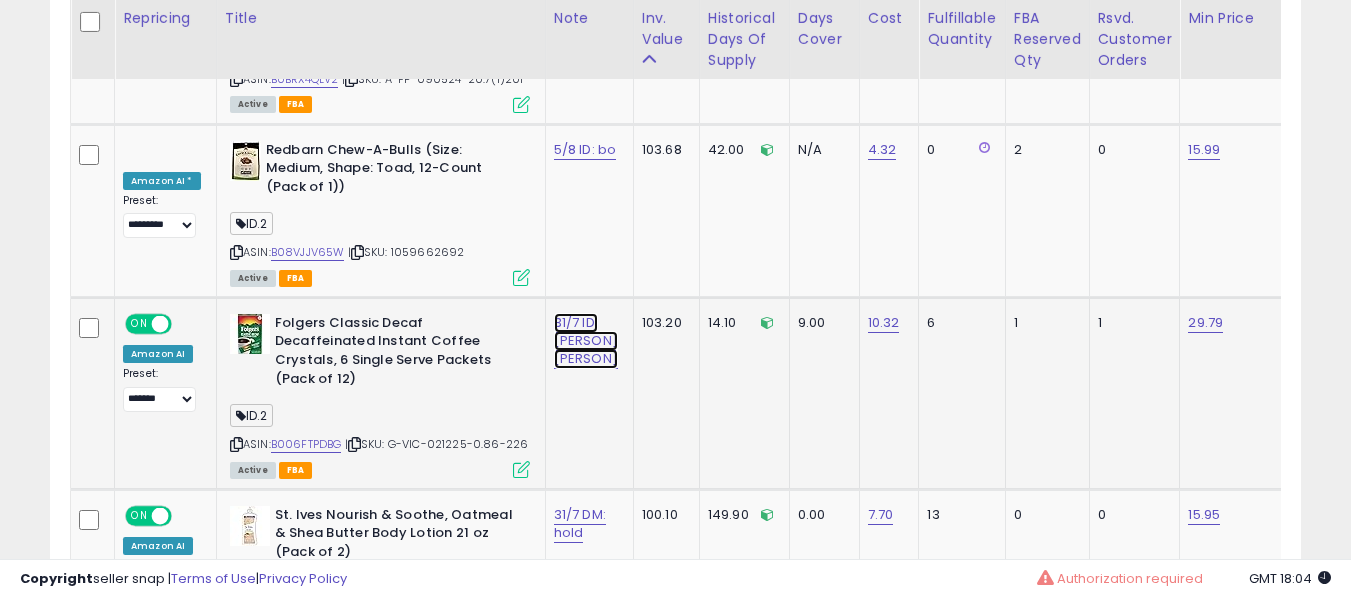 click on "31/7 ID: [NAME]" at bounding box center [586, -8827] 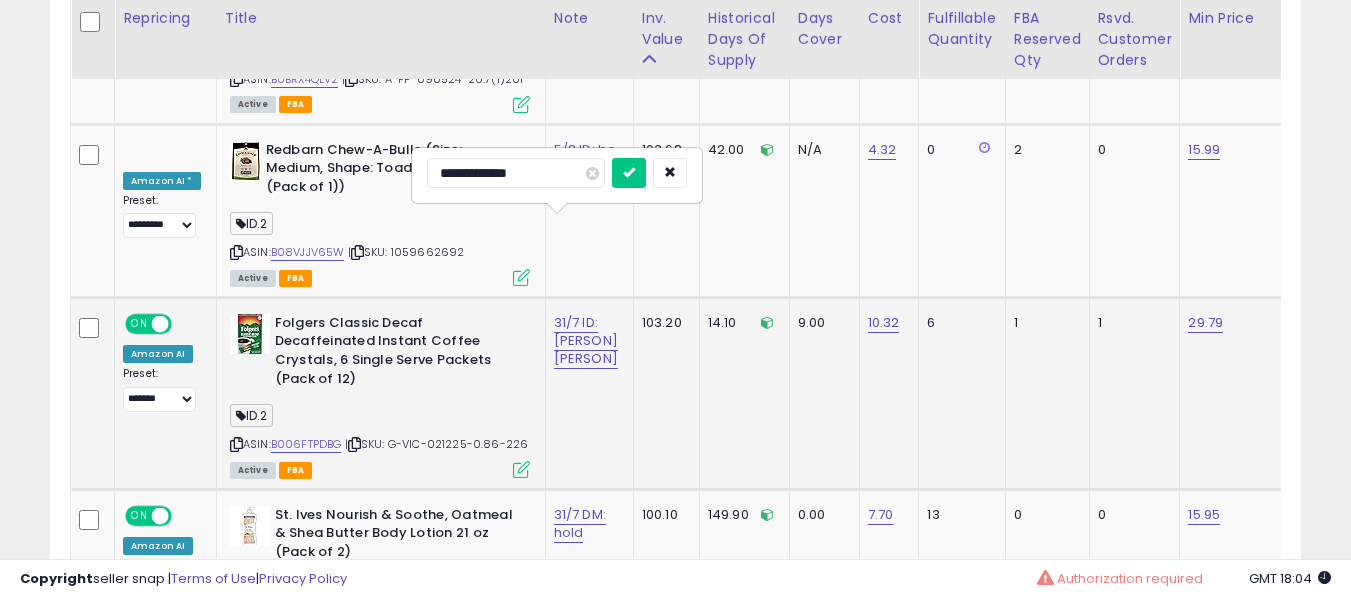 type on "**********" 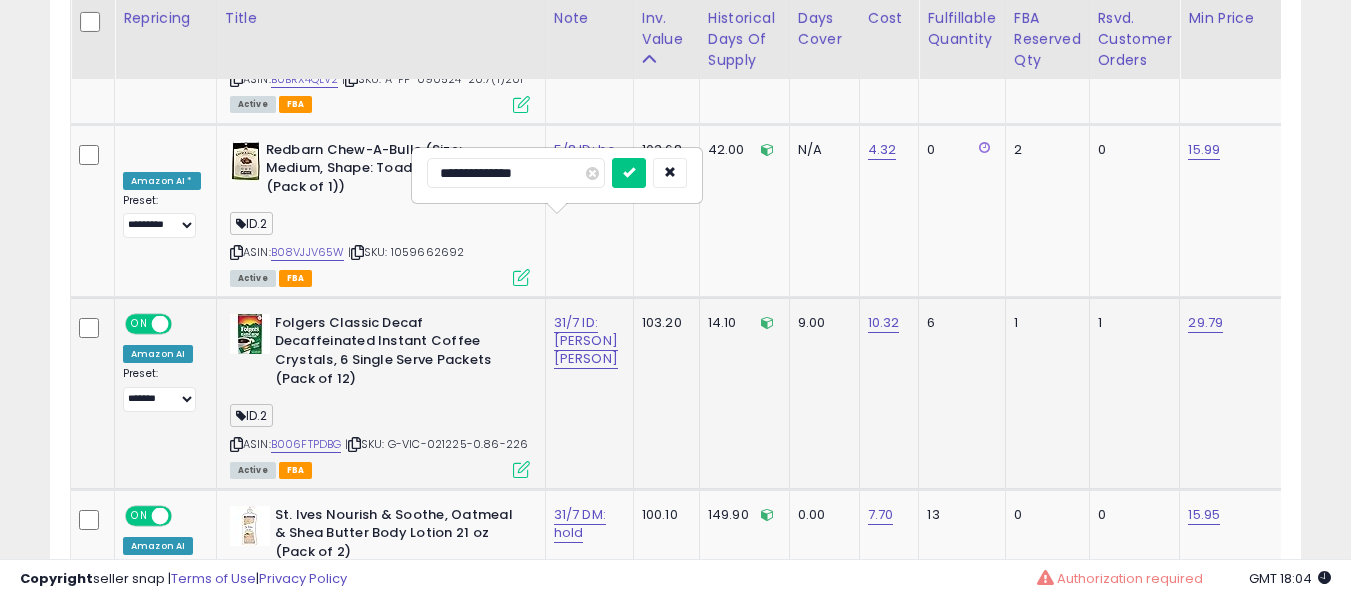 click at bounding box center (629, 173) 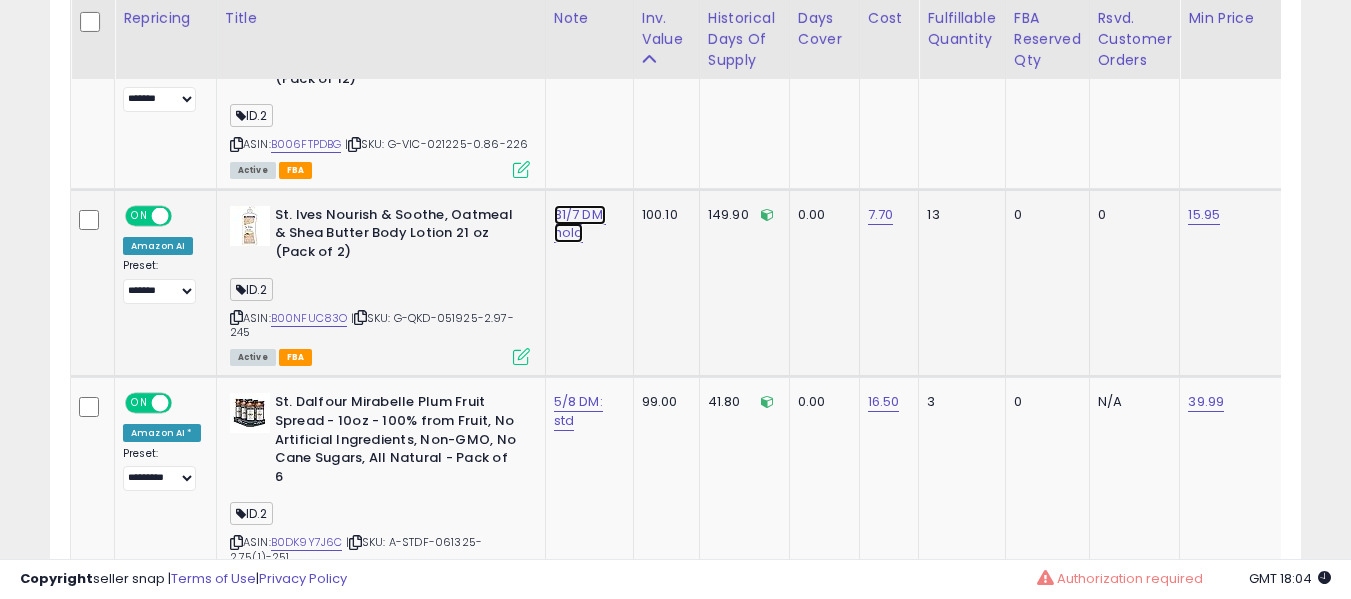 click on "31/7 DM: hold" at bounding box center (586, -9127) 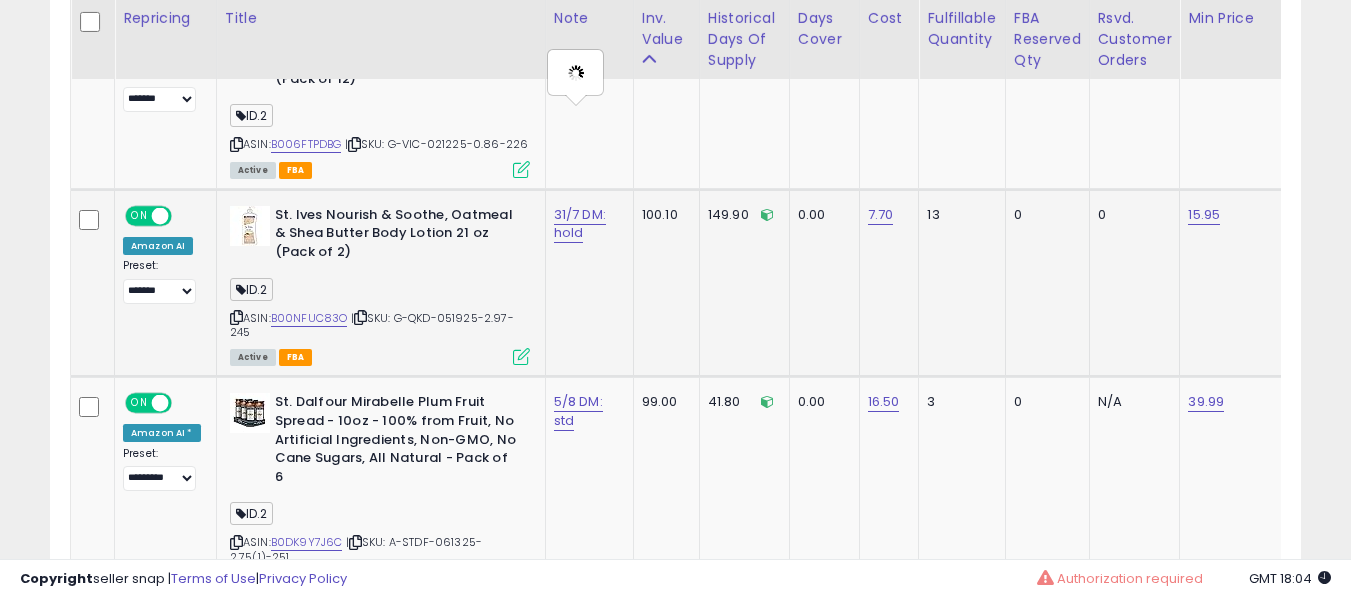 type on "**********" 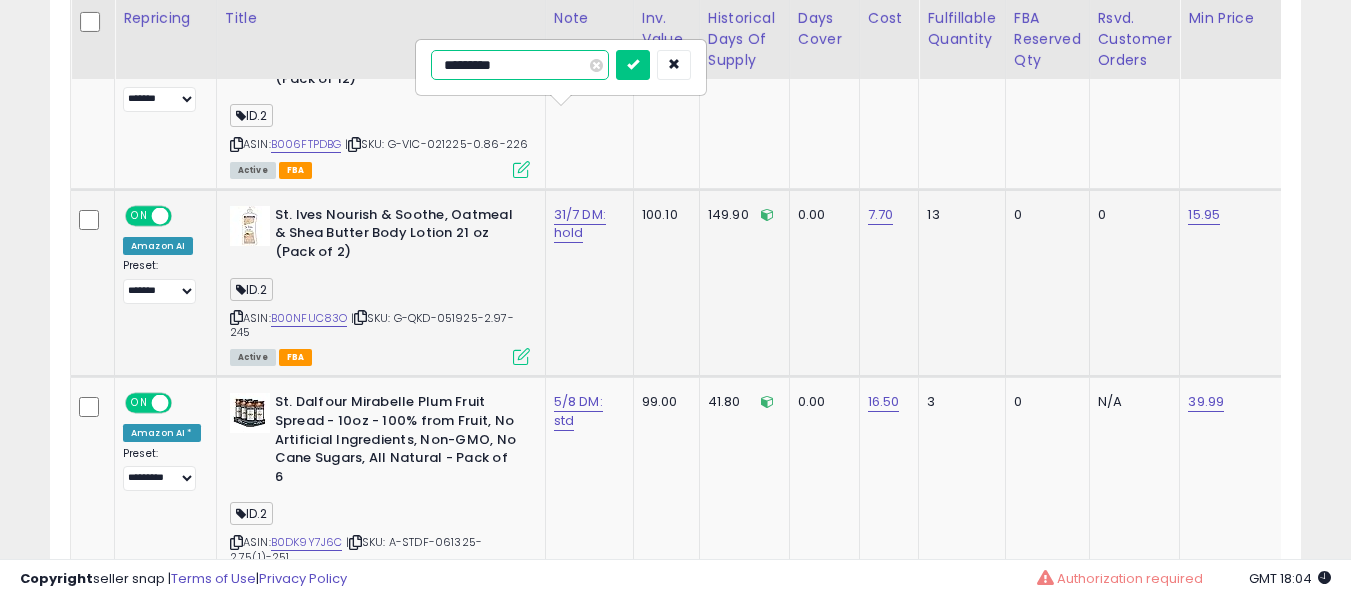 type on "**********" 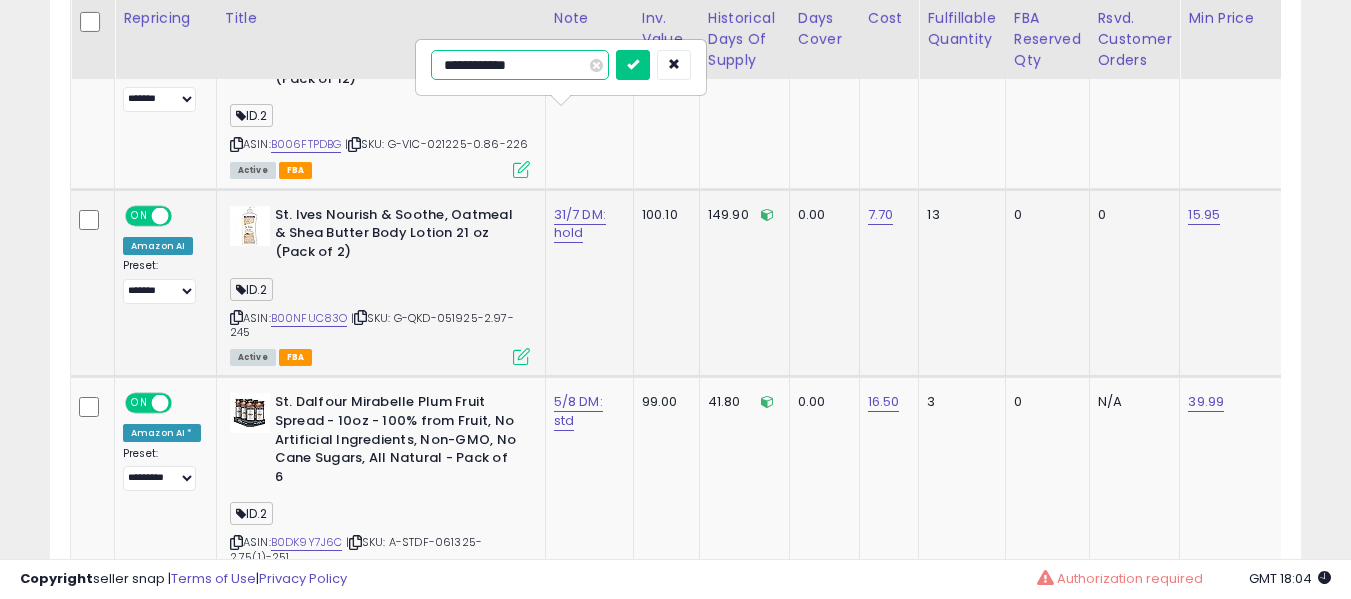 click at bounding box center [633, 65] 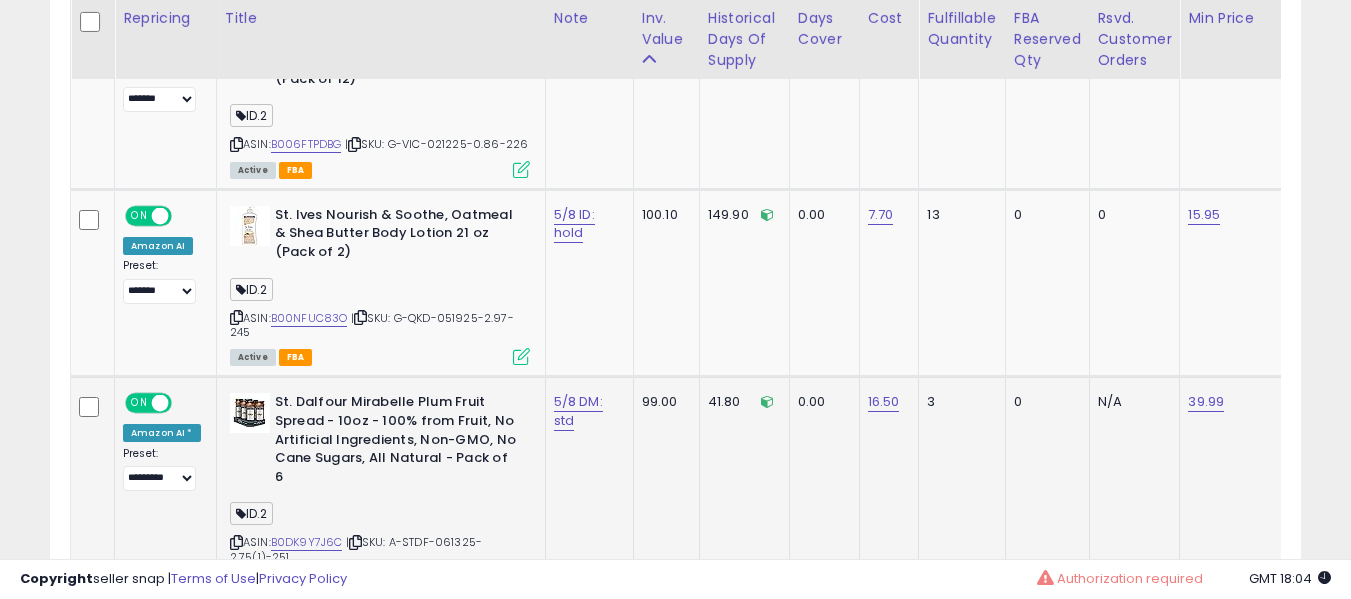 click on "5/8 DM: std" 